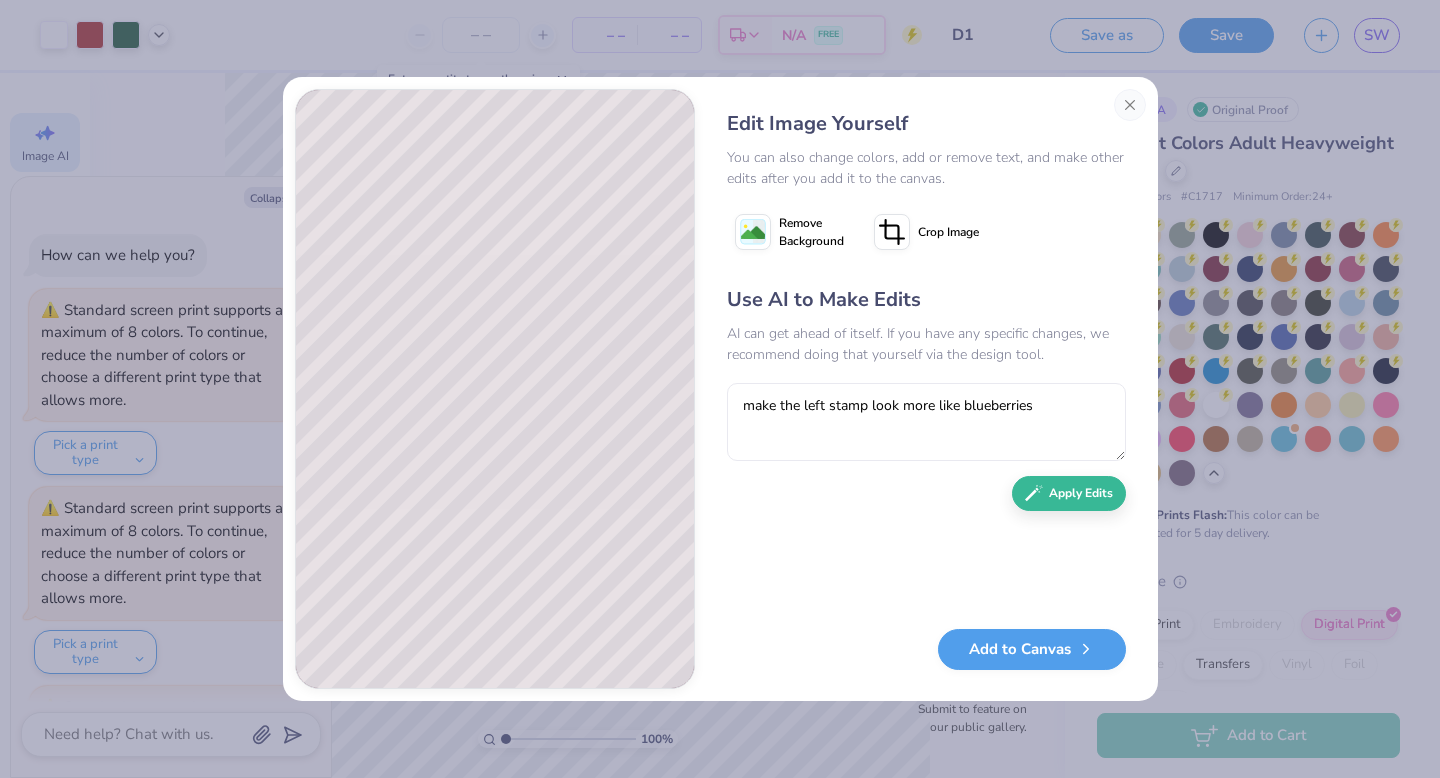 select on "4" 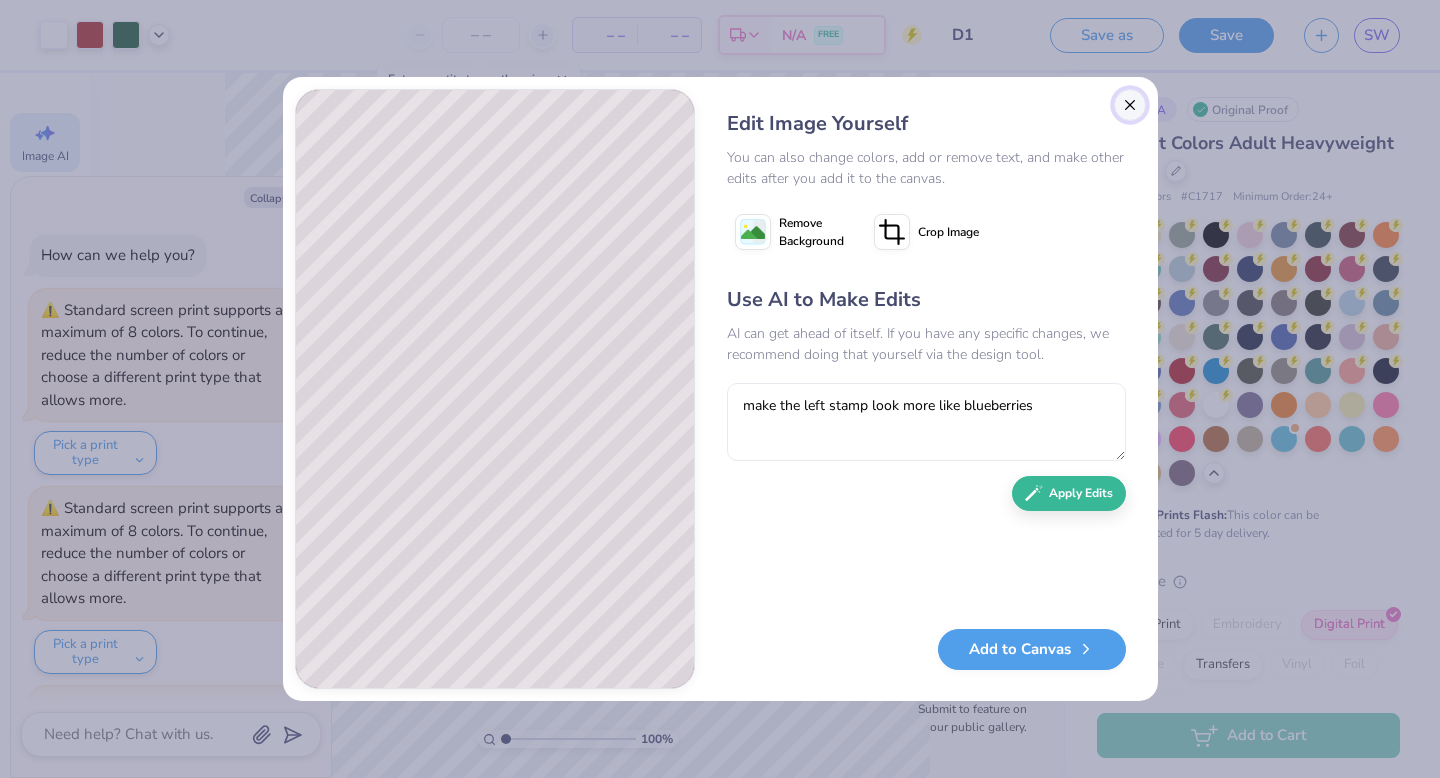click at bounding box center (1130, 105) 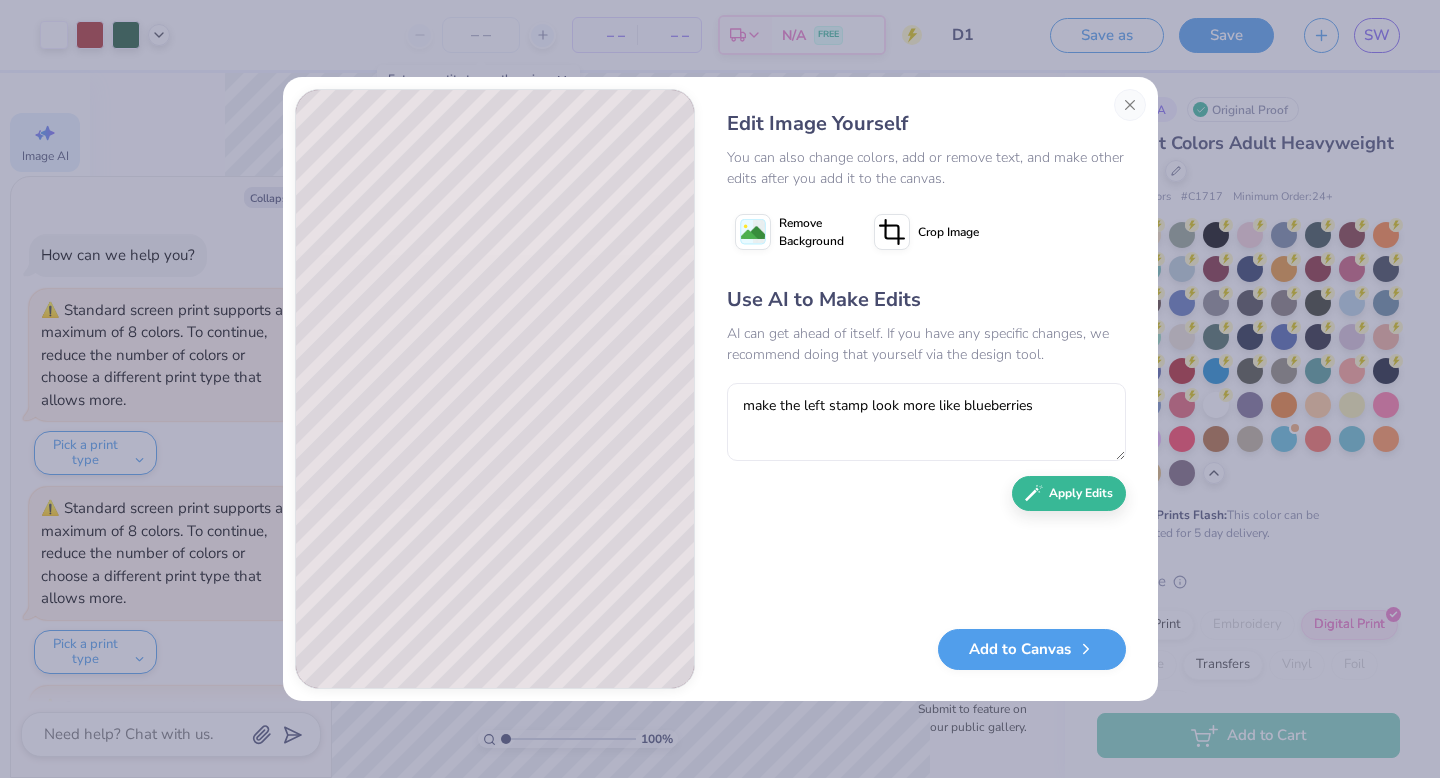 click on "# 501644A" at bounding box center [1137, 109] 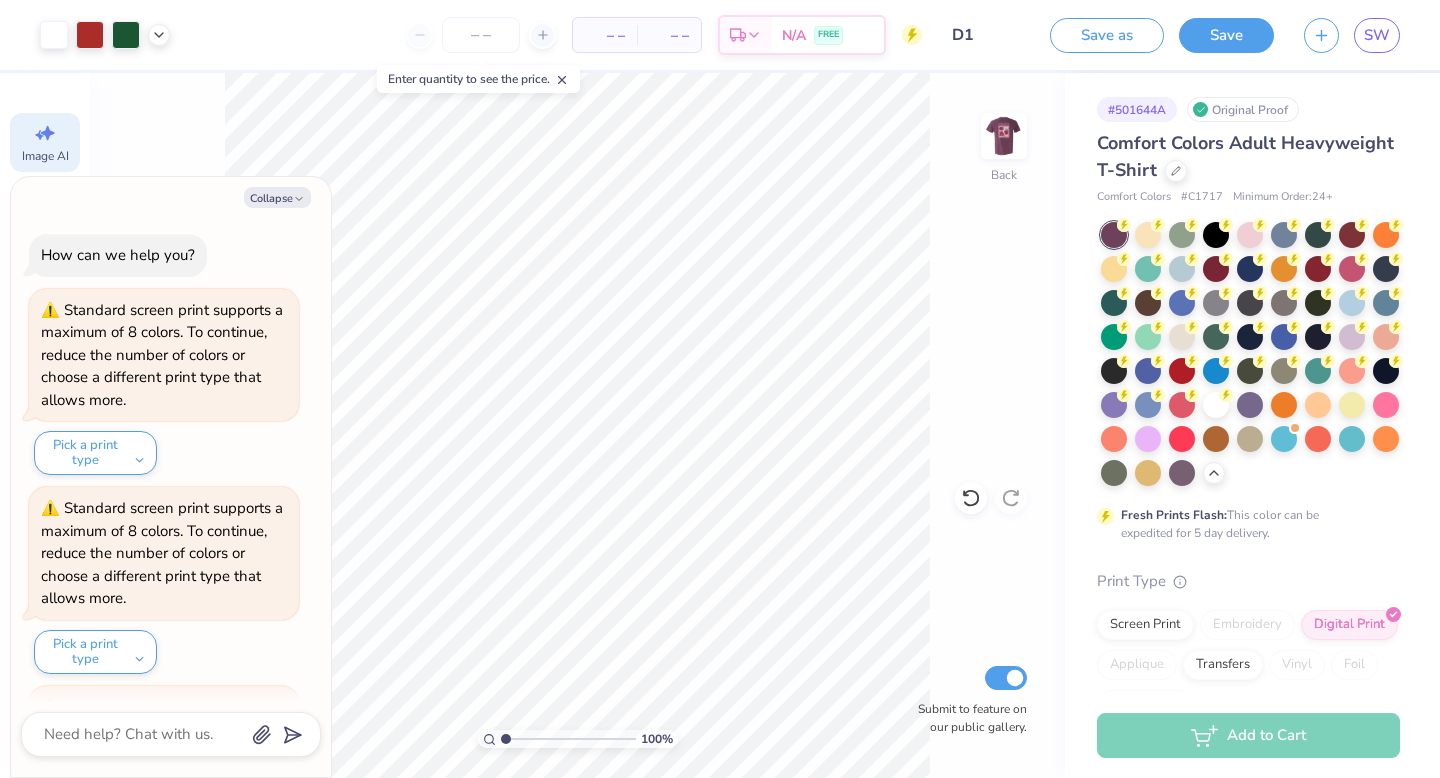 scroll, scrollTop: 0, scrollLeft: 0, axis: both 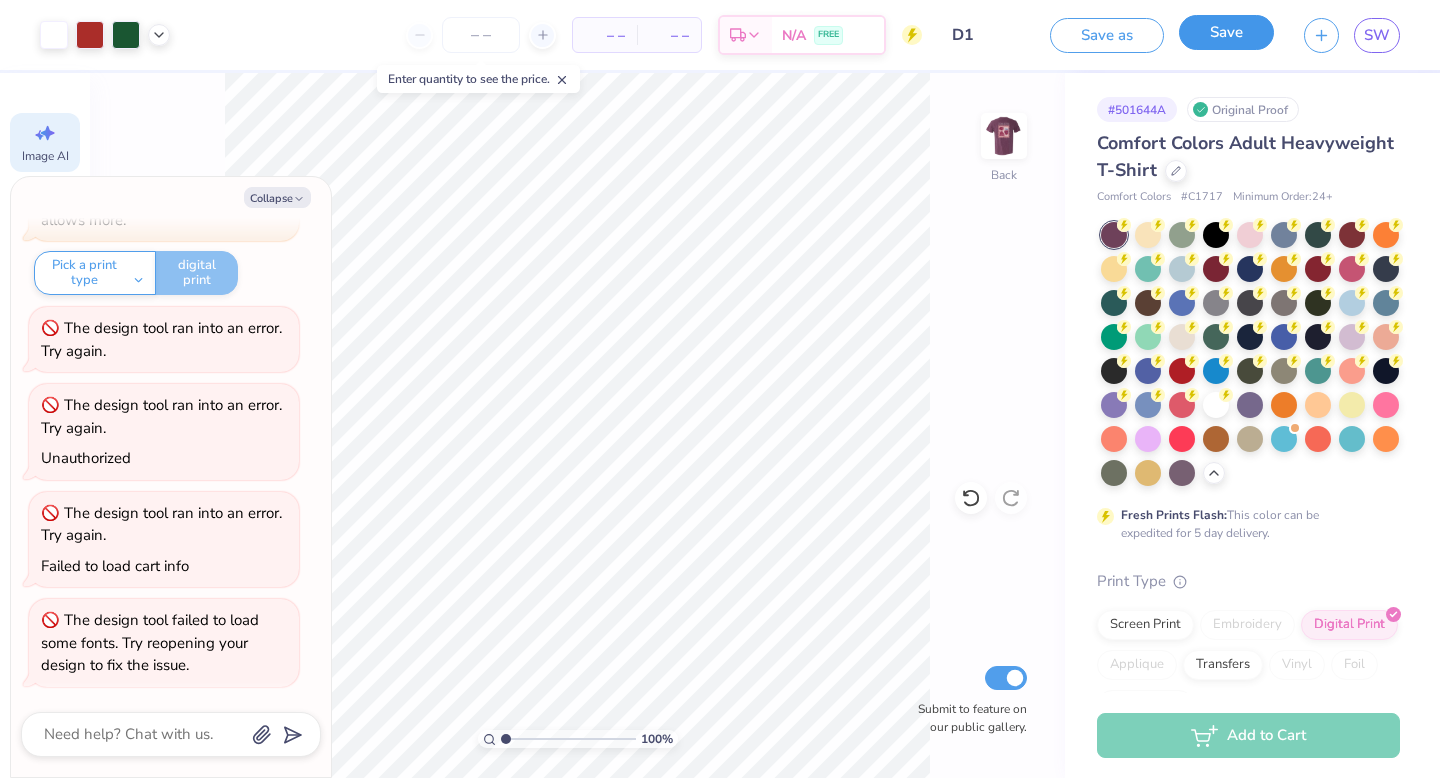 click on "Save" at bounding box center [1226, 32] 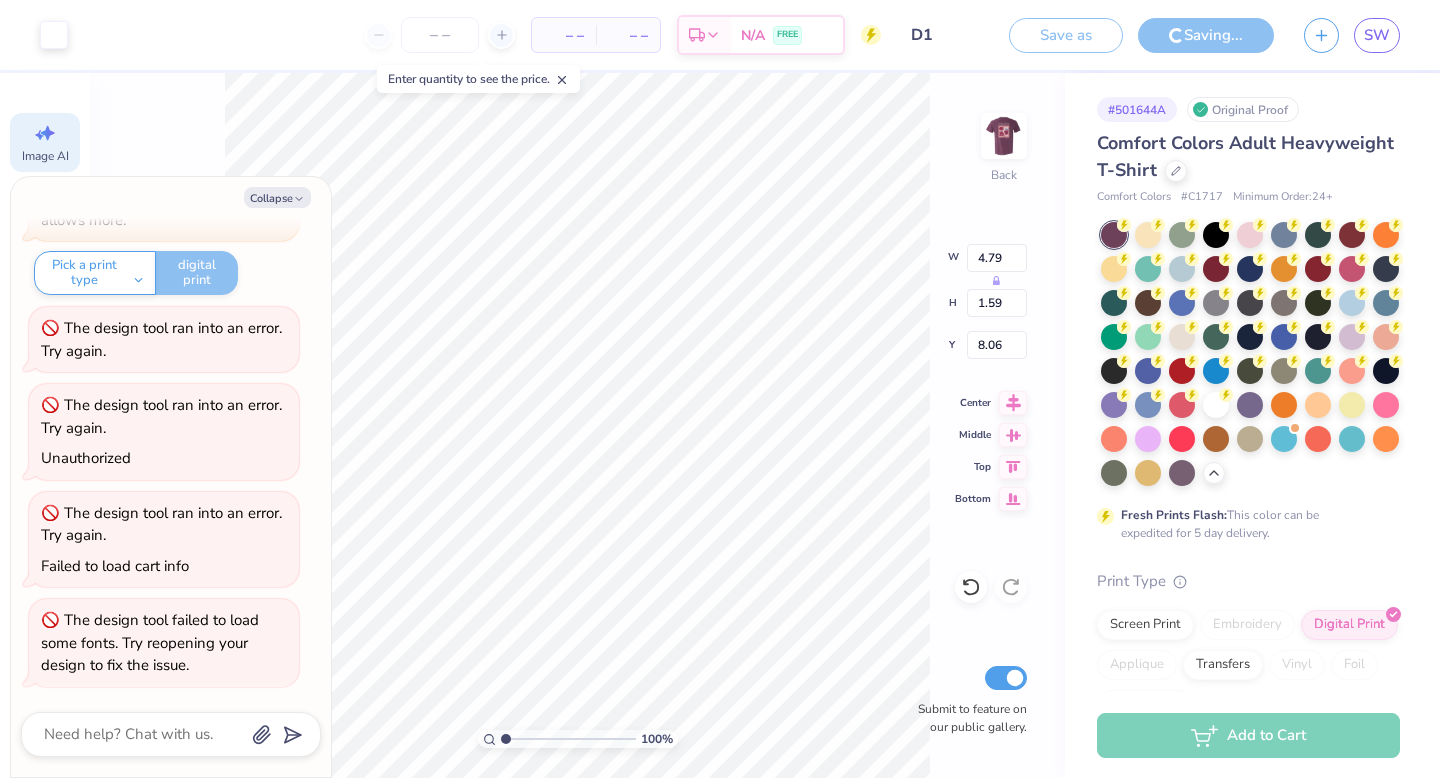 click on "Collapse" at bounding box center [277, 197] 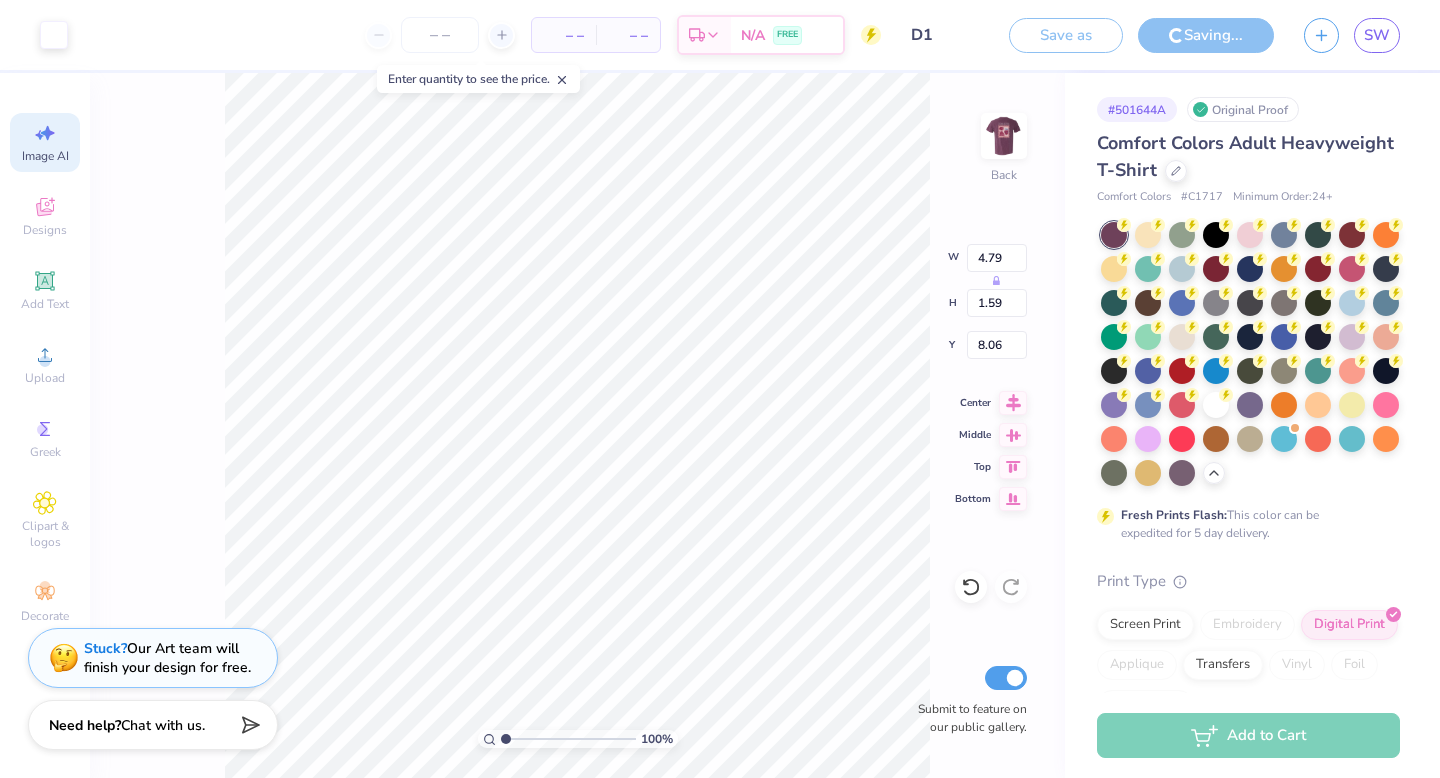 click 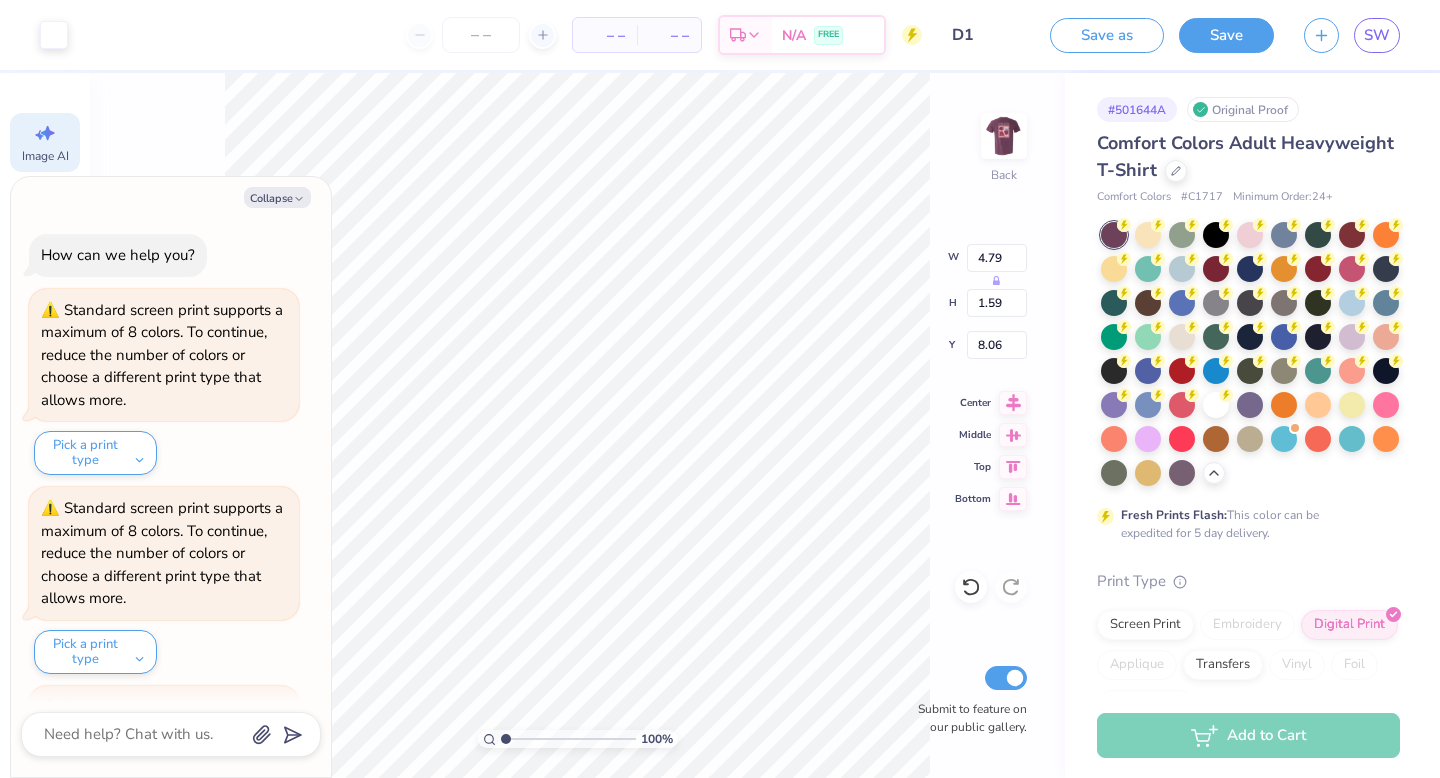 scroll, scrollTop: 4607, scrollLeft: 0, axis: vertical 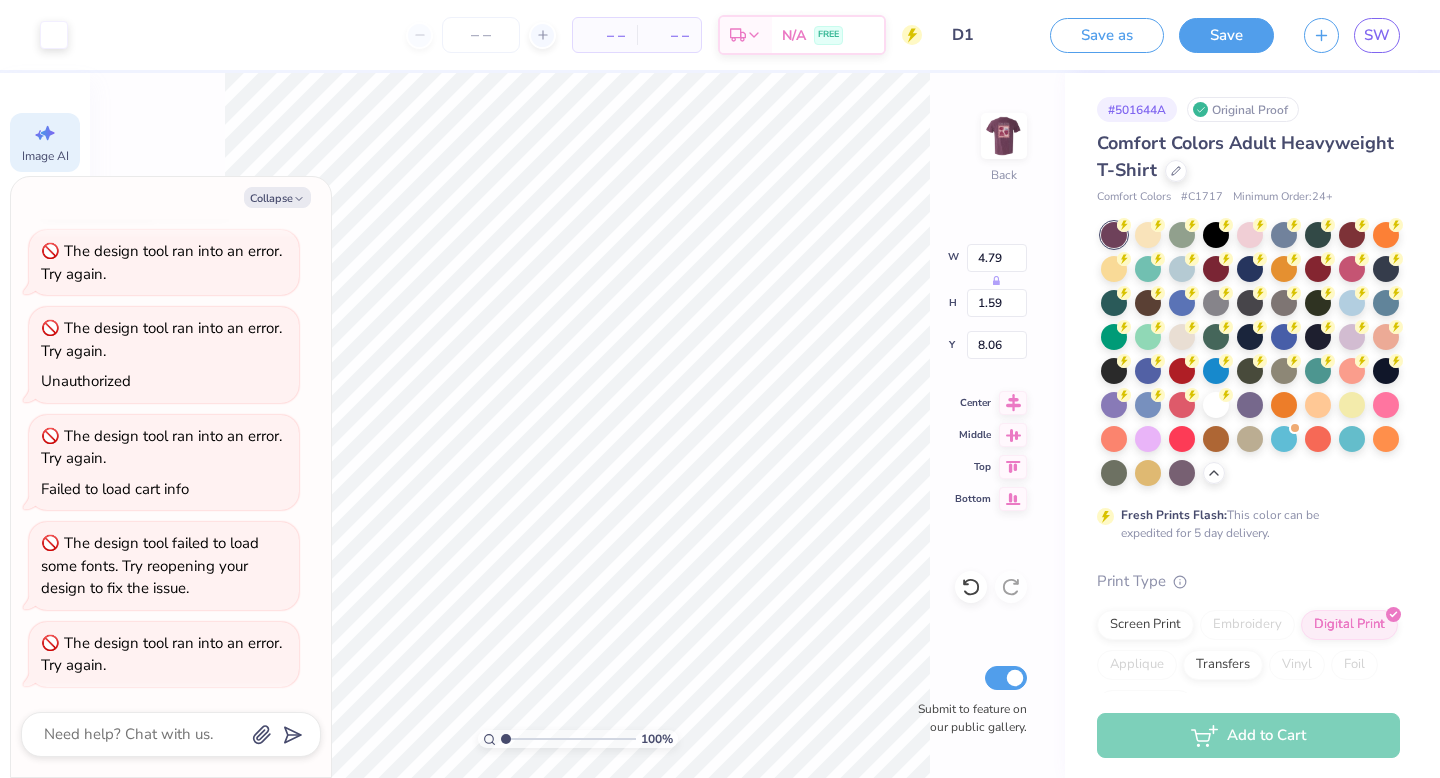 type on "x" 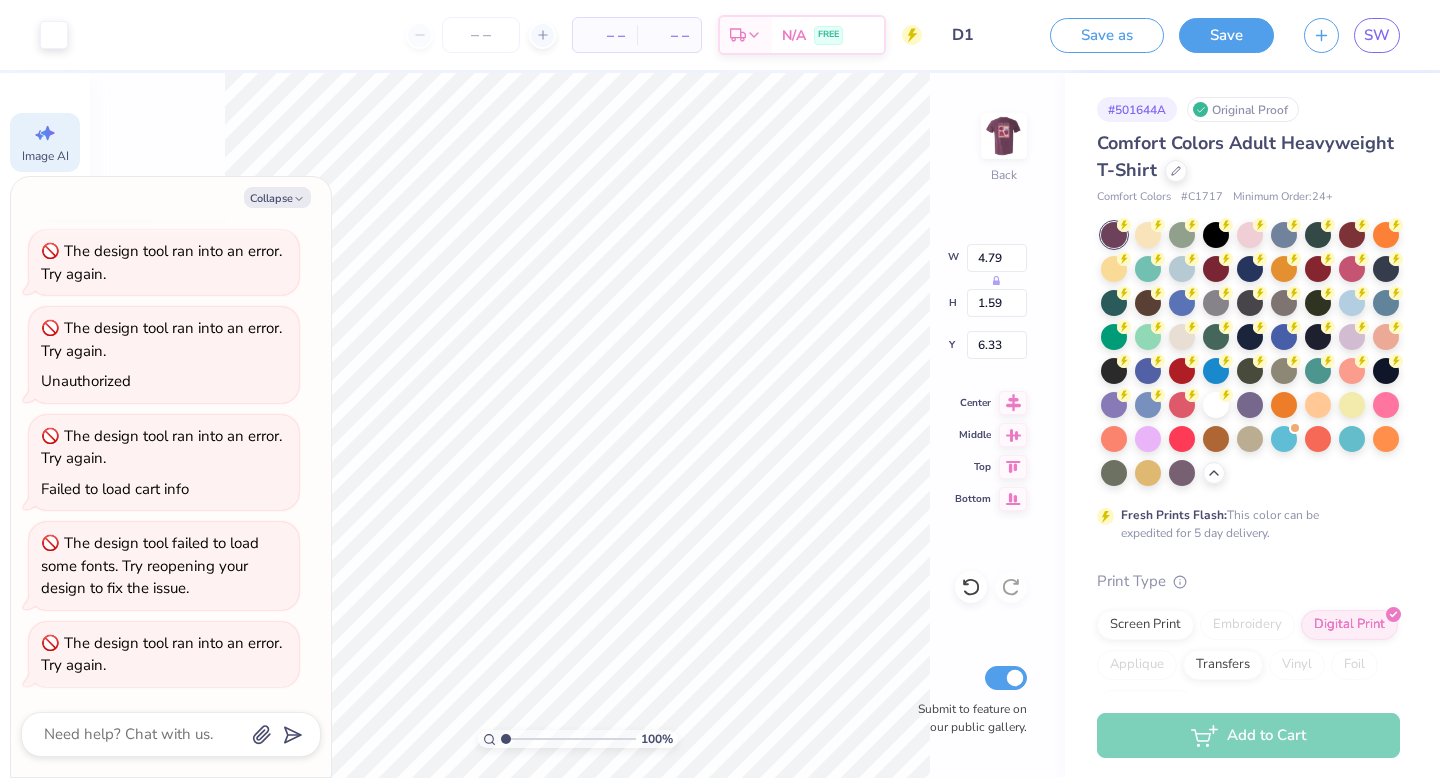 type on "x" 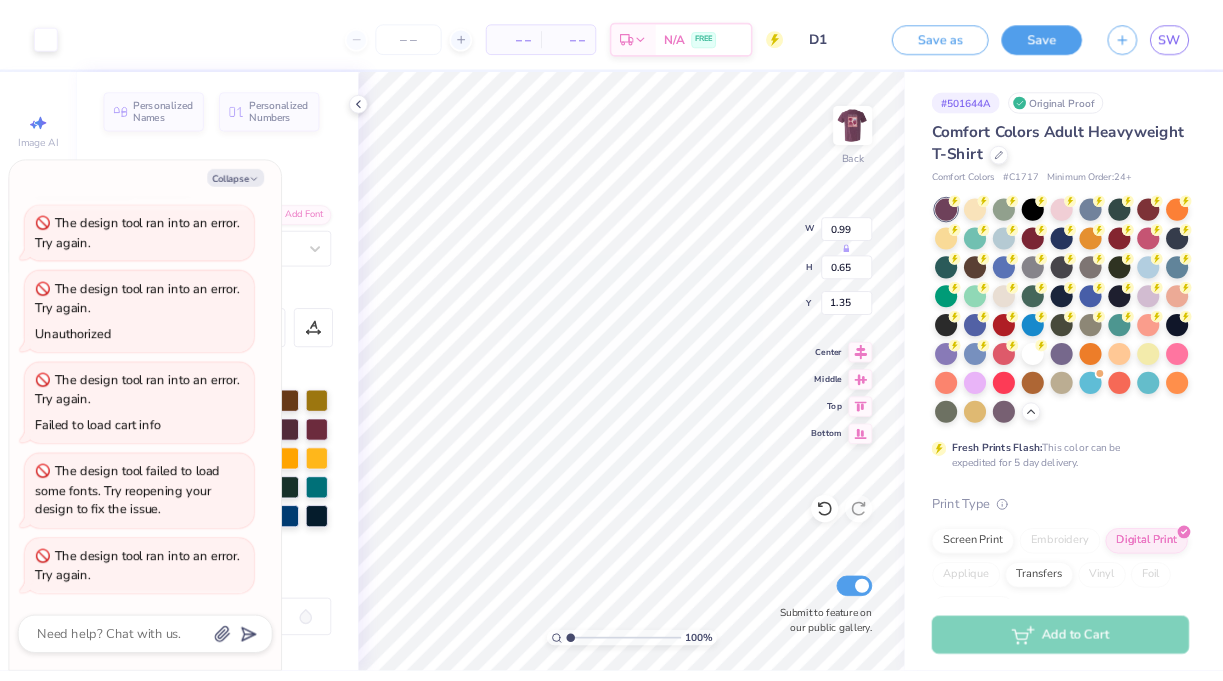 scroll, scrollTop: 0, scrollLeft: 0, axis: both 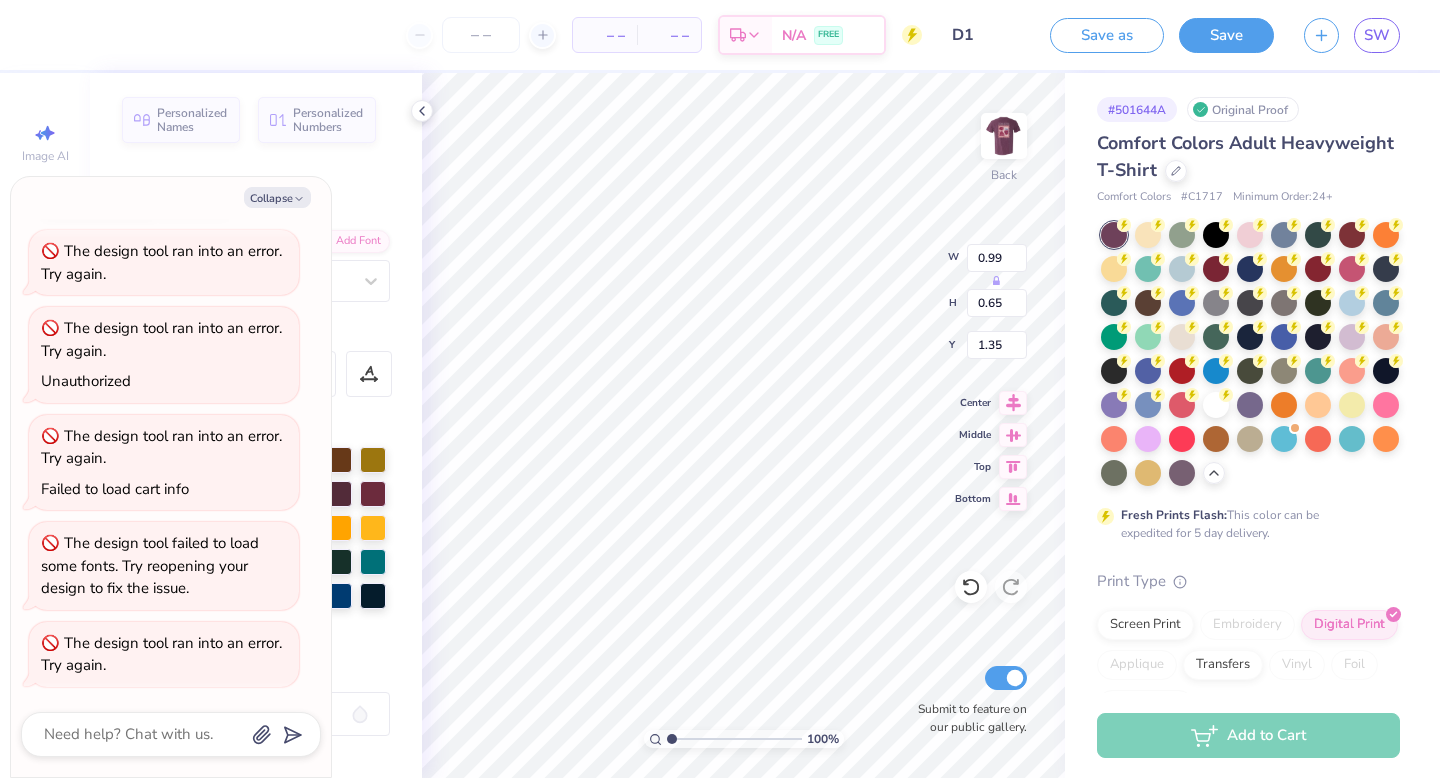 type on "x" 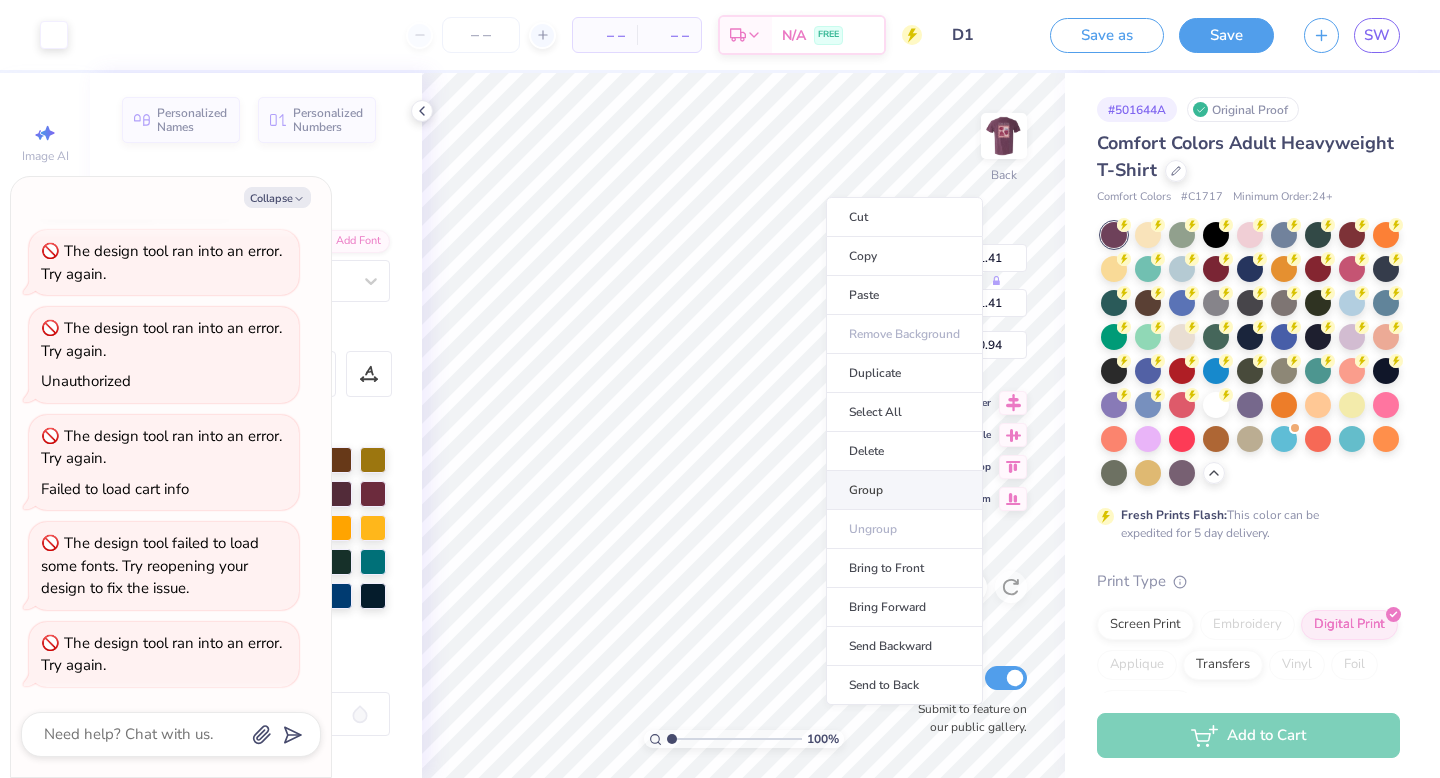click on "Group" at bounding box center (904, 490) 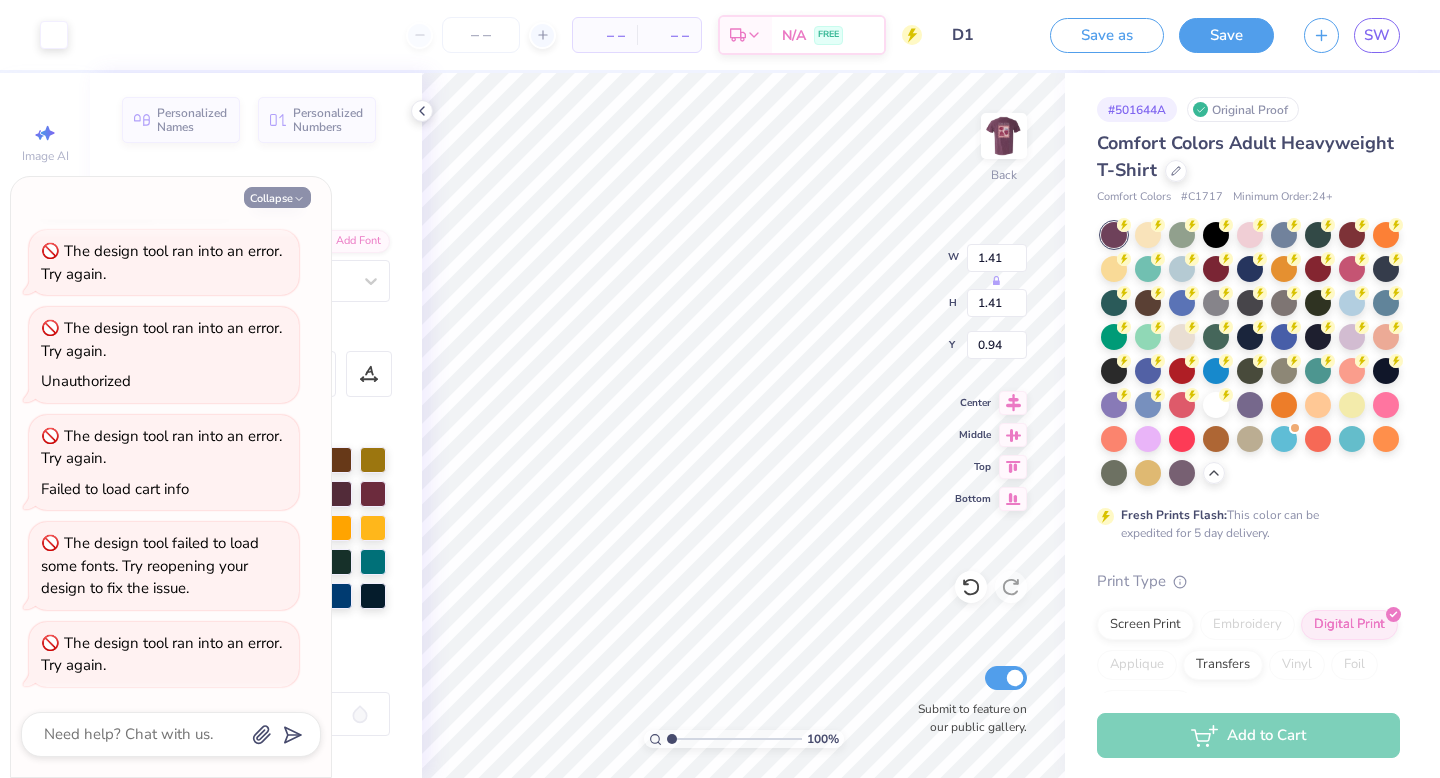 click 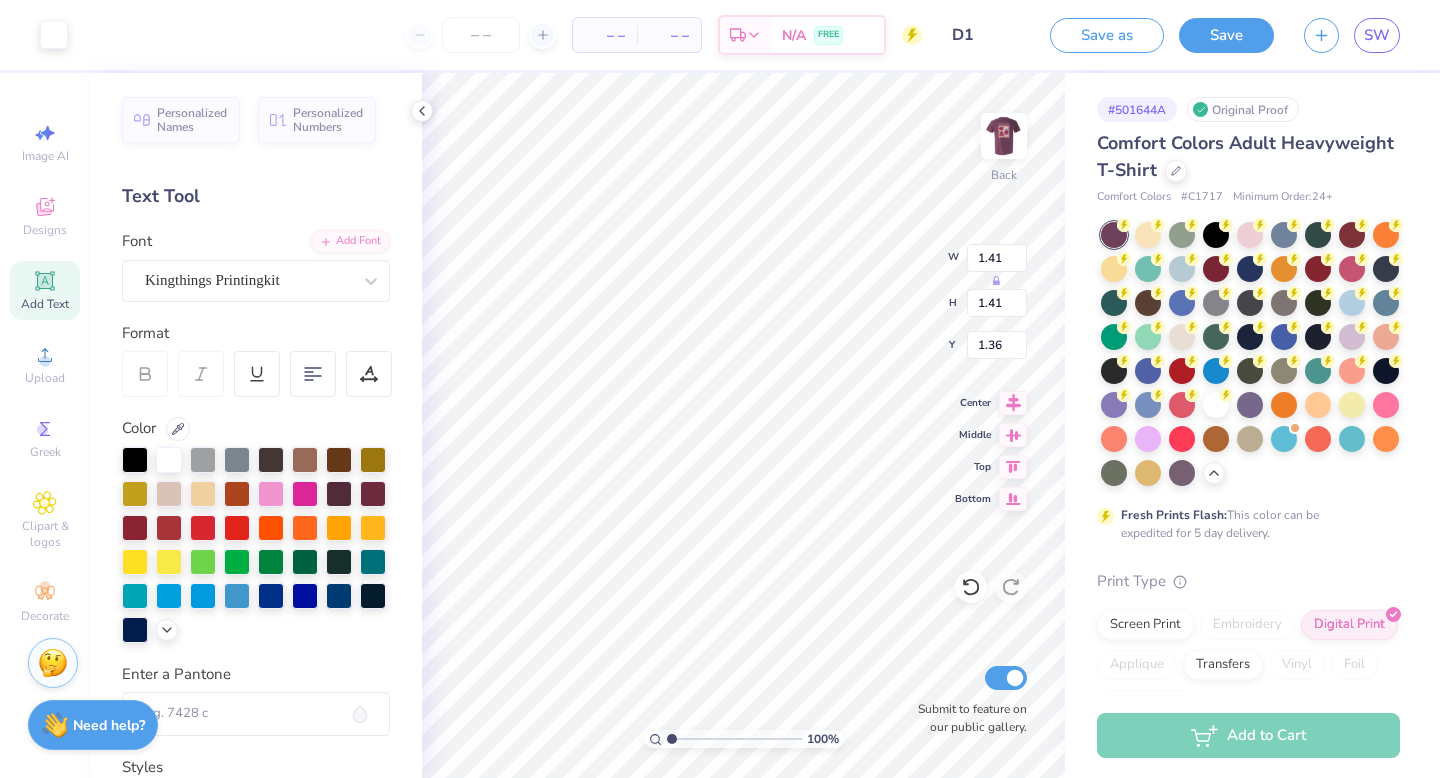 type on "2.07" 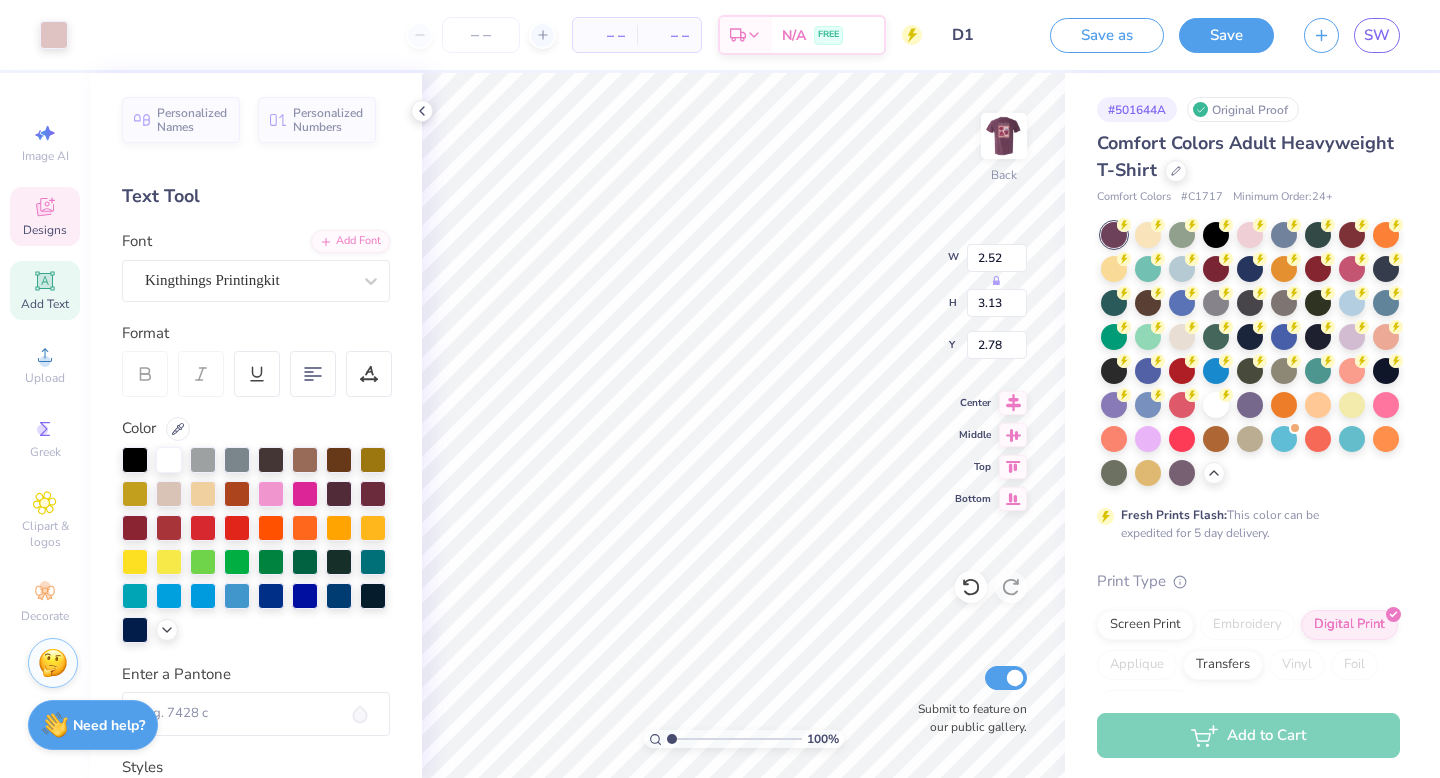click on "Design Title D1" at bounding box center (986, 35) 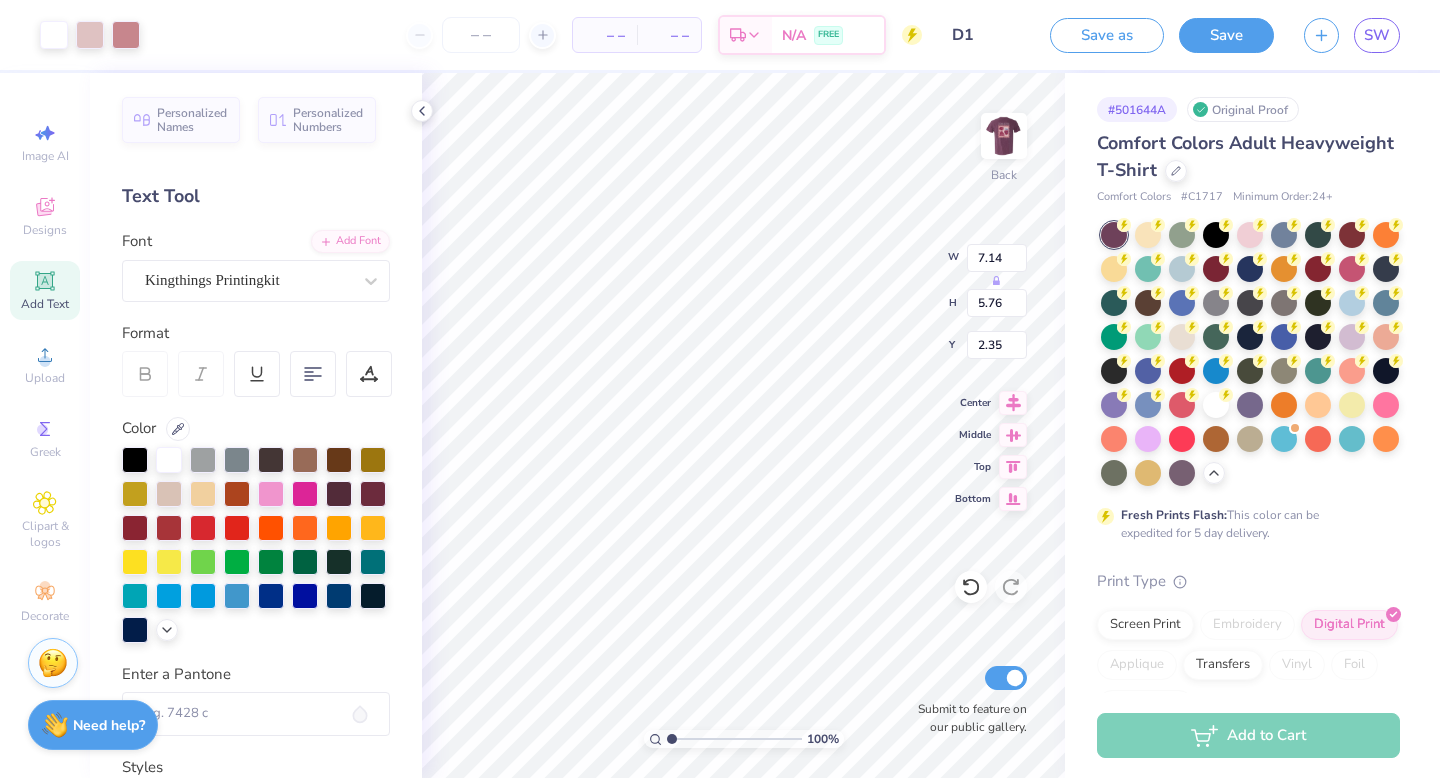 type on "7.14" 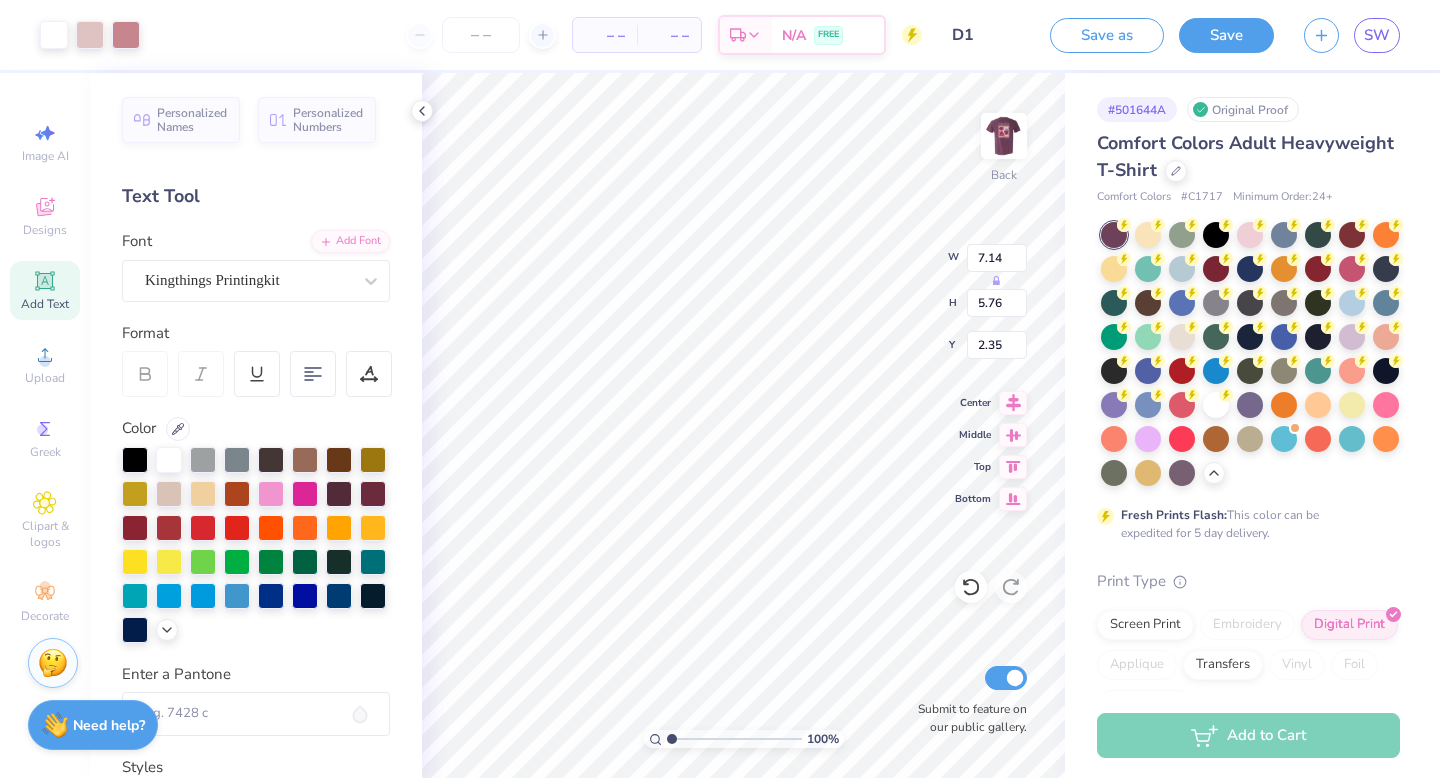 type on "5.76" 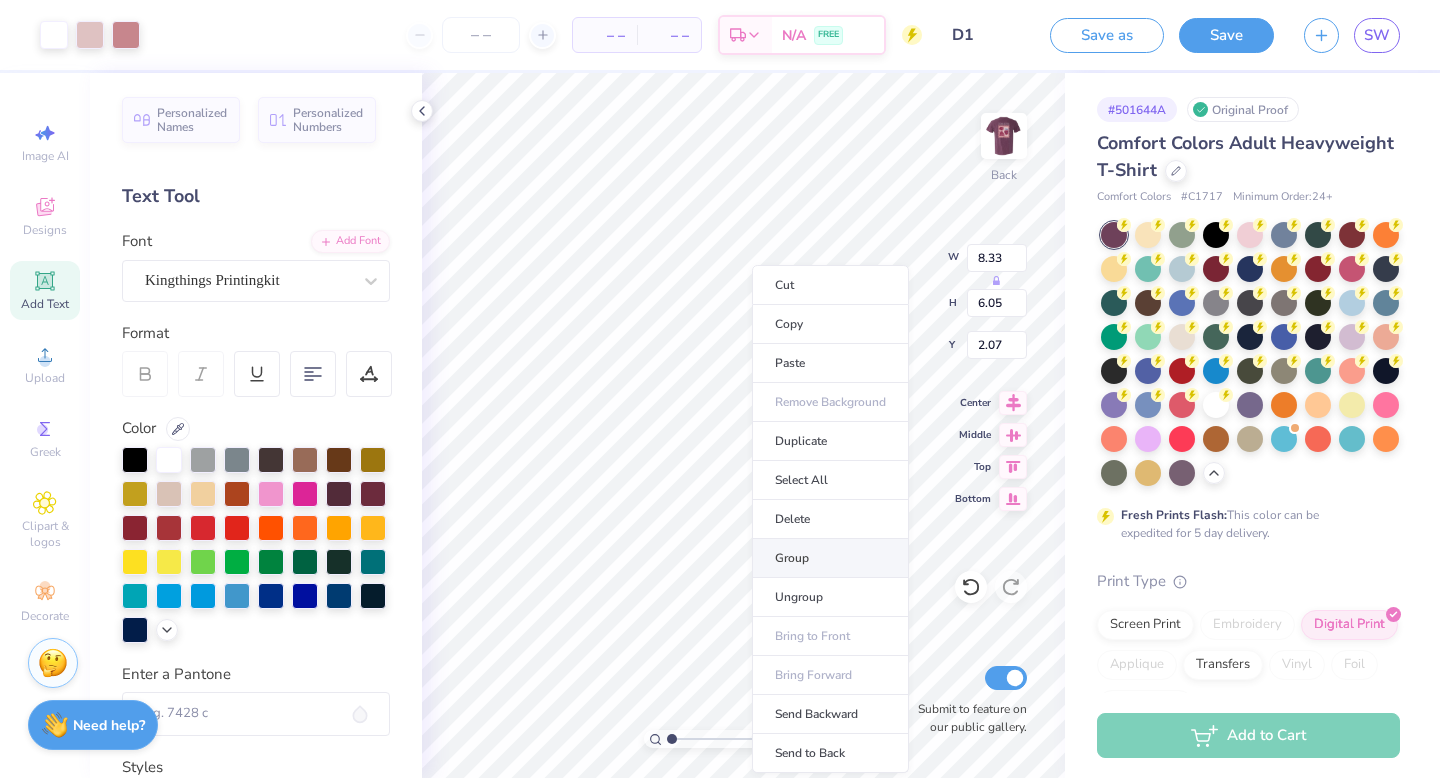 click on "Group" at bounding box center [830, 558] 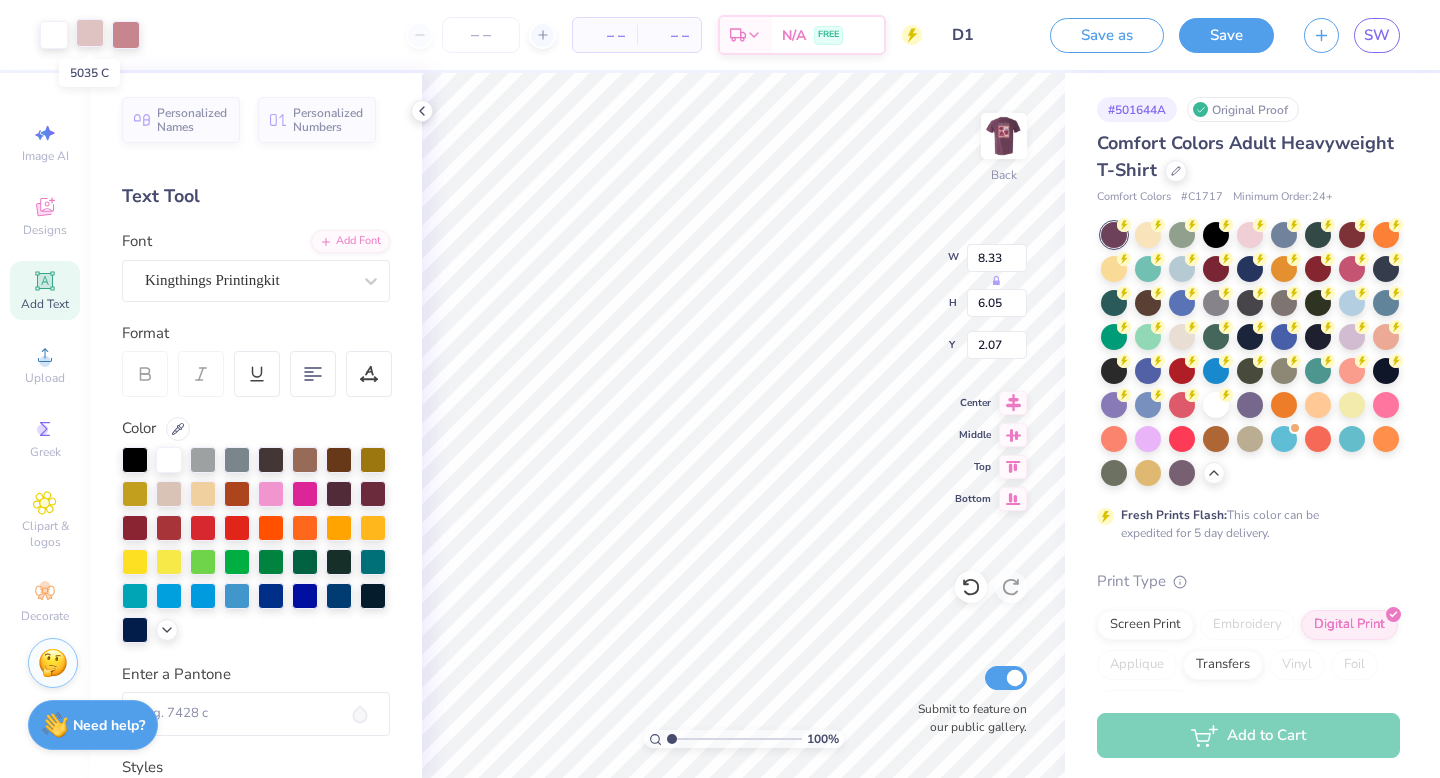 click at bounding box center [90, 33] 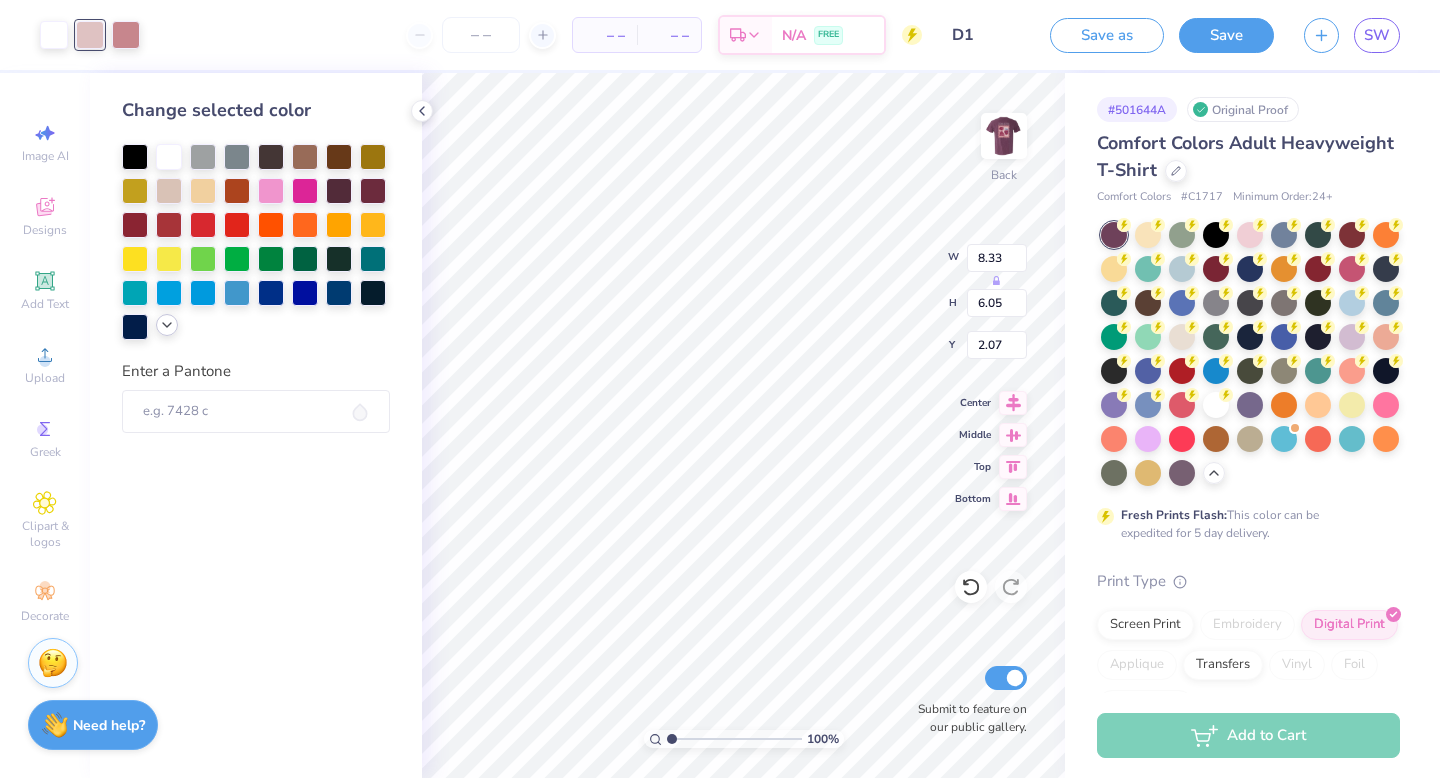 click at bounding box center (167, 325) 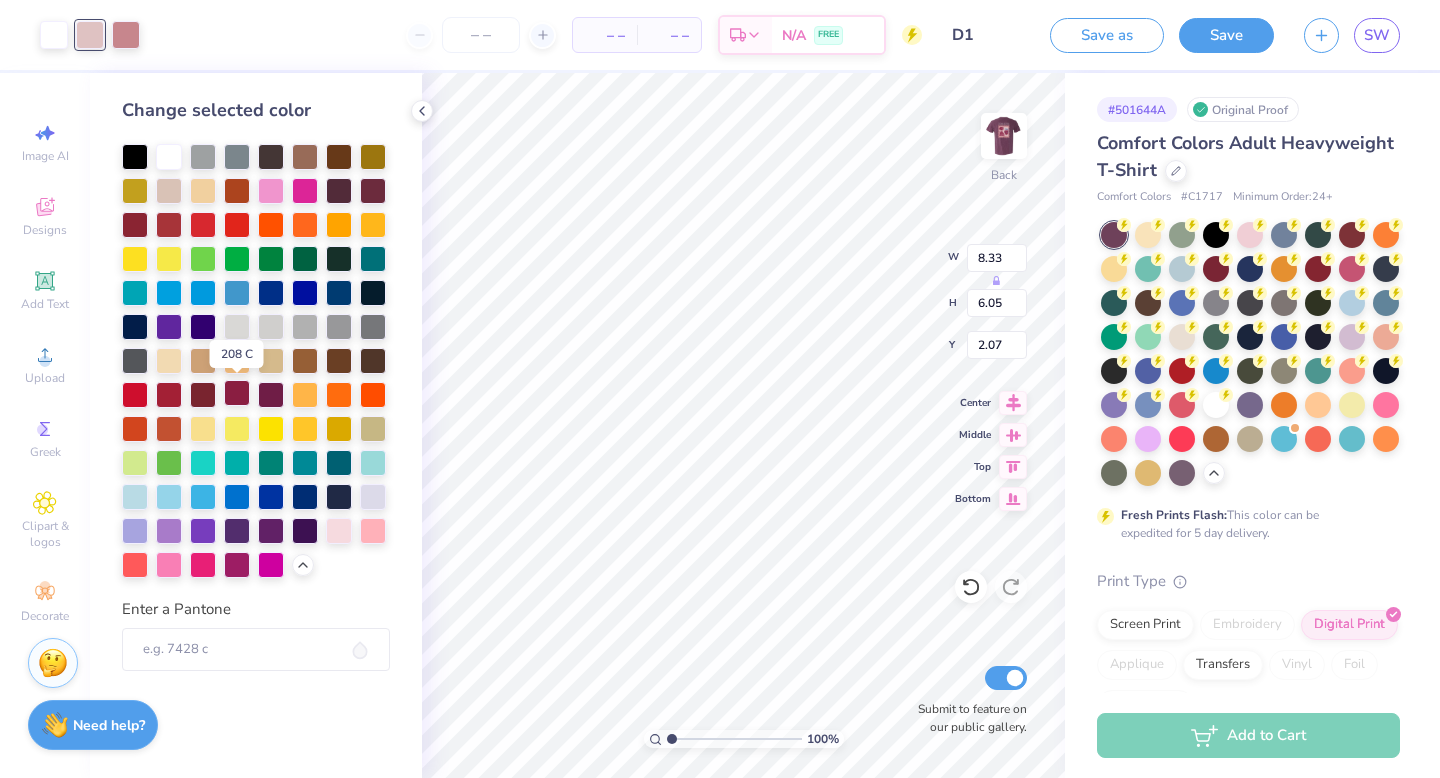 click at bounding box center [237, 393] 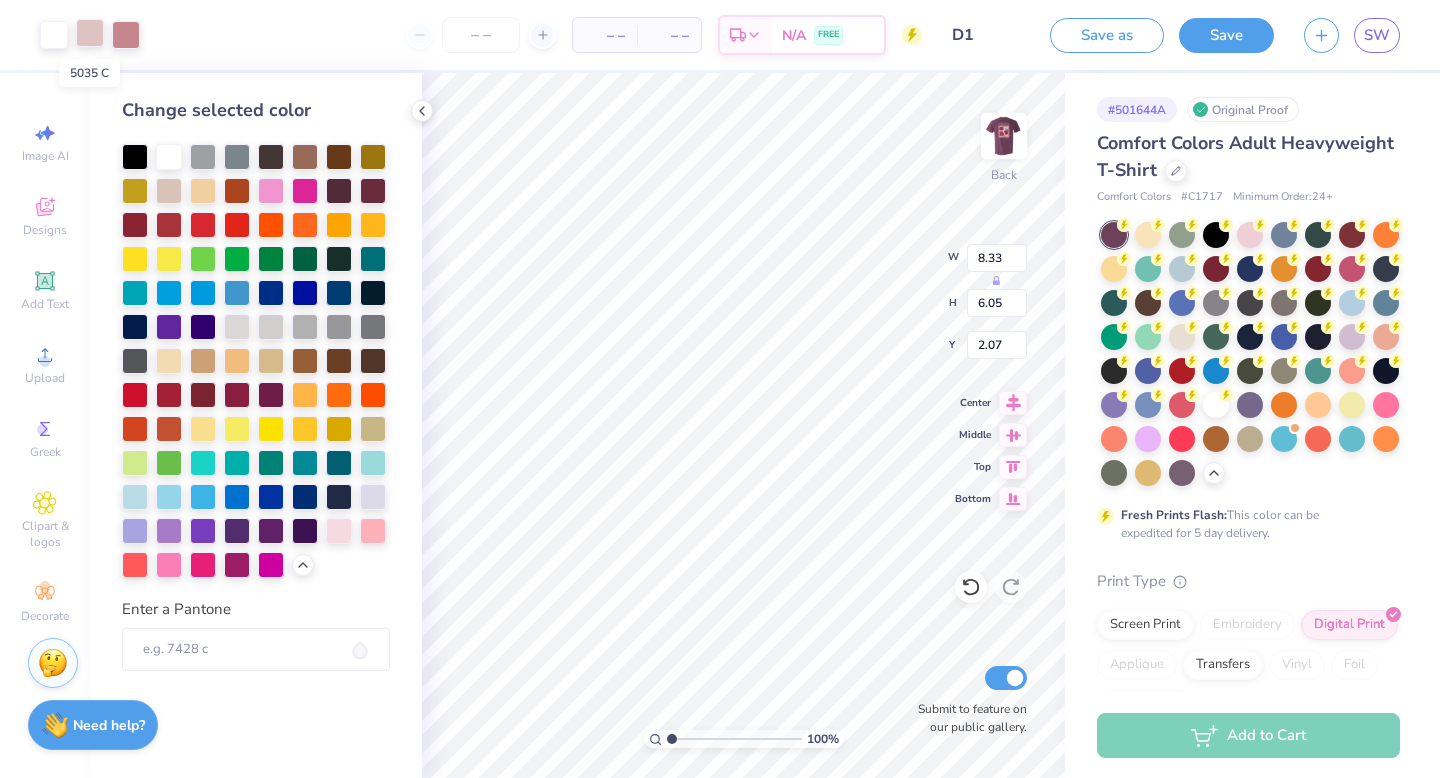 click at bounding box center (90, 33) 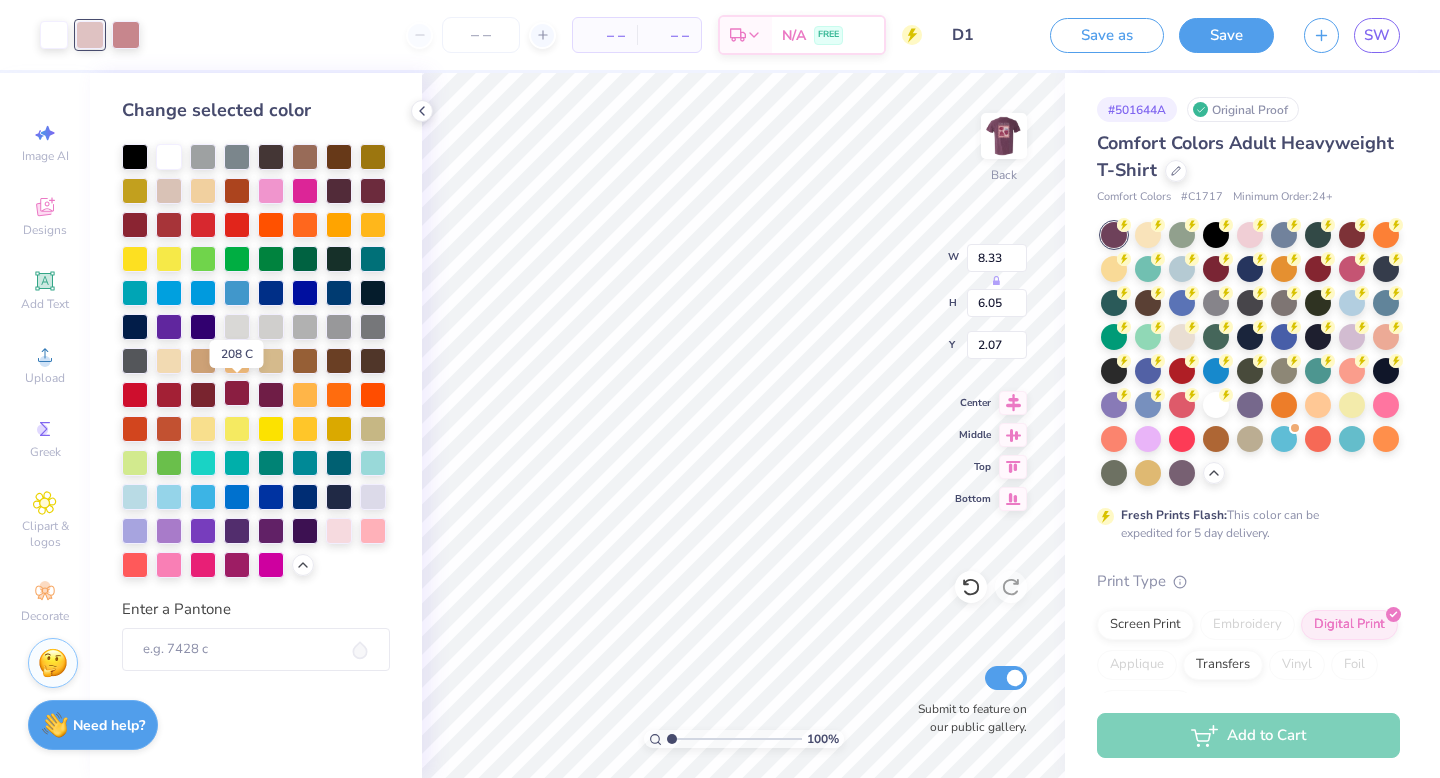 click at bounding box center [237, 393] 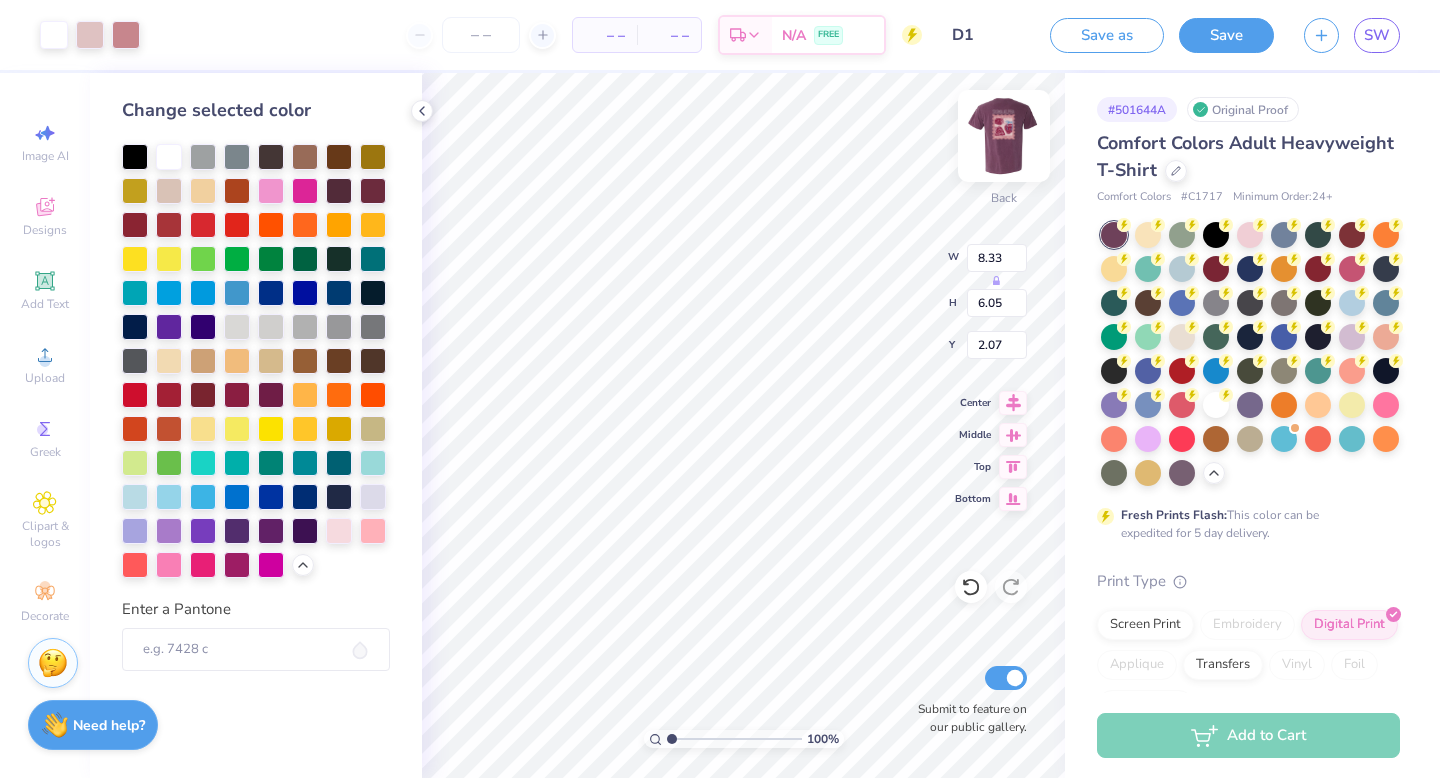 click at bounding box center [1004, 136] 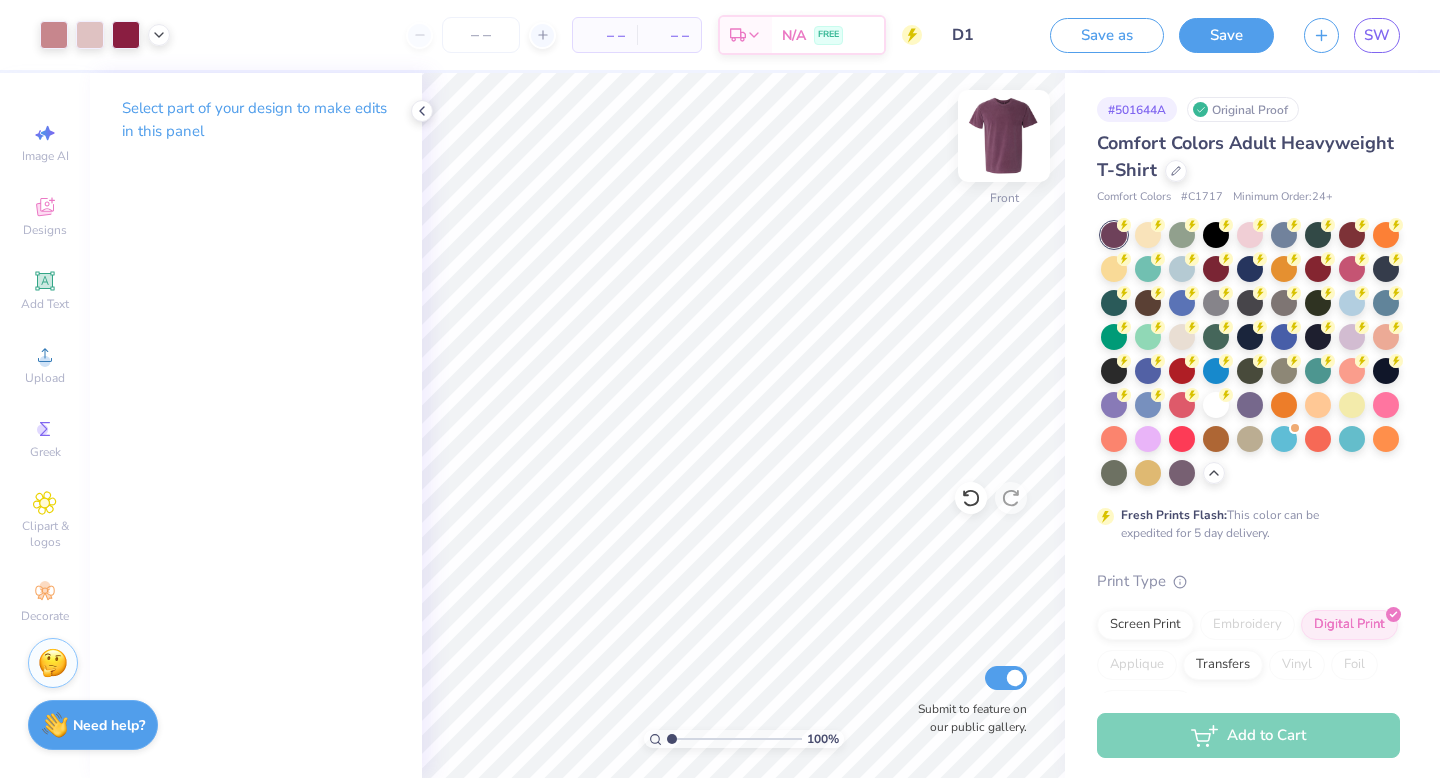 click at bounding box center [1004, 136] 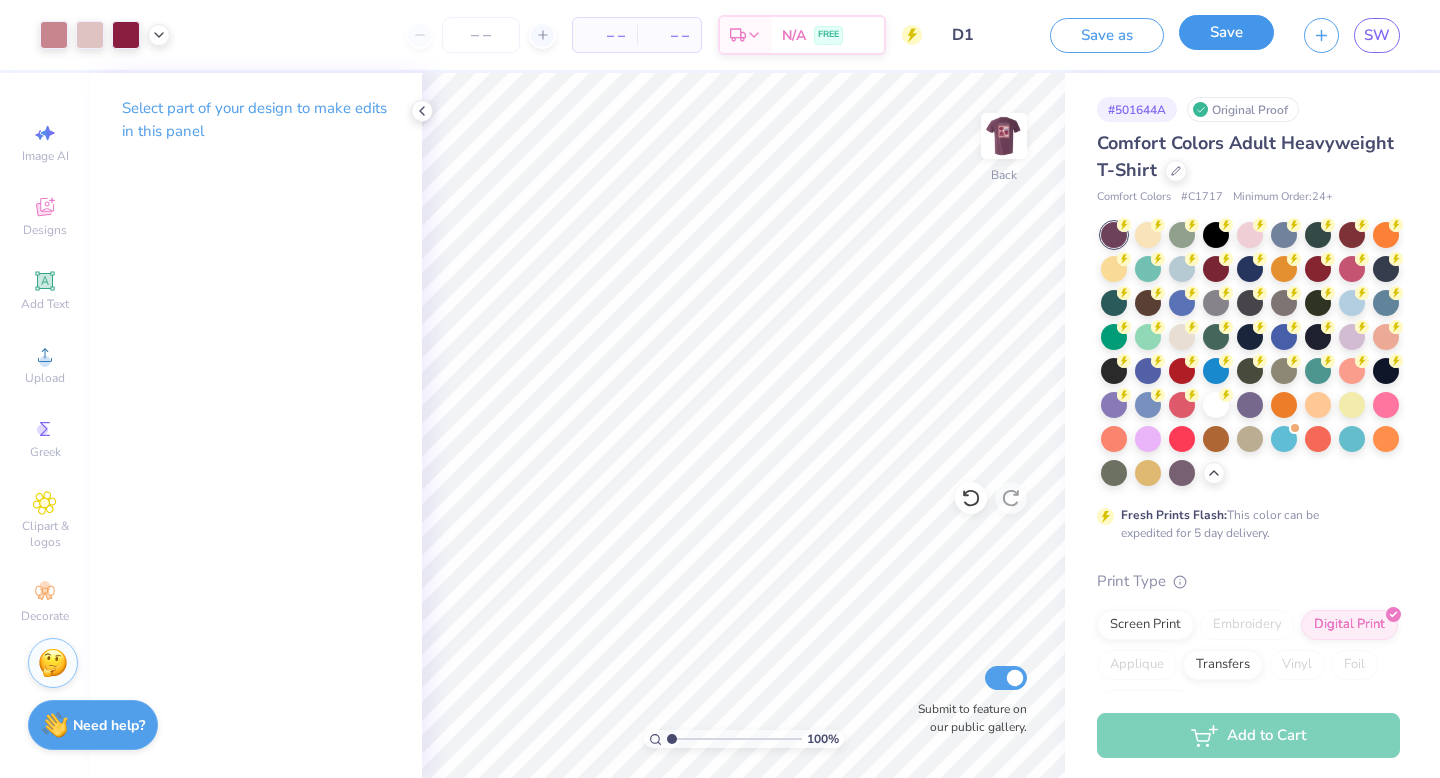 click on "Save" at bounding box center [1226, 32] 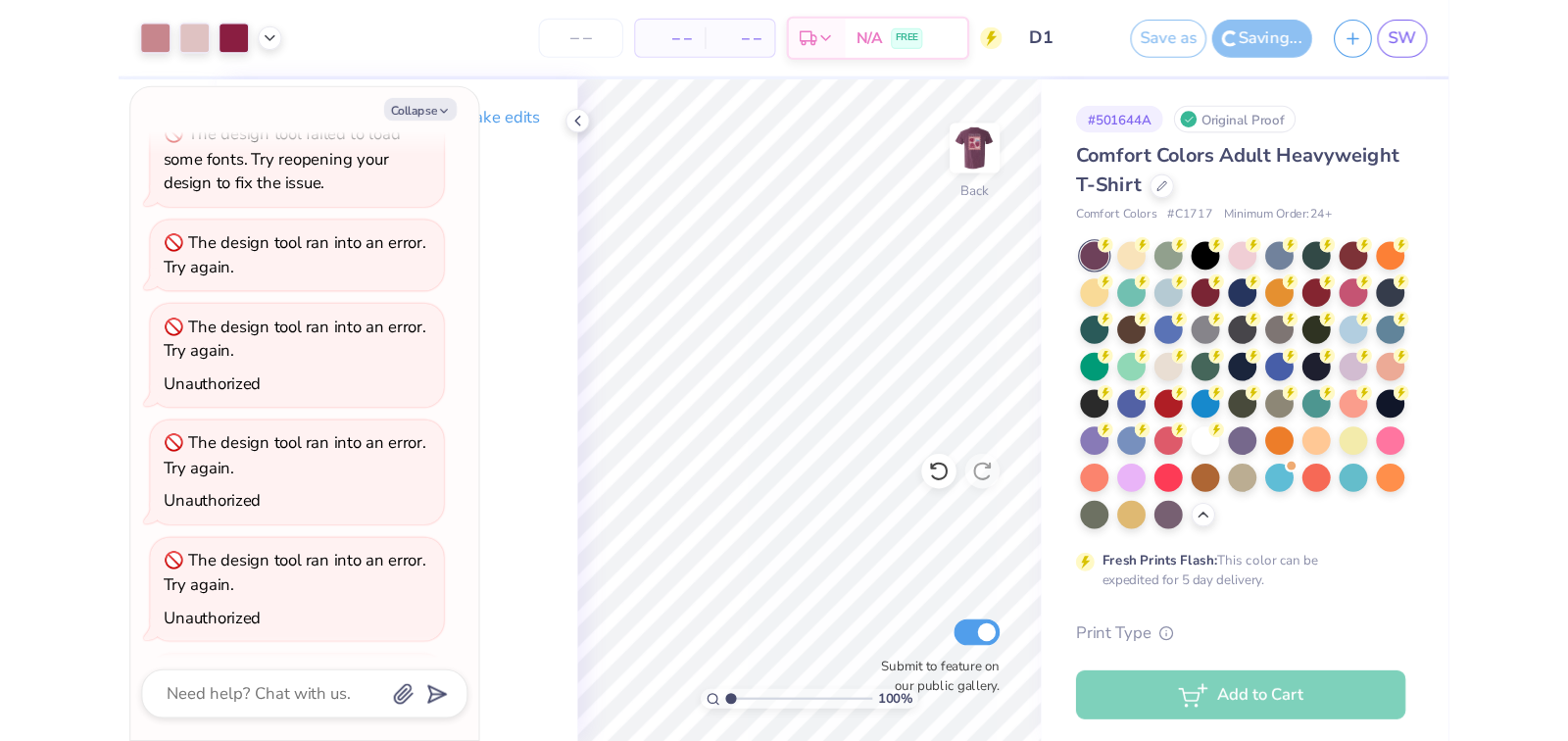 scroll, scrollTop: 4937, scrollLeft: 0, axis: vertical 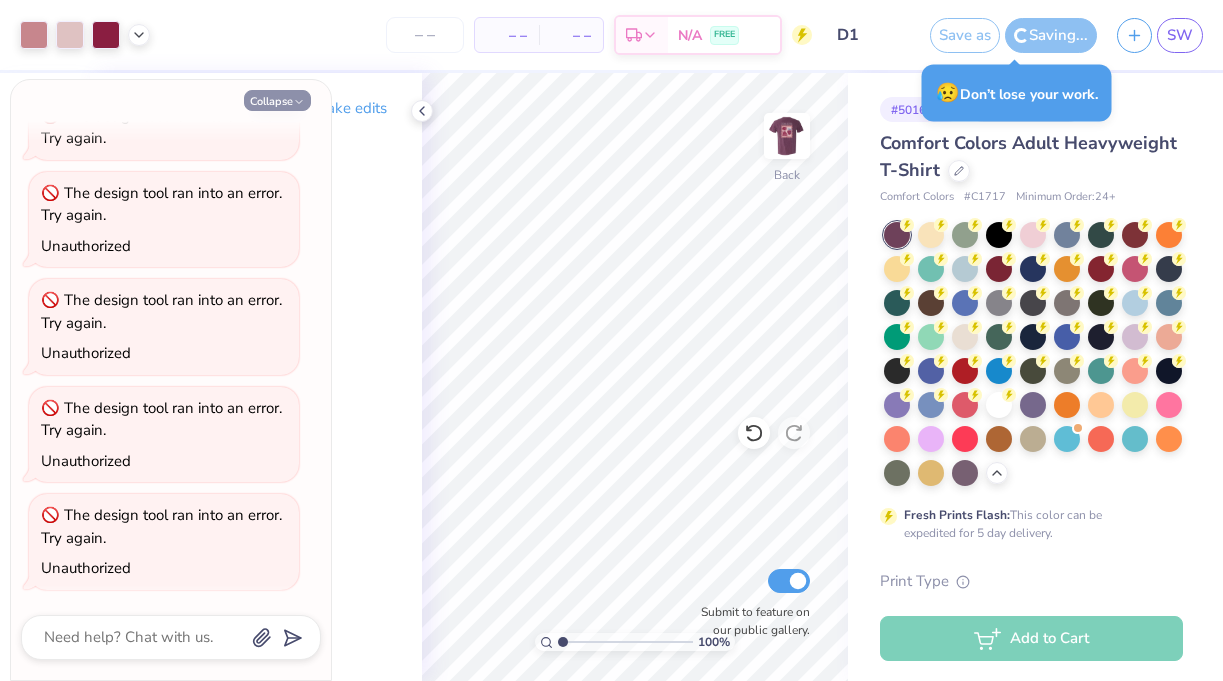 click on "Collapse" at bounding box center (277, 100) 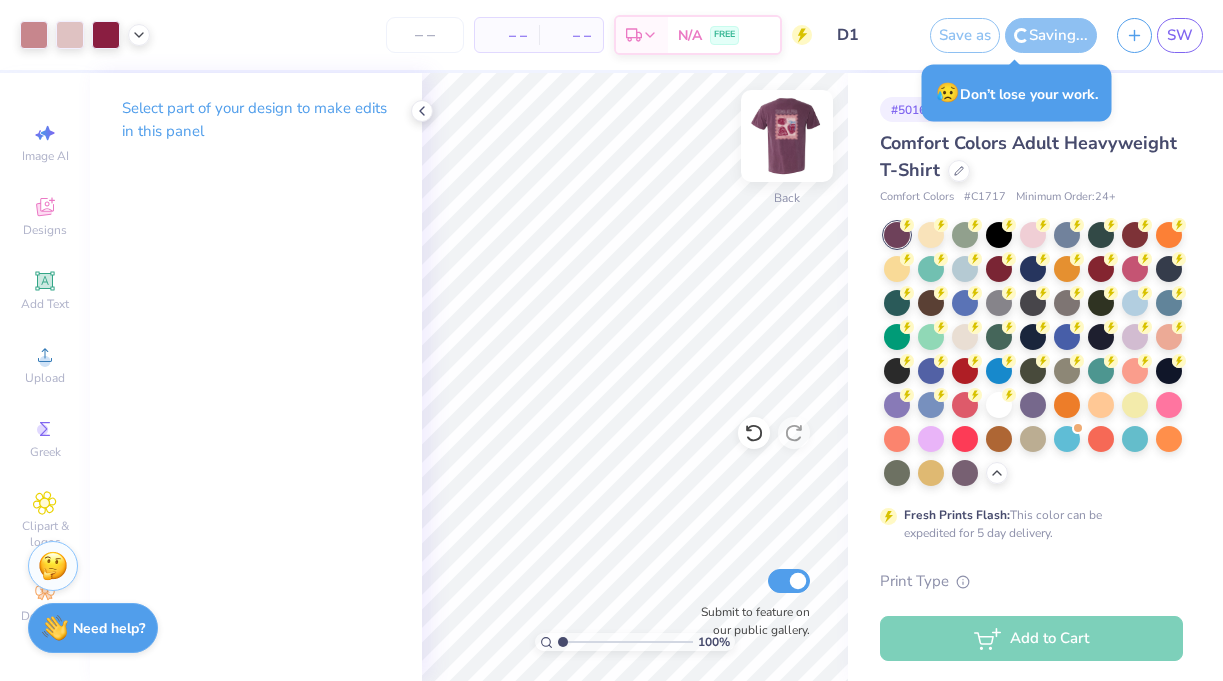 click at bounding box center [787, 136] 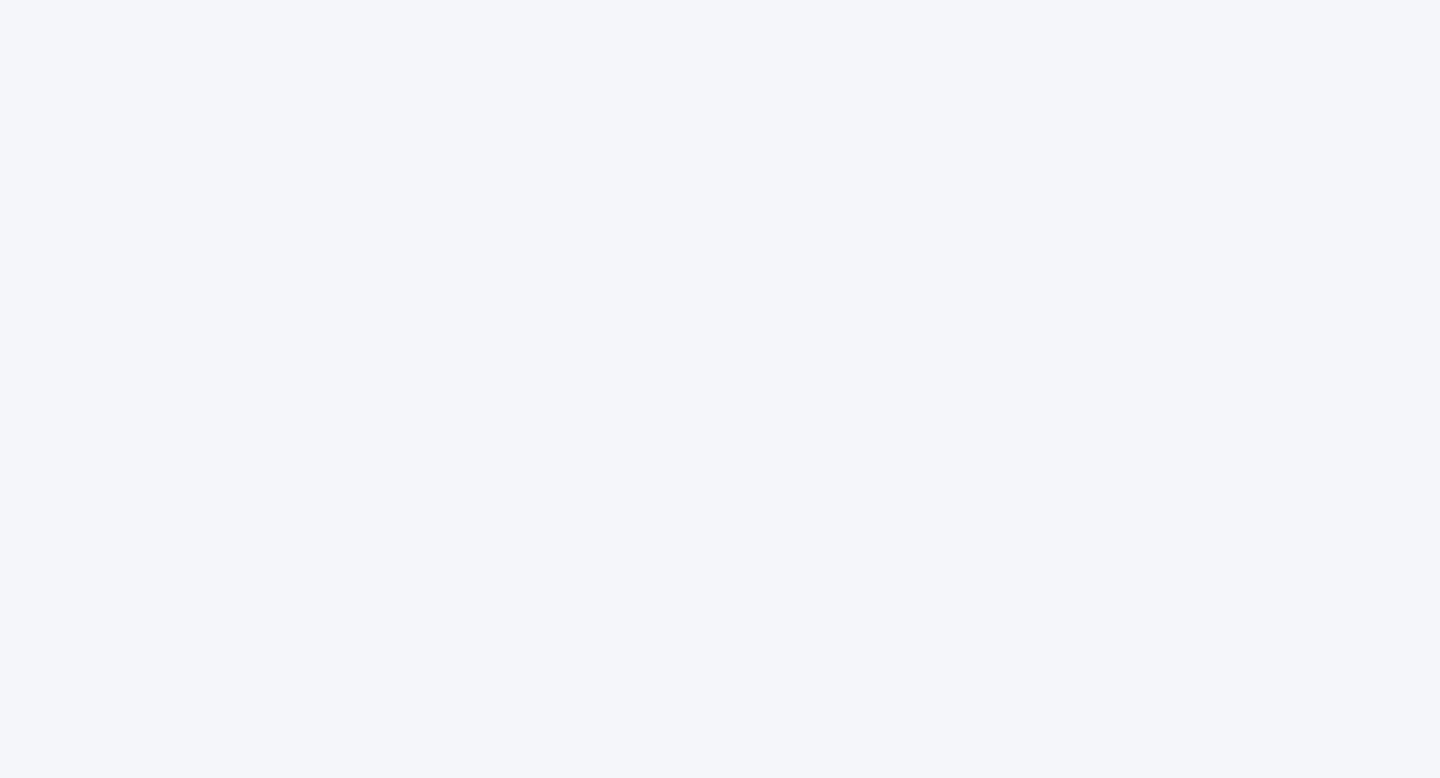 scroll, scrollTop: 0, scrollLeft: 0, axis: both 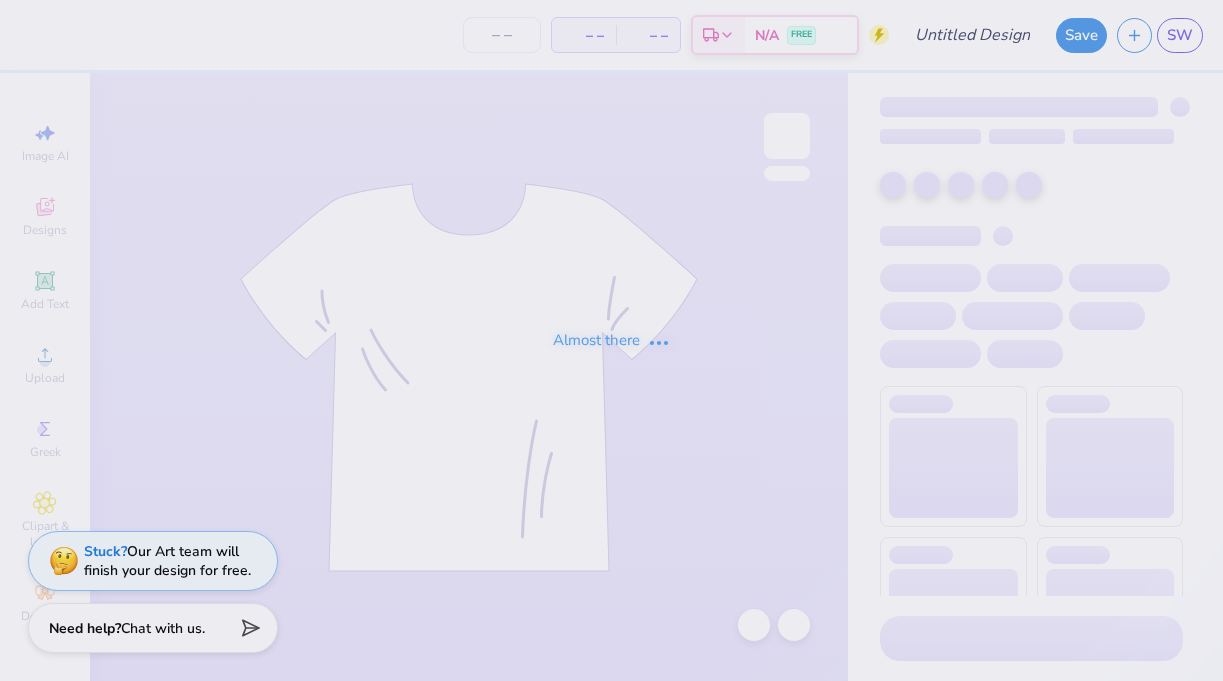type on "b2" 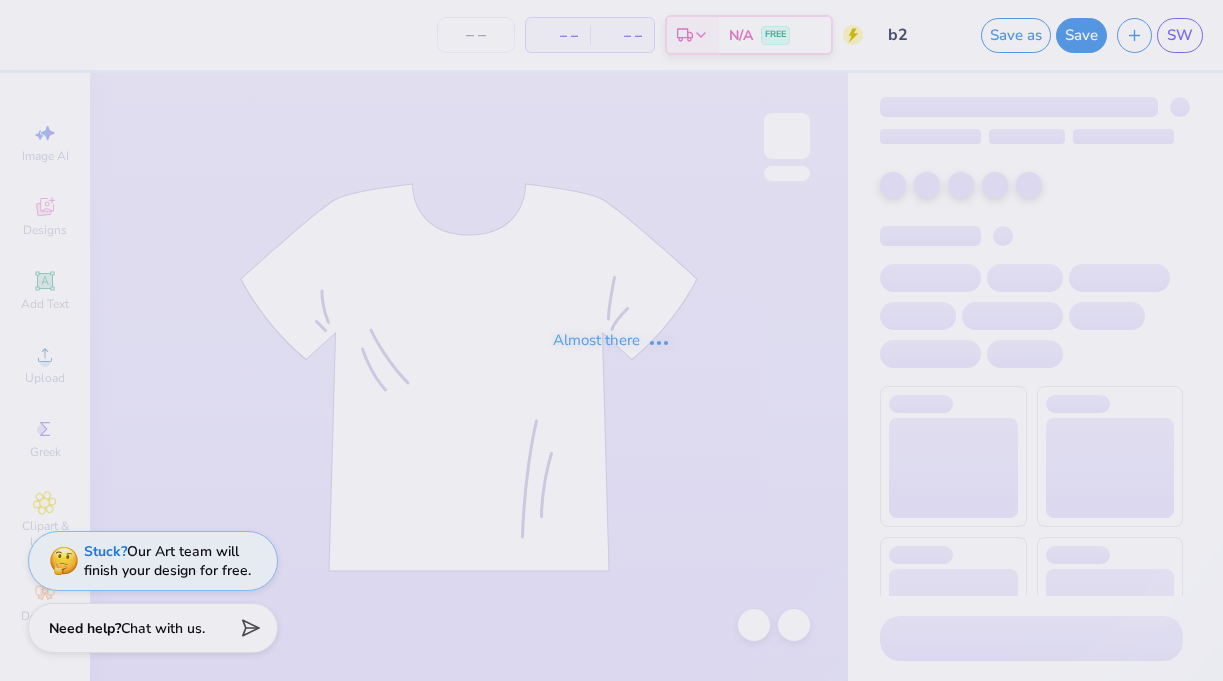 scroll, scrollTop: 0, scrollLeft: 0, axis: both 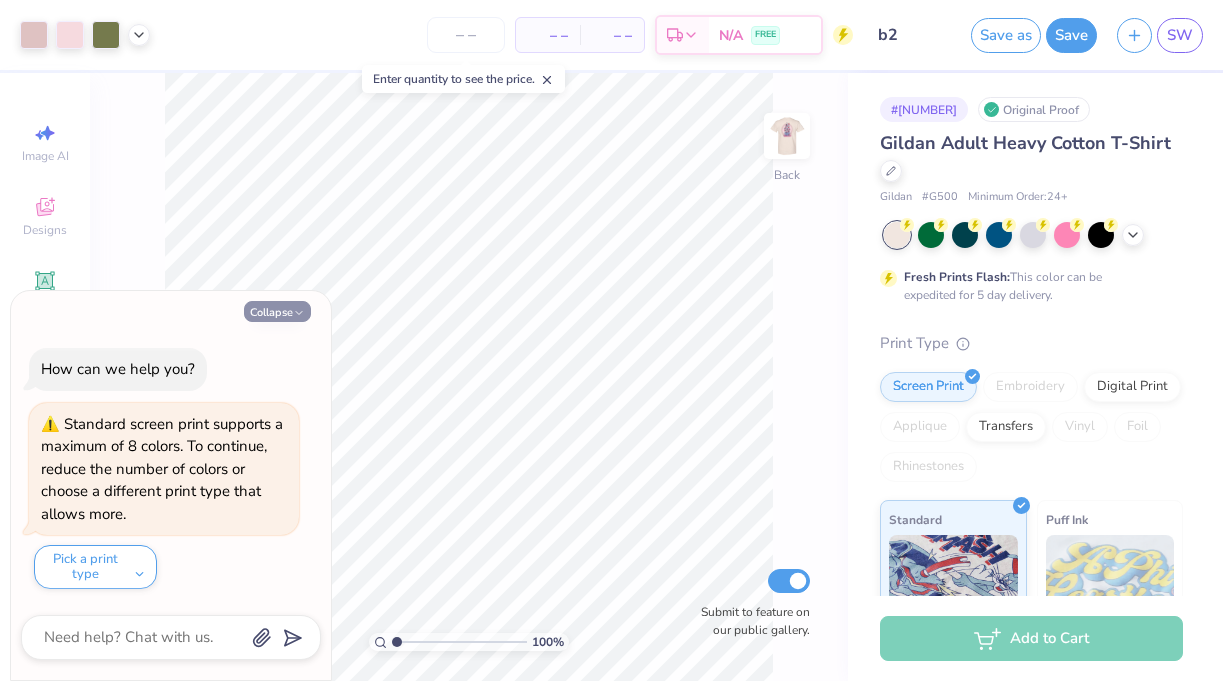 click 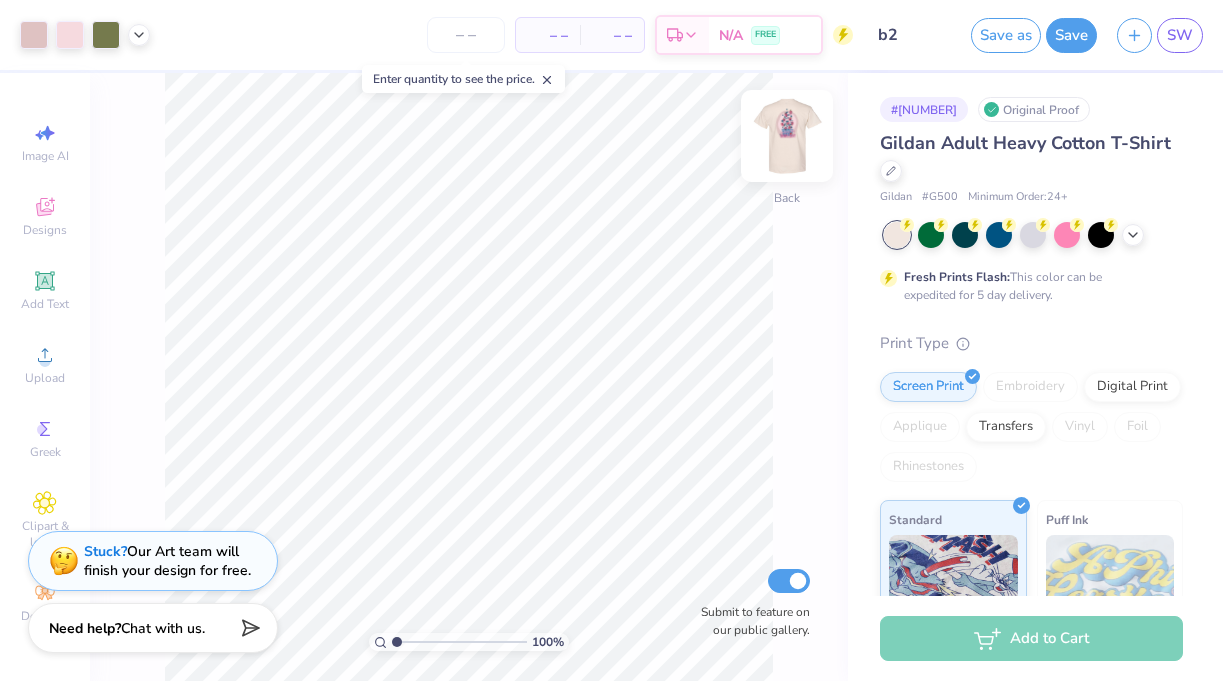 click at bounding box center (787, 136) 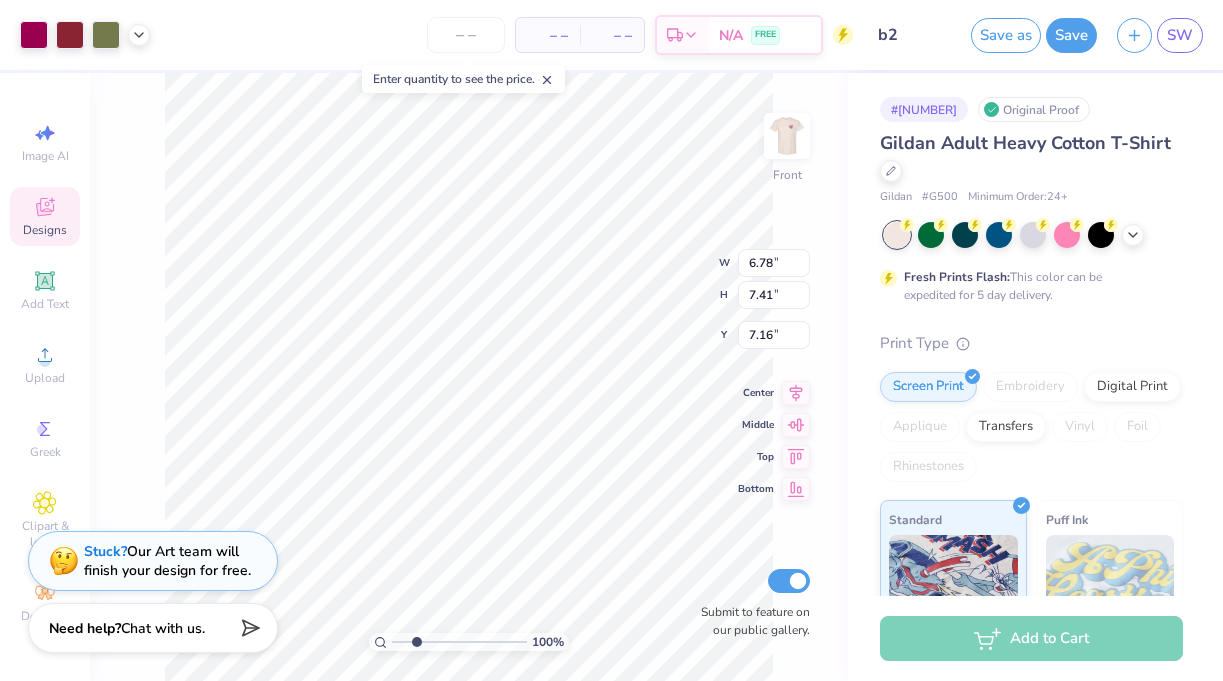click at bounding box center [459, 642] 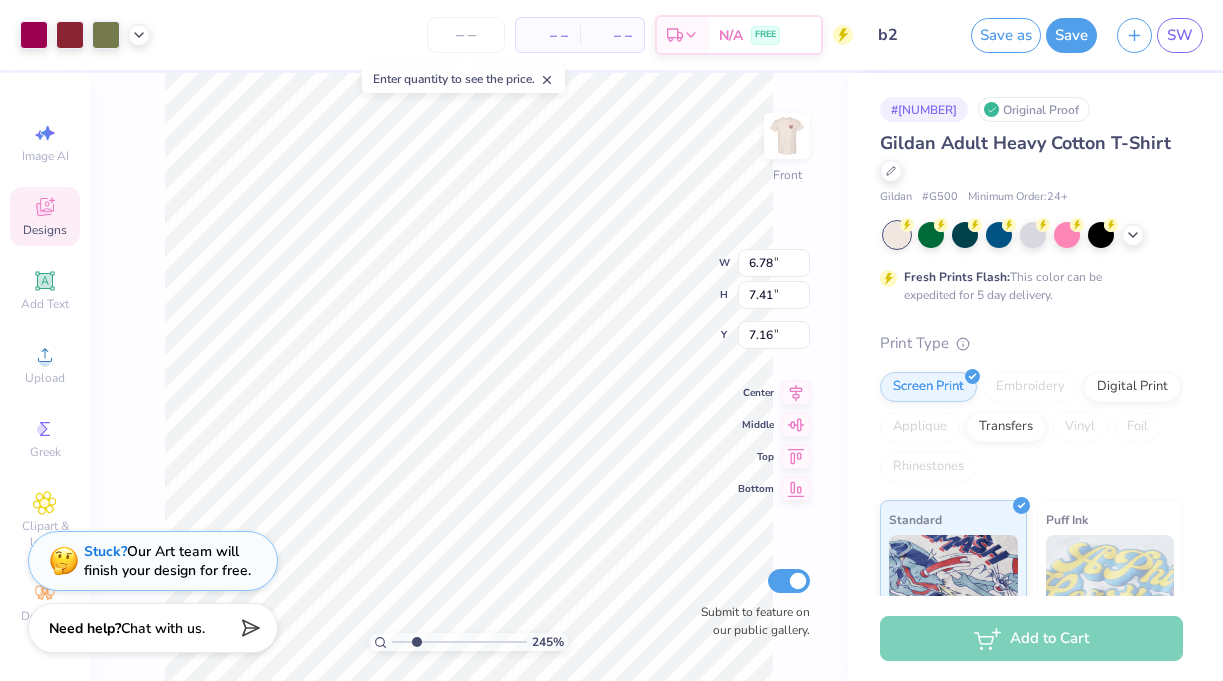 type on "4.15" 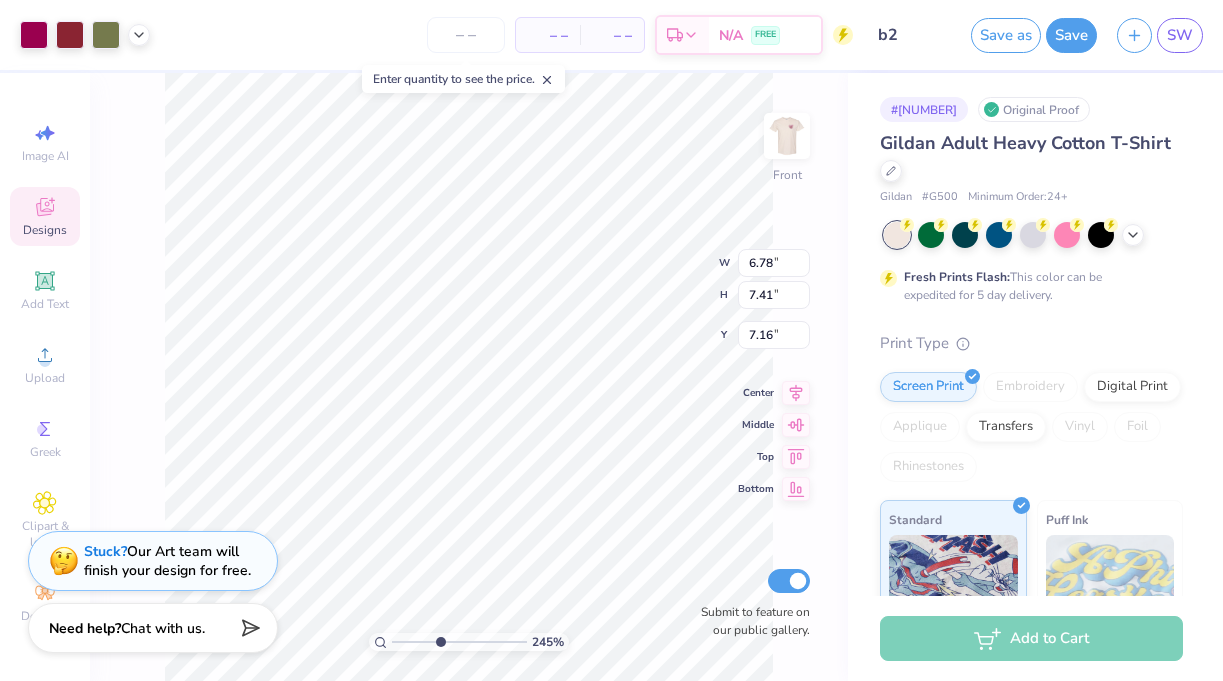 click at bounding box center (459, 642) 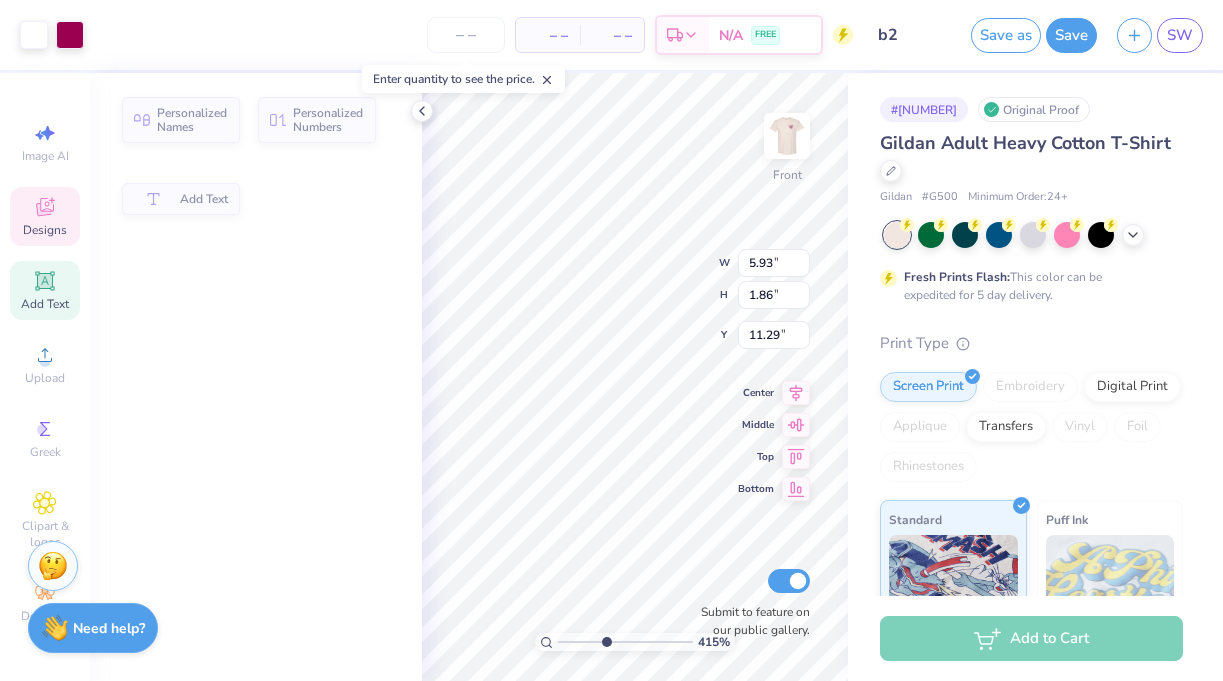 type on "5.93" 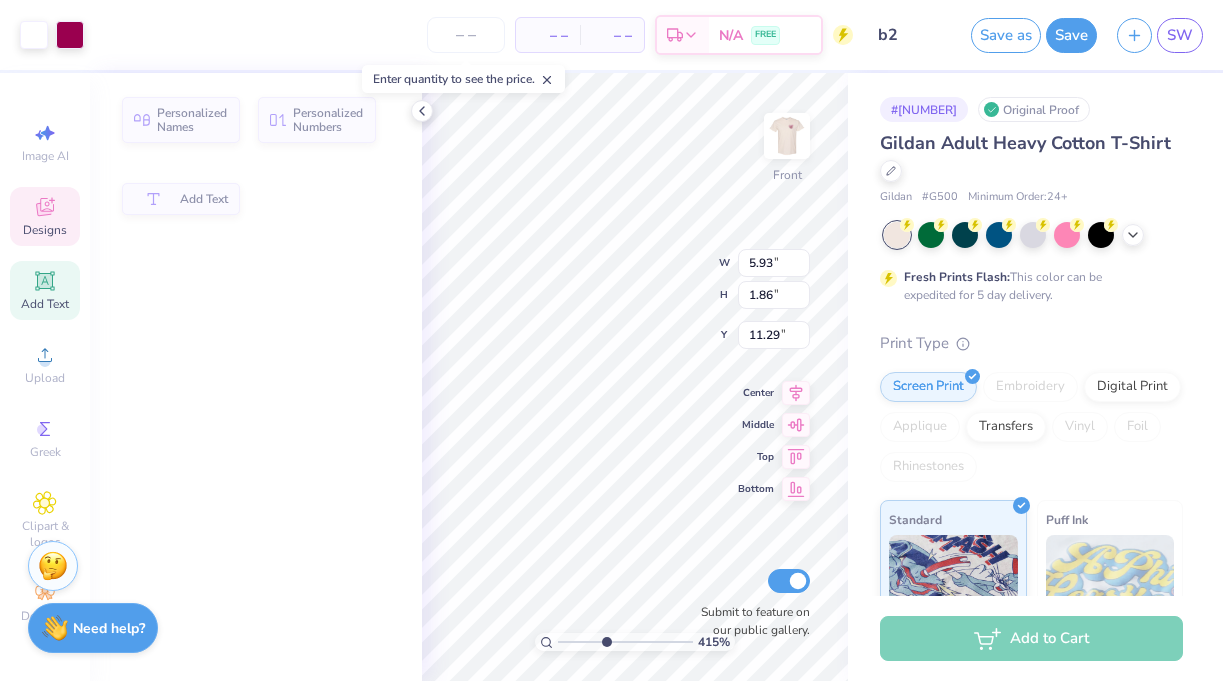 type on "1.86" 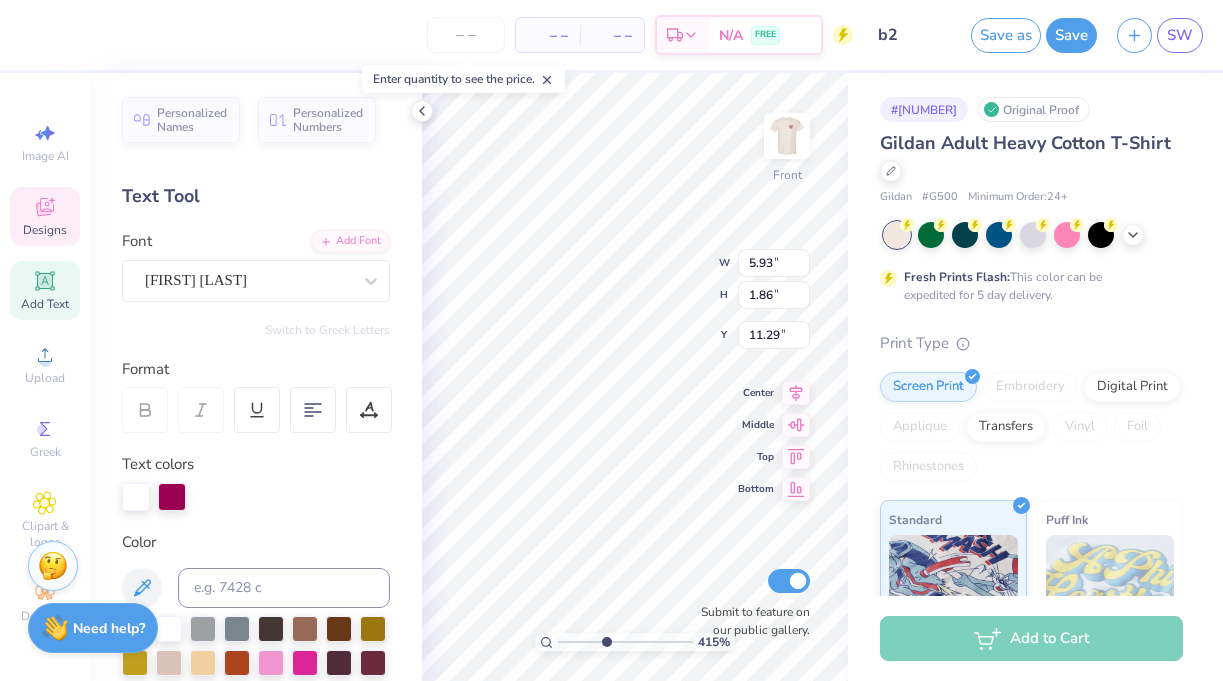 click 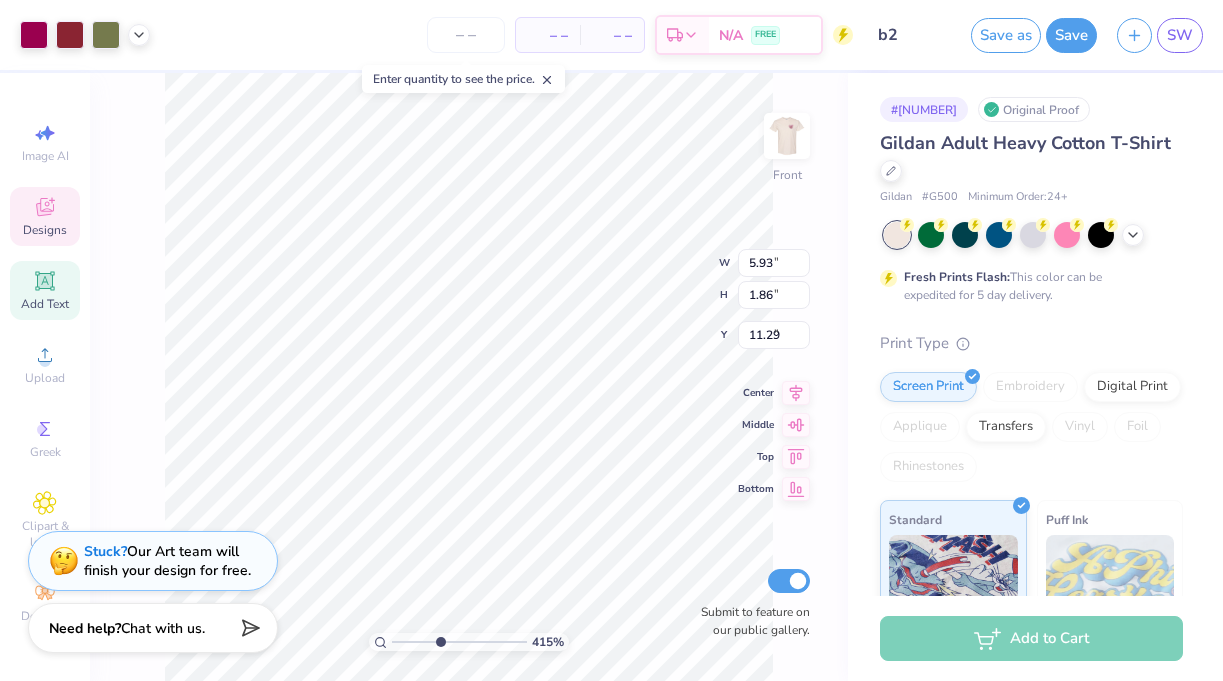 type on "6.78" 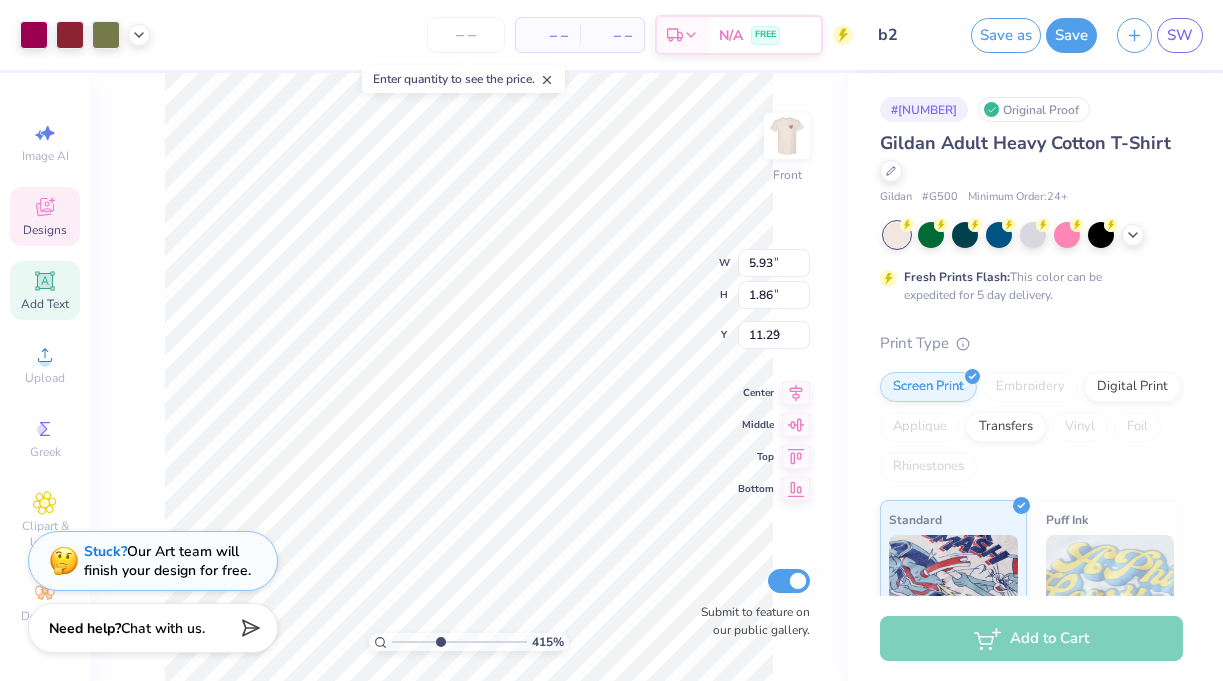 type on "7.41" 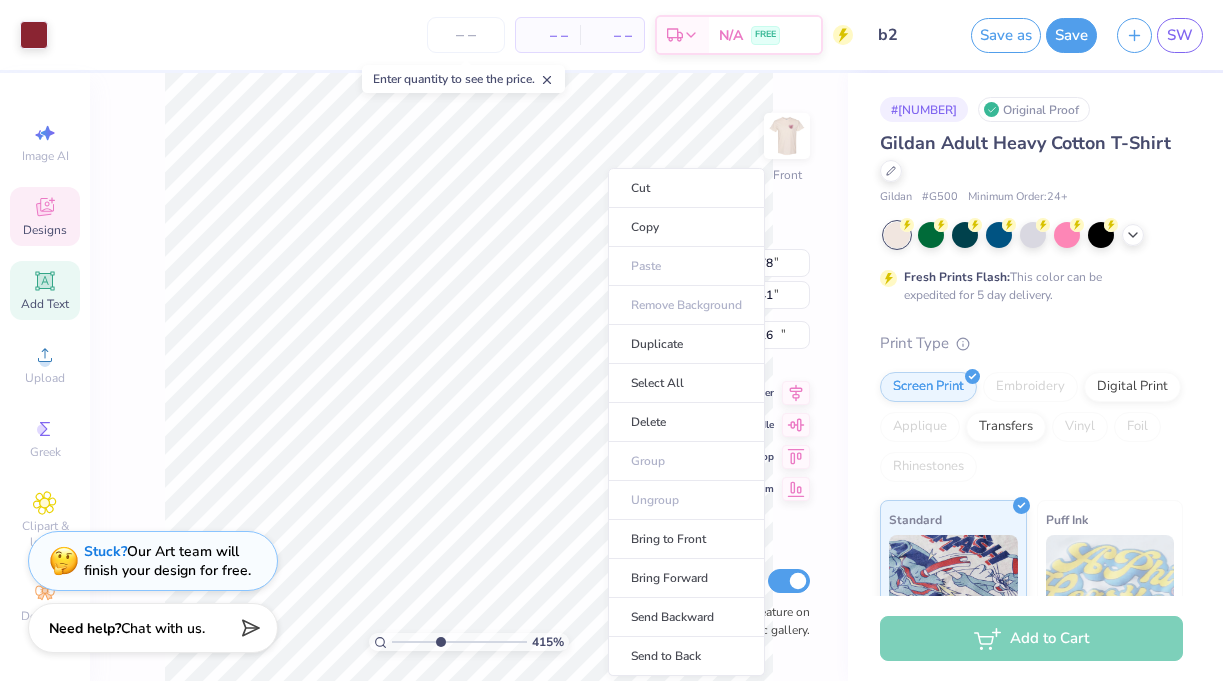 type on "0.98" 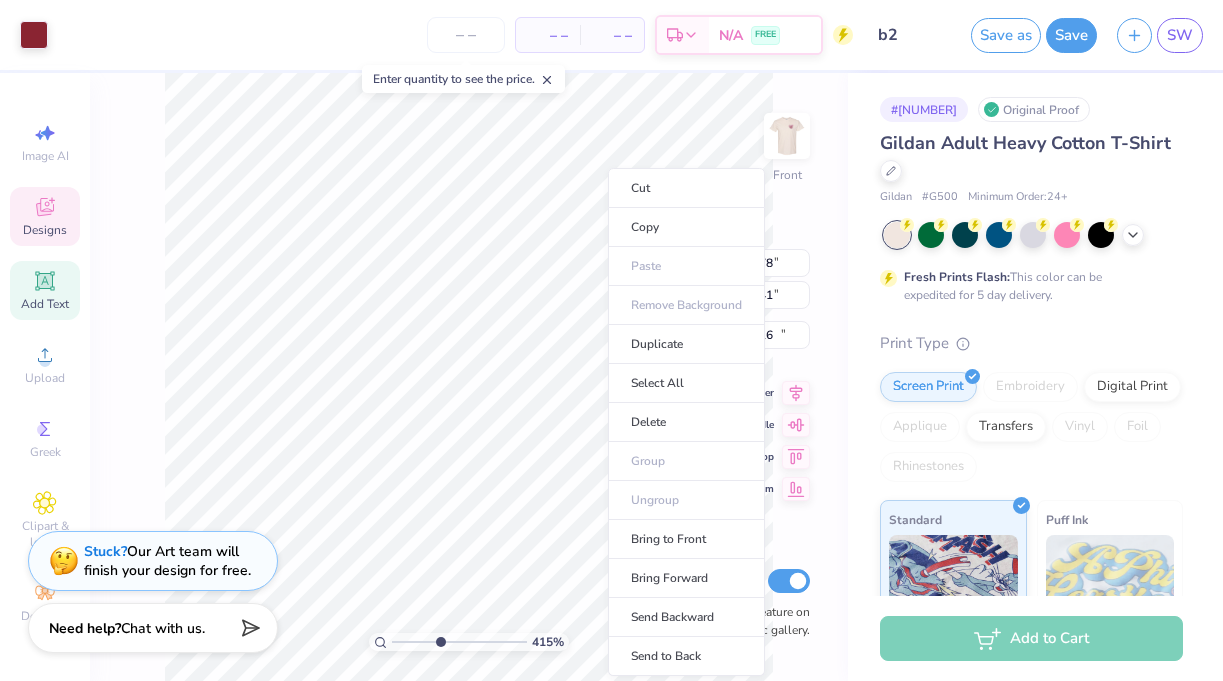 type on "0.92" 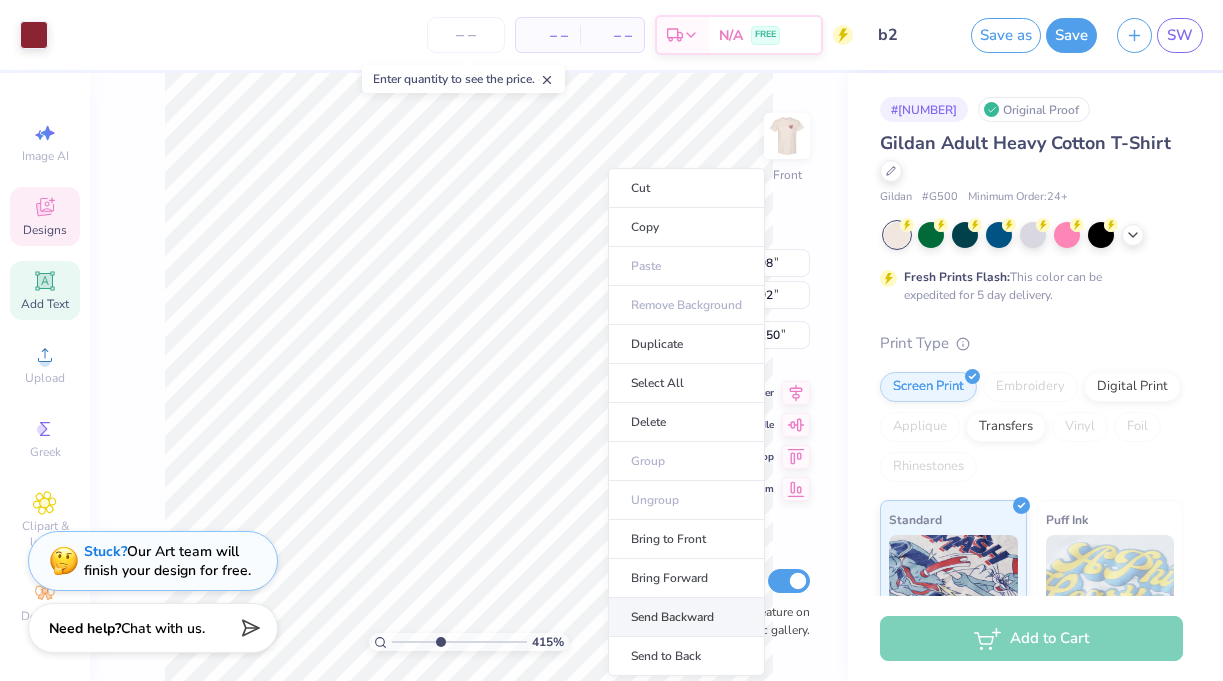 click on "Send Backward" at bounding box center (686, 617) 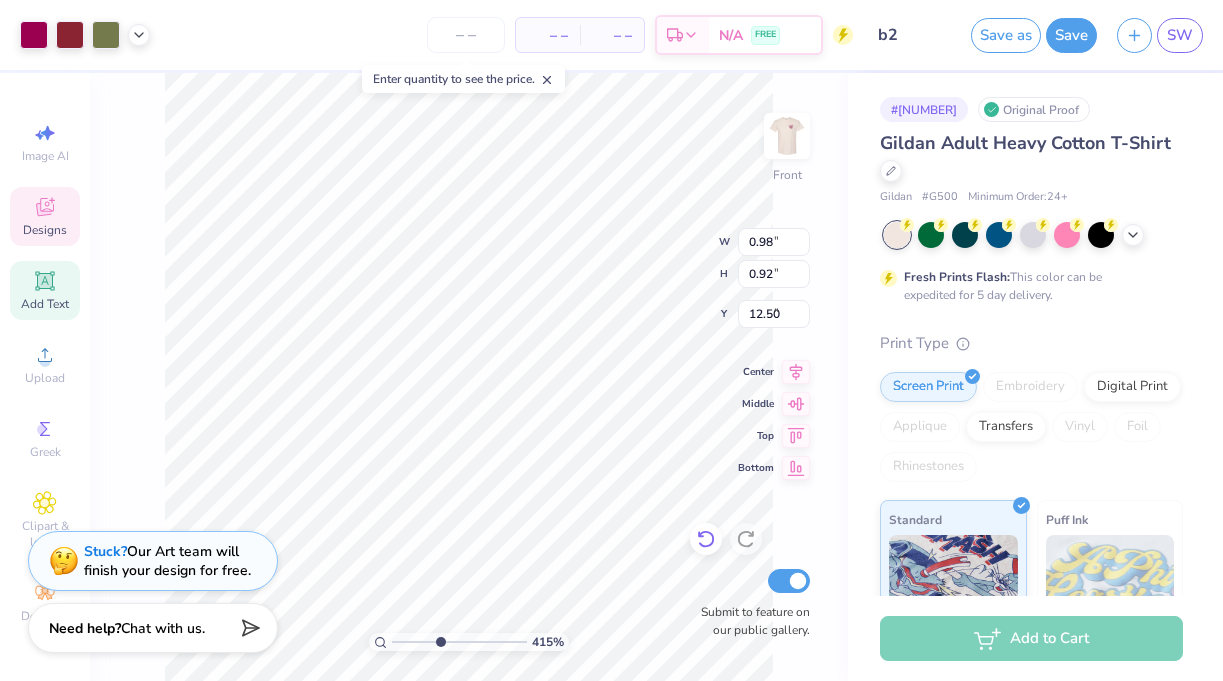type on "6.78" 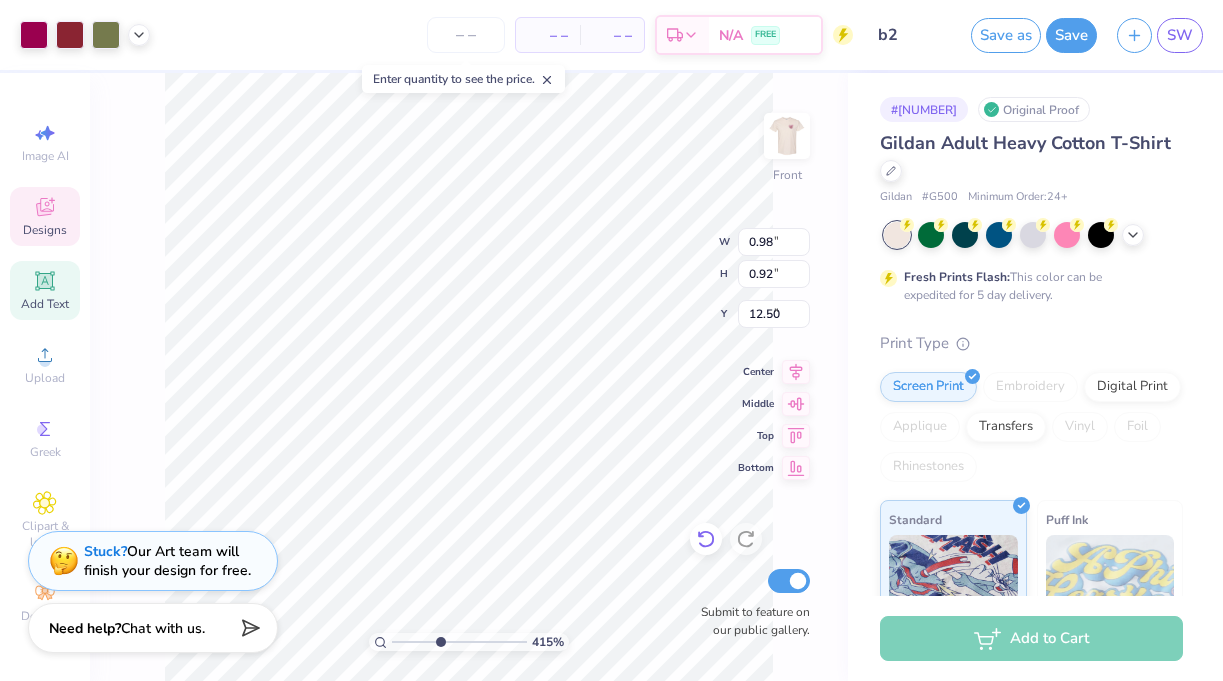 type on "7.41" 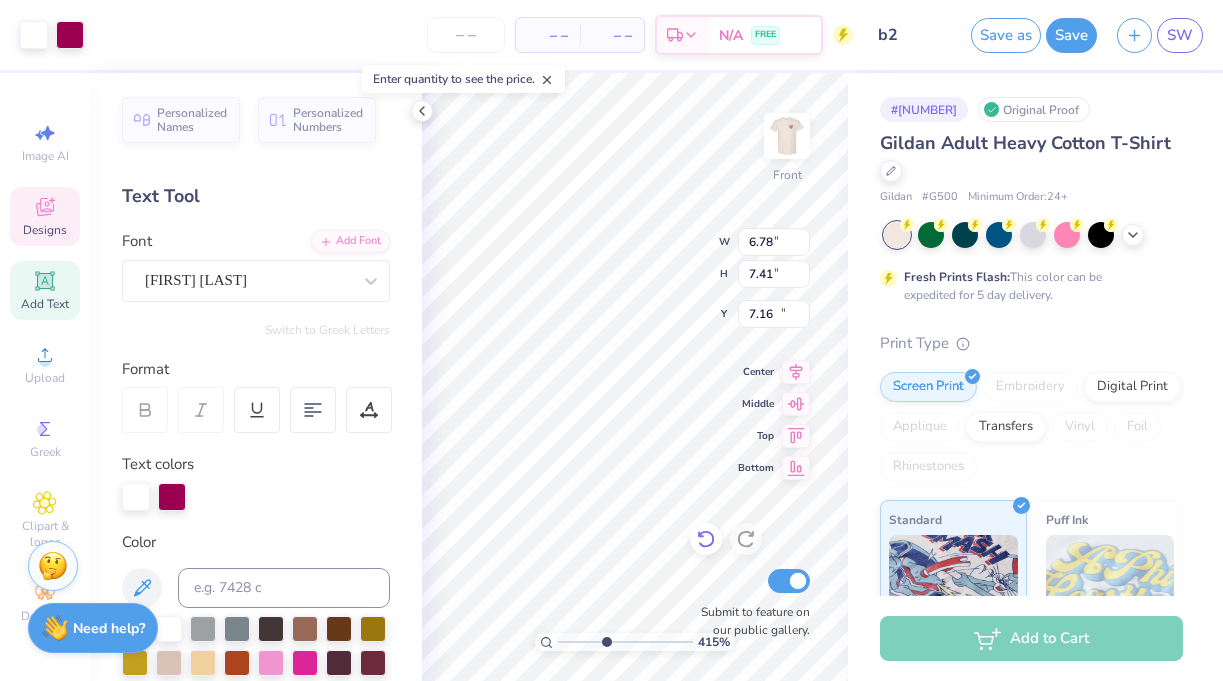 type on "5.93" 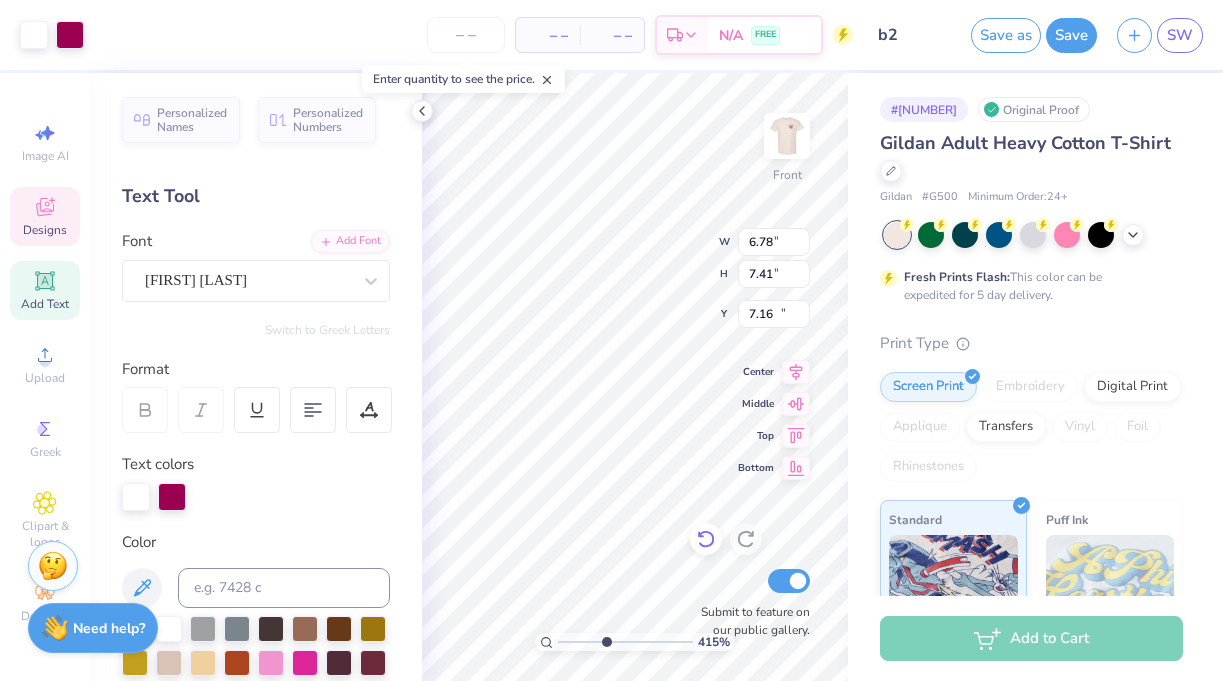 type on "1.86" 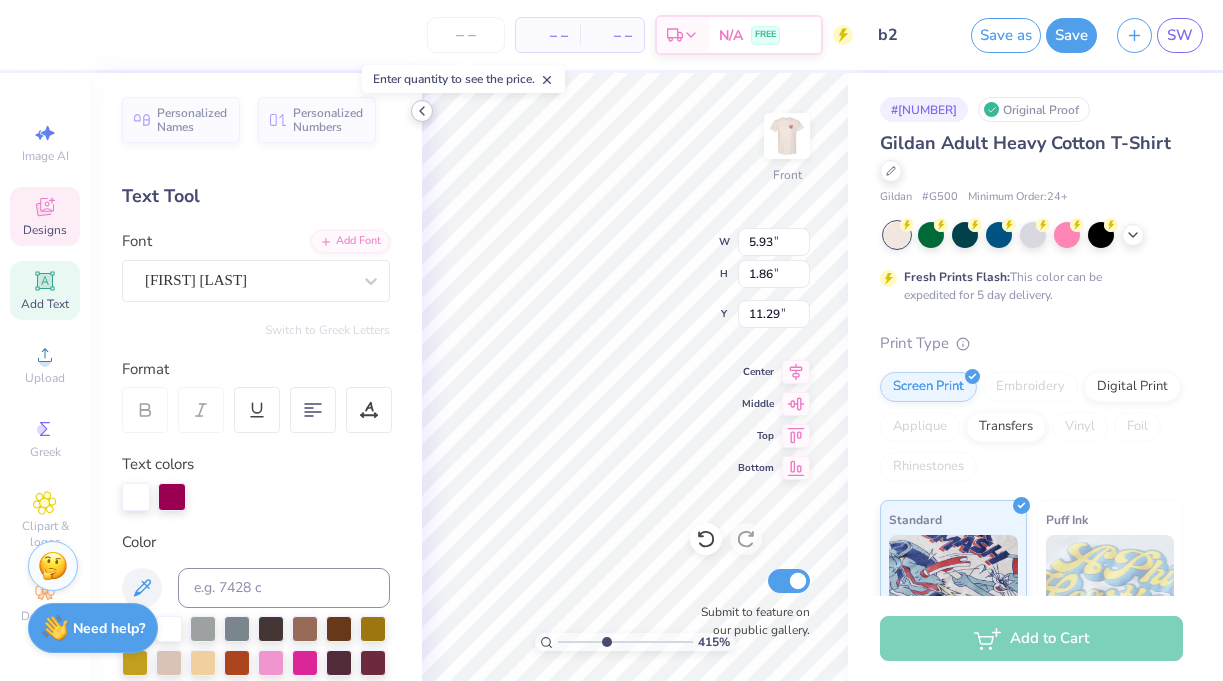 click 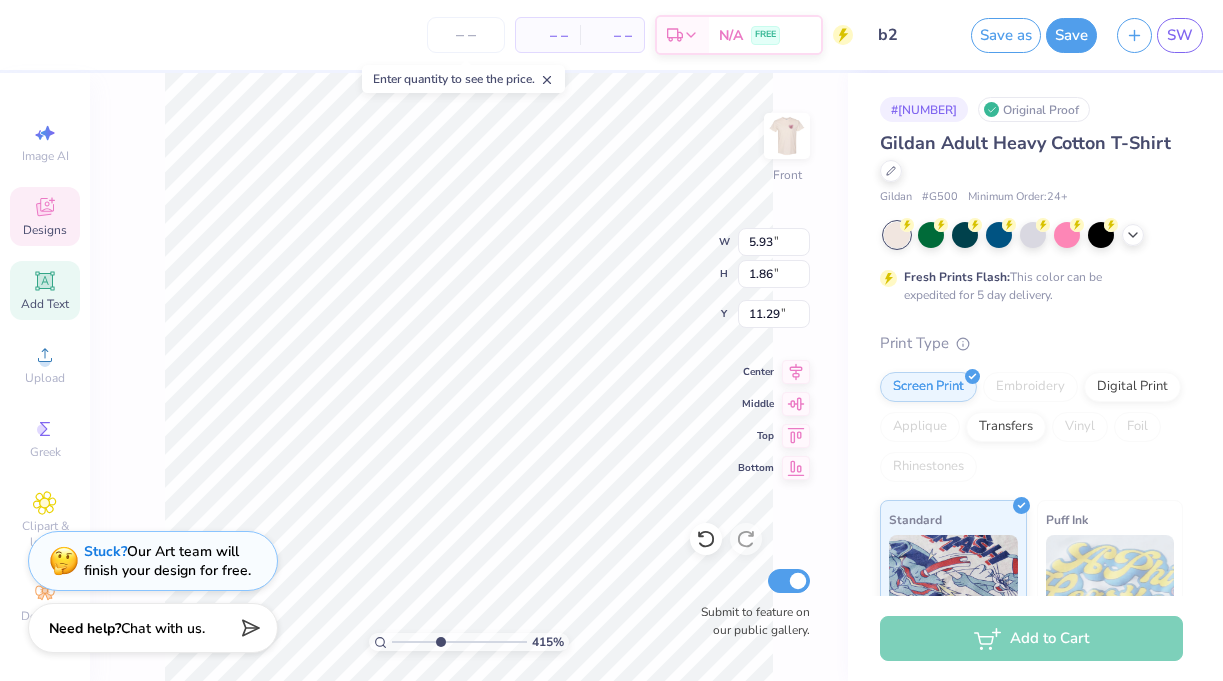 type on "7.78" 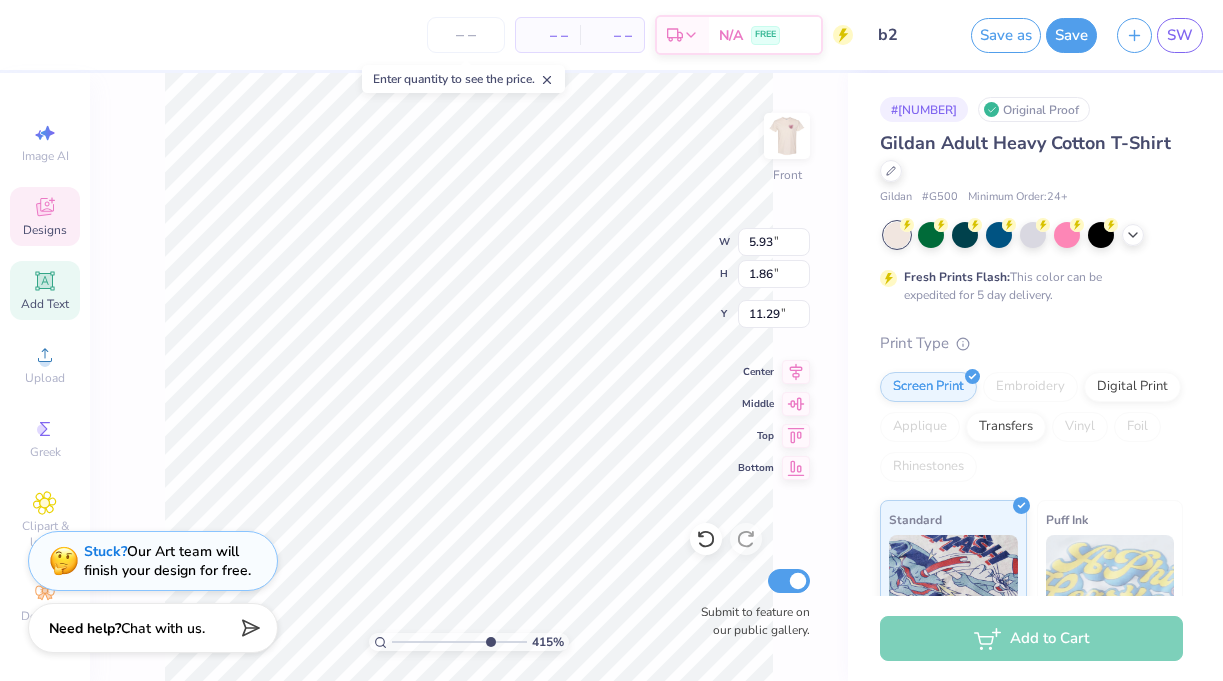 click at bounding box center (459, 642) 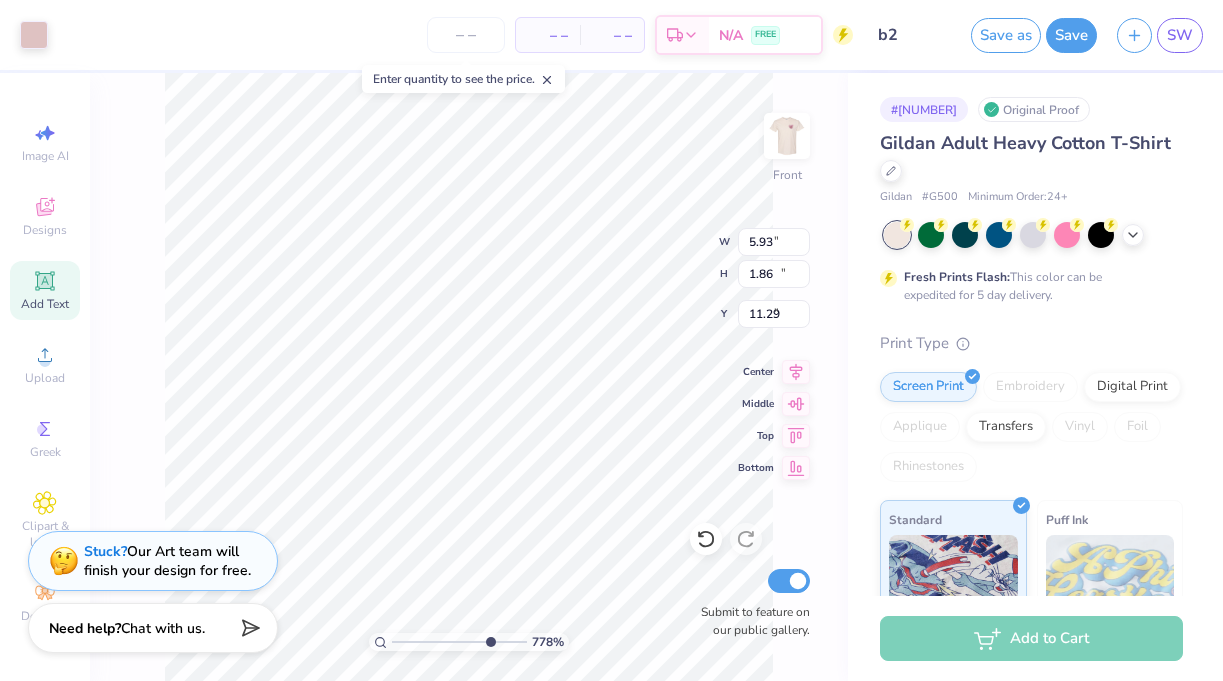 type on "9.07" 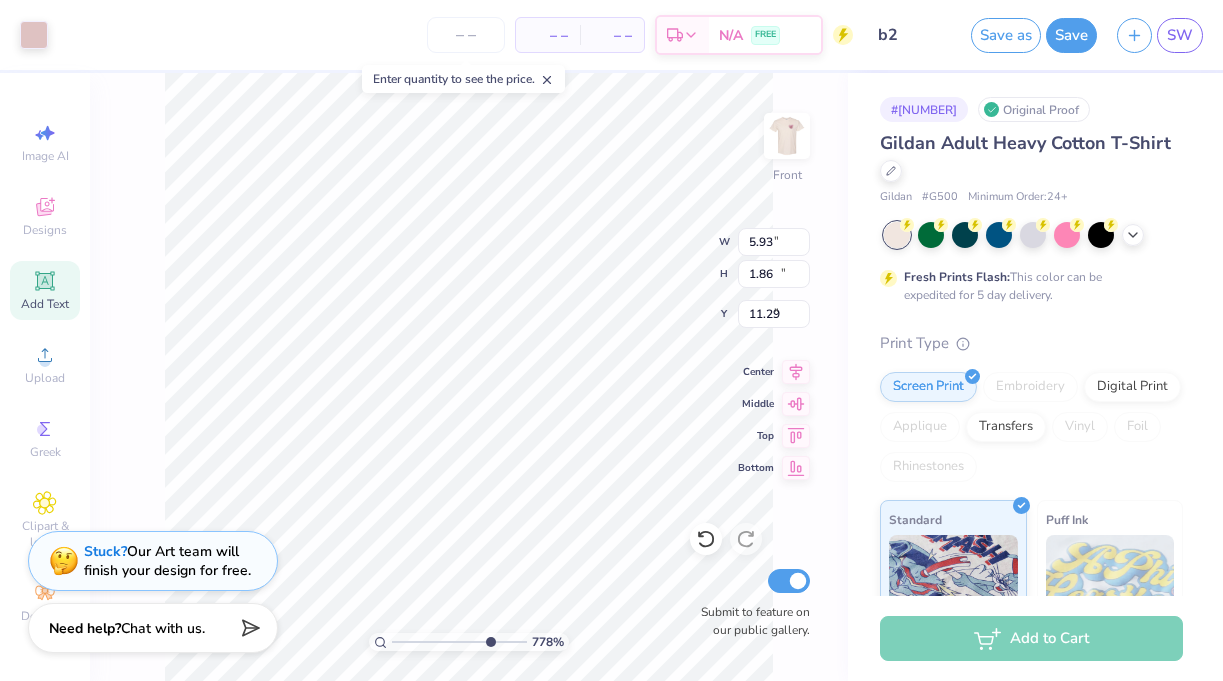 type on "10.91" 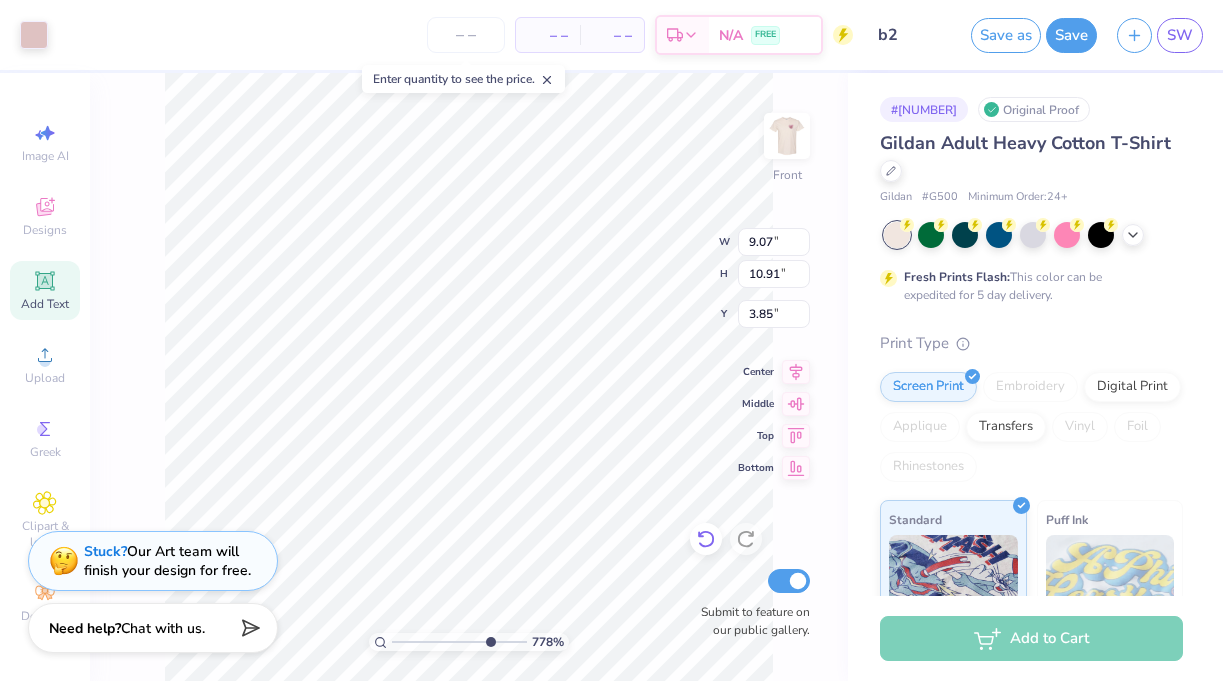 click 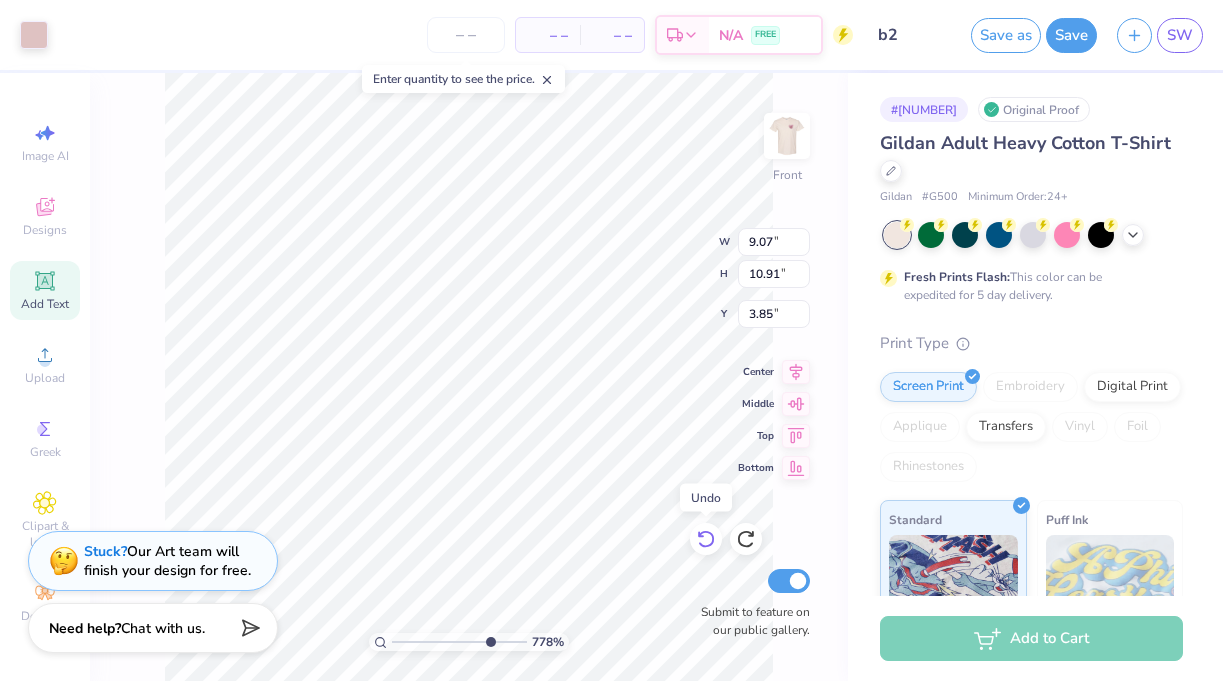 type on "3.81" 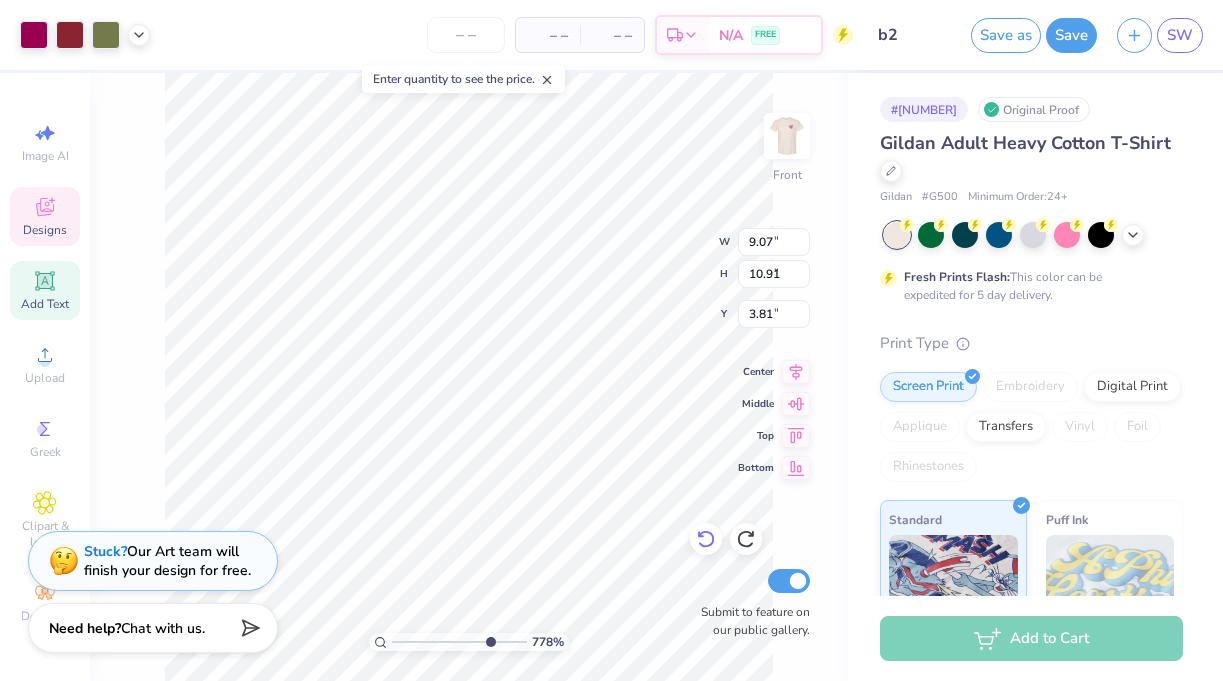 type on "6.78" 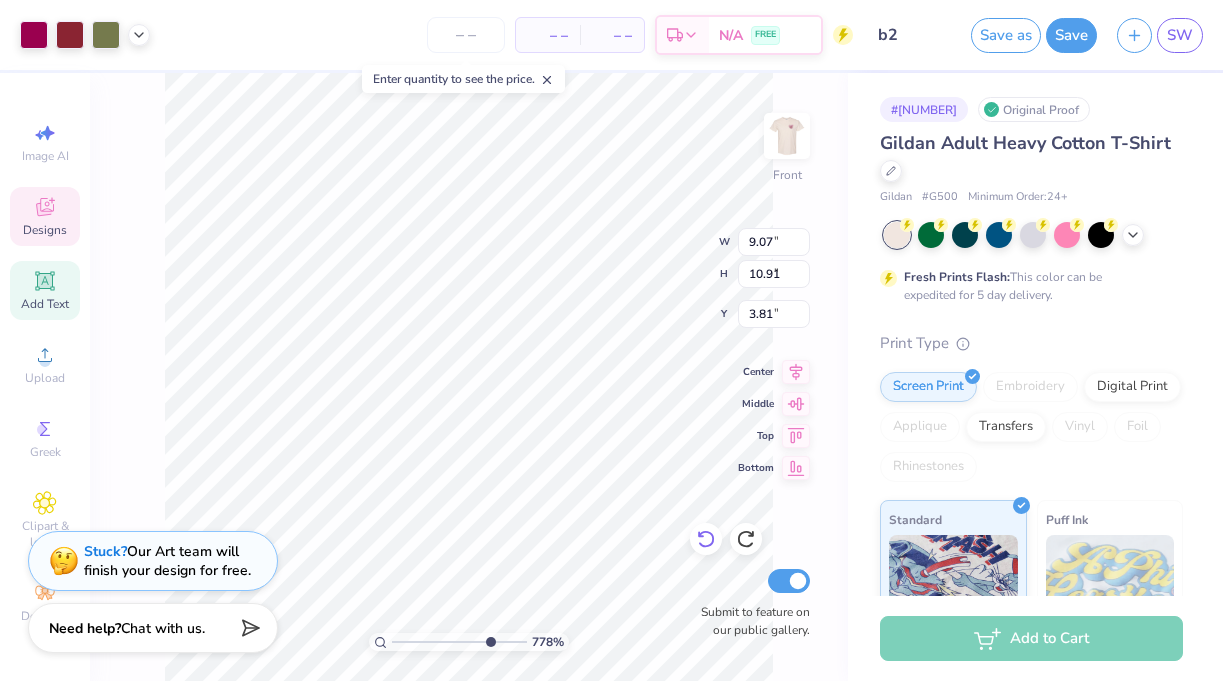 type on "7.41" 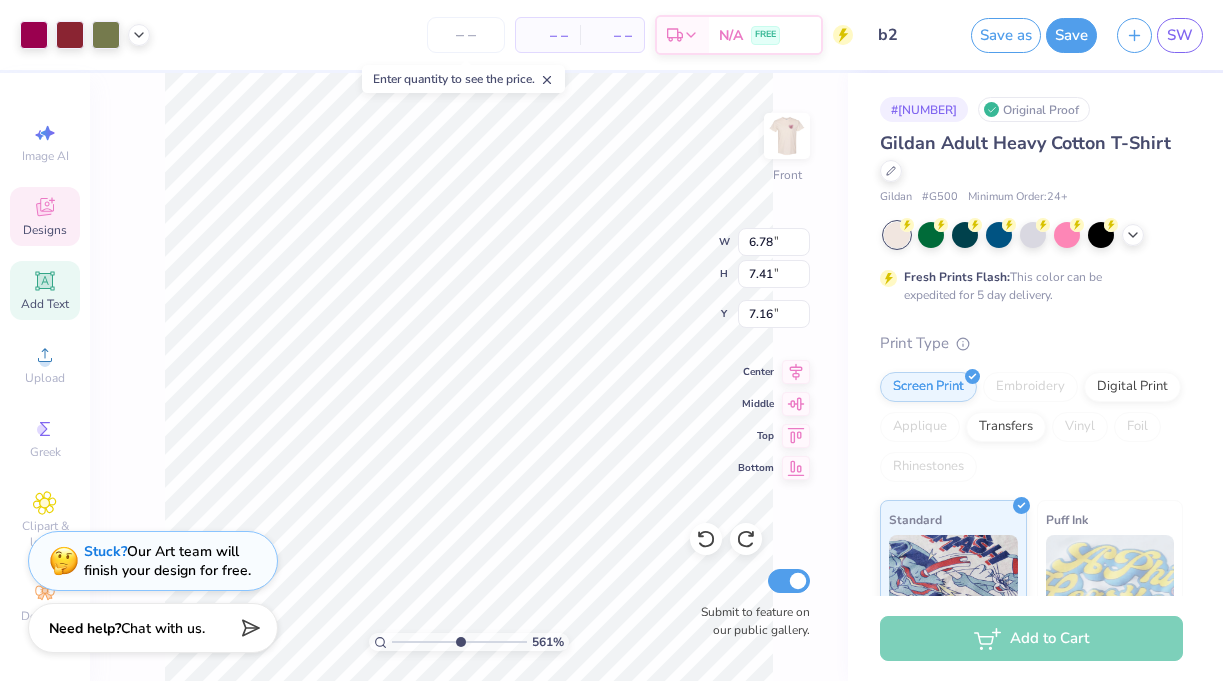 drag, startPoint x: 487, startPoint y: 642, endPoint x: 458, endPoint y: 620, distance: 36.40055 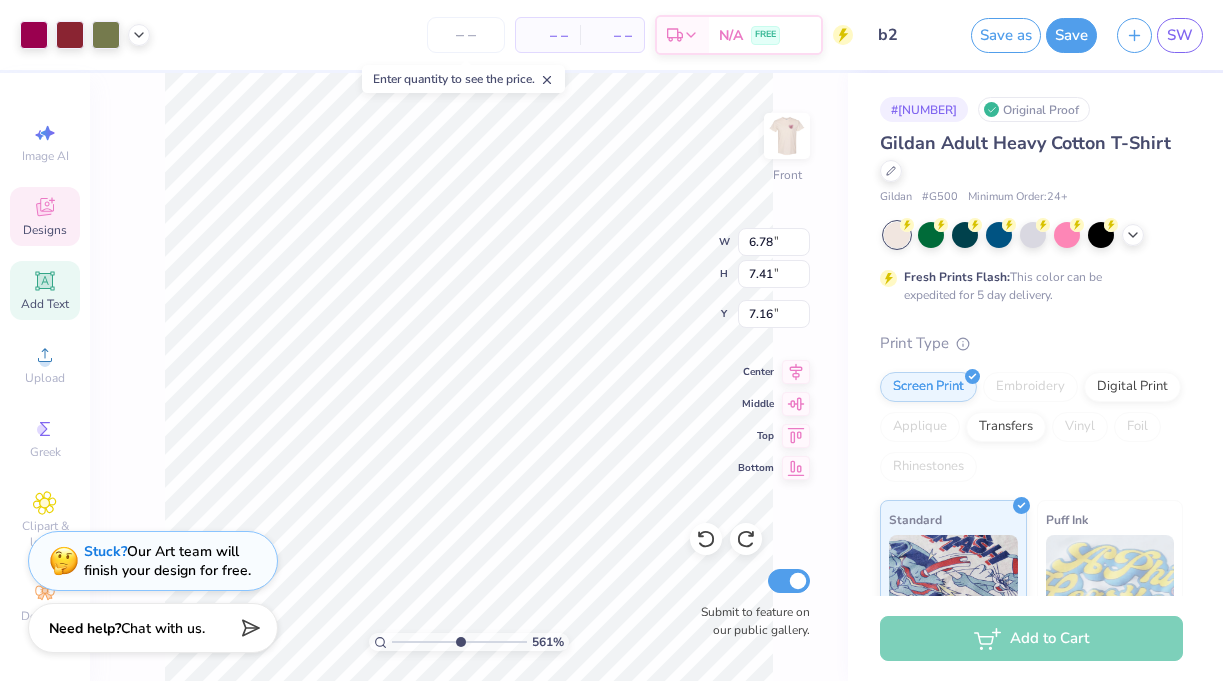 type on "5.61" 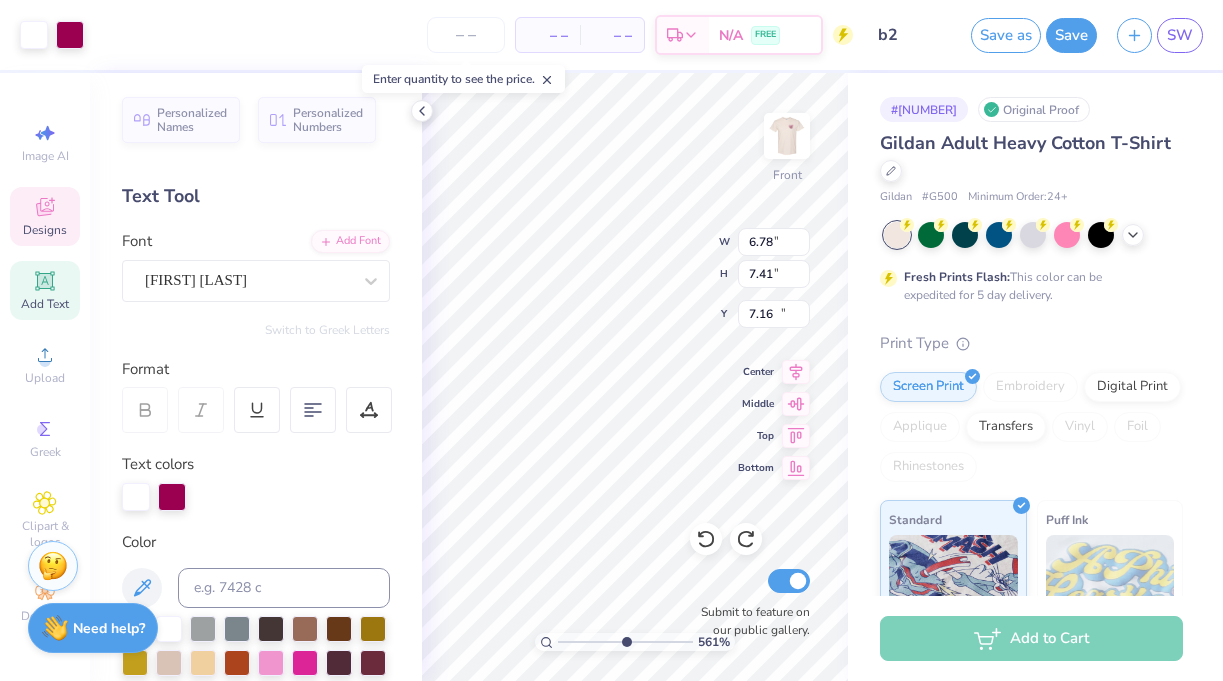 type on "5.93" 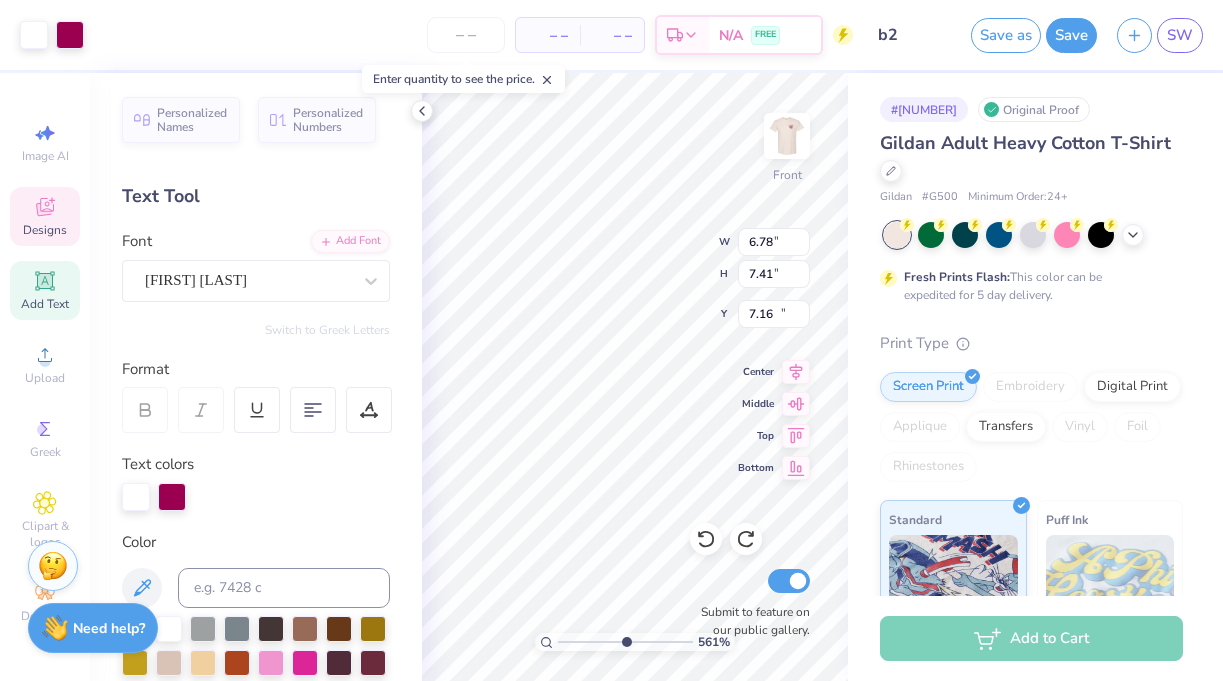 type on "1.86" 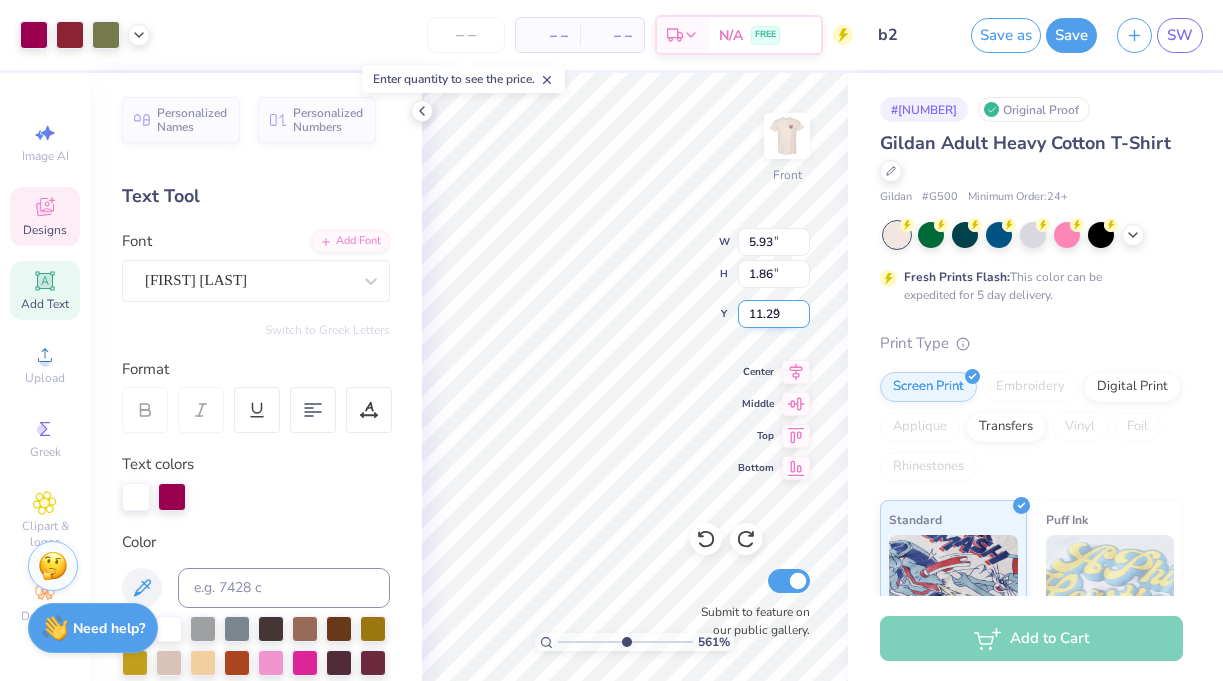 type on "6.78" 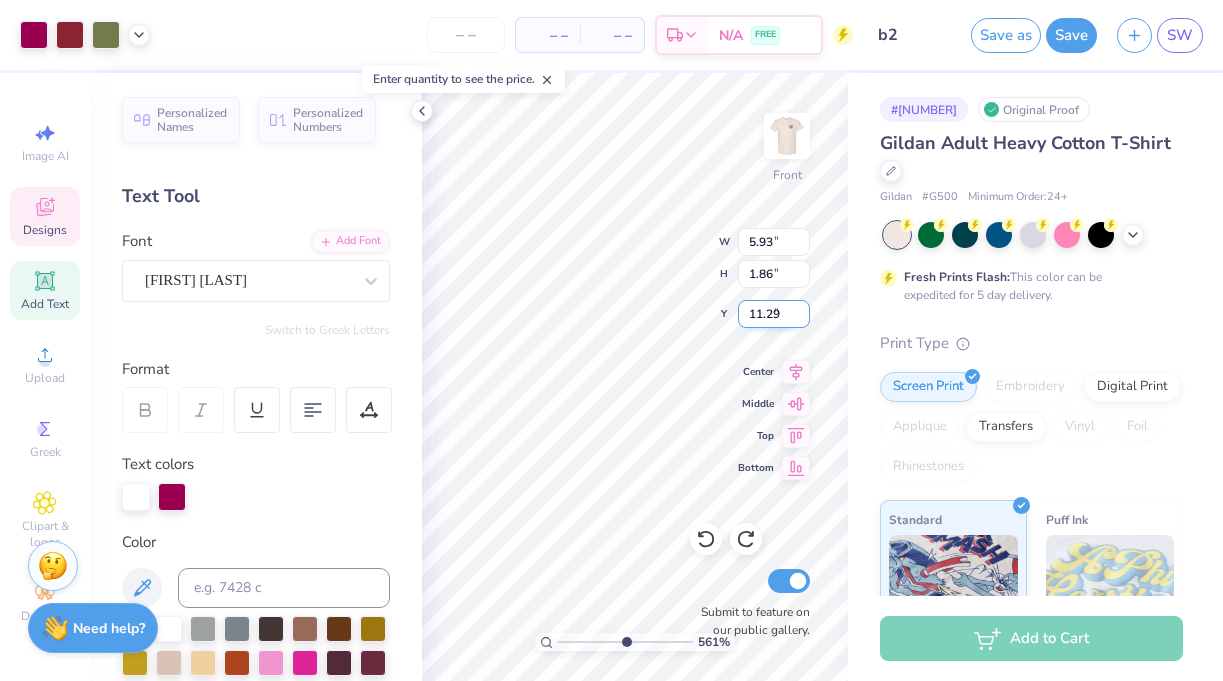 type on "7.41" 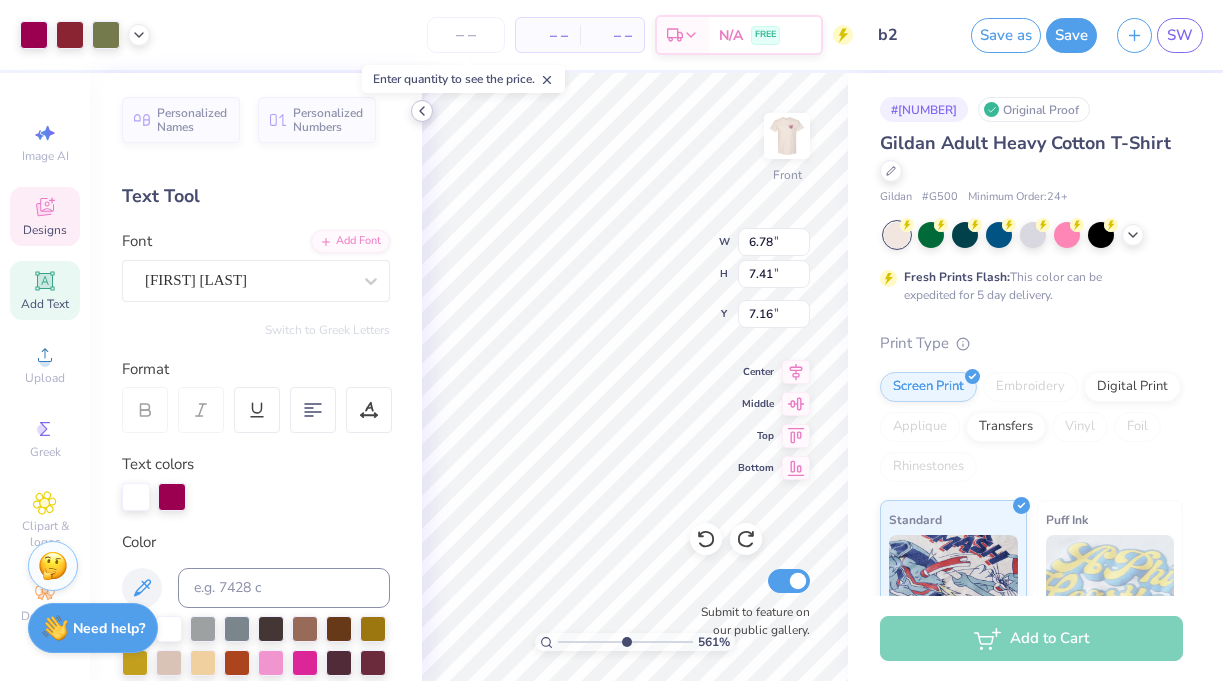 click 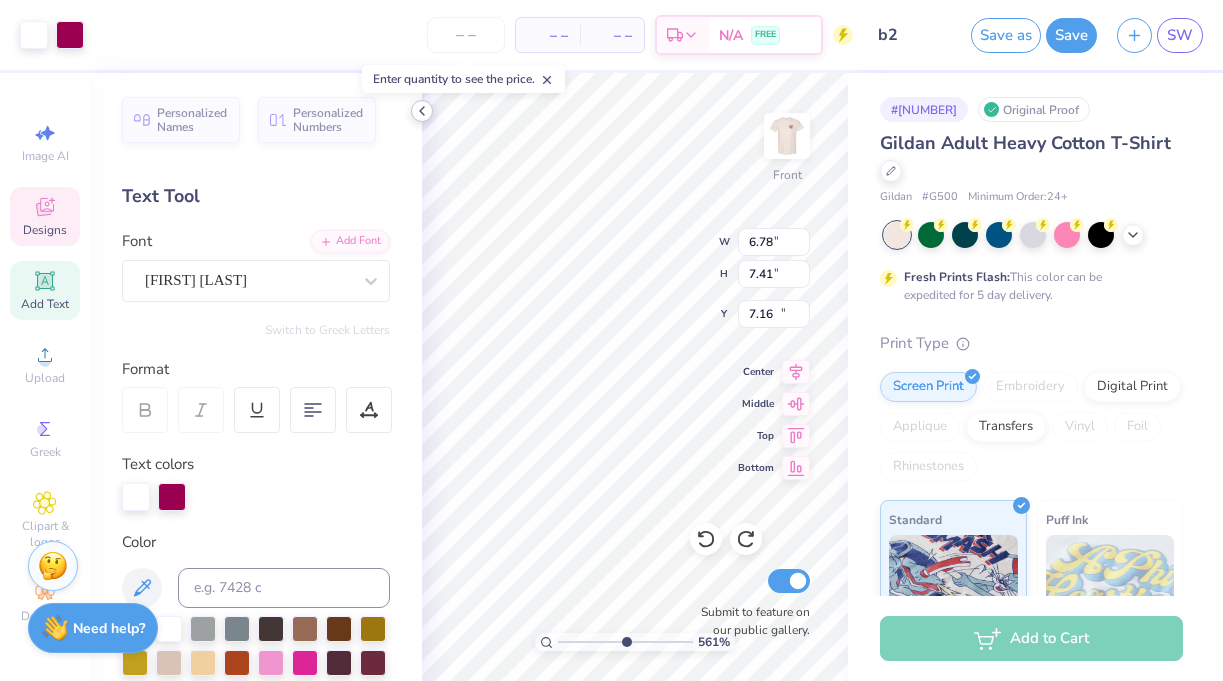 type on "5.93" 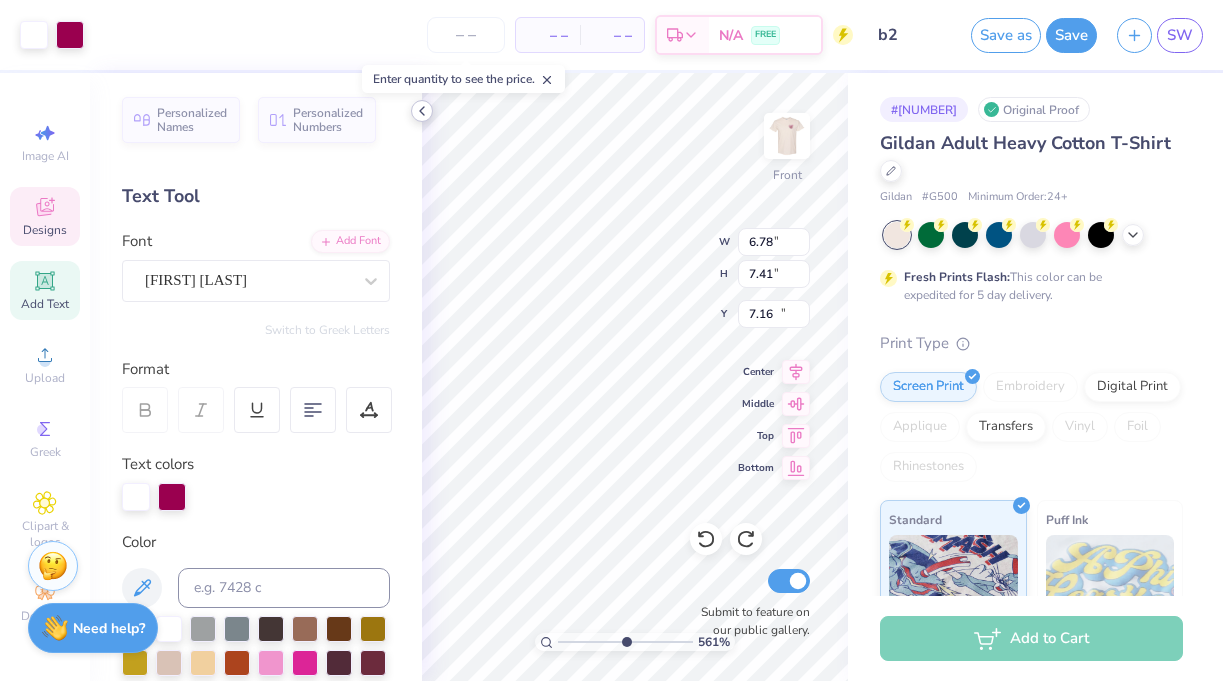 type on "1.86" 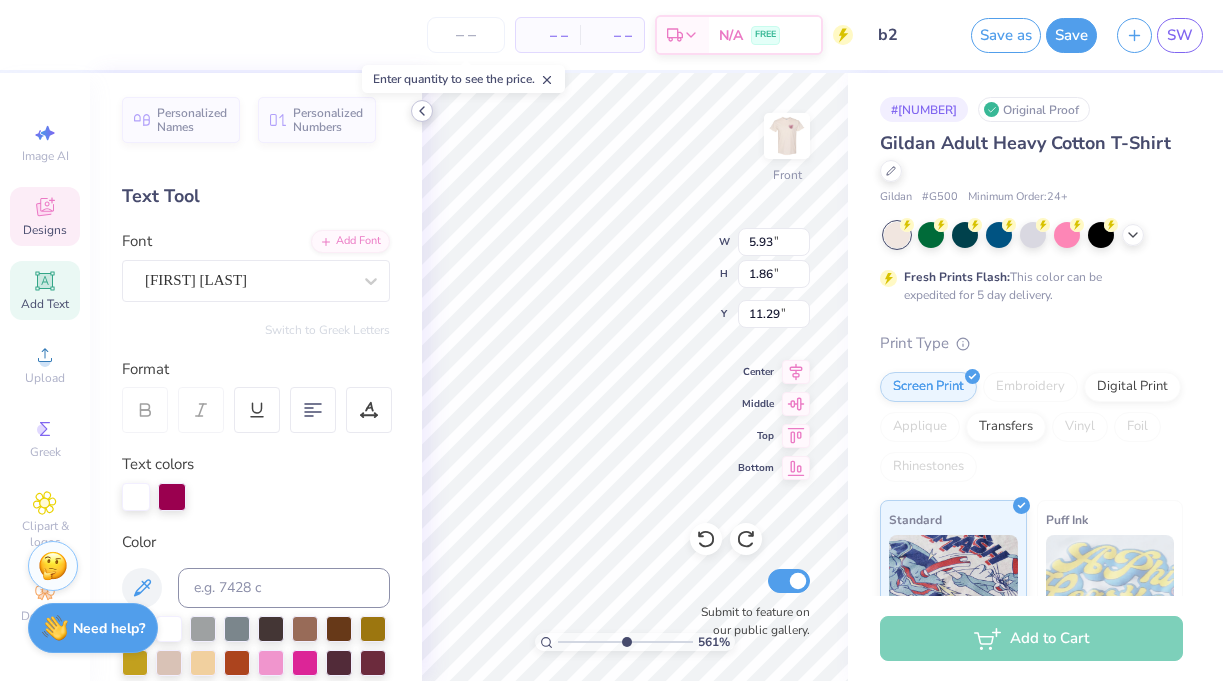 click 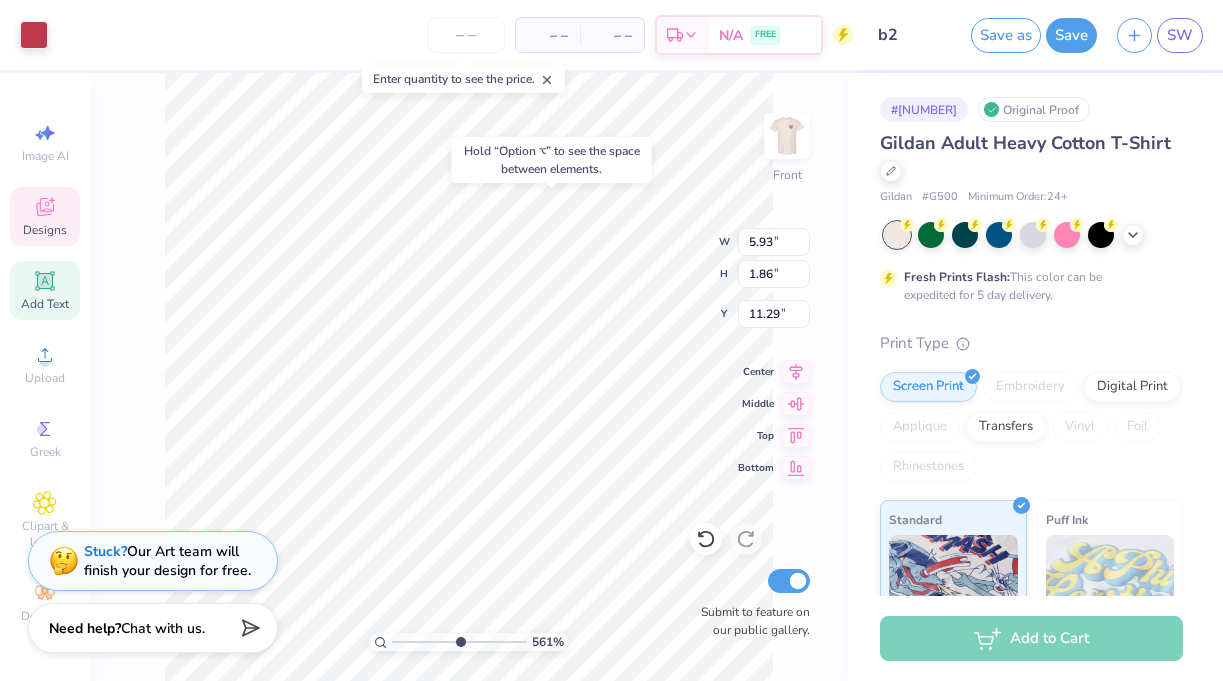type on "0.81" 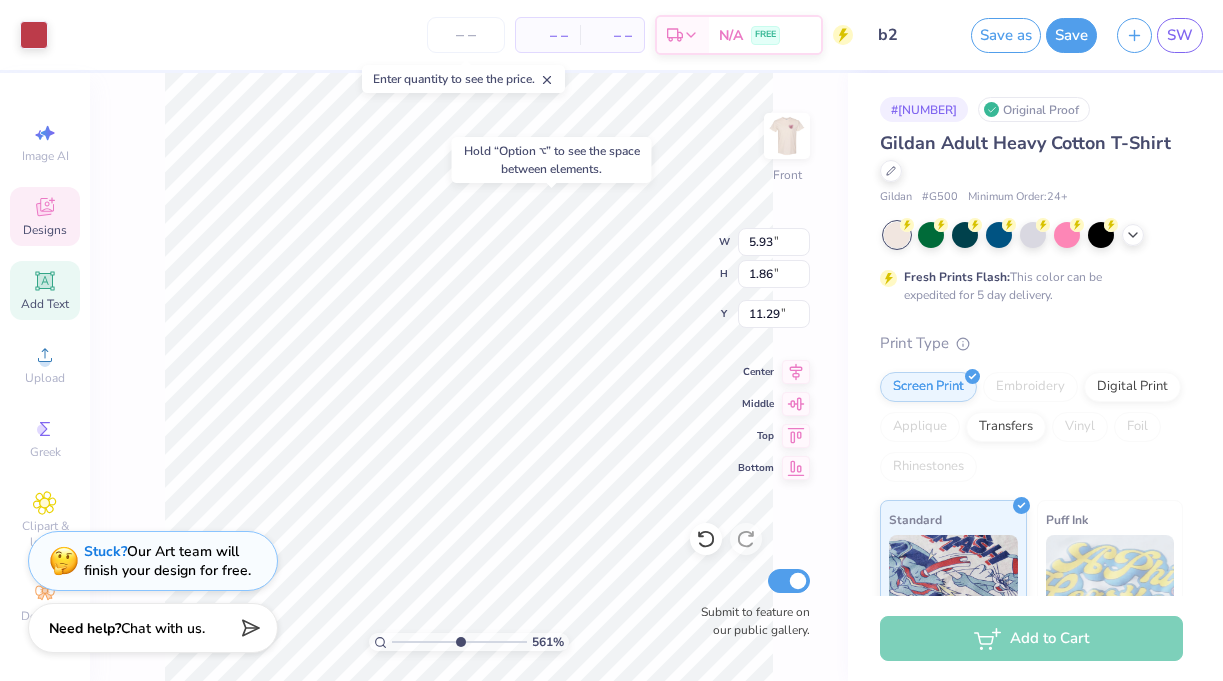 type on "0.78" 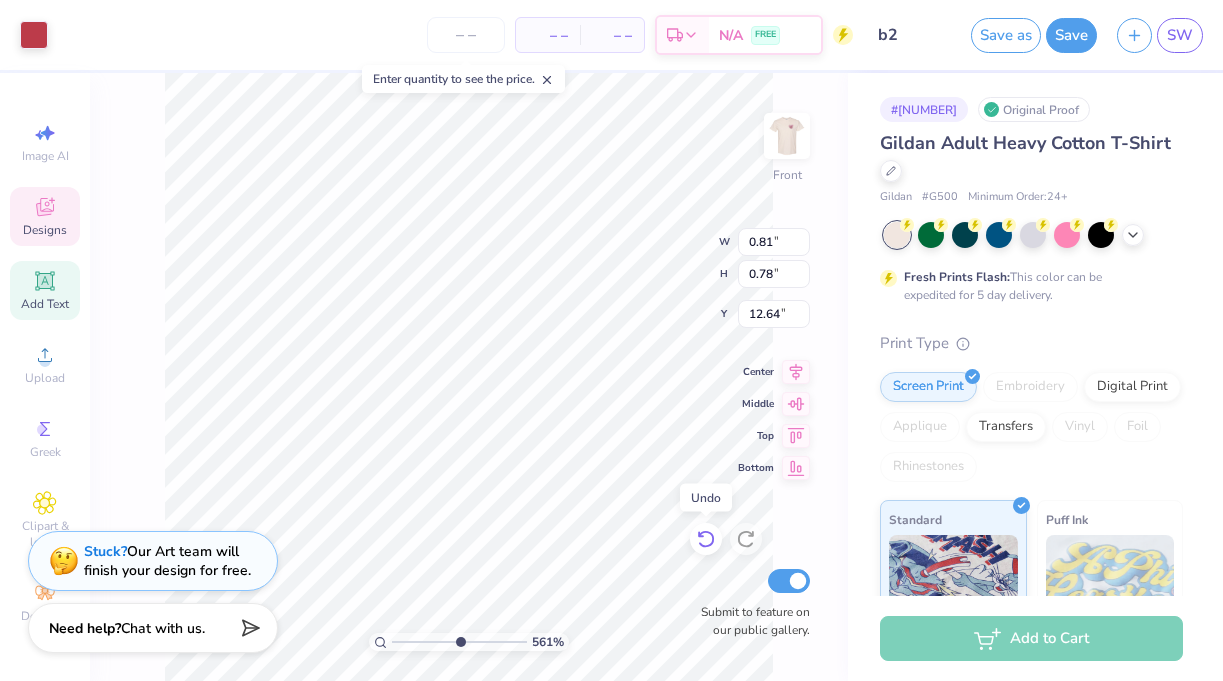click 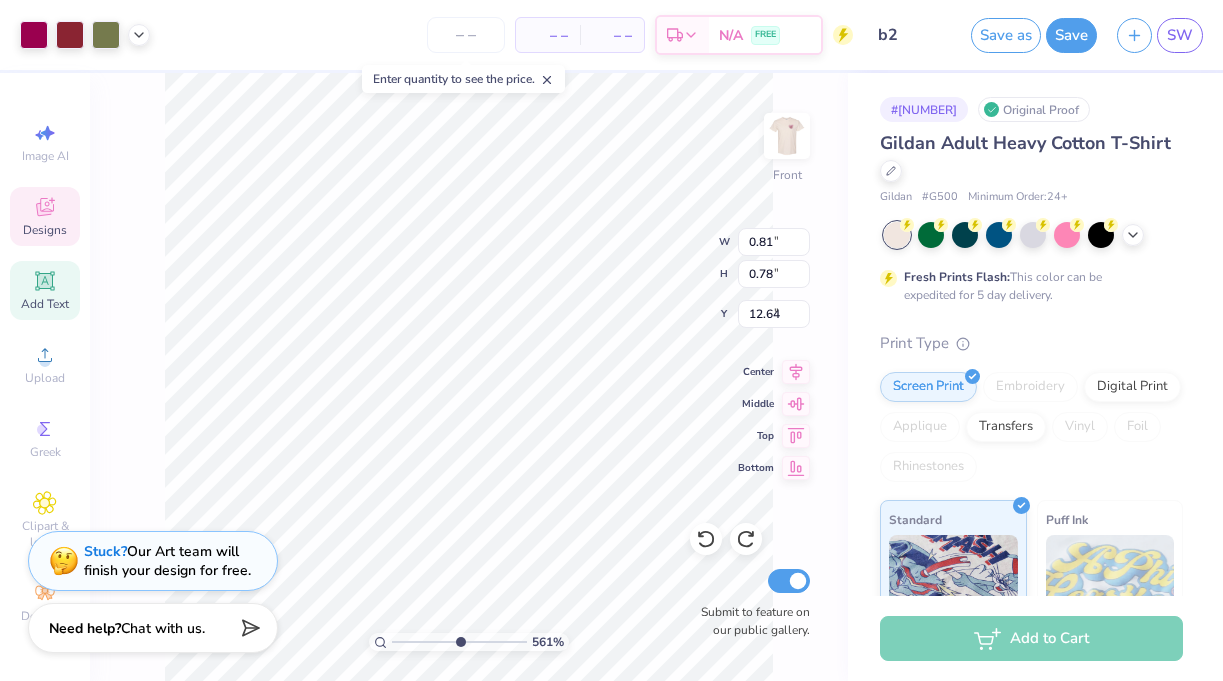 type on "6.78" 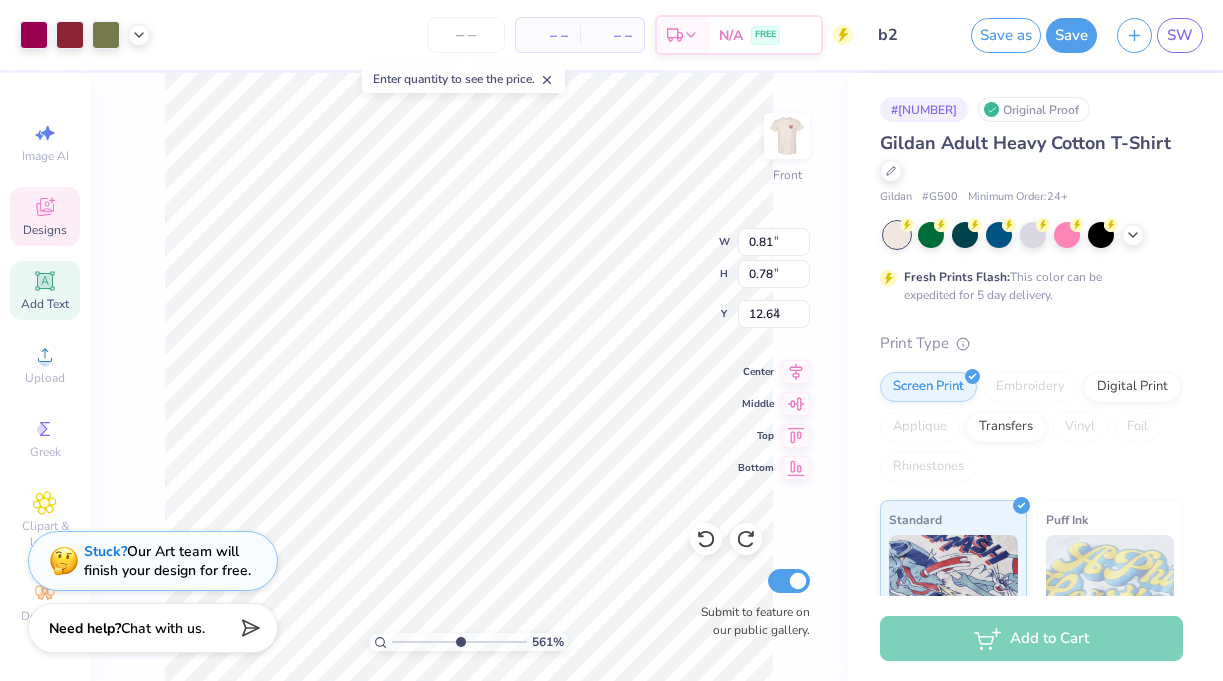 type on "7.41" 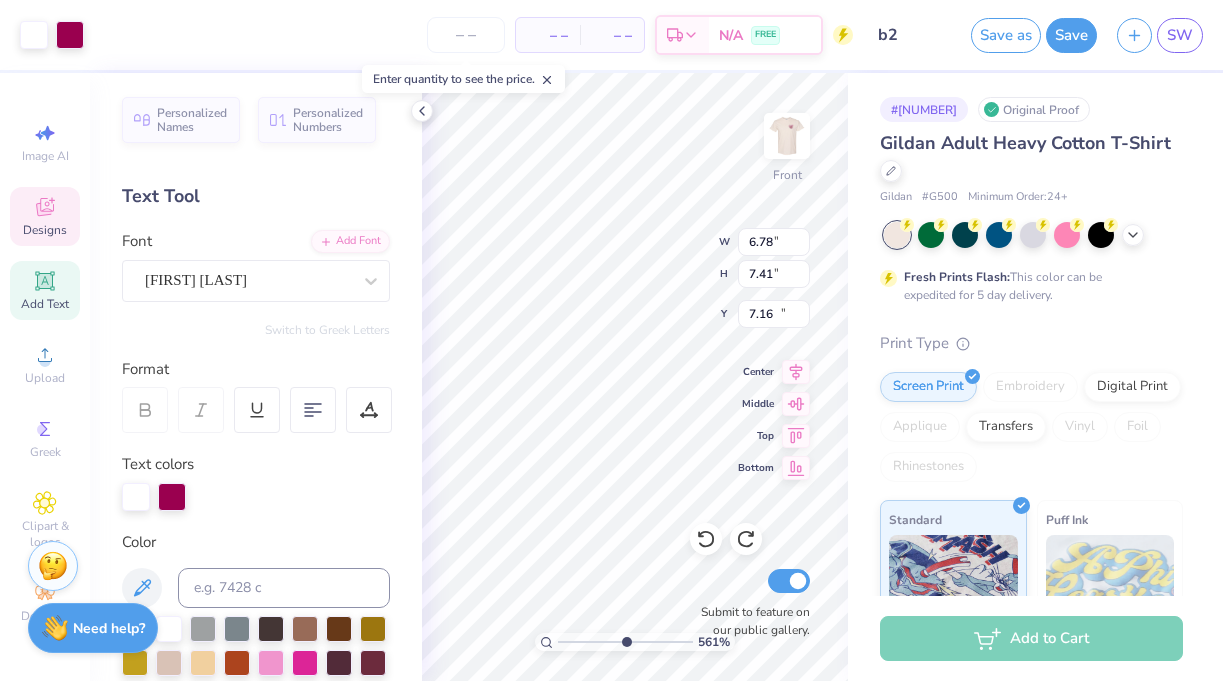 type on "5.93" 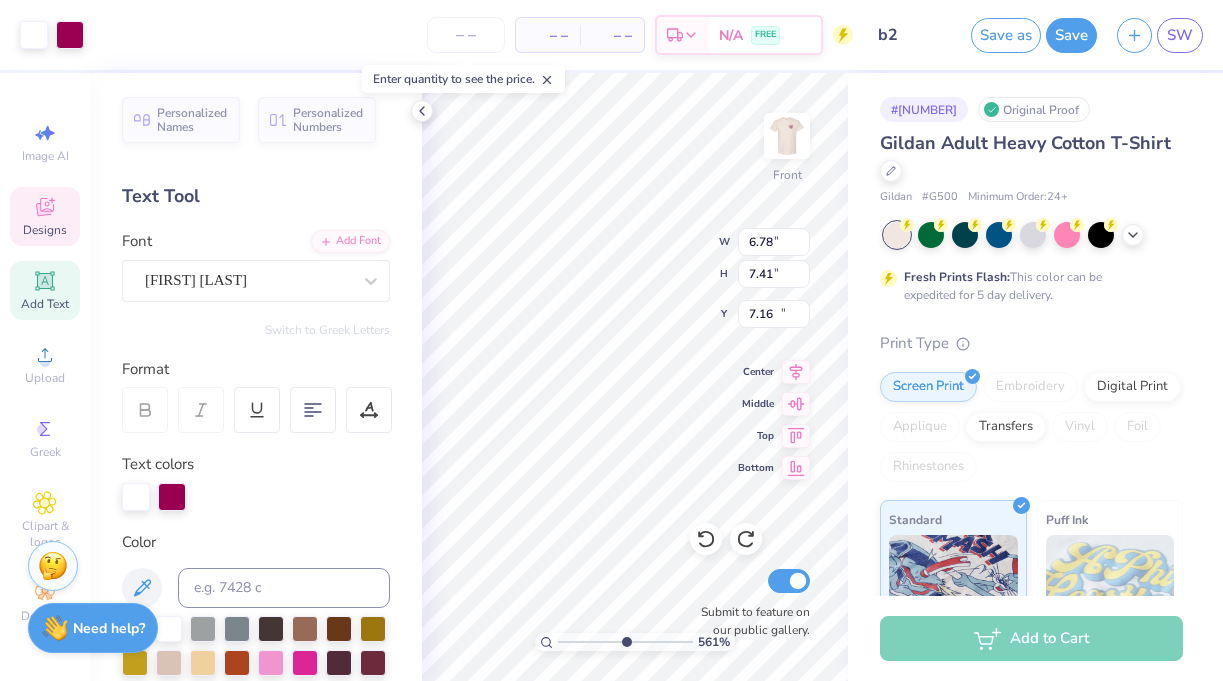 type on "1.86" 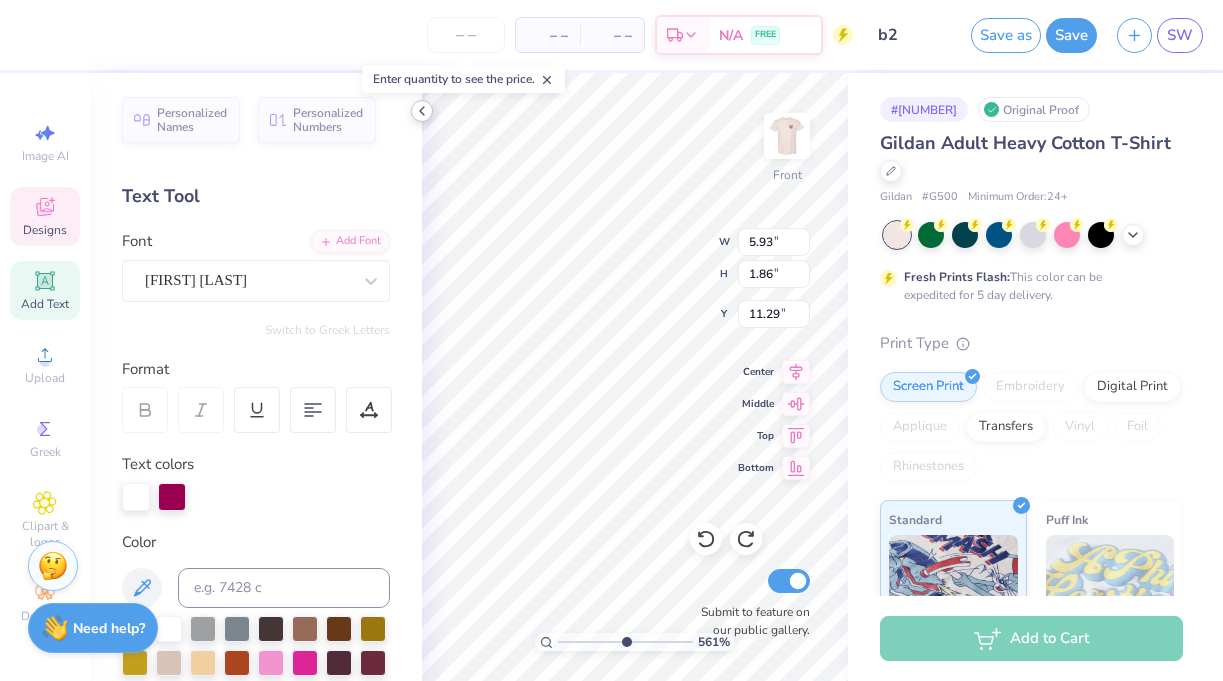 click 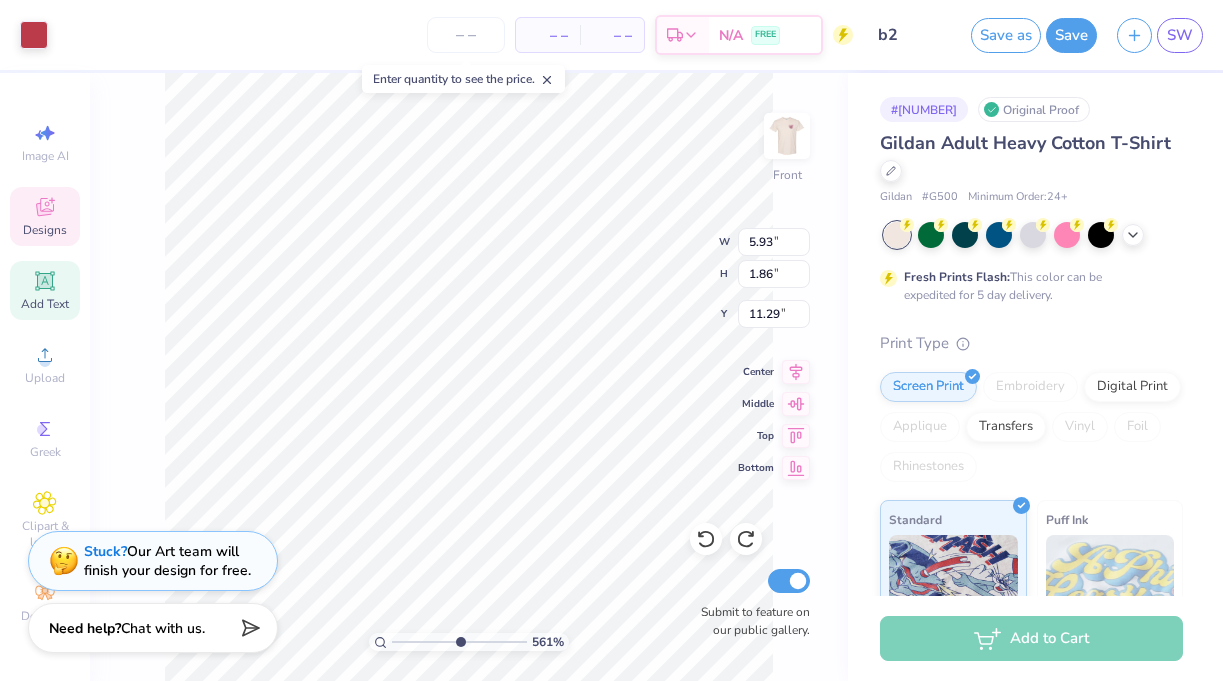type on "0.81" 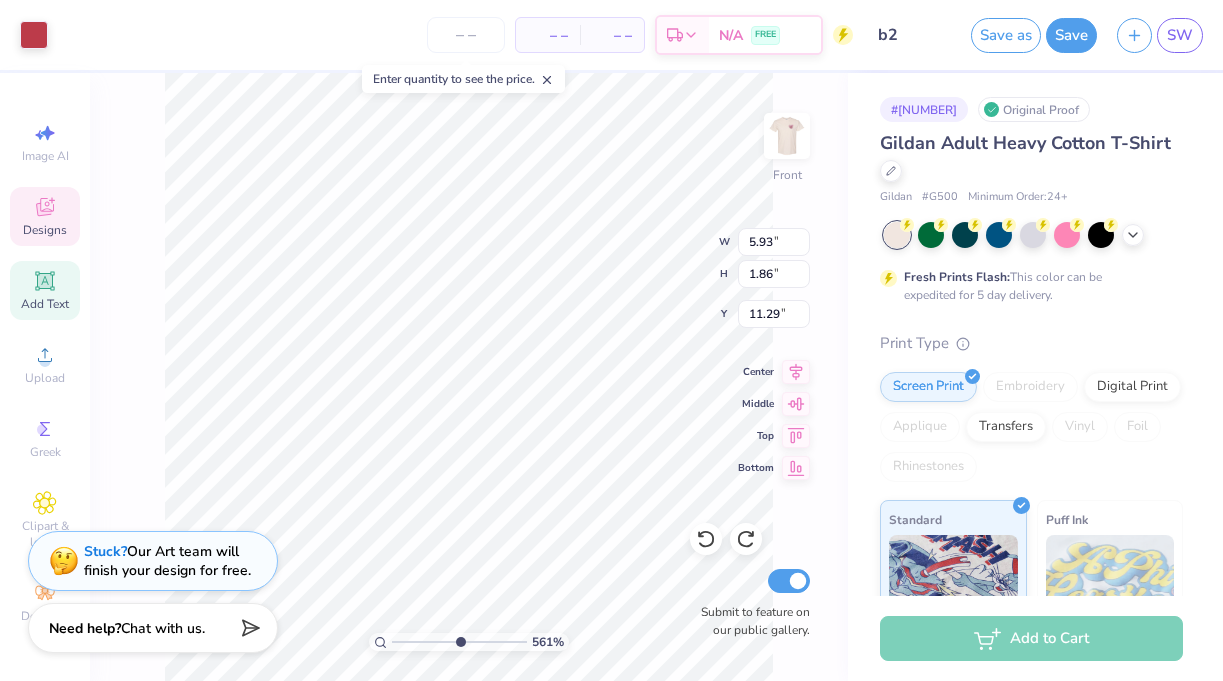 type on "0.78" 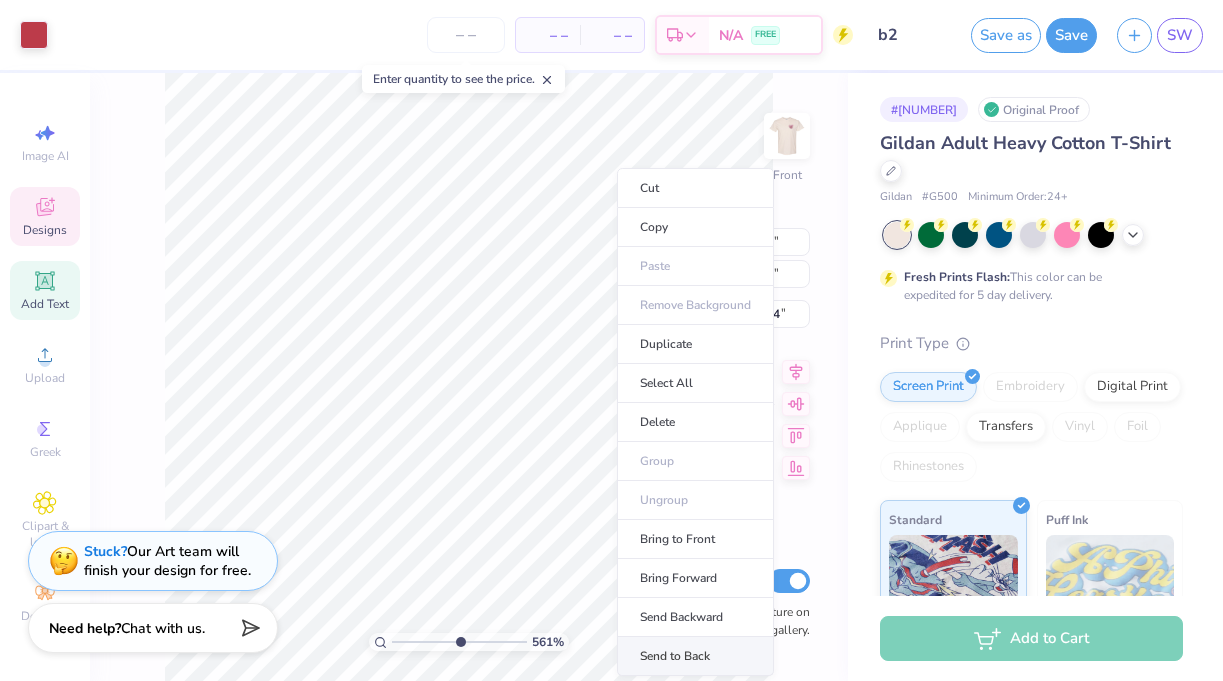 click on "Send to Back" at bounding box center [695, 656] 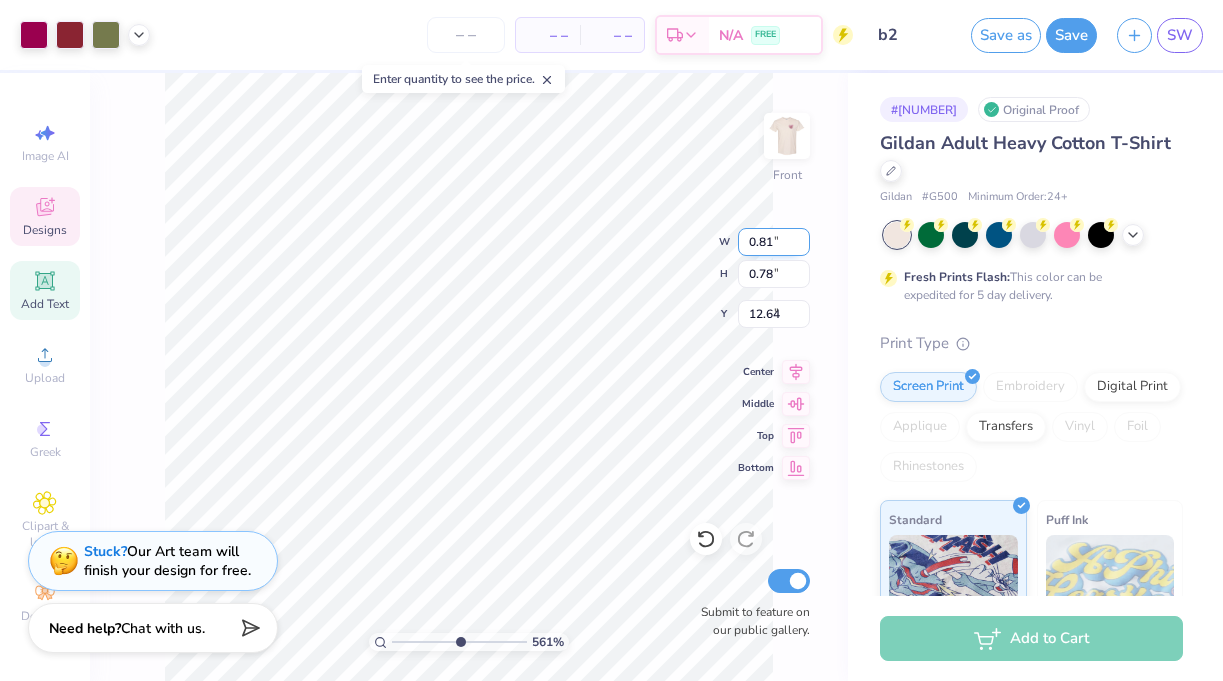 type on "6.78" 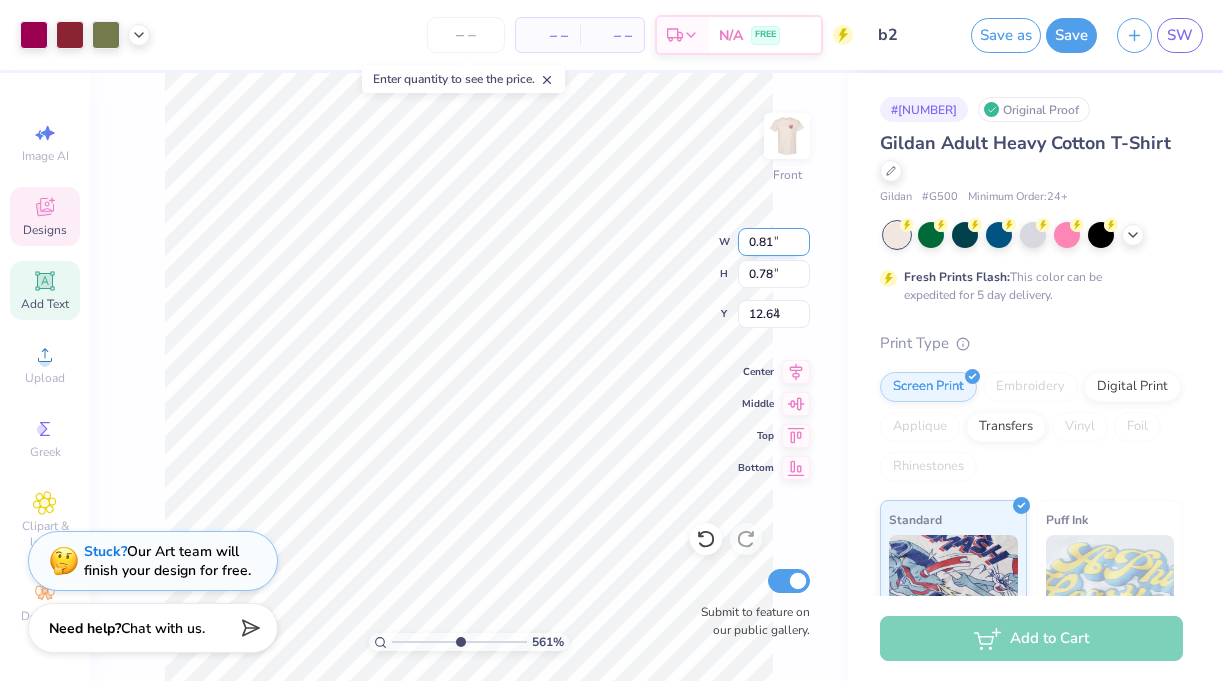 type on "7.41" 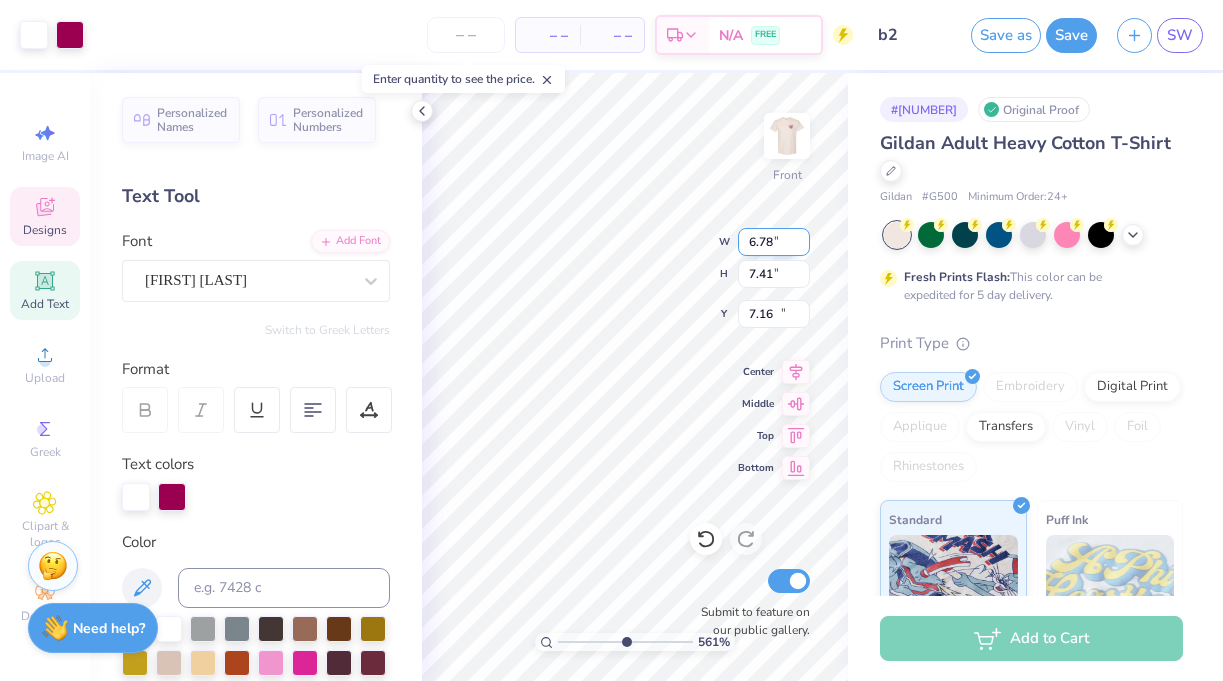 type on "5.93" 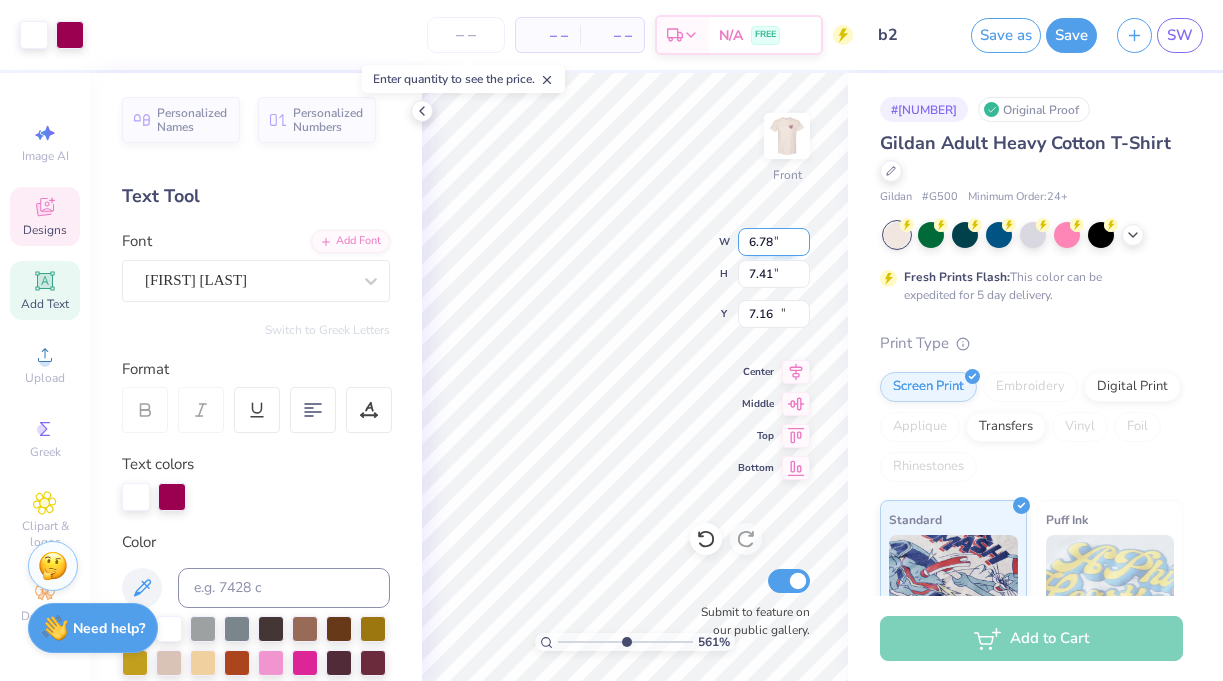 type on "1.86" 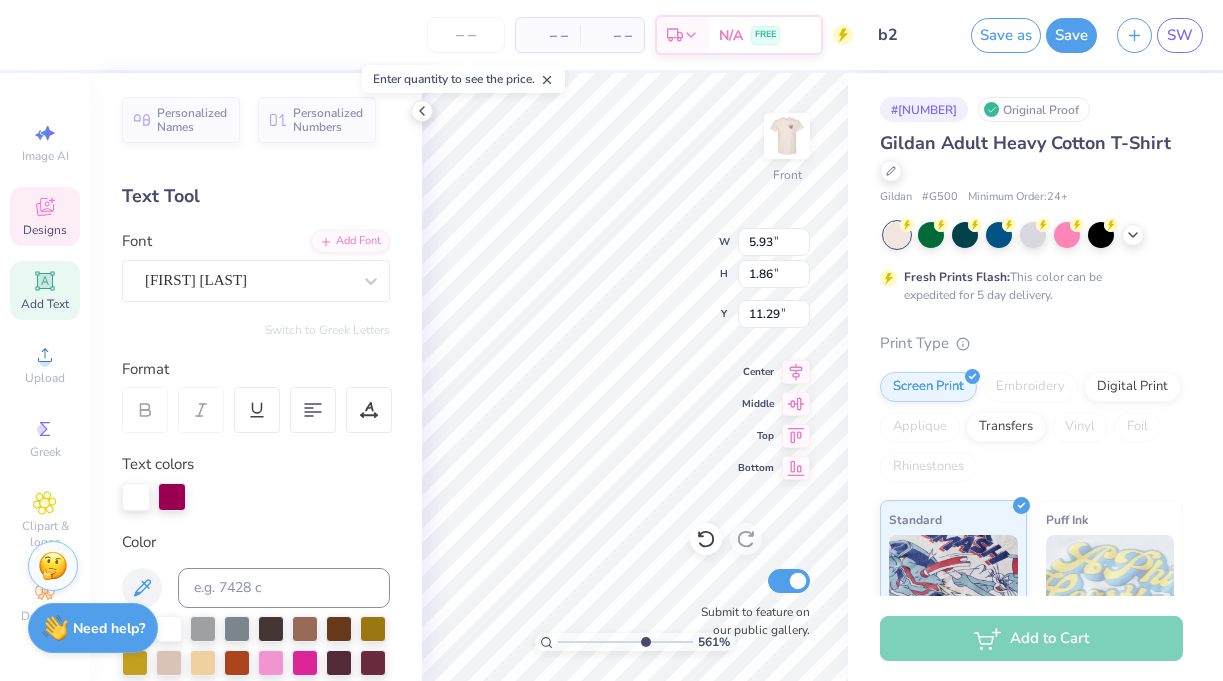 click at bounding box center (625, 642) 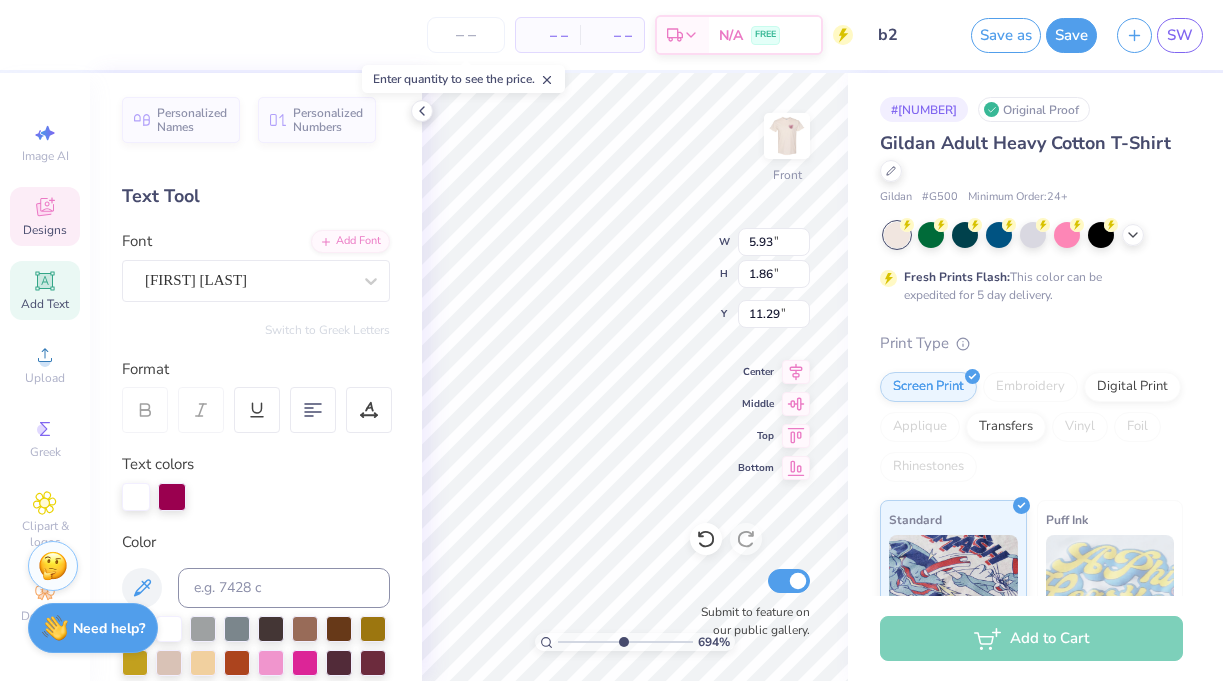 click at bounding box center [625, 642] 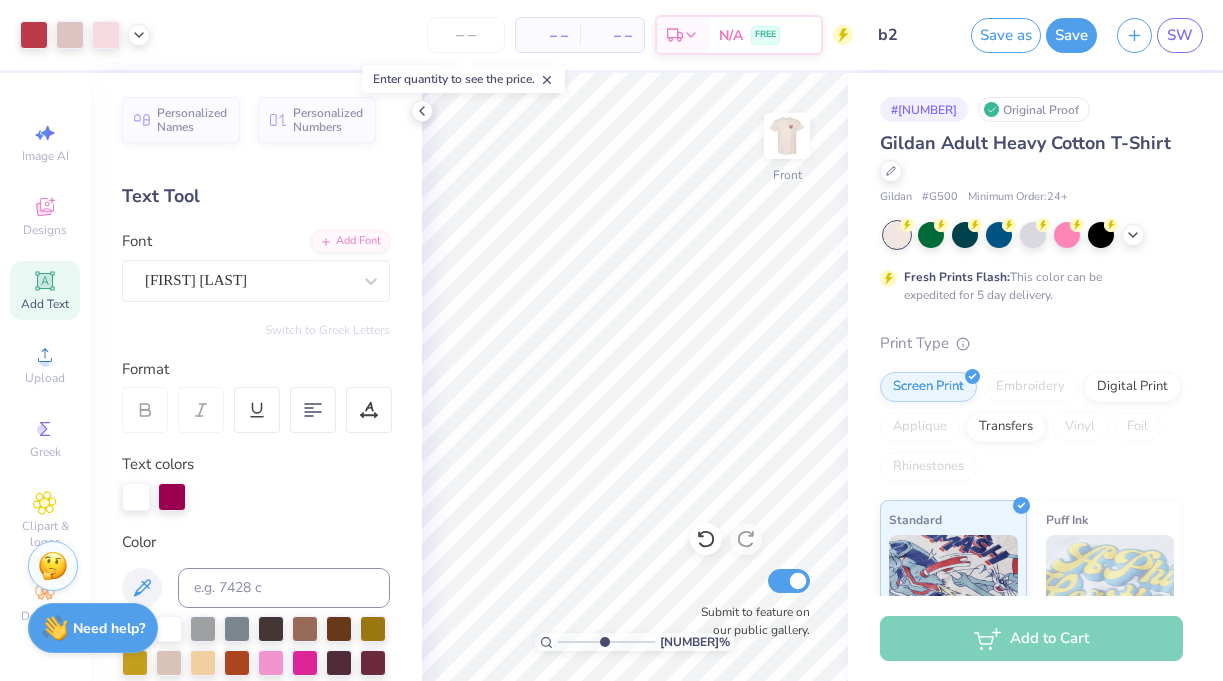 click 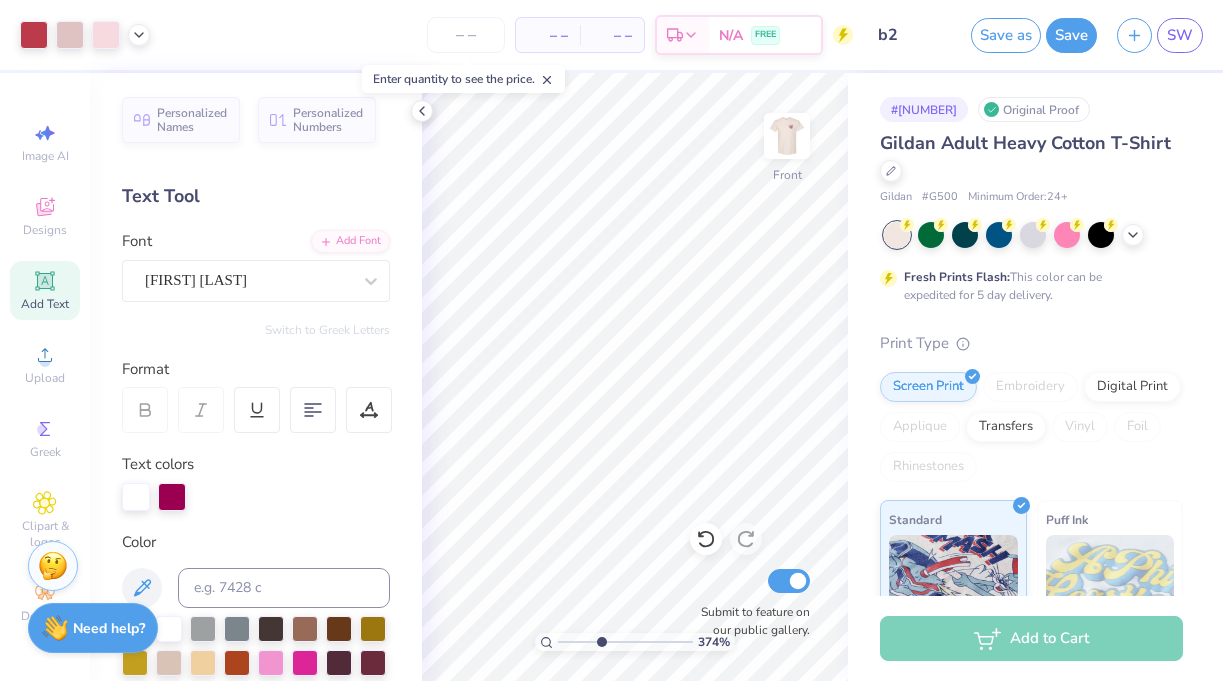 drag, startPoint x: 563, startPoint y: 639, endPoint x: 600, endPoint y: 652, distance: 39.217342 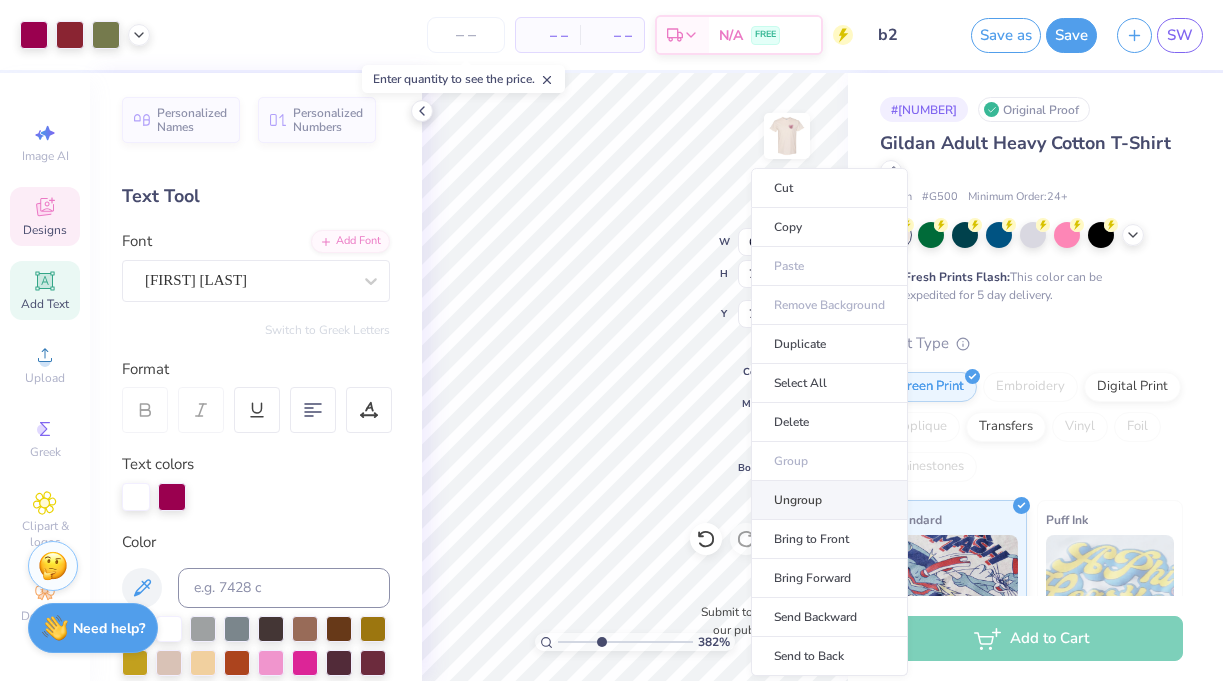 click on "Ungroup" at bounding box center (829, 500) 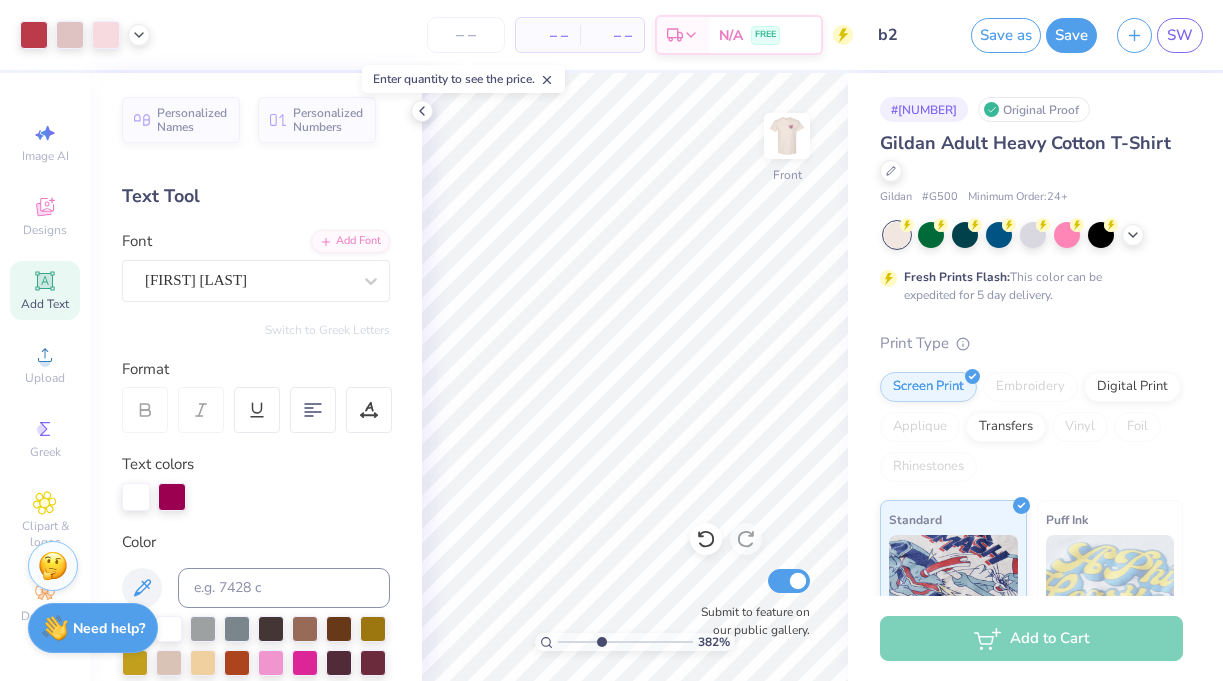 click at bounding box center (625, 642) 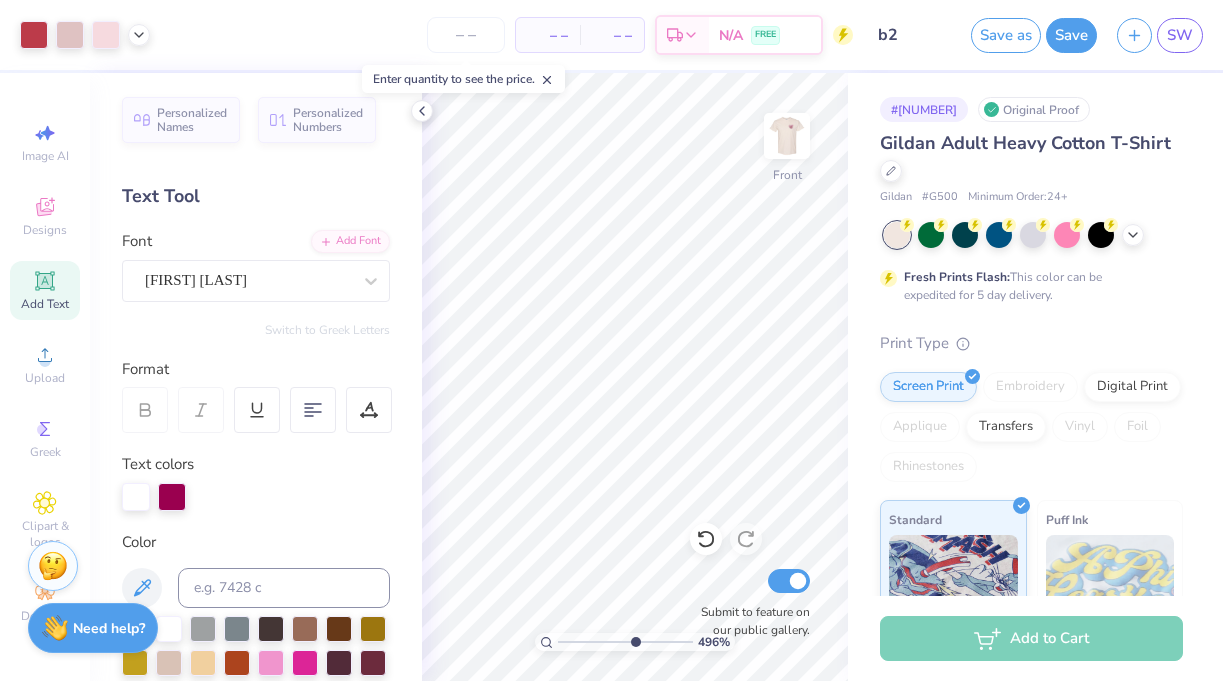 click at bounding box center [625, 642] 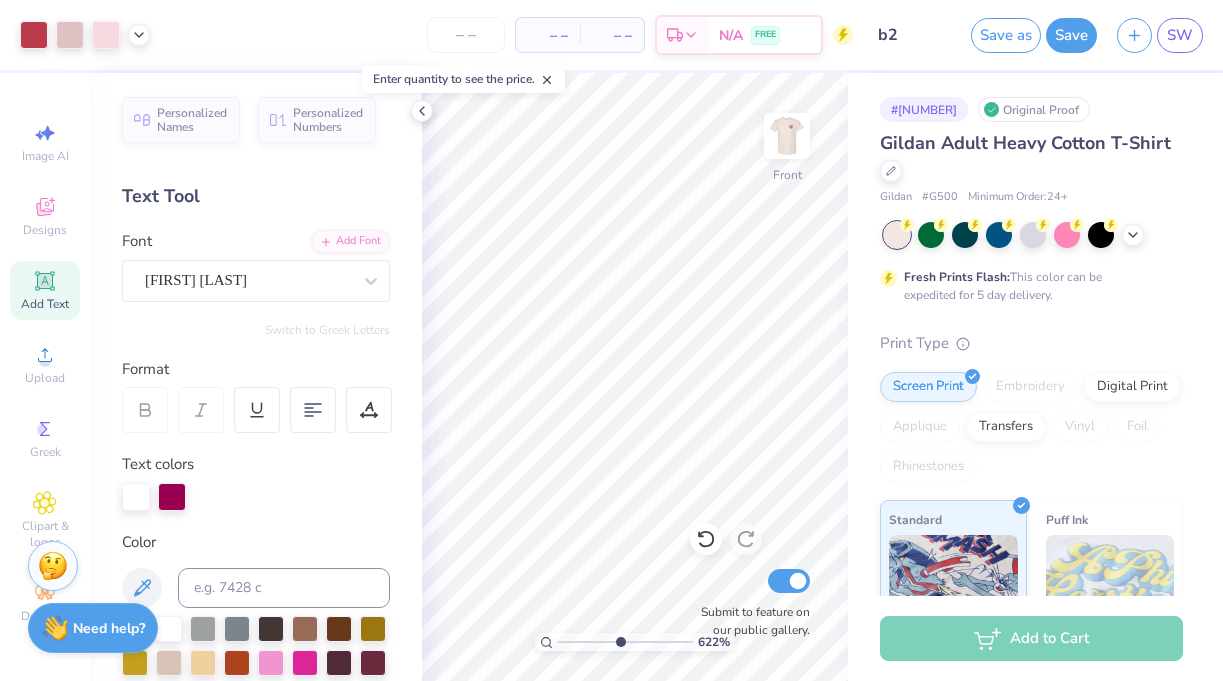 click at bounding box center (625, 642) 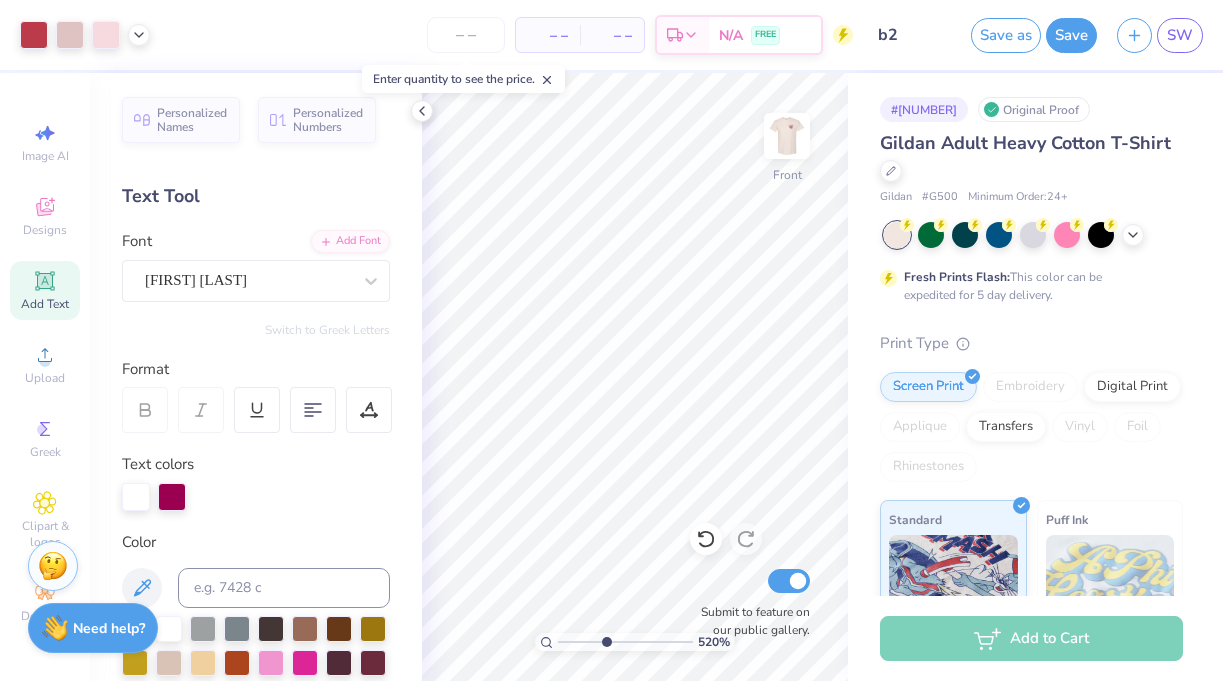 click at bounding box center (625, 642) 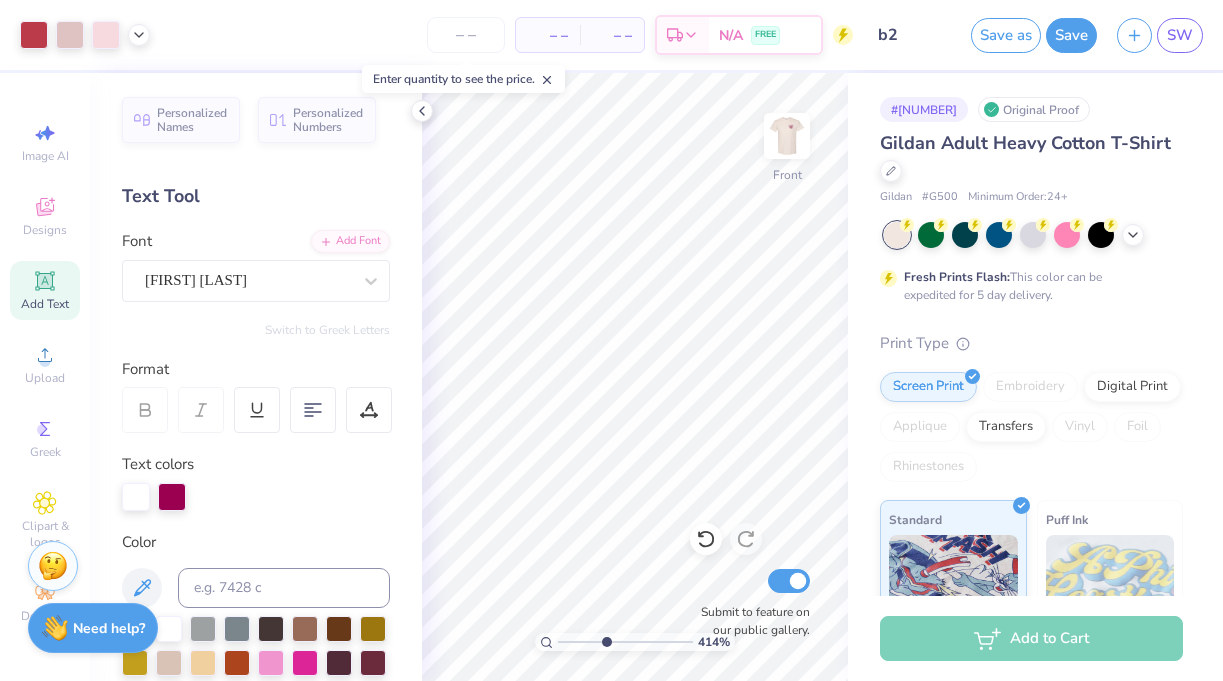 type on "2.69" 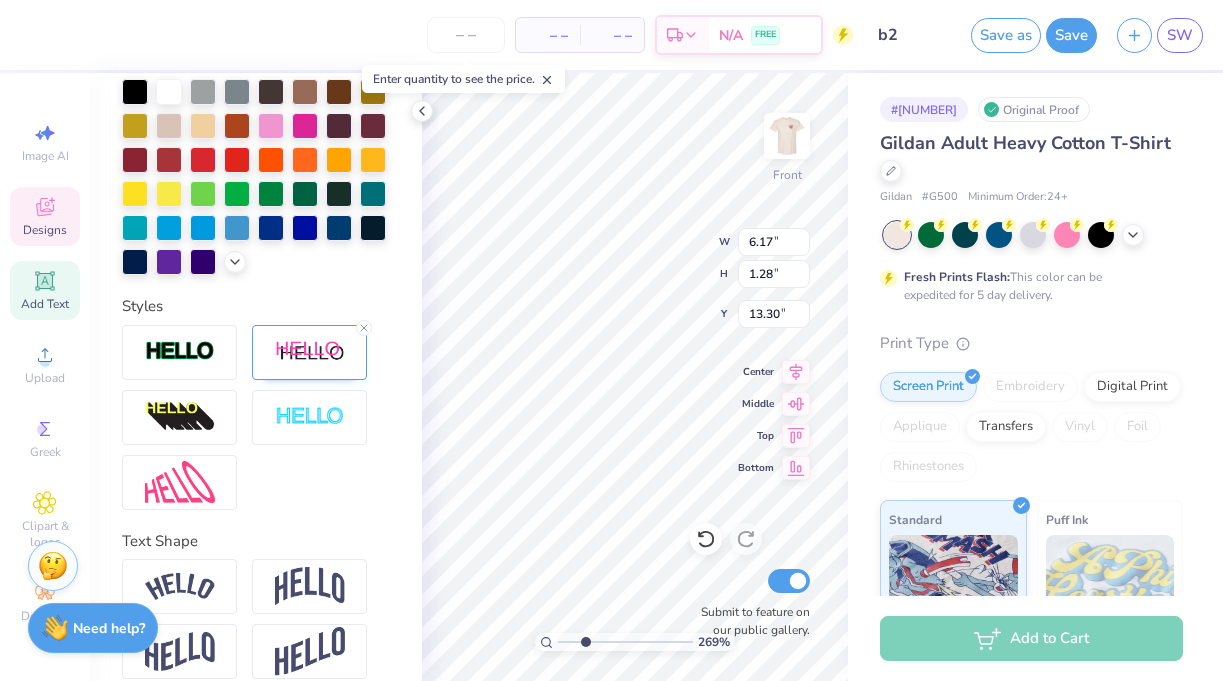 scroll, scrollTop: 593, scrollLeft: 0, axis: vertical 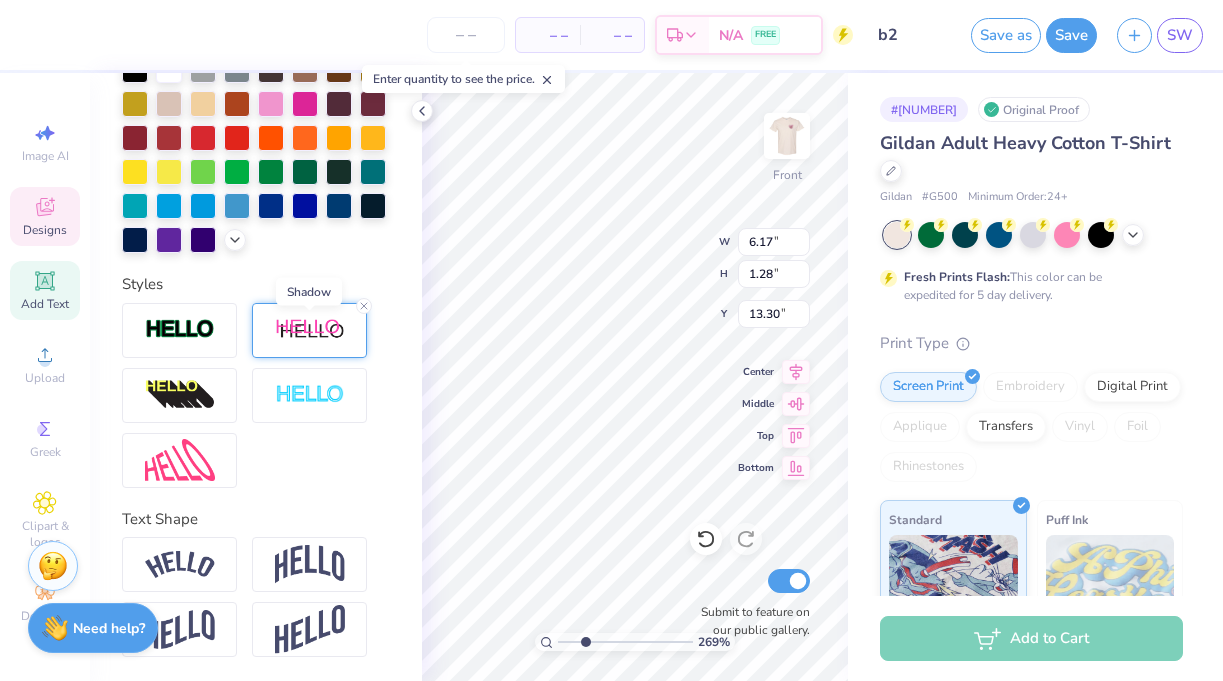 click at bounding box center [310, 330] 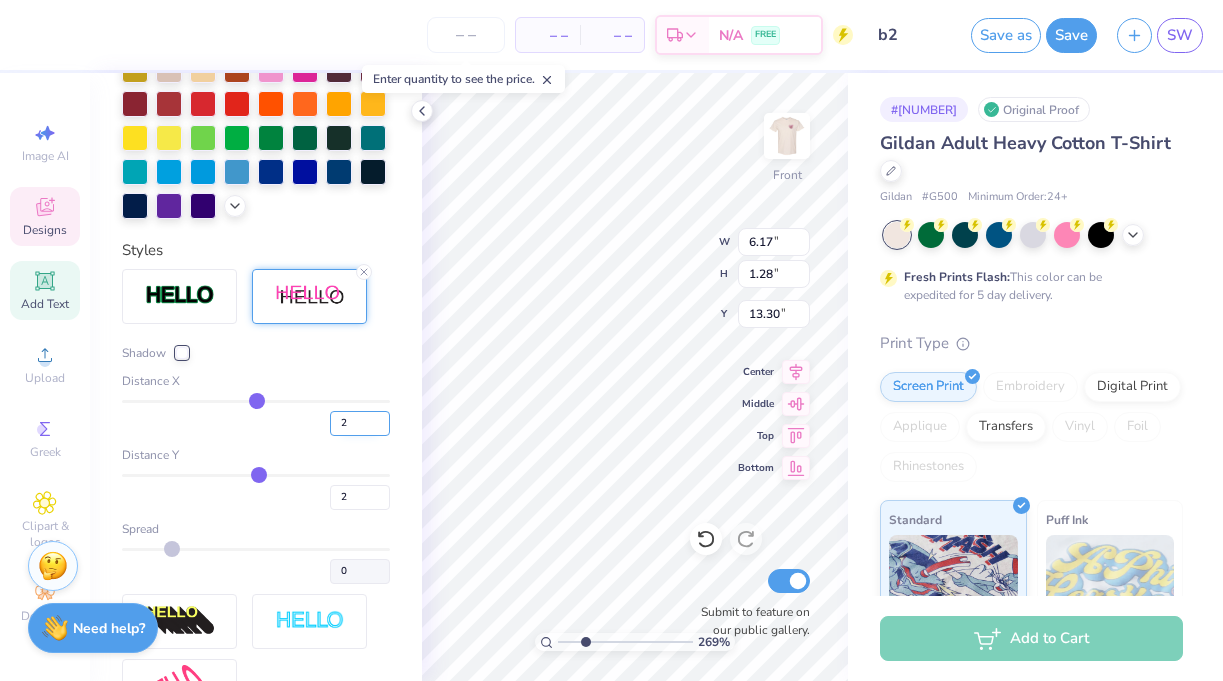 type on "2" 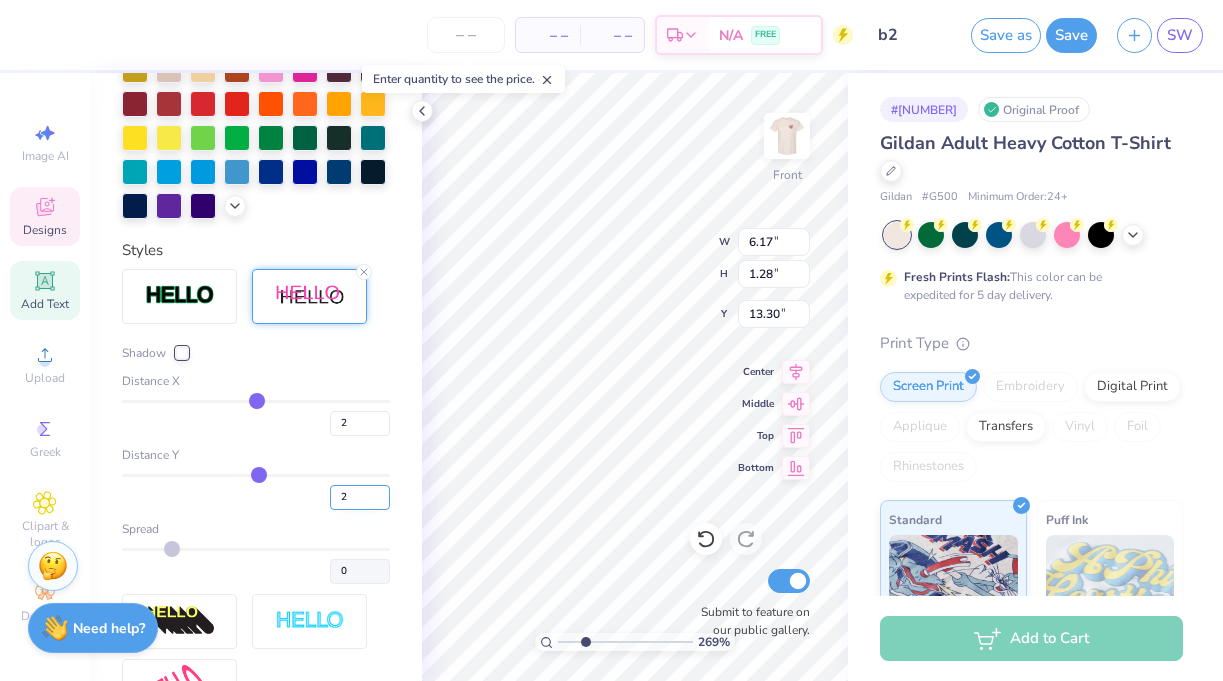 type on "2" 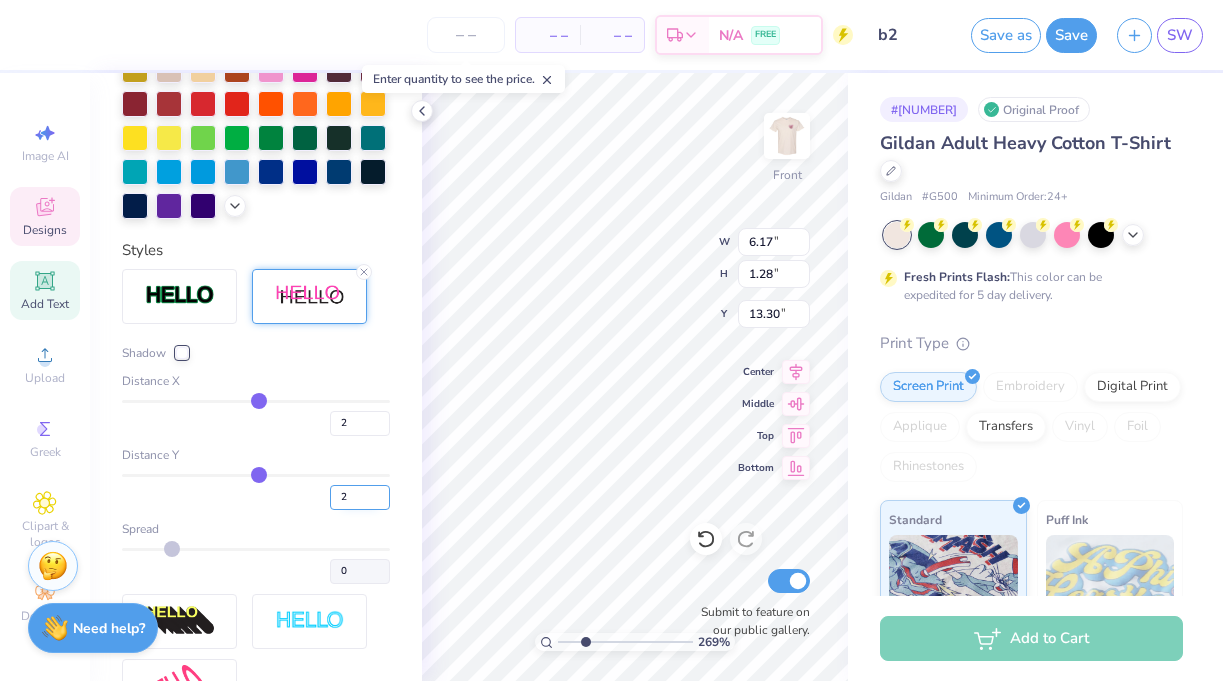 click on "2" at bounding box center (360, 497) 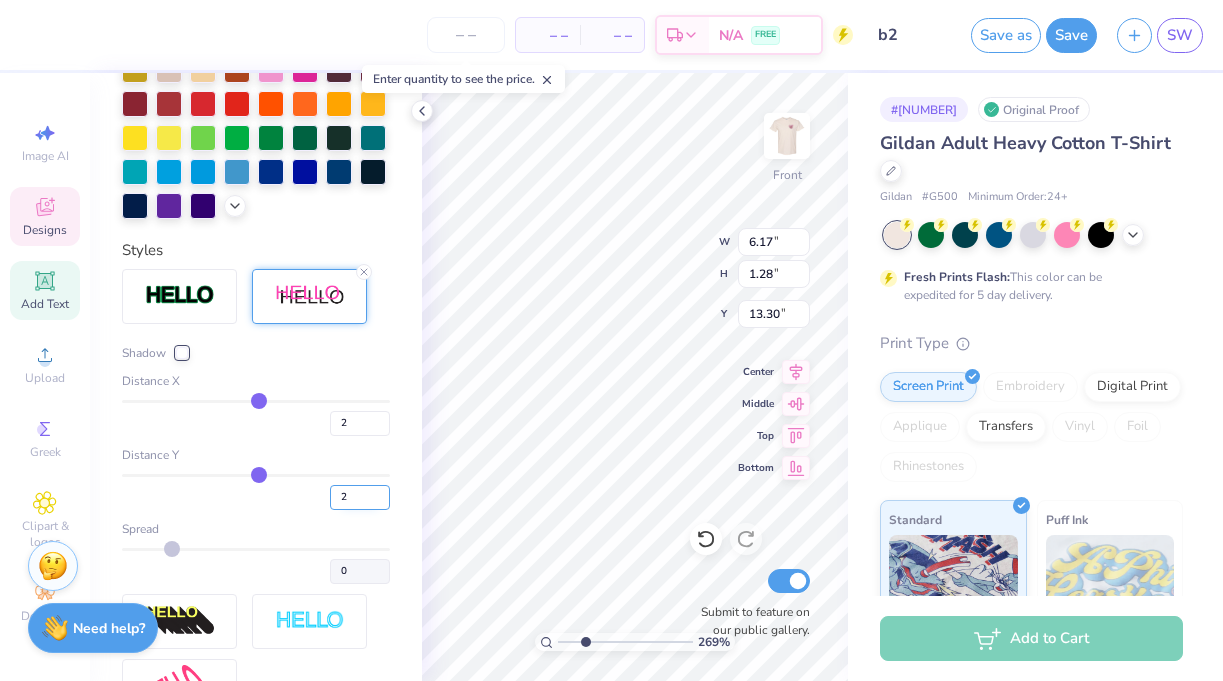 type on "6.23" 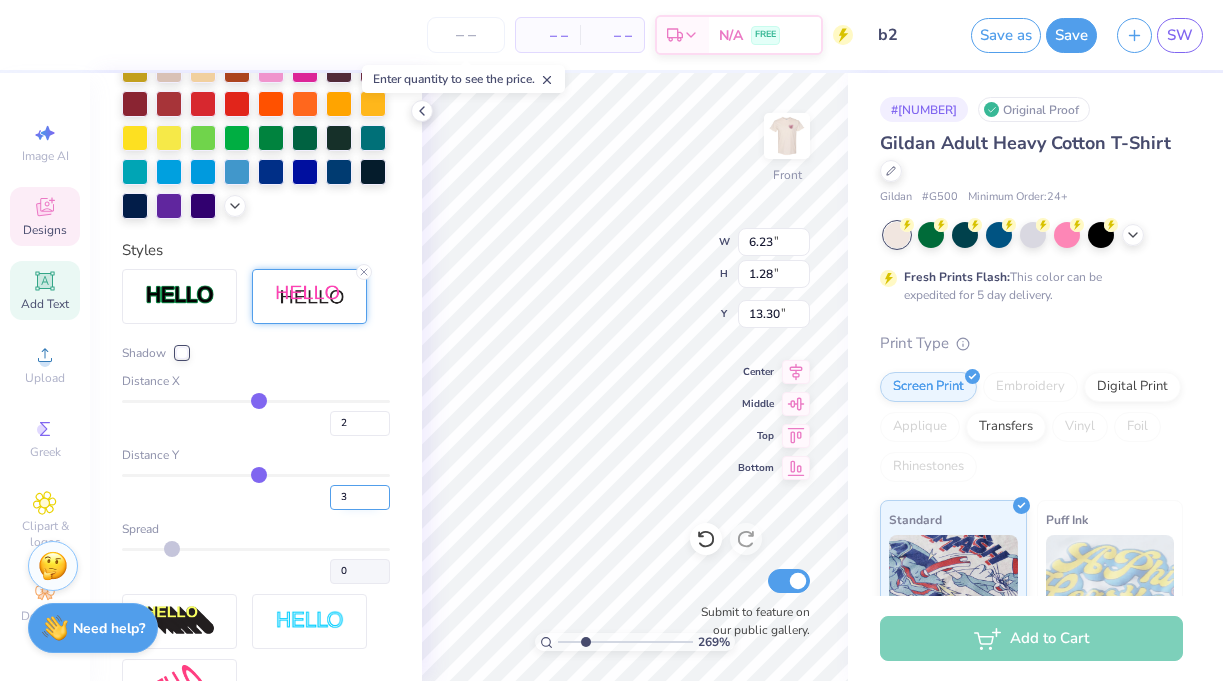 click on "3" at bounding box center (360, 497) 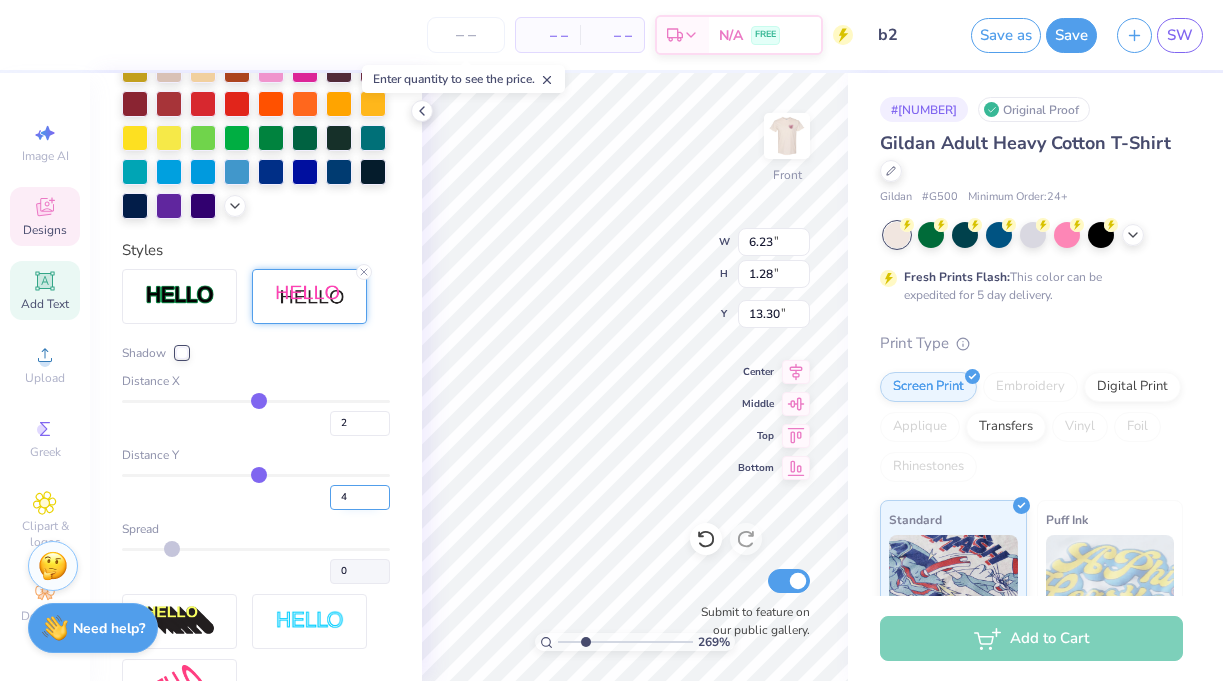 type on "4" 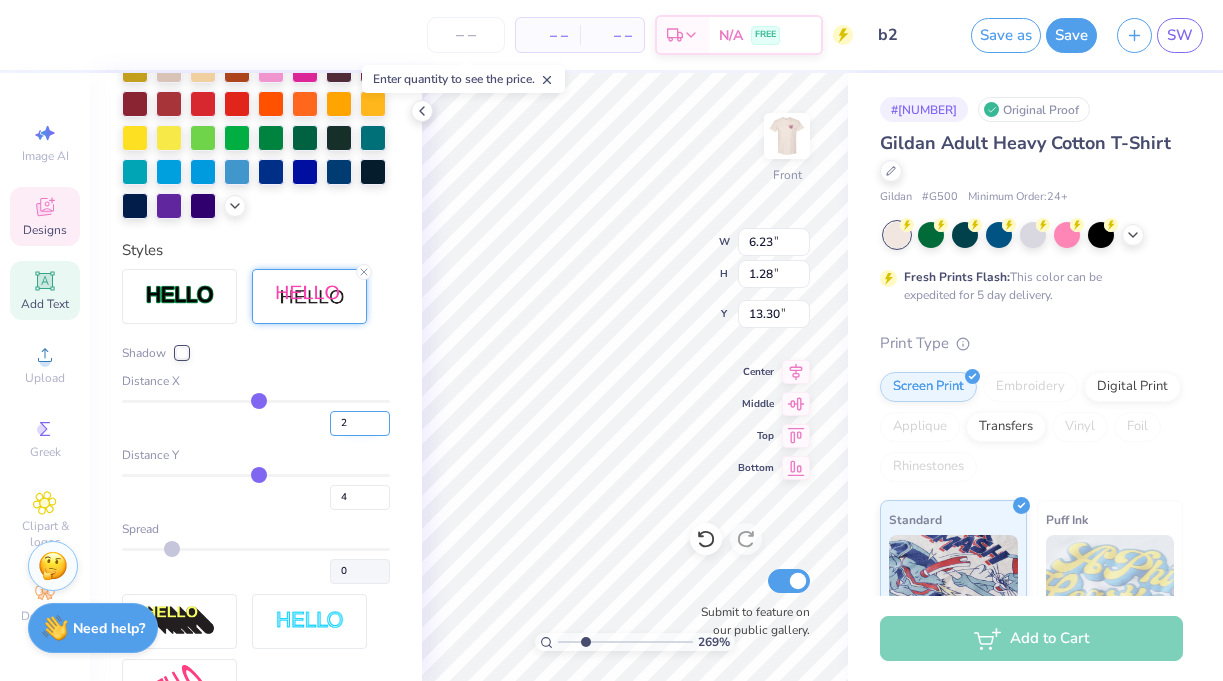 type on "4" 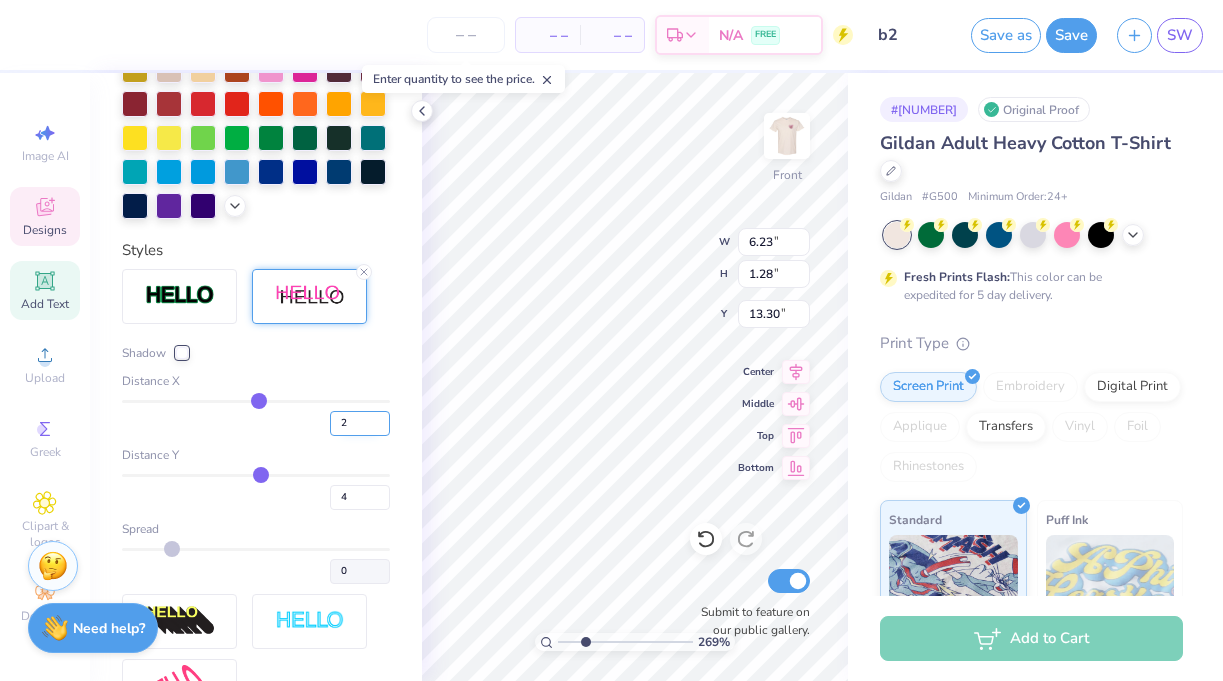 click on "2" at bounding box center [360, 423] 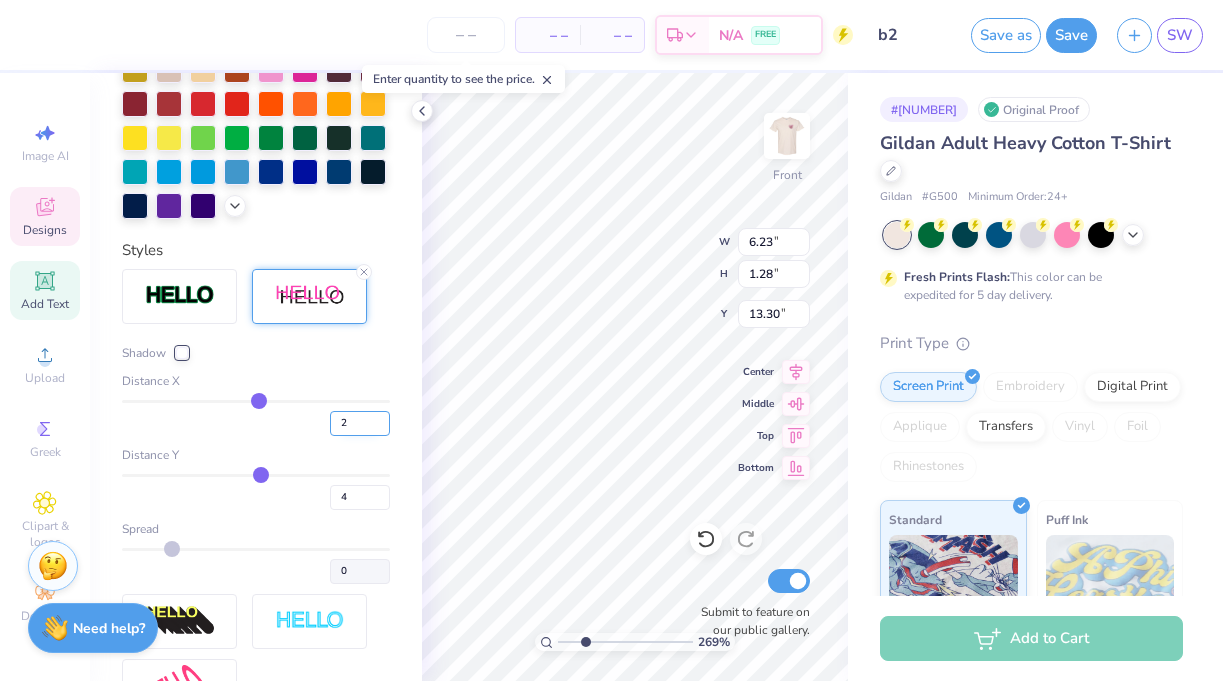 type on "1.30" 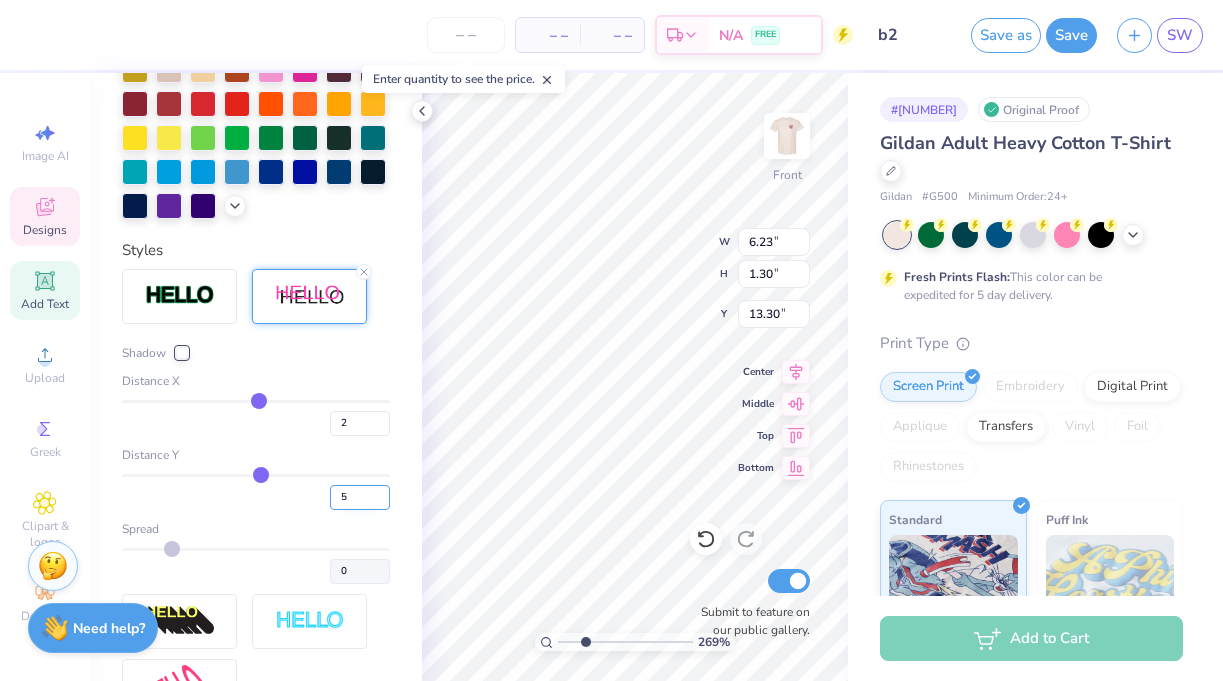 click on "5" at bounding box center (360, 497) 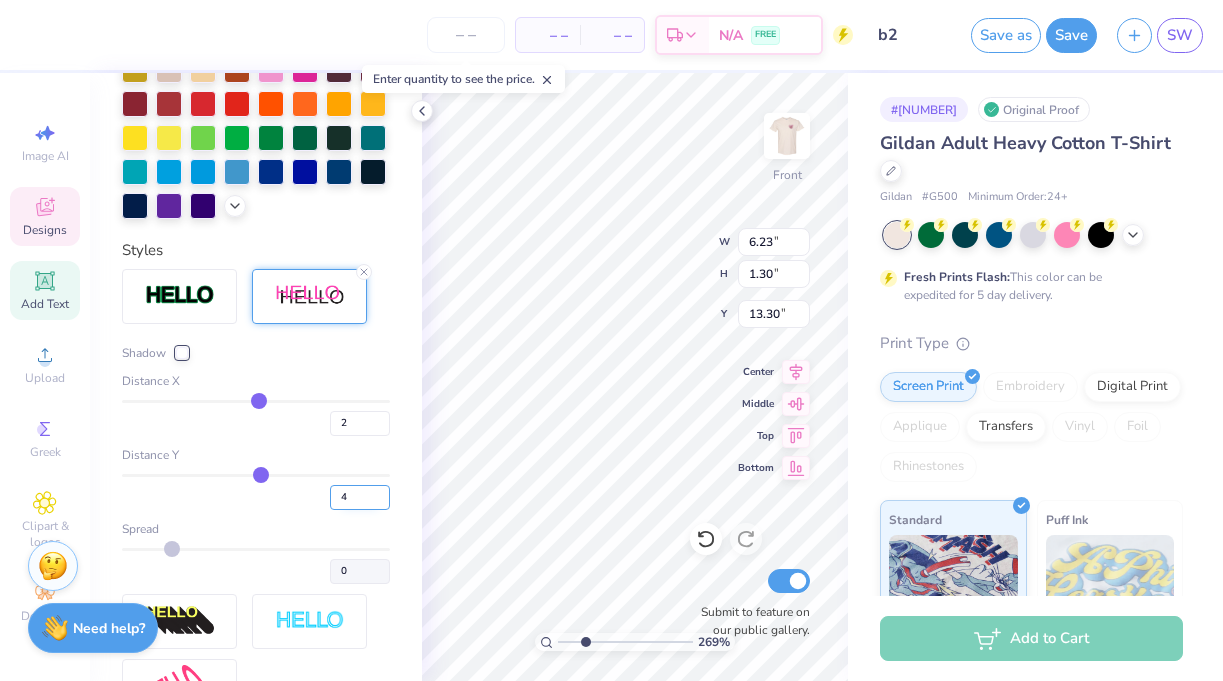 click on "4" at bounding box center (360, 497) 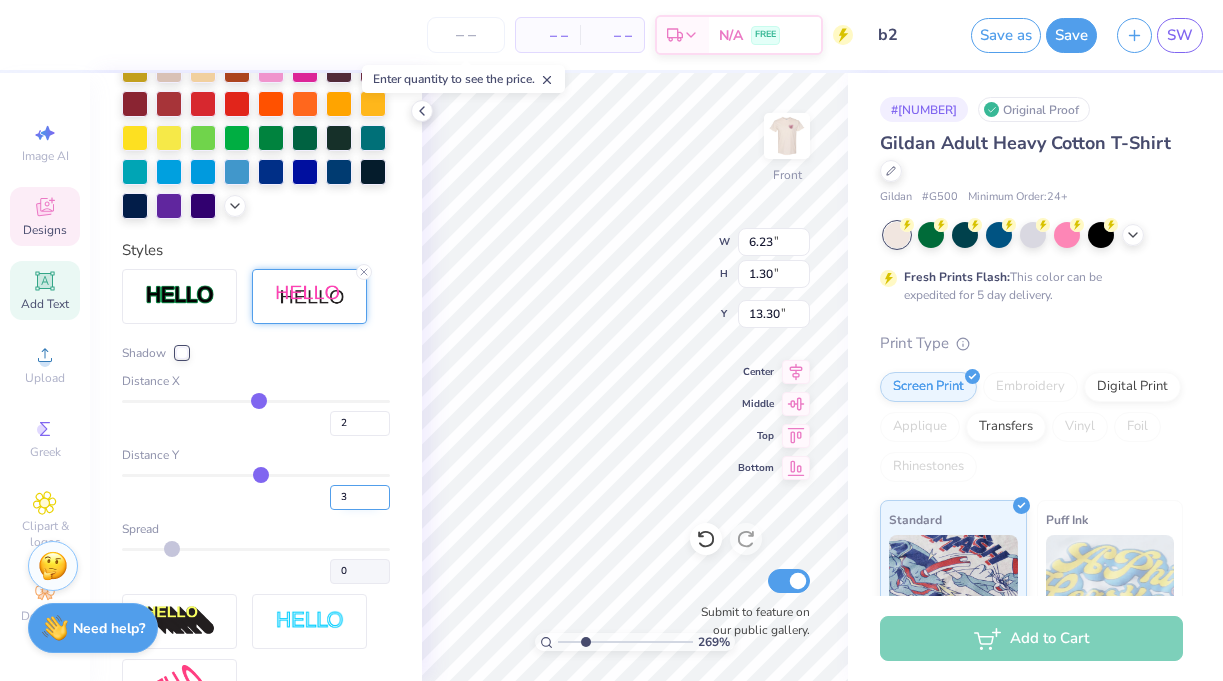 type on "3" 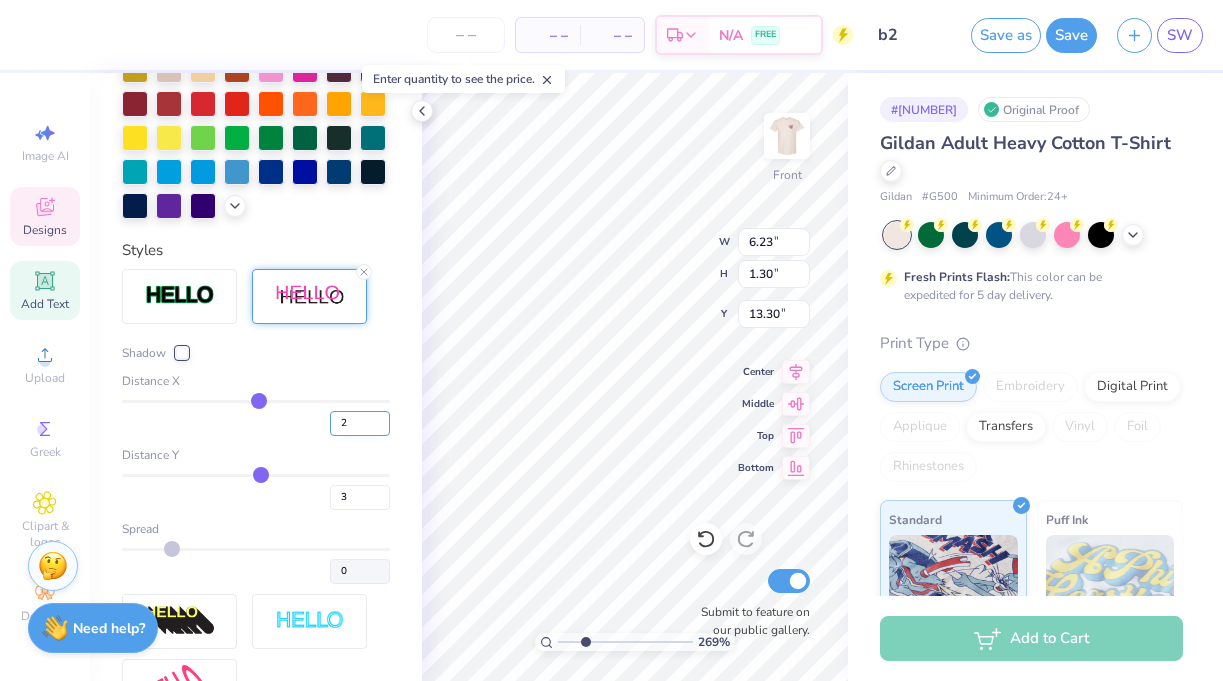 type on "3" 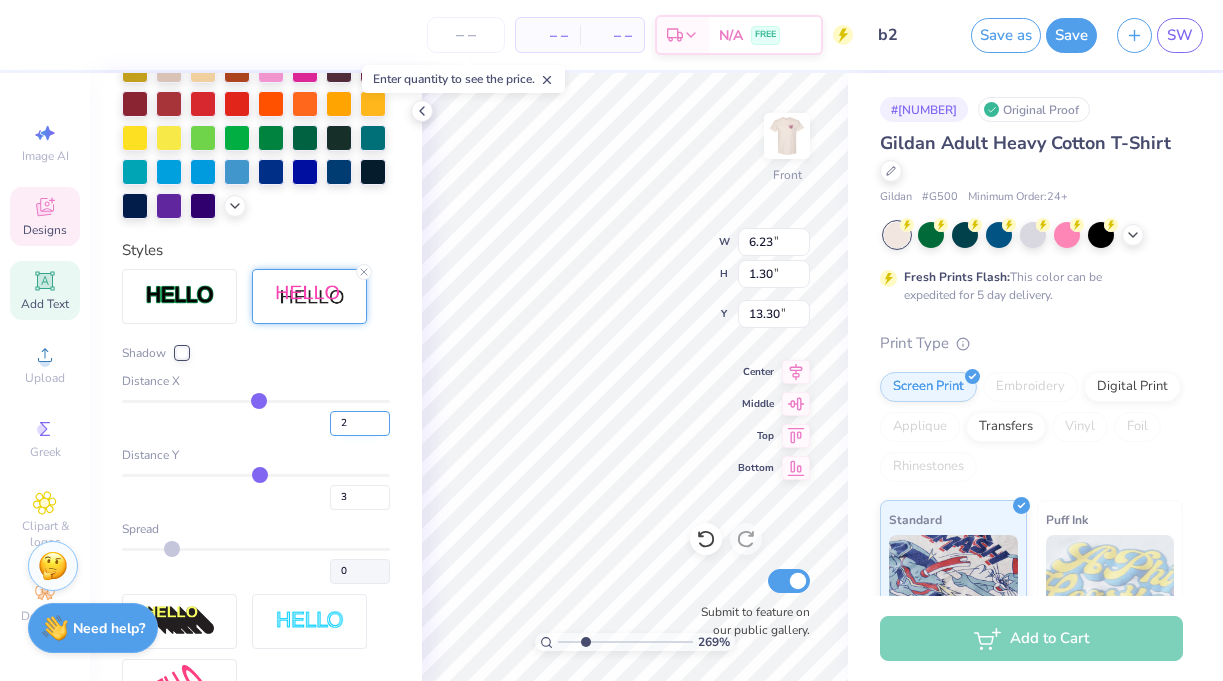click on "2" at bounding box center (360, 423) 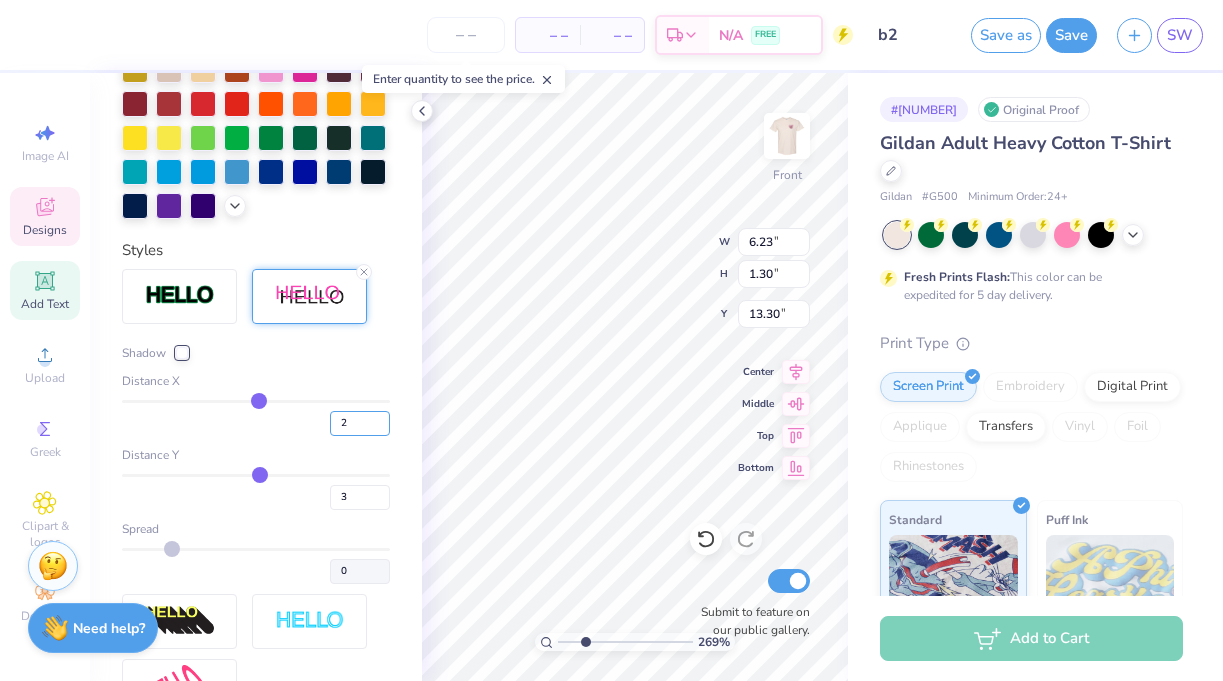 type on "1.29" 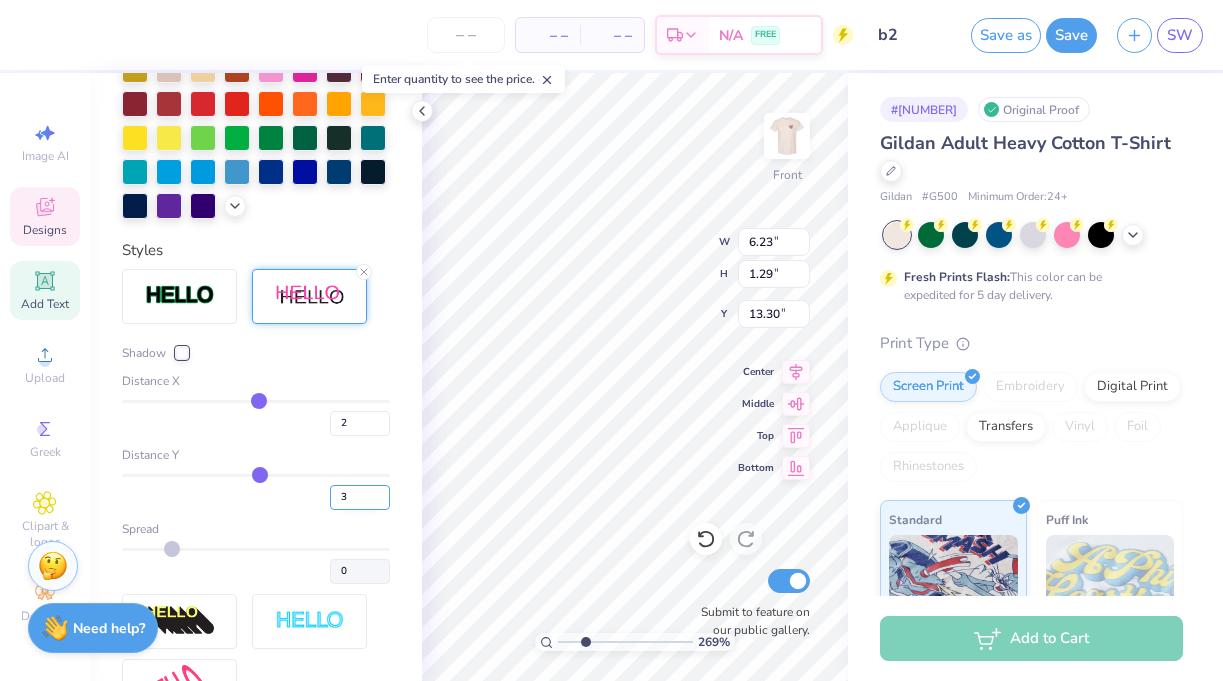 click on "3" at bounding box center [360, 497] 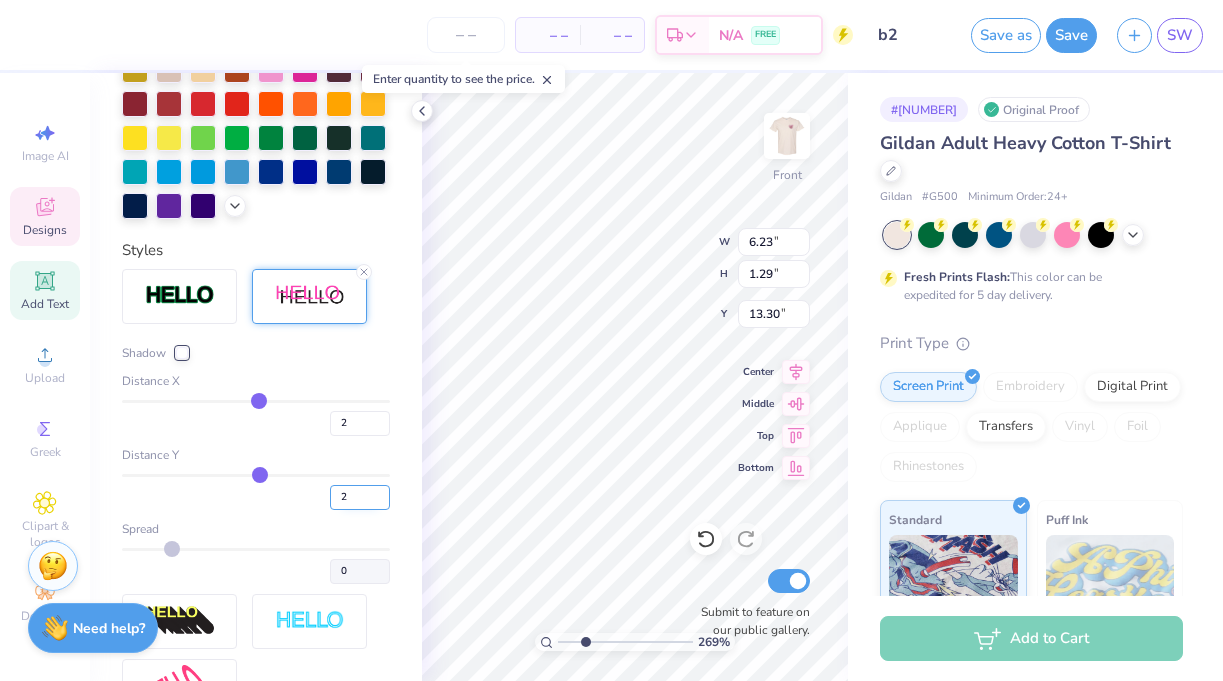 type on "2" 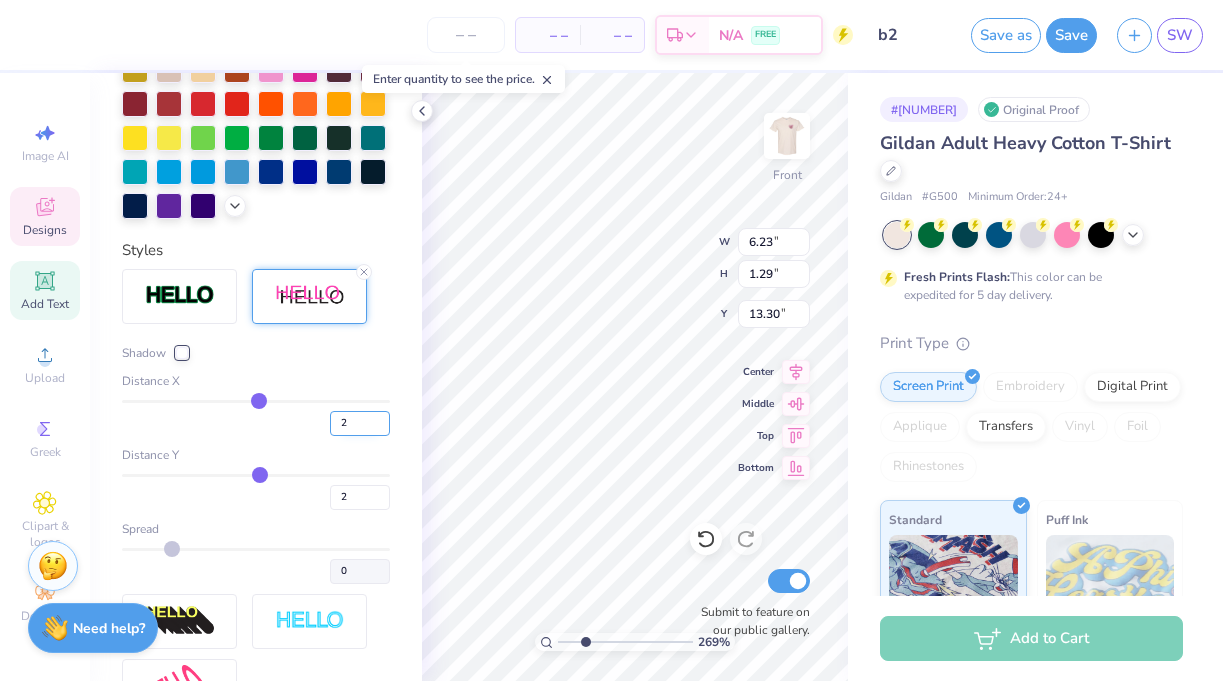 type on "2" 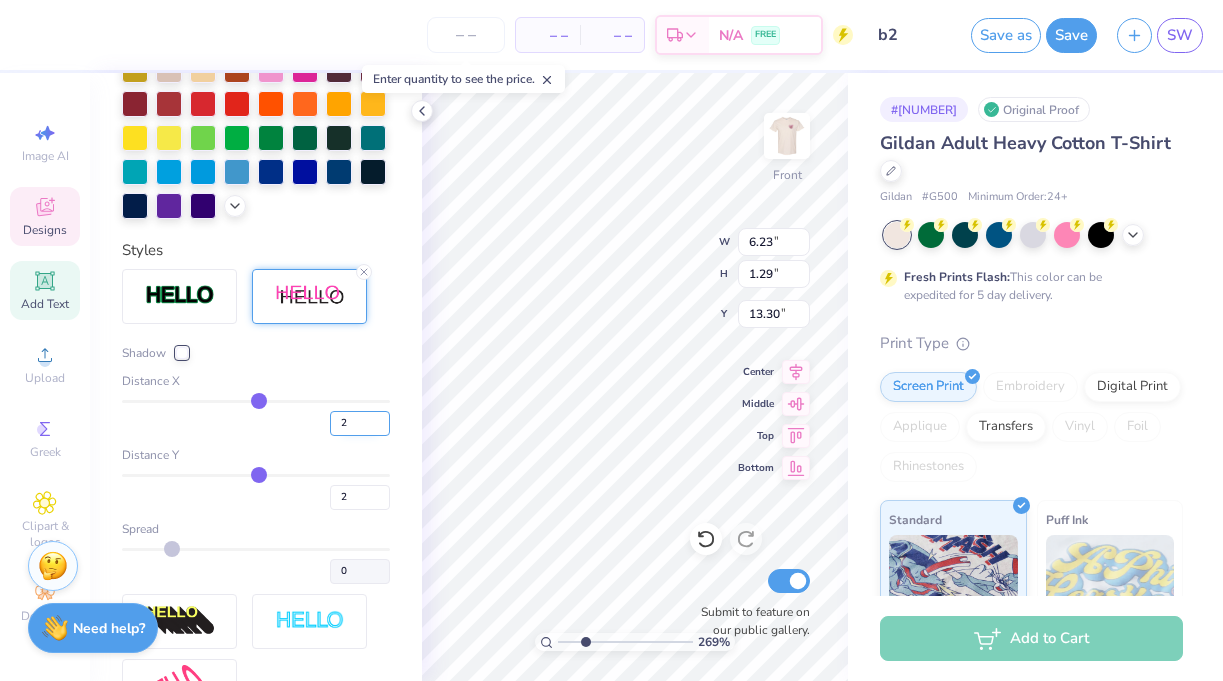click on "2" at bounding box center (360, 423) 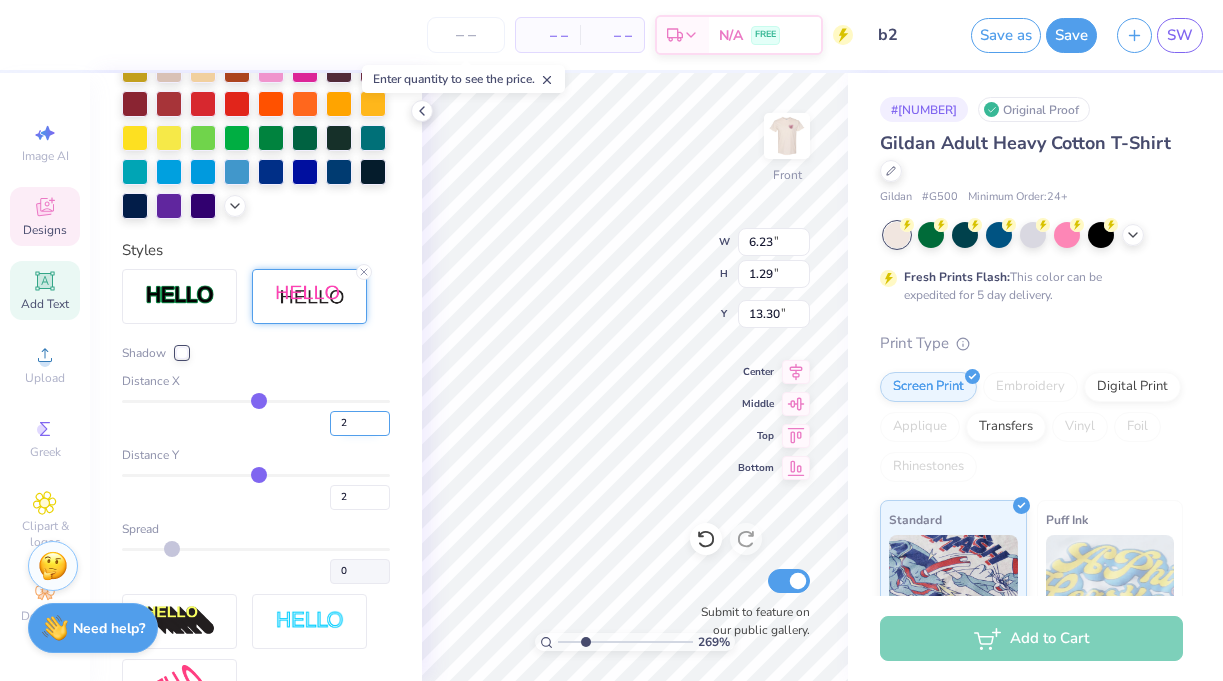 type on "1.28" 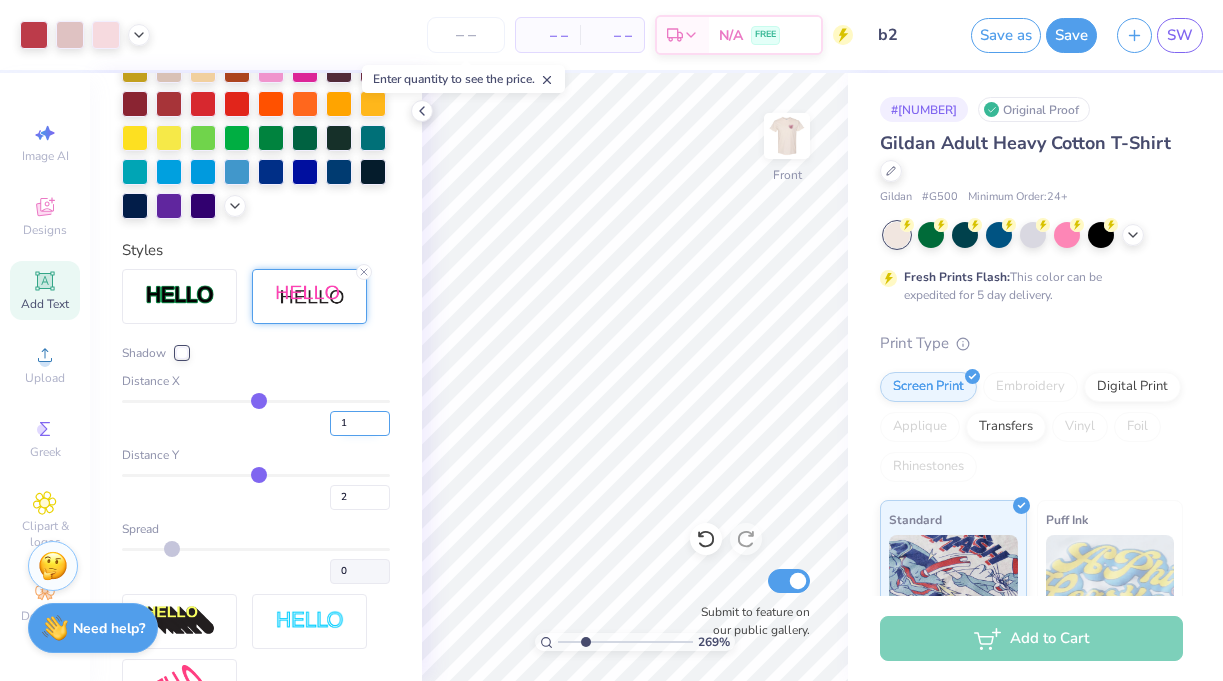 type on "1" 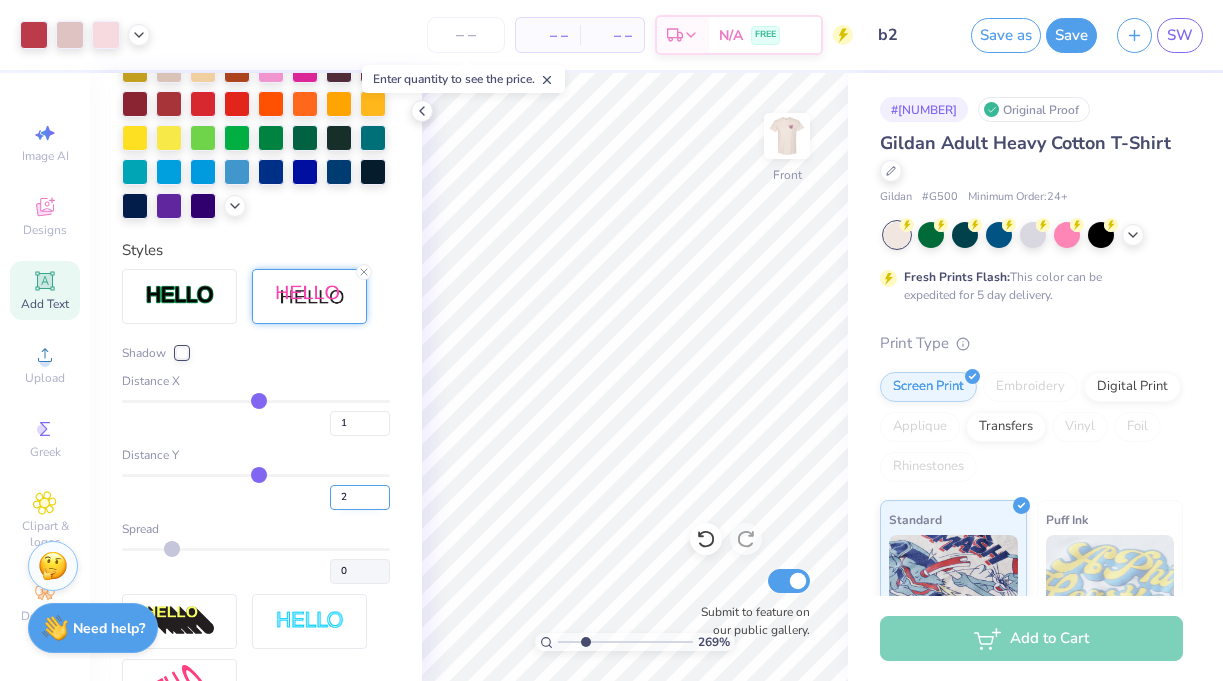 type on "1" 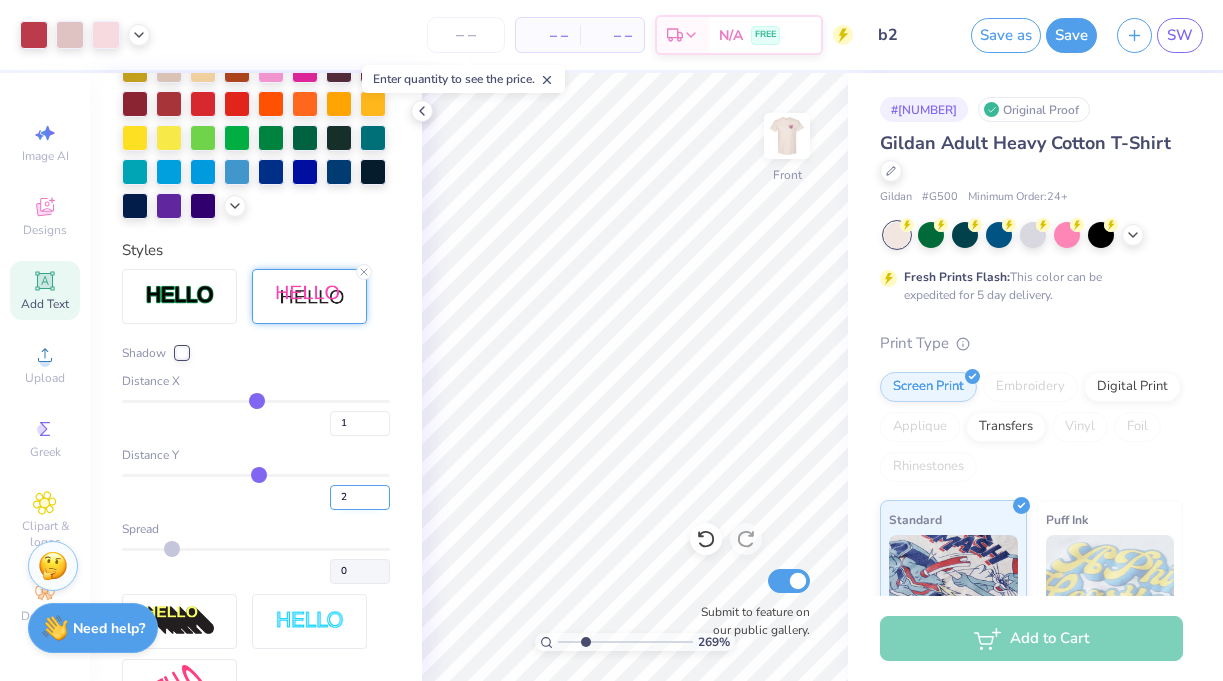 click on "2" at bounding box center (360, 497) 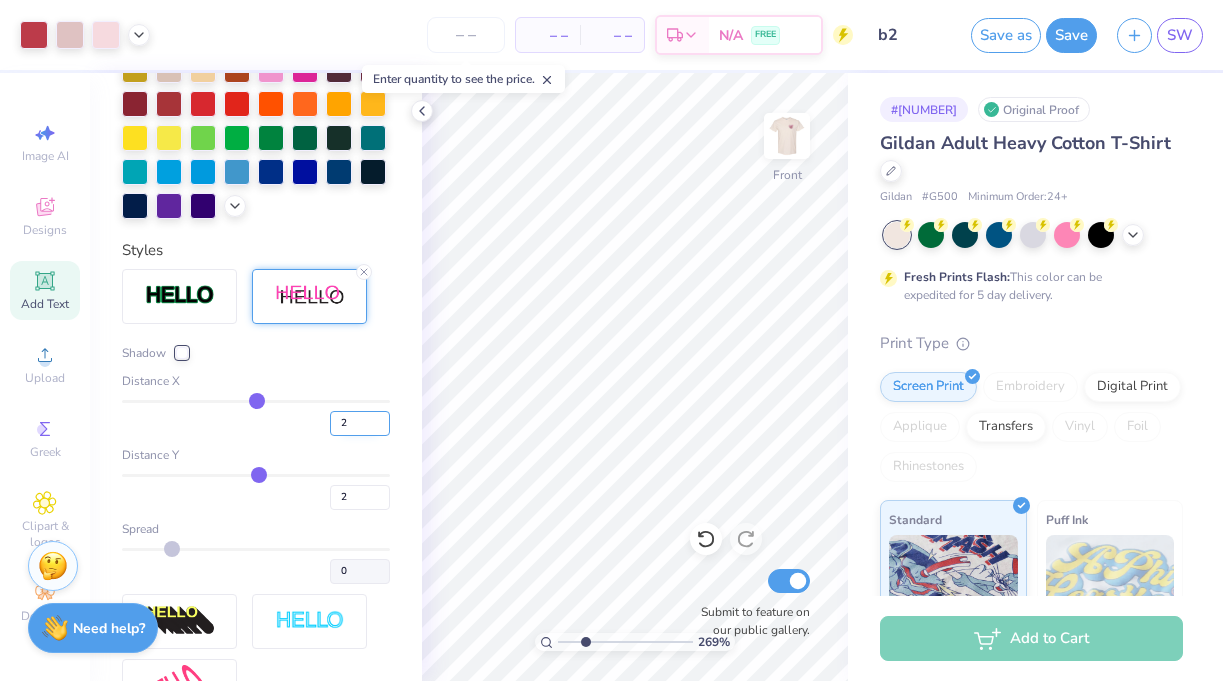 type on "2" 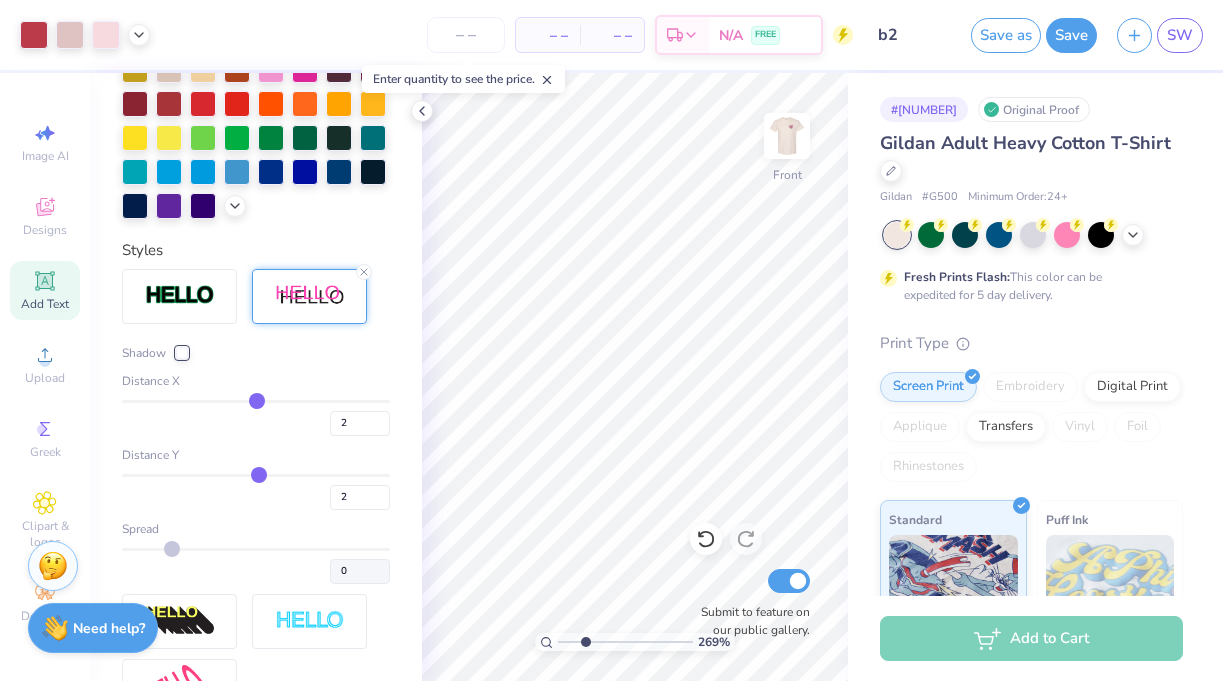 type on "2" 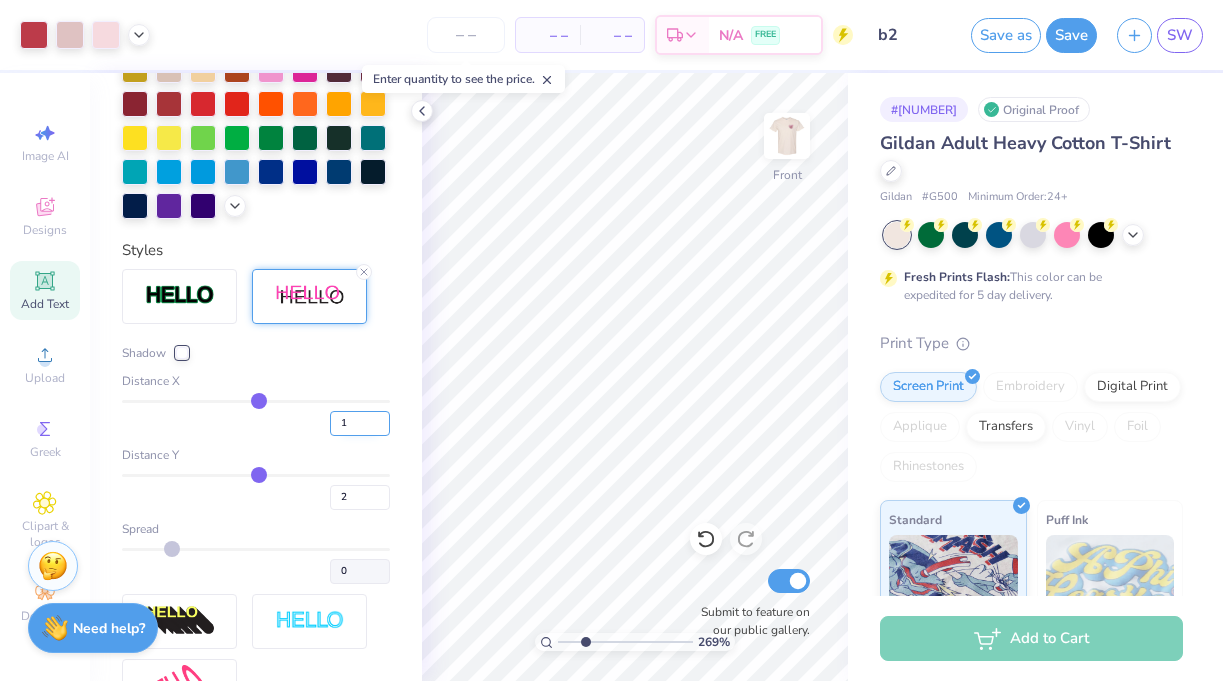 type on "1" 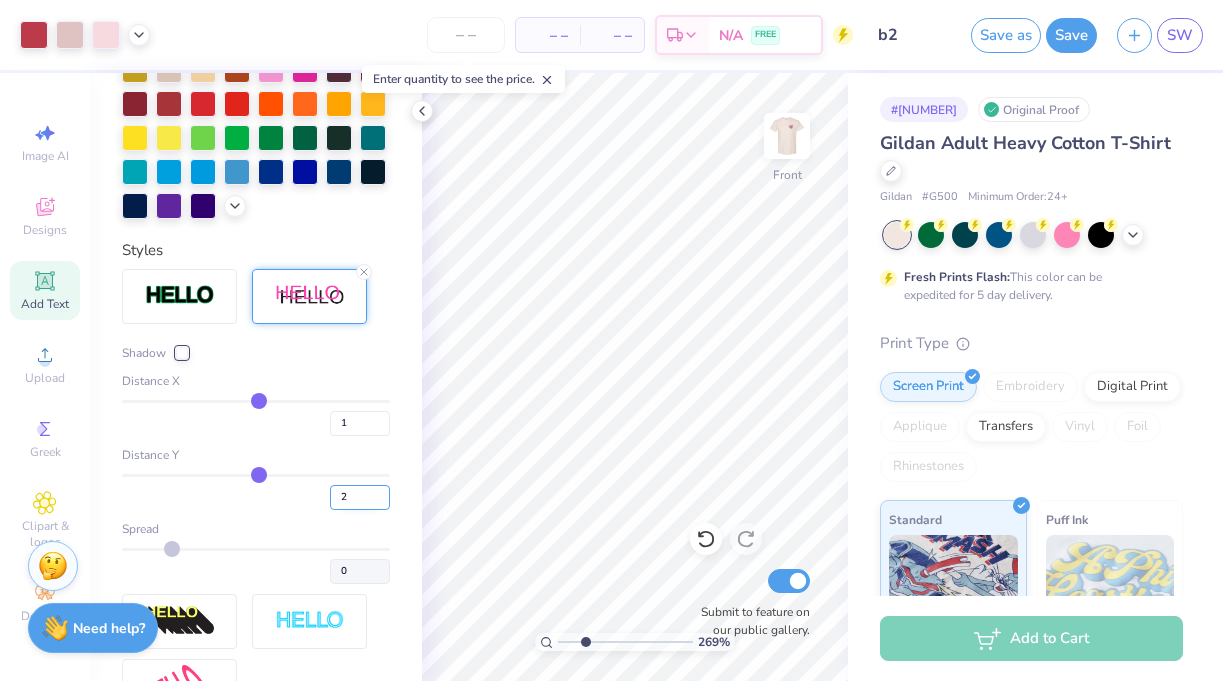 type on "1" 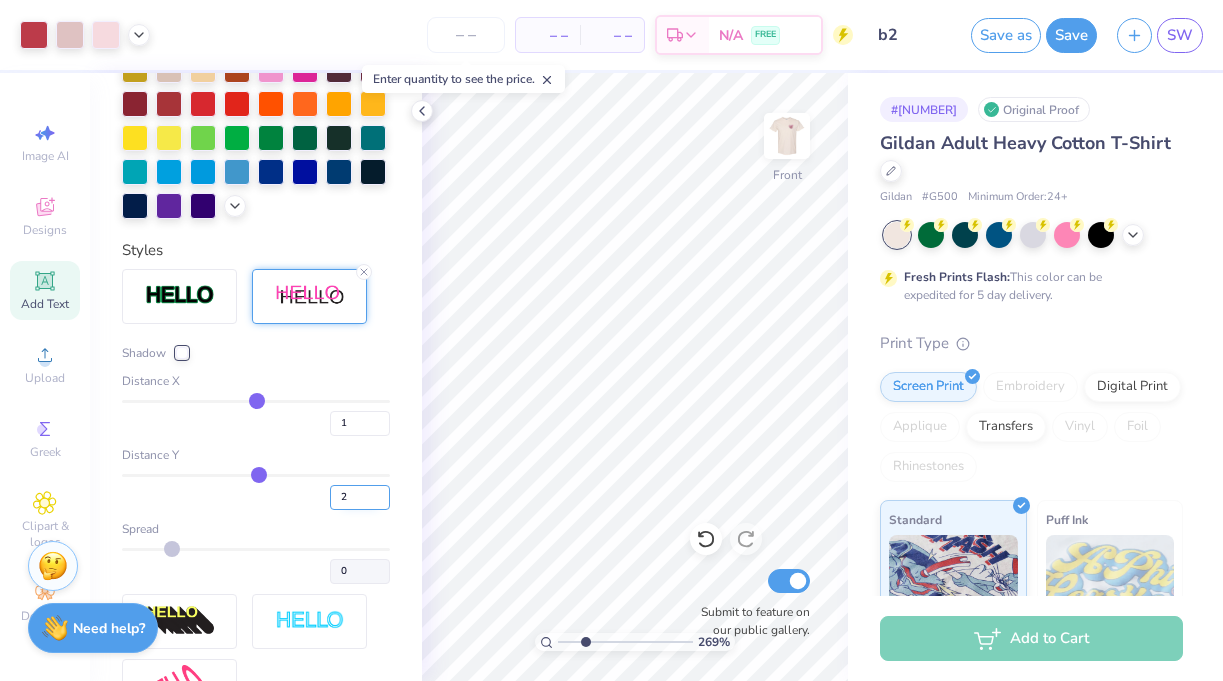click on "2" at bounding box center [360, 497] 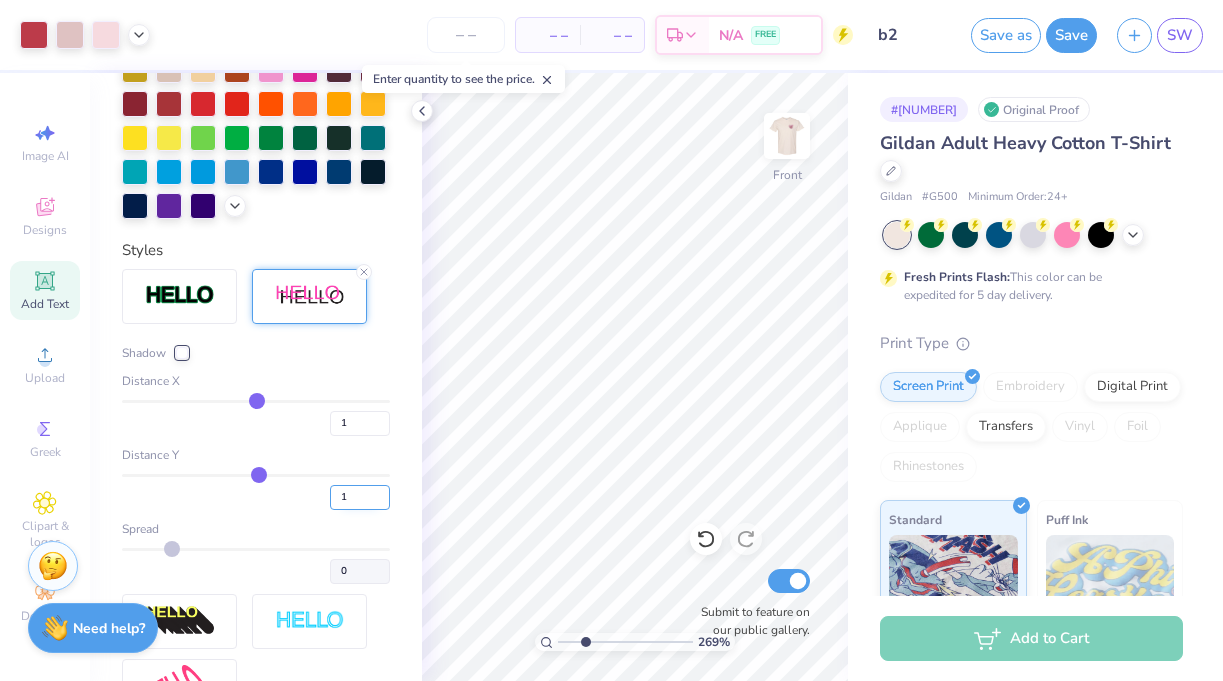 click on "1" at bounding box center [360, 497] 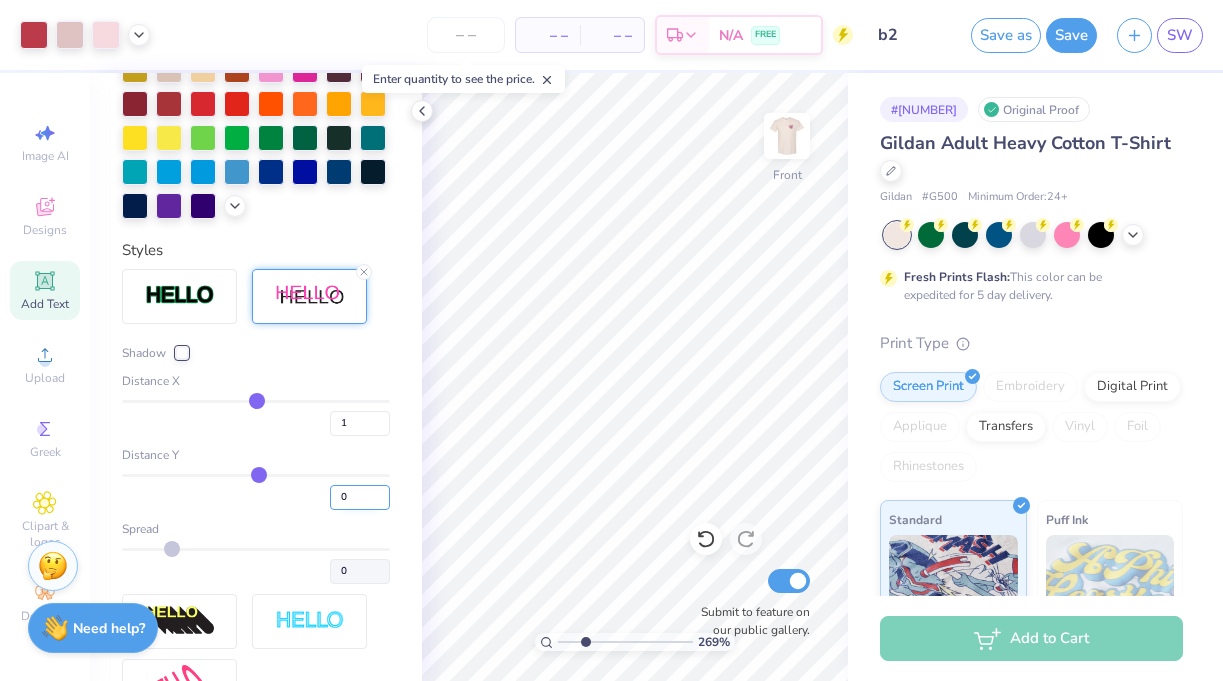 click on "0" at bounding box center [360, 497] 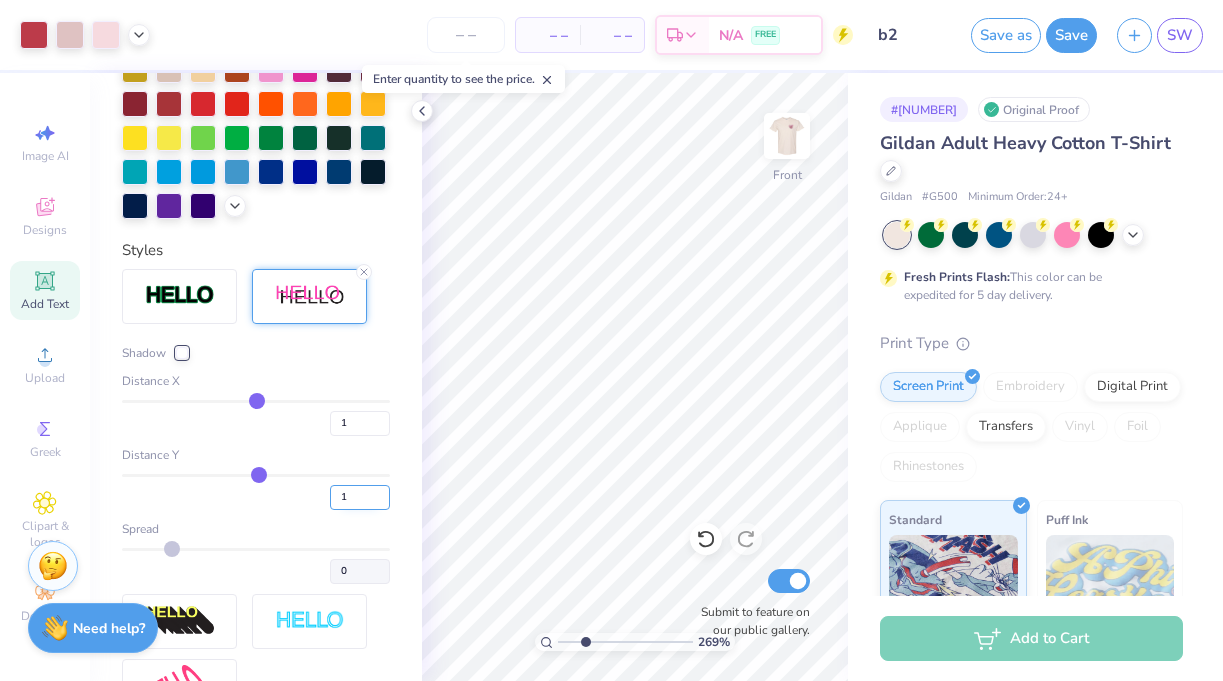 click on "1" at bounding box center [360, 497] 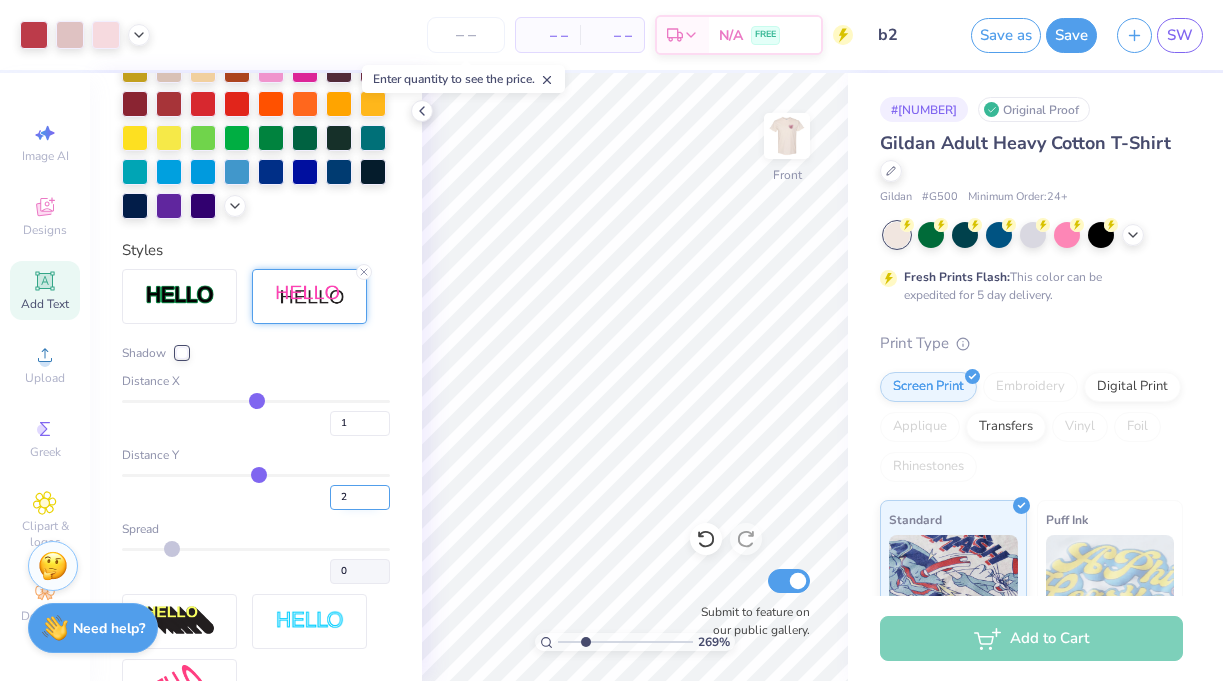 click on "2" at bounding box center (360, 497) 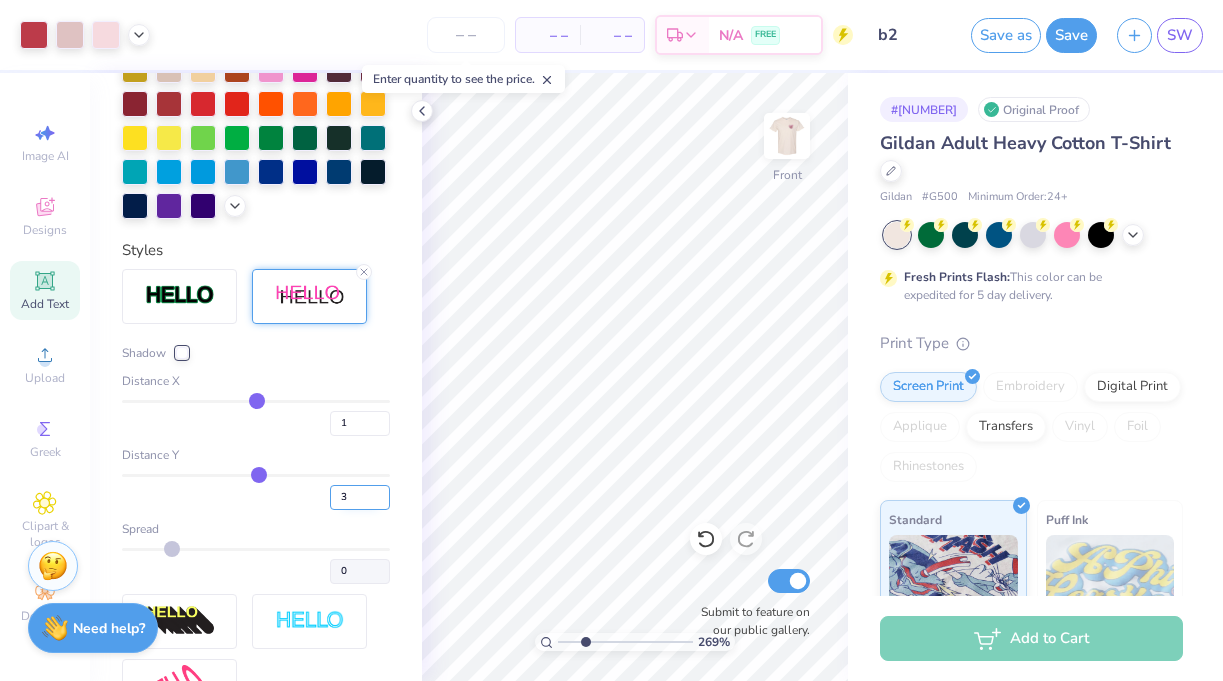click on "3" at bounding box center (360, 497) 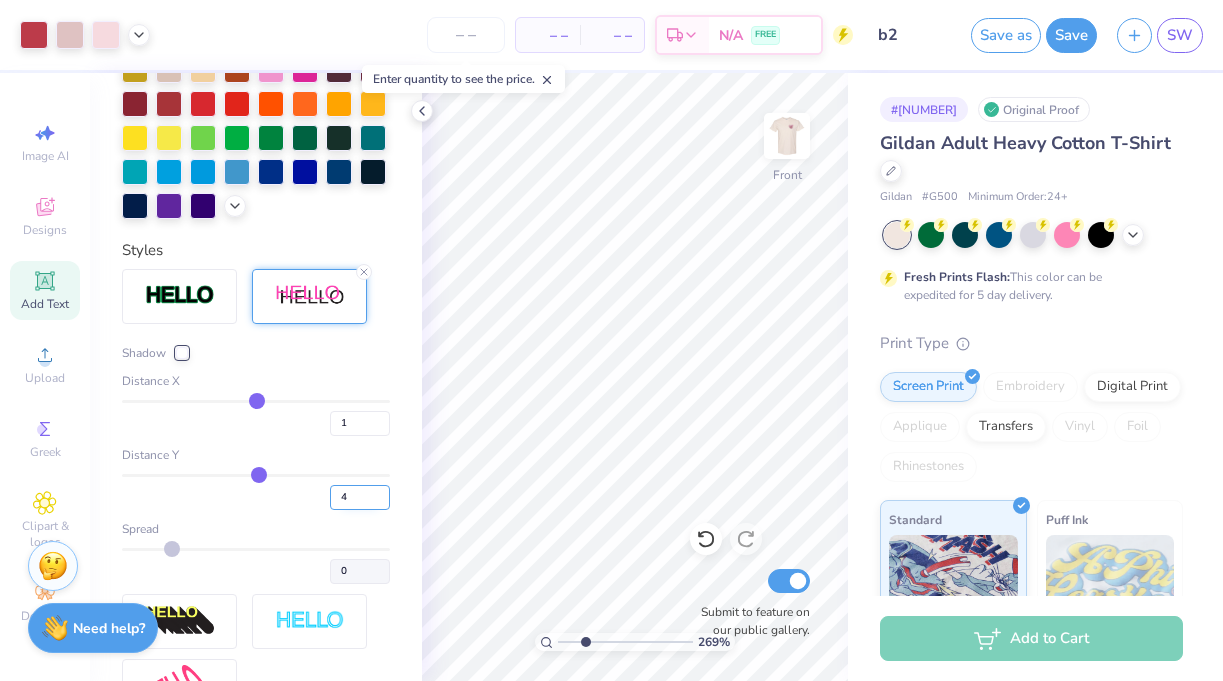 type on "4" 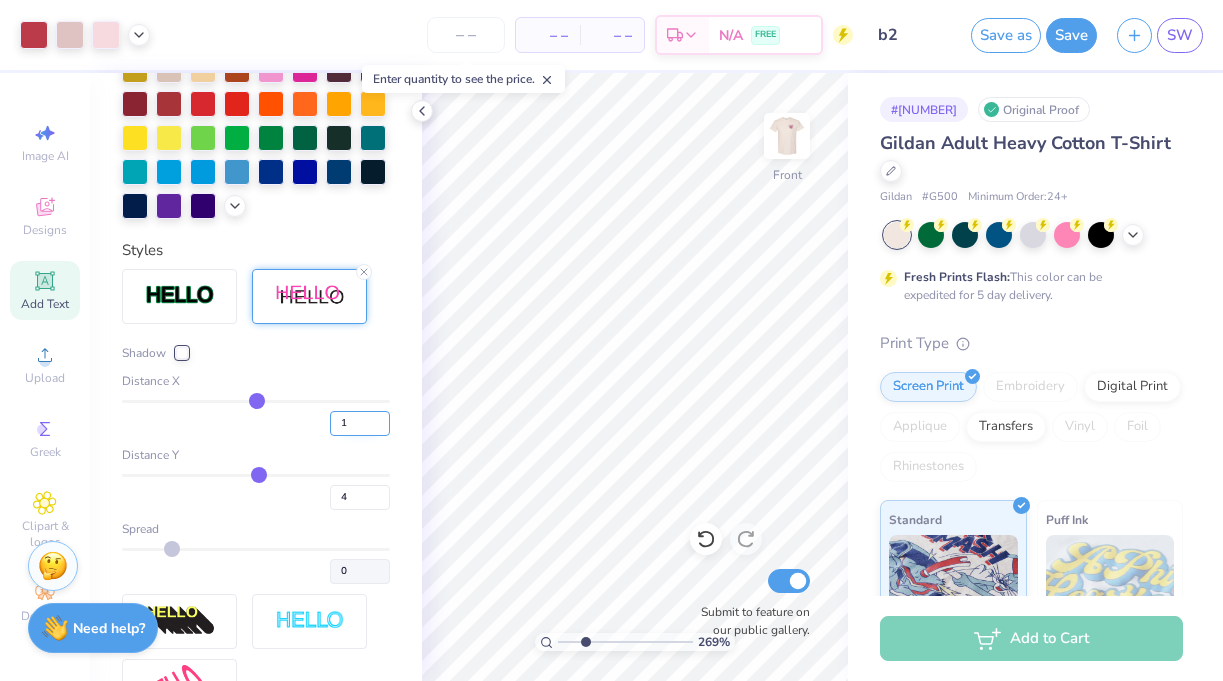 type on "4" 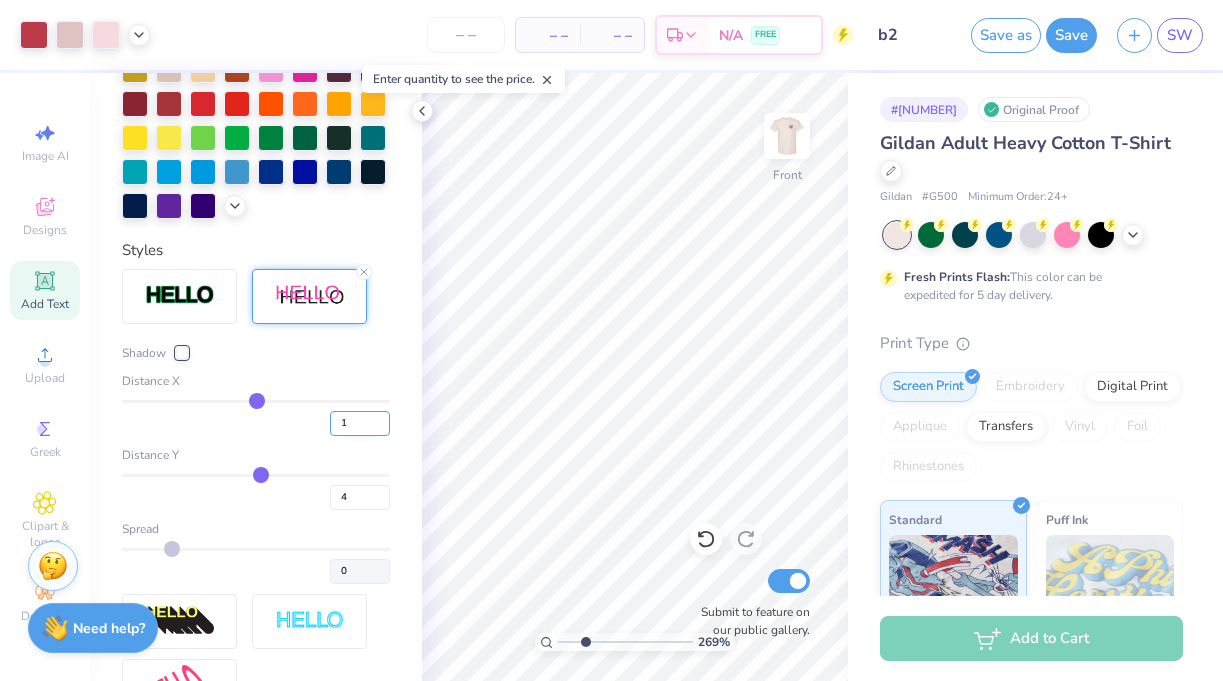 click on "1" at bounding box center (360, 423) 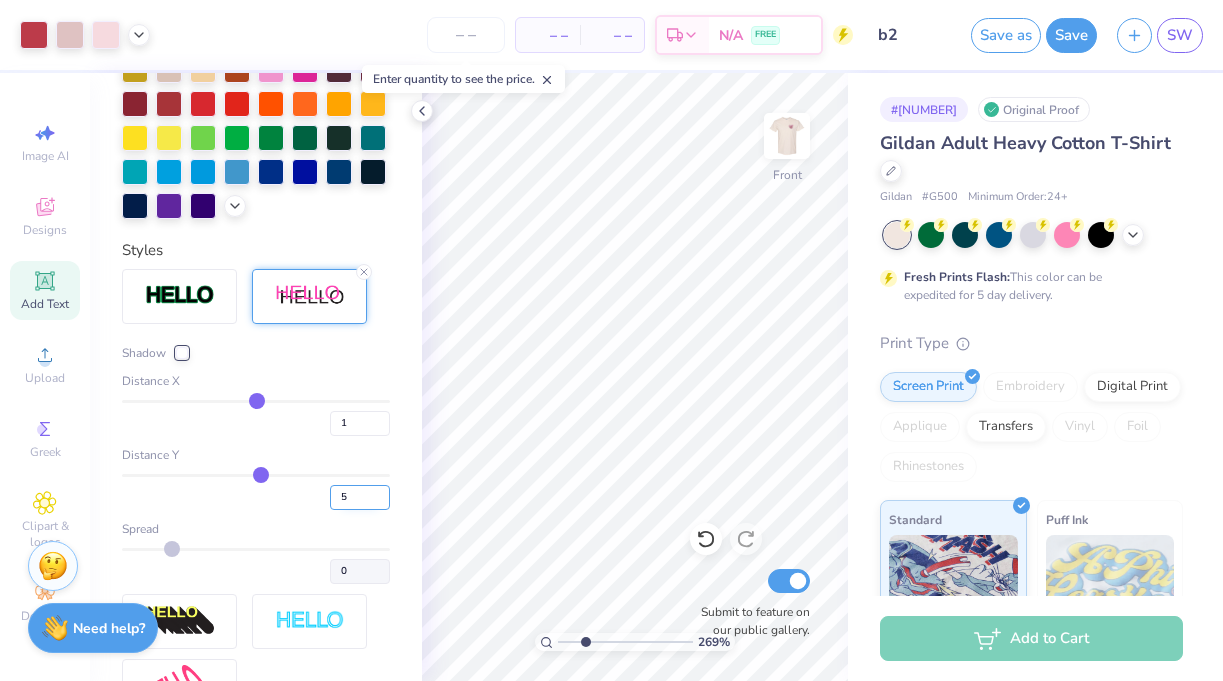 click on "5" at bounding box center (360, 497) 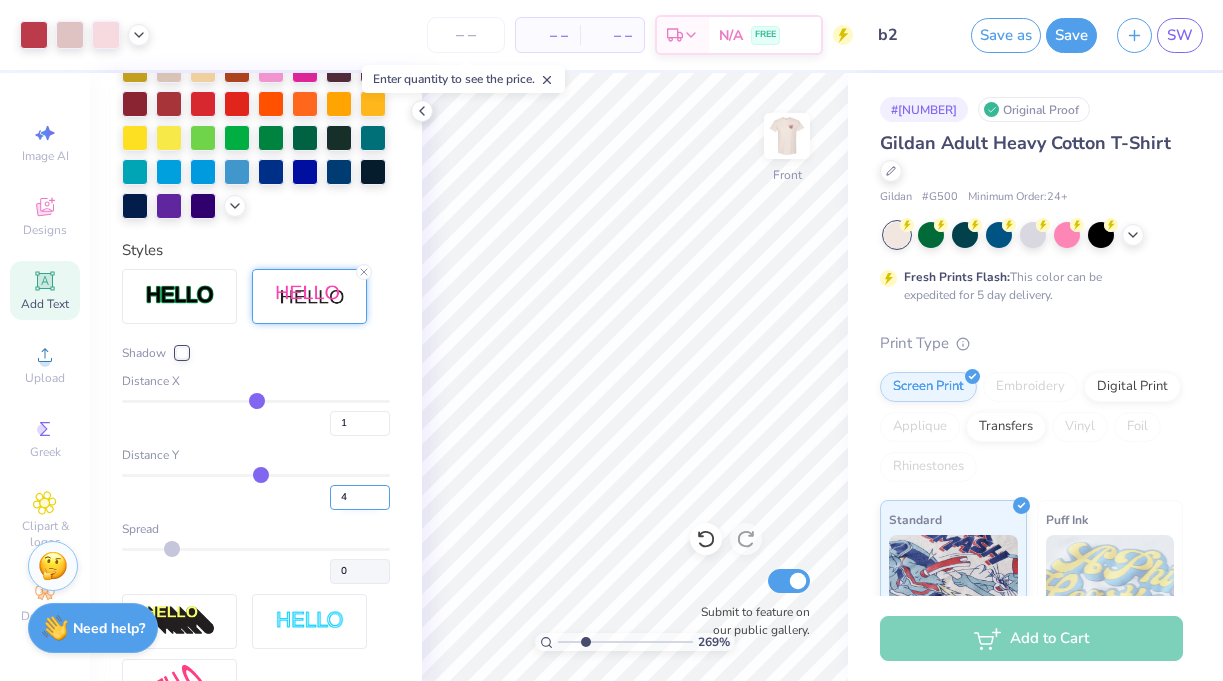 click on "4" at bounding box center (360, 497) 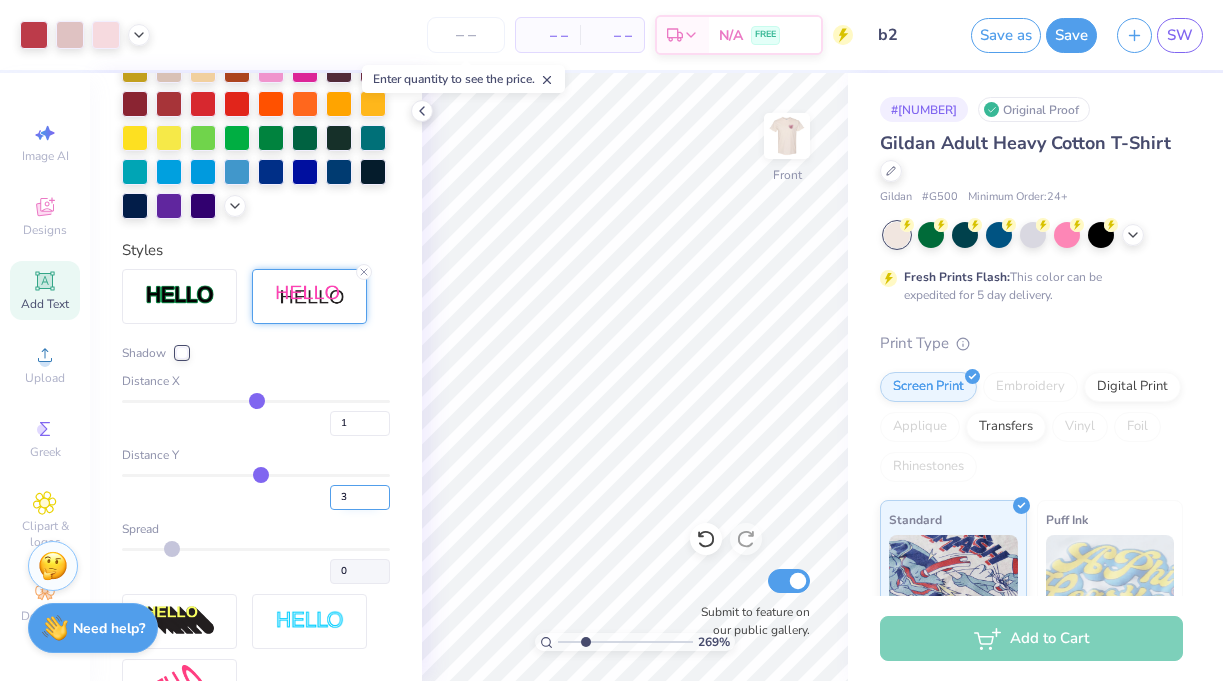 type on "3" 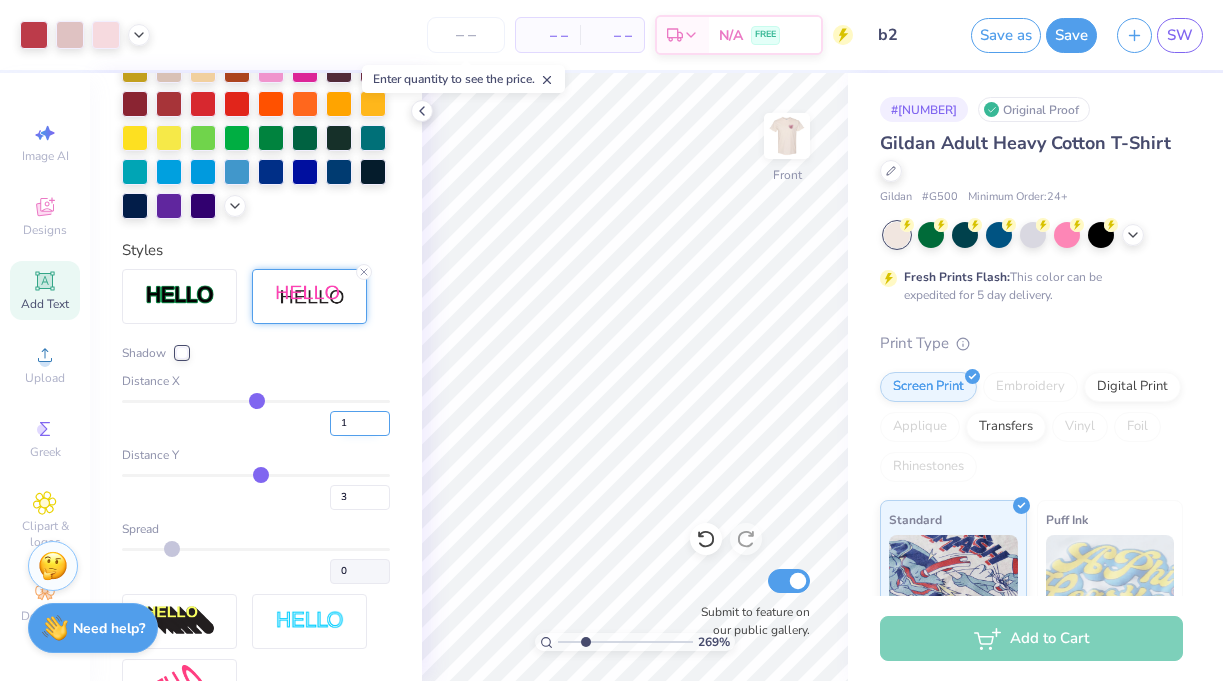 type on "3" 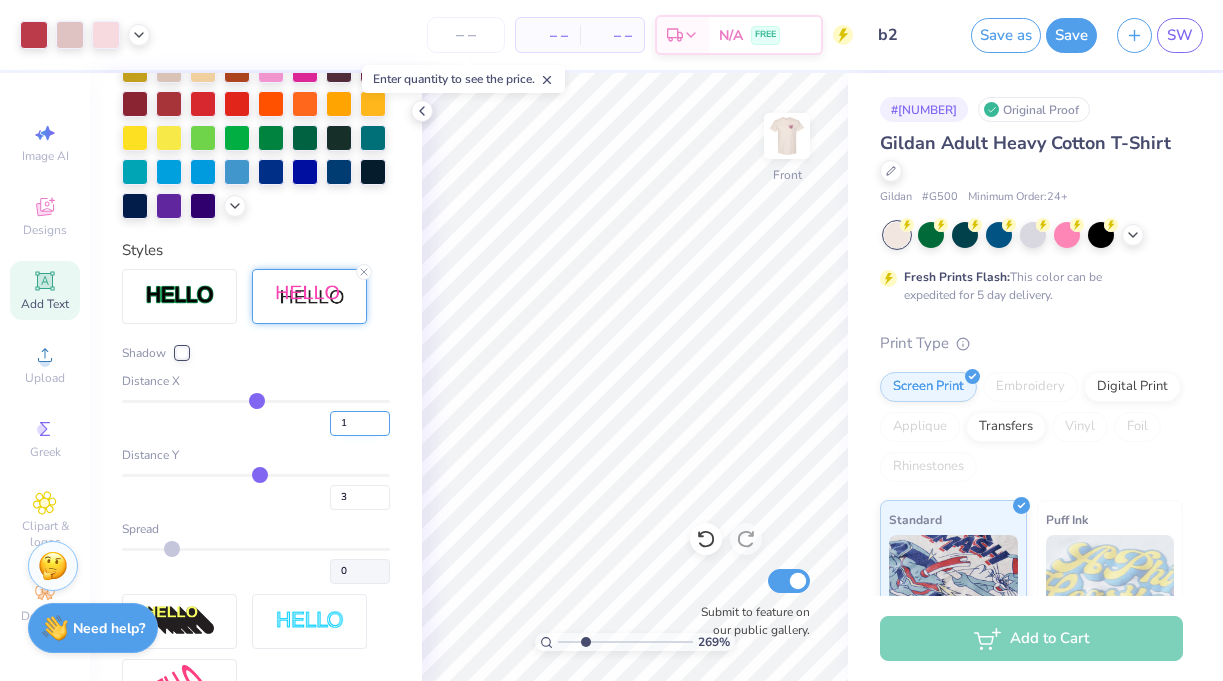 click on "1" at bounding box center [360, 423] 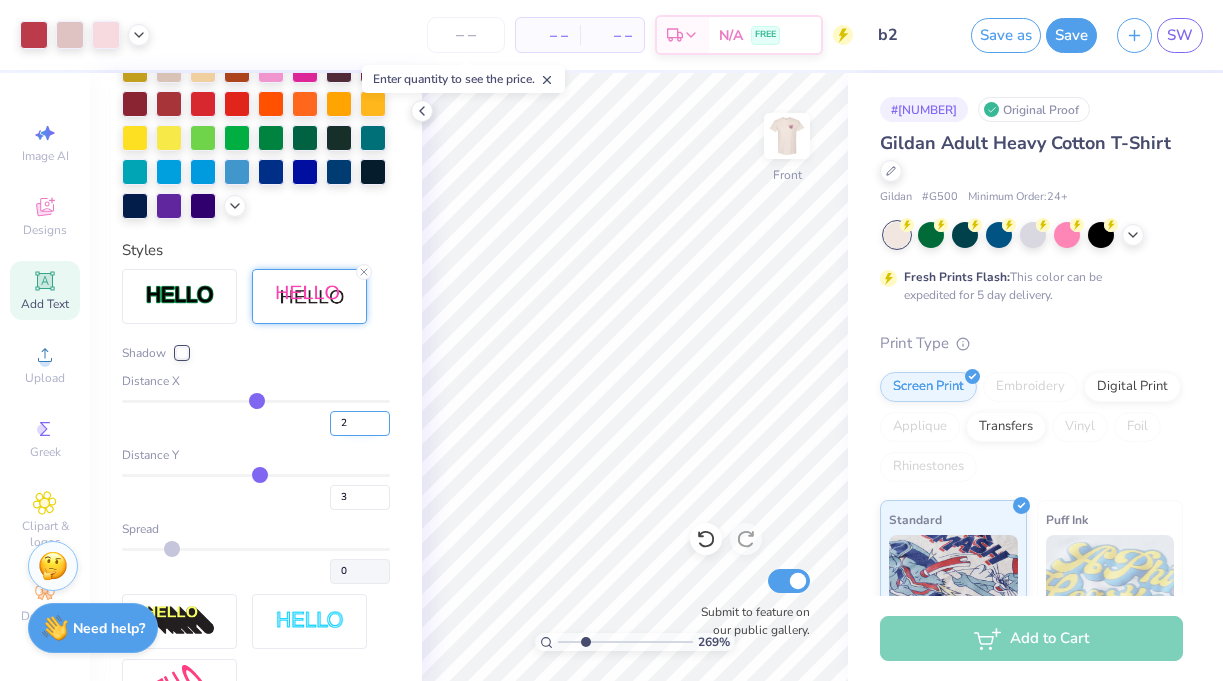 type on "2" 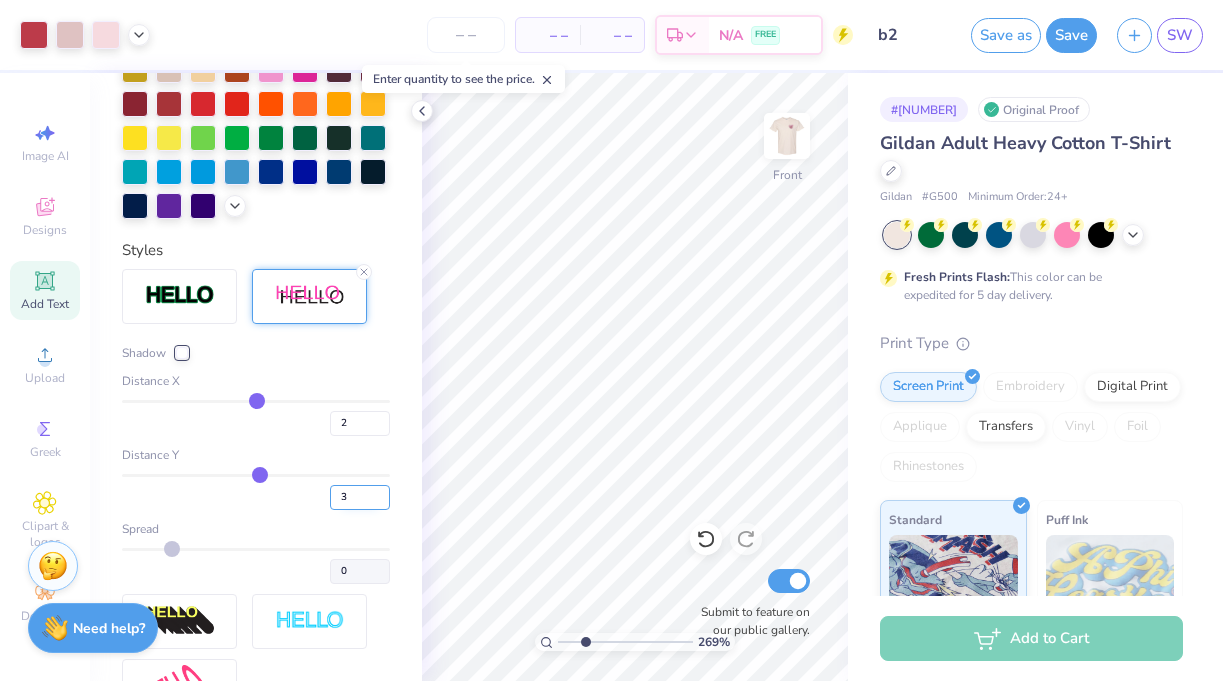 type on "2" 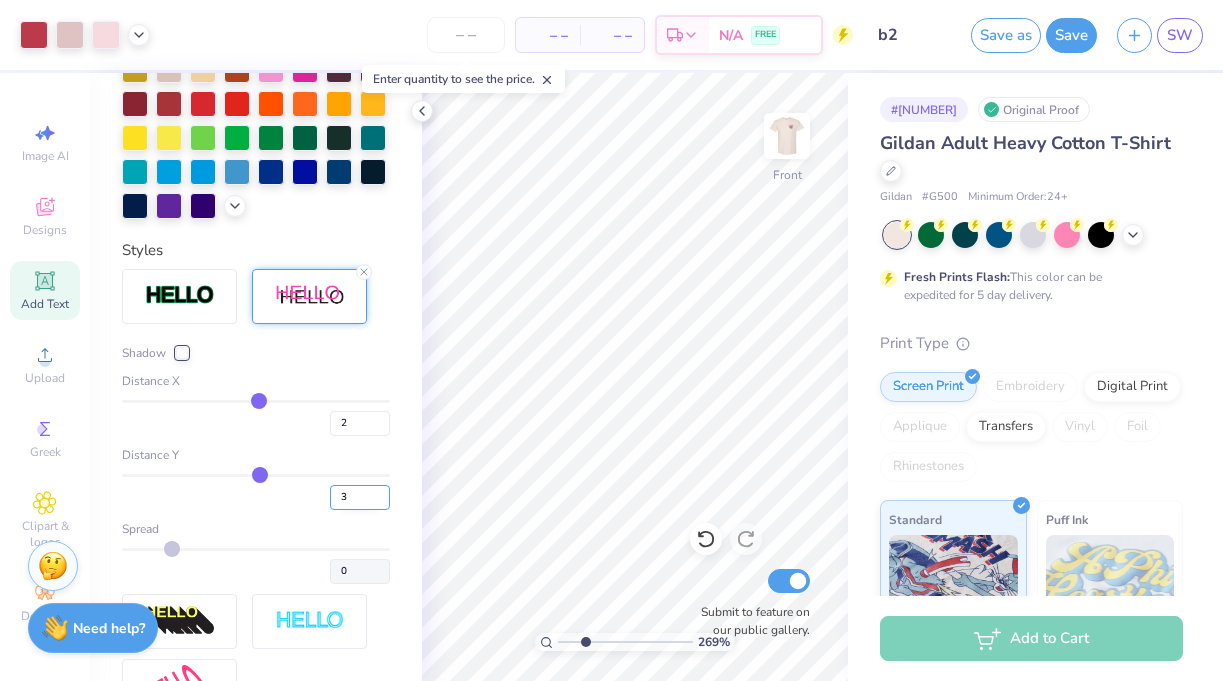 click on "3" at bounding box center [360, 497] 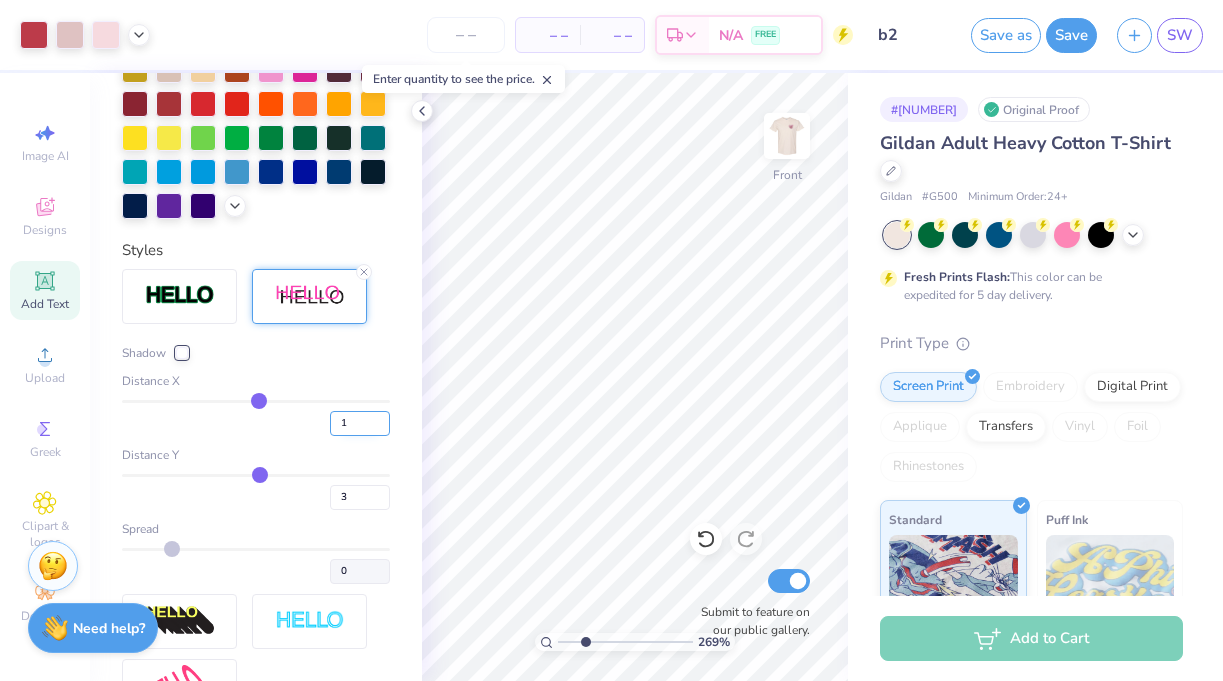 type on "1" 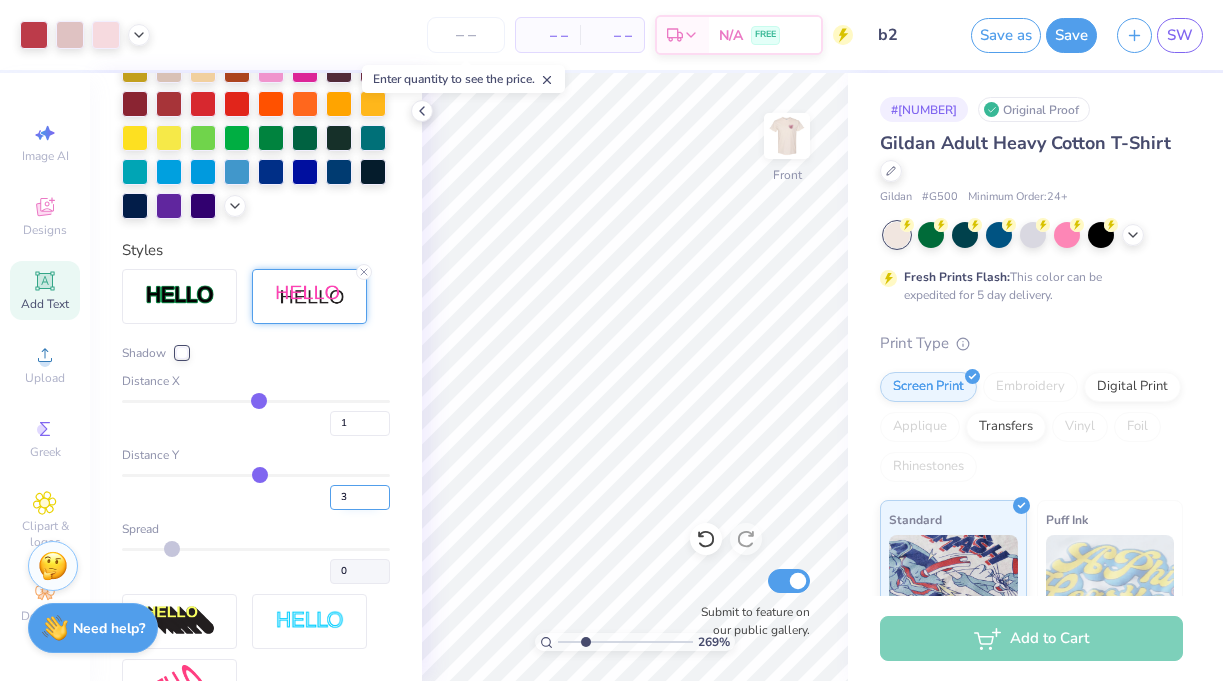 type on "1" 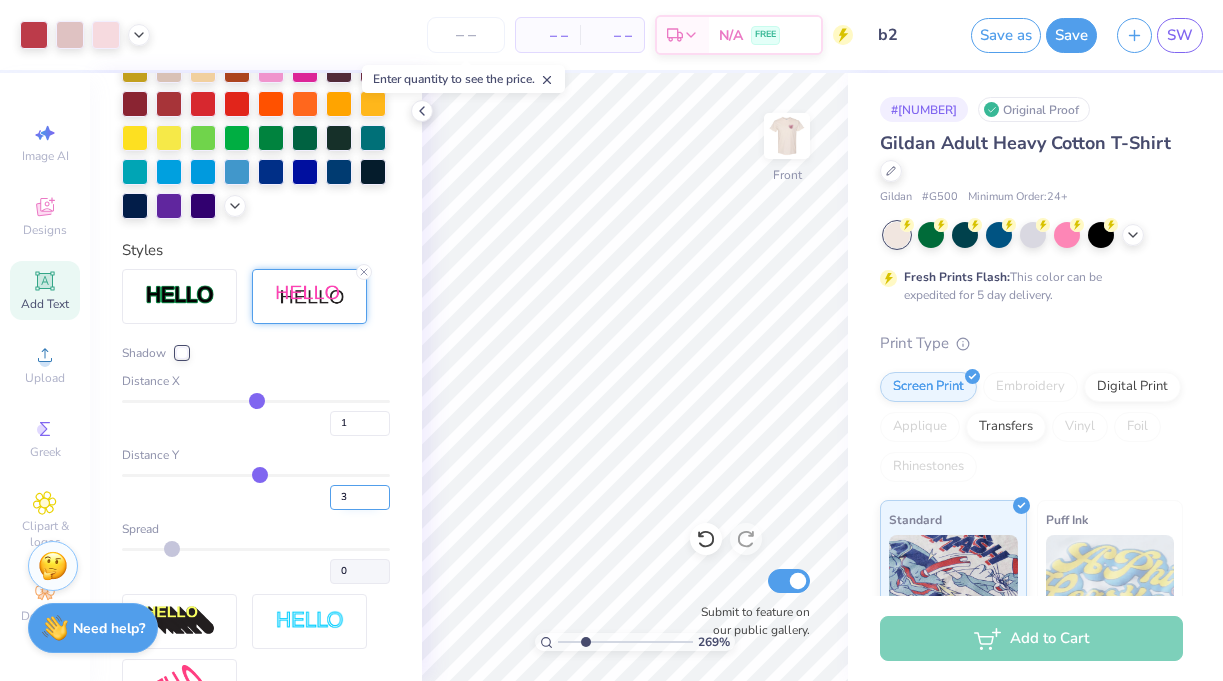 click on "3" at bounding box center (360, 497) 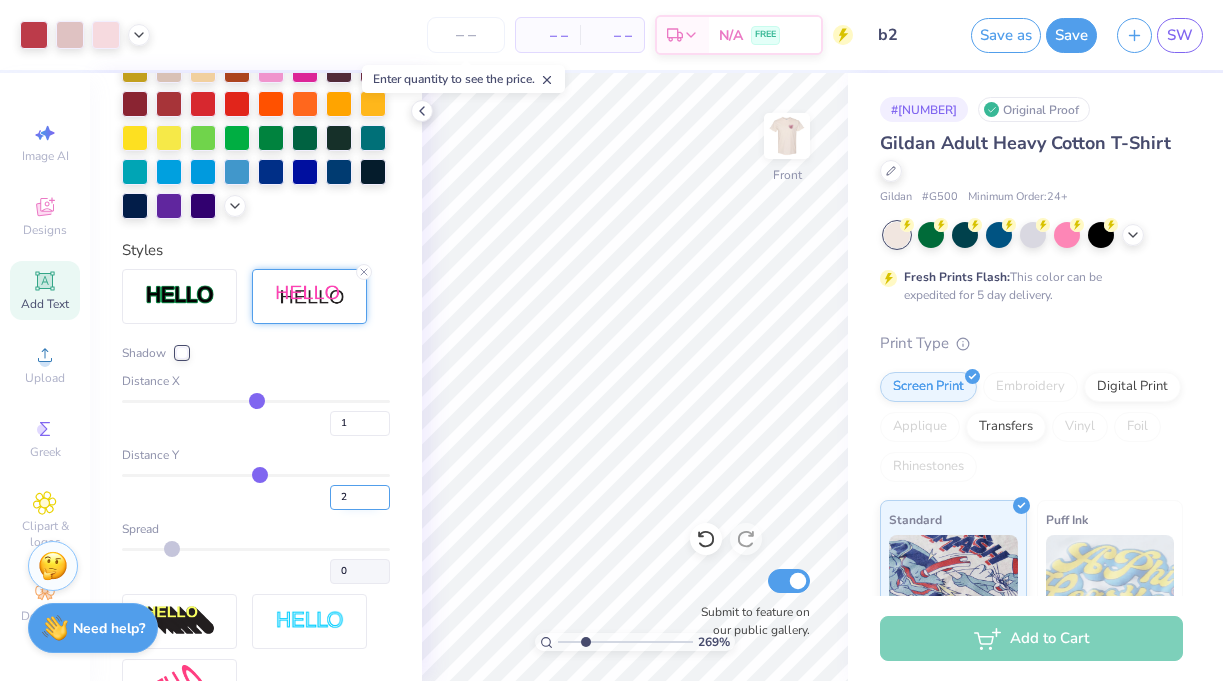 type on "2" 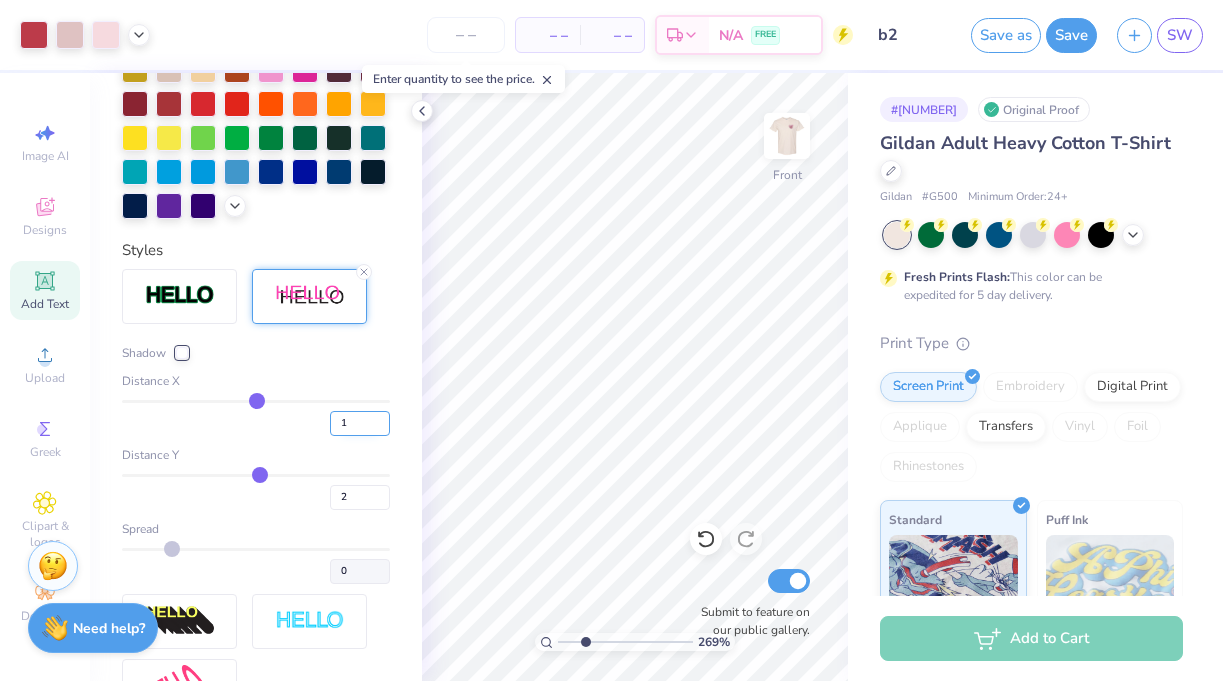 type on "2" 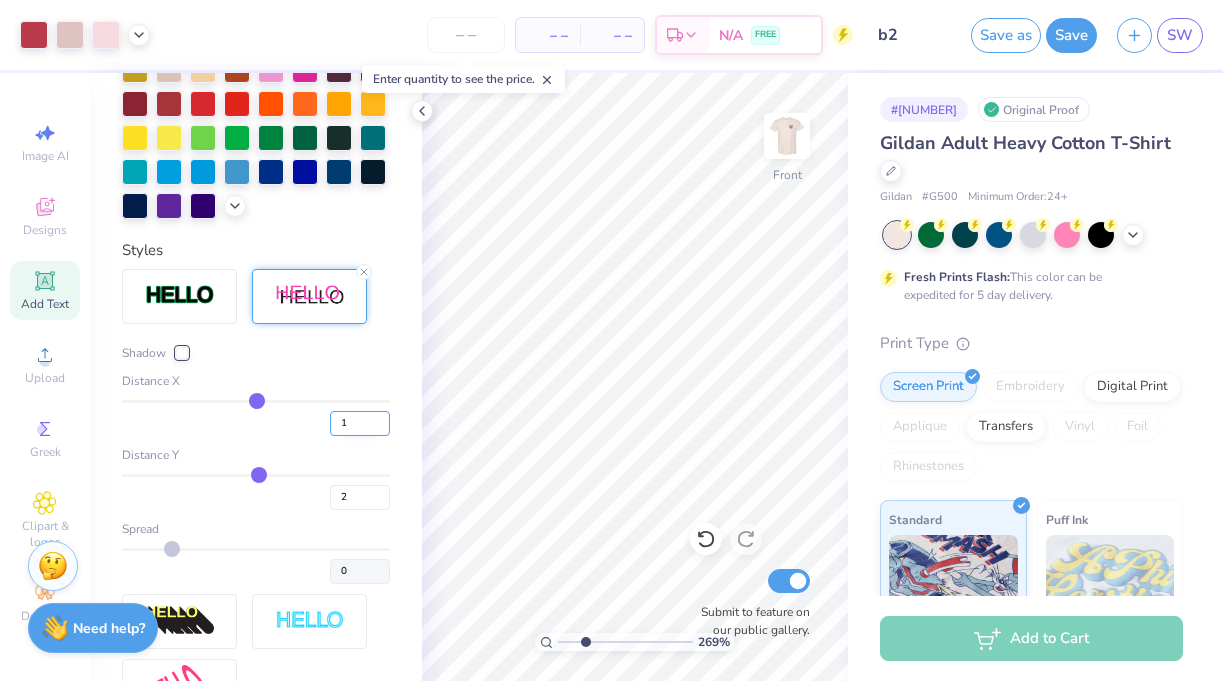 click on "1" at bounding box center [360, 423] 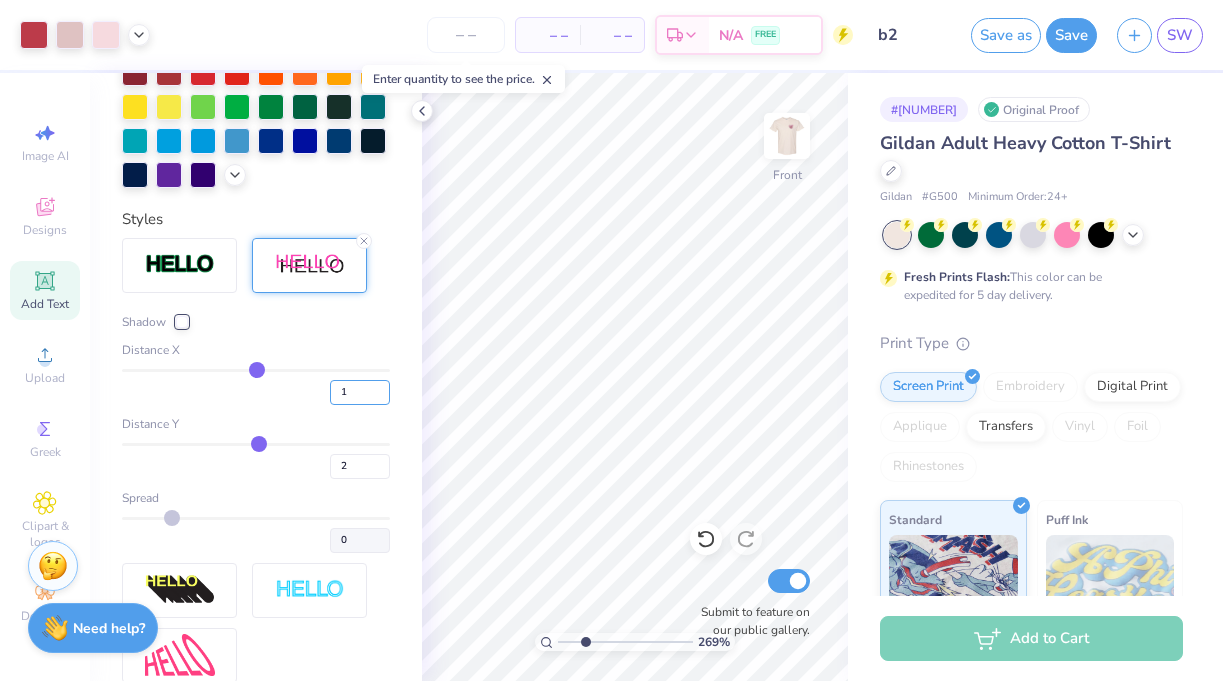 scroll, scrollTop: 729, scrollLeft: 0, axis: vertical 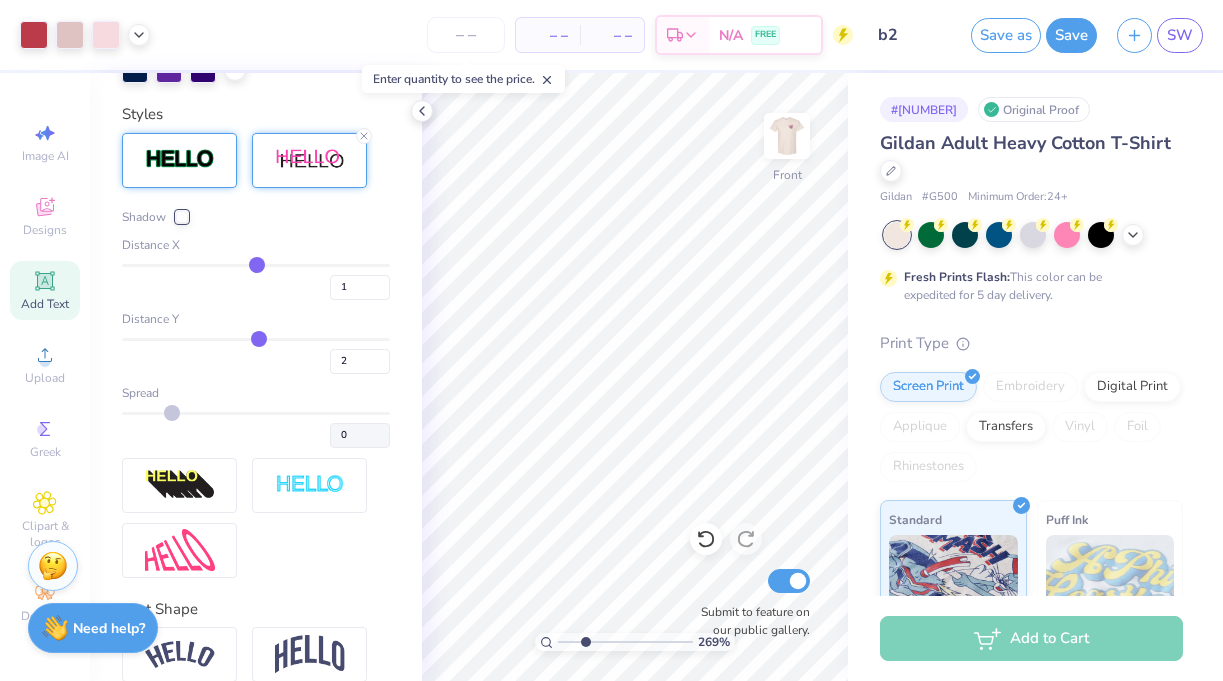 click at bounding box center [180, 159] 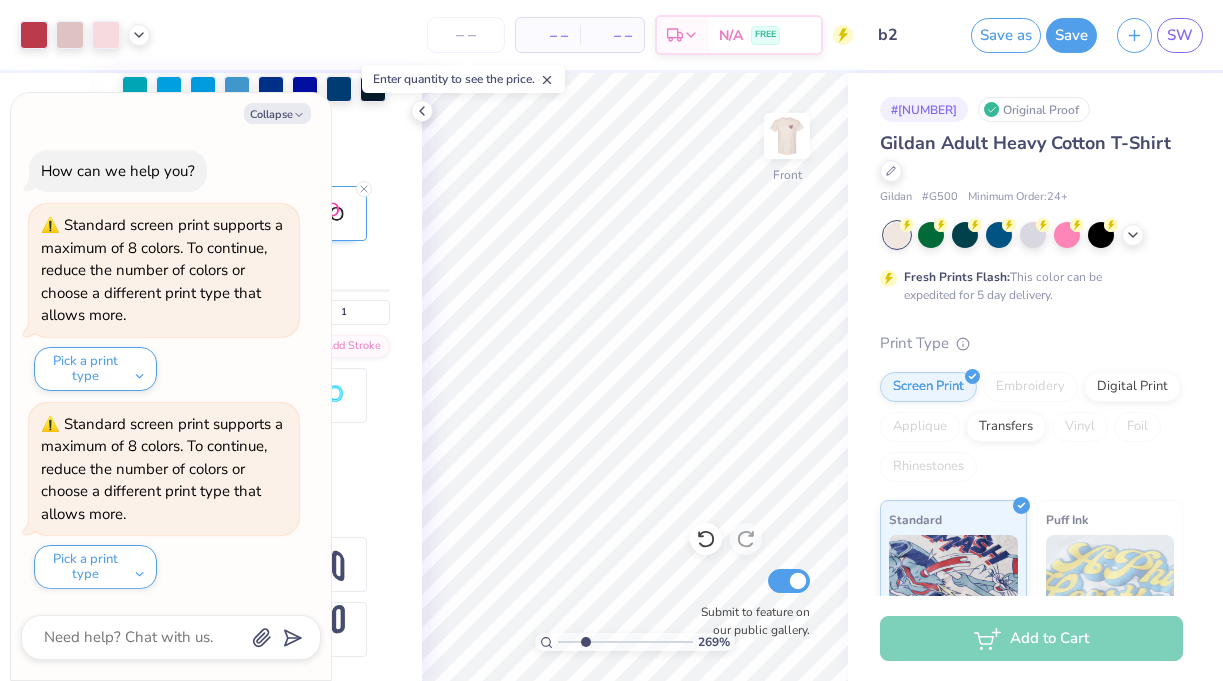 scroll, scrollTop: 710, scrollLeft: 0, axis: vertical 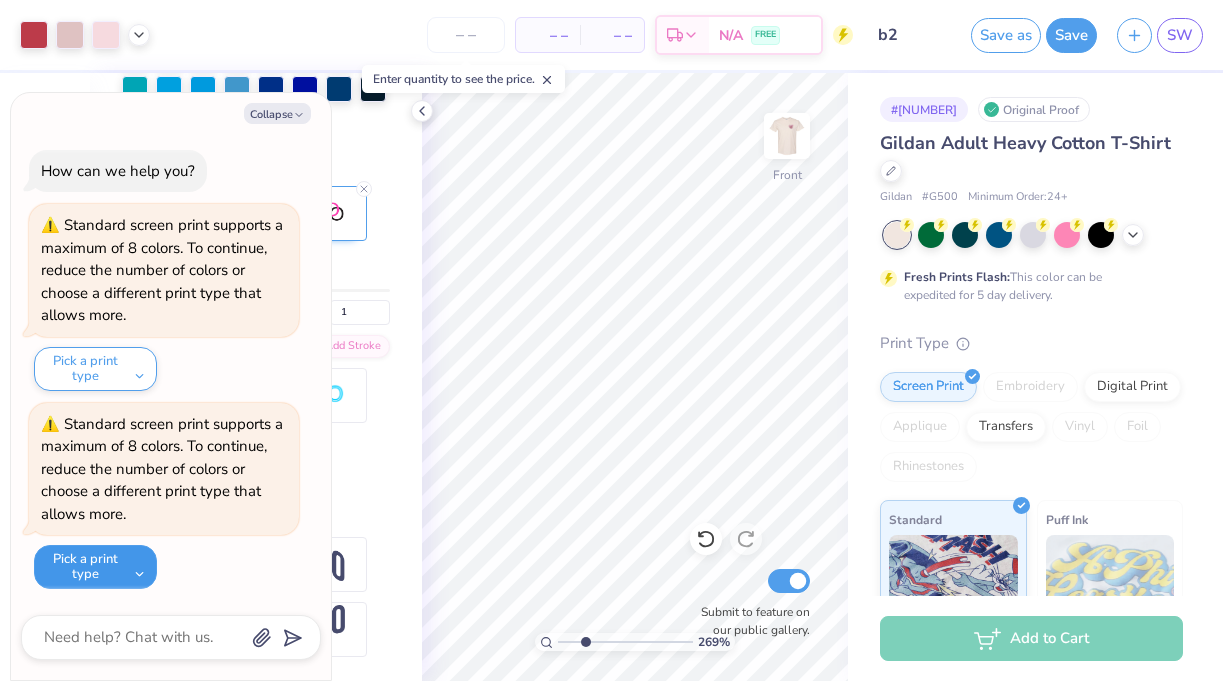 click on "Pick a print type" at bounding box center (95, 567) 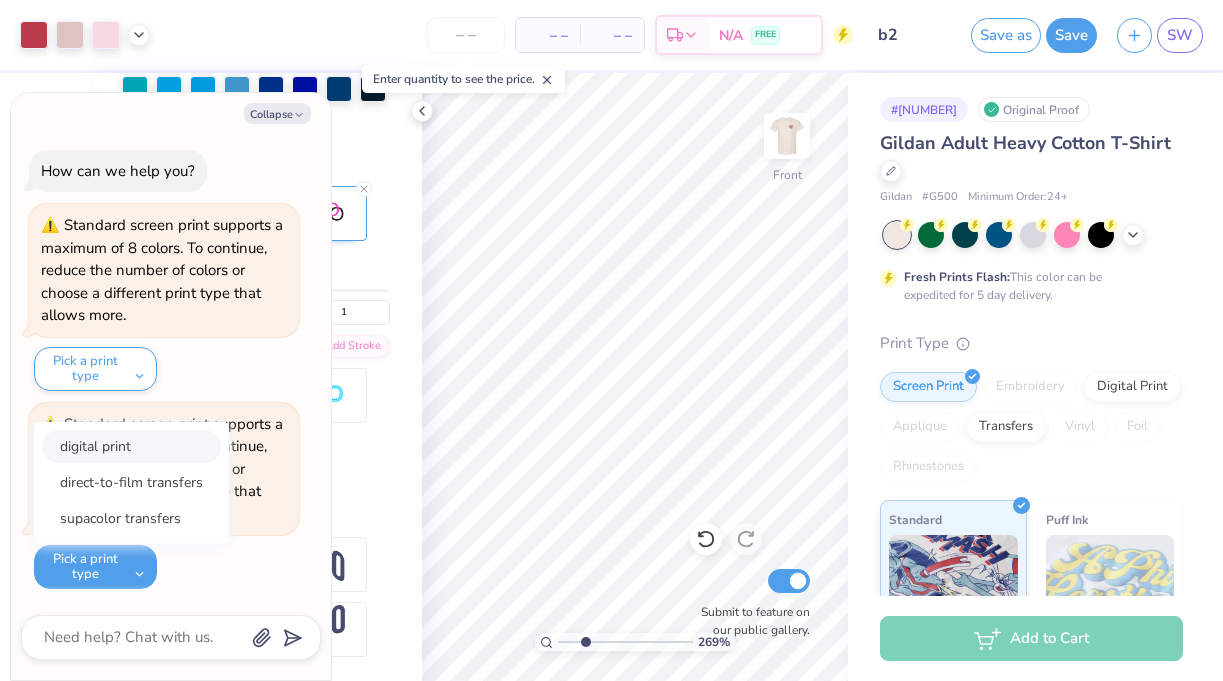 click on "digital print" at bounding box center [131, 446] 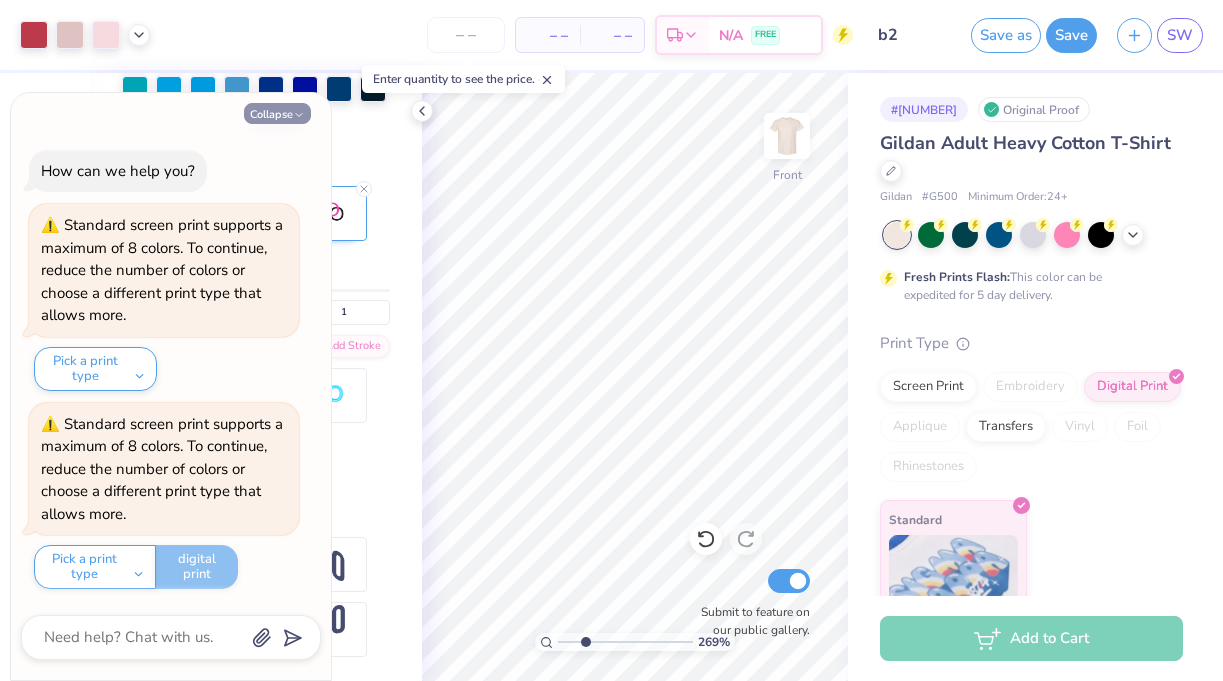click 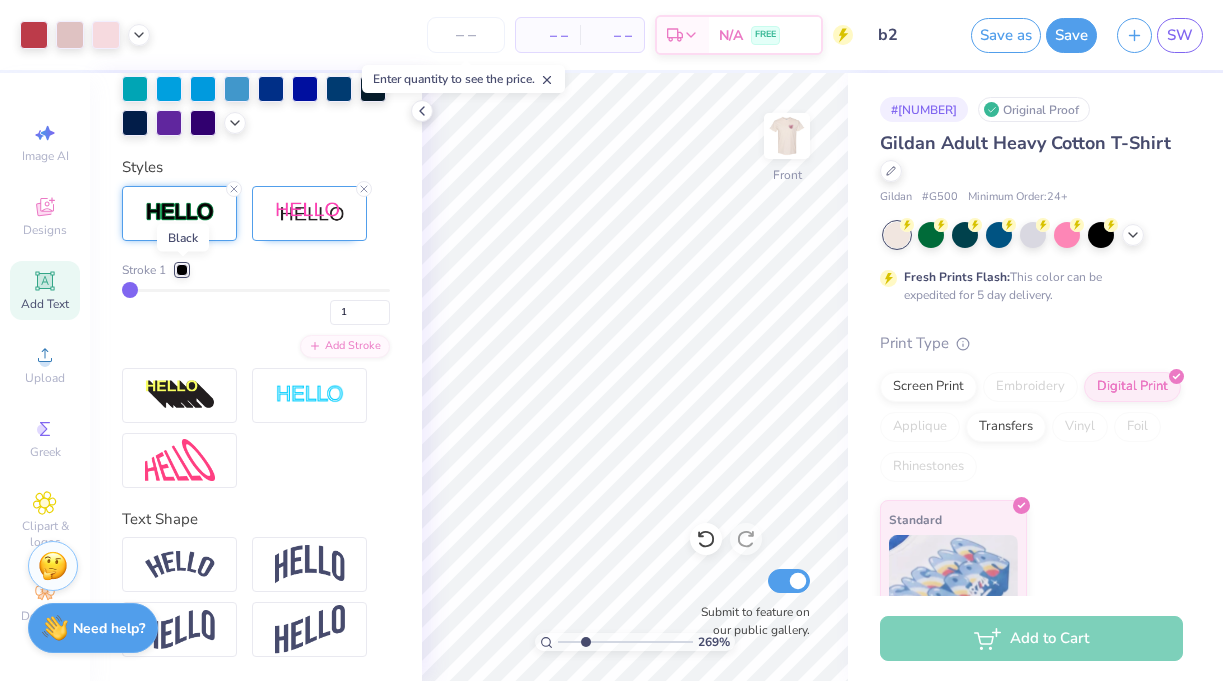 click at bounding box center (182, 270) 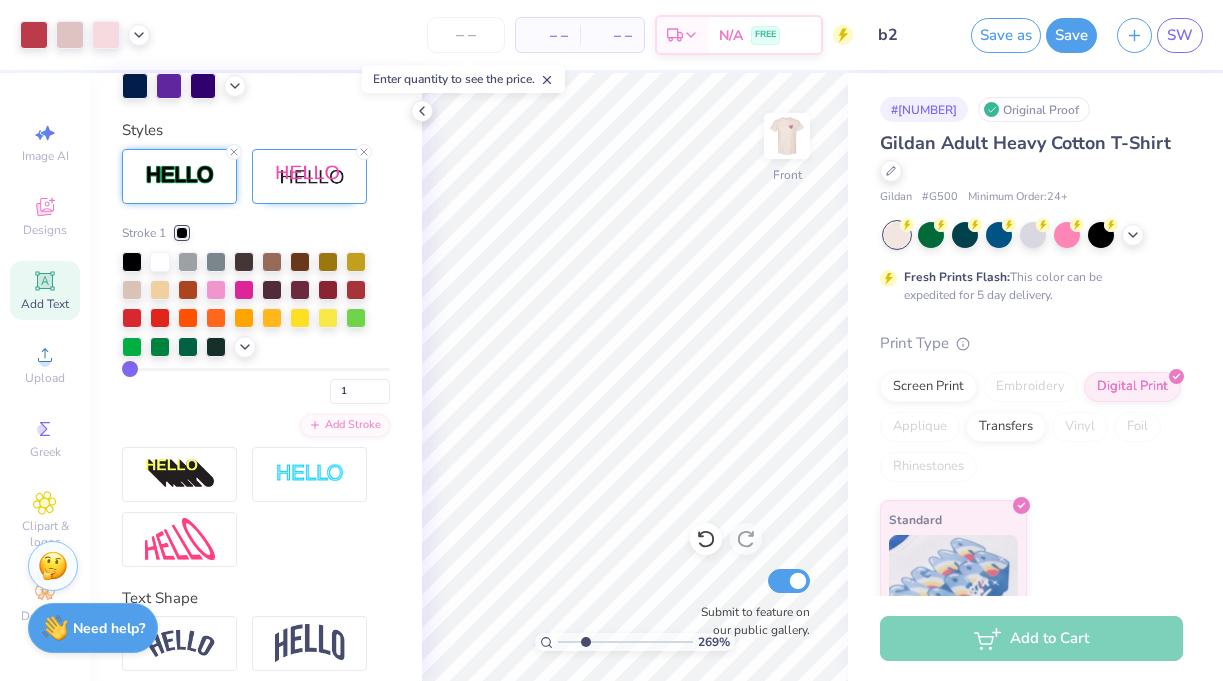 scroll, scrollTop: 714, scrollLeft: 0, axis: vertical 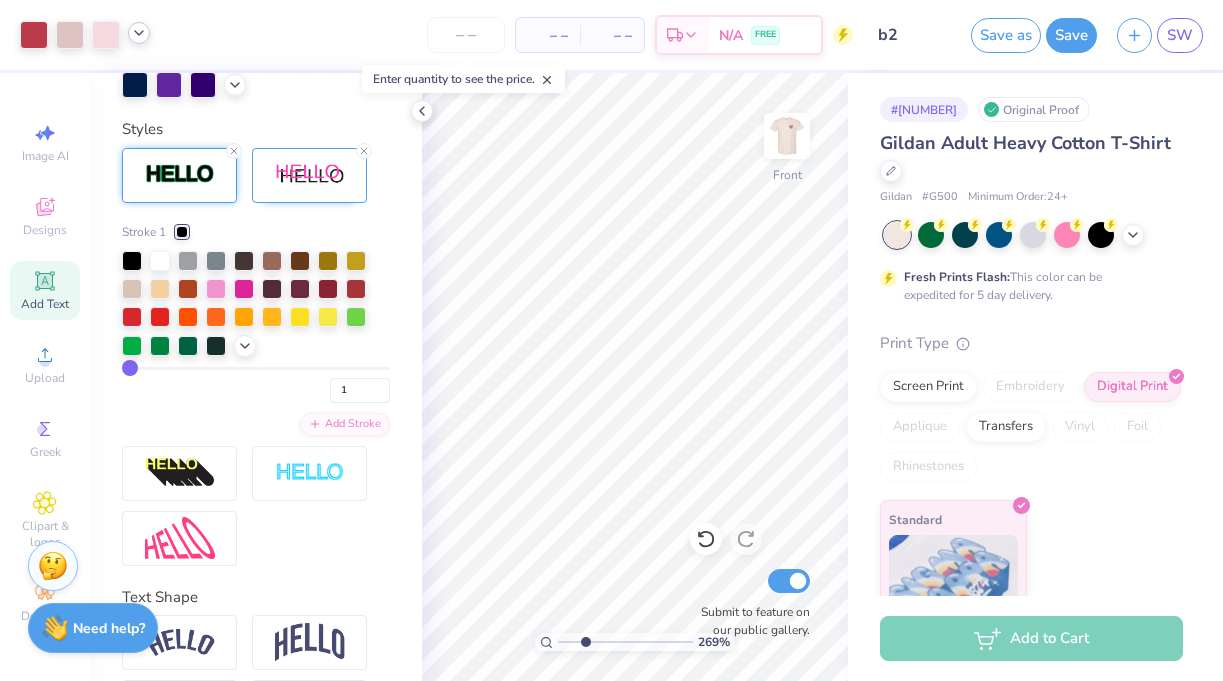 click 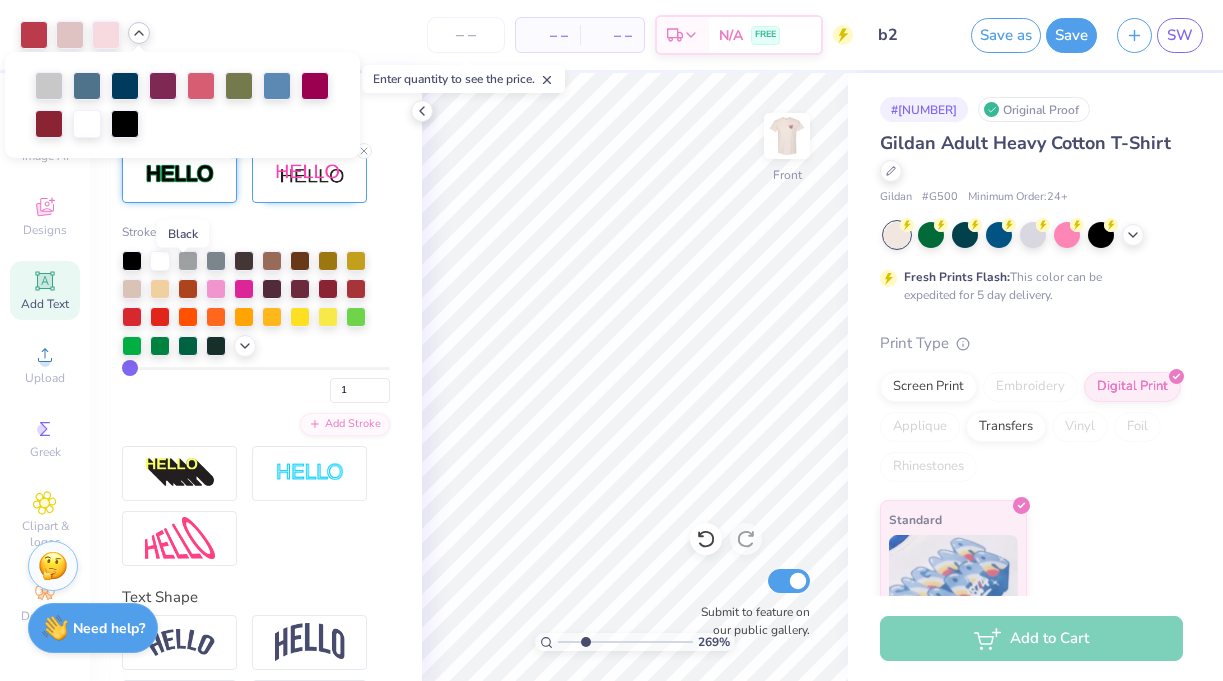 click at bounding box center [182, 232] 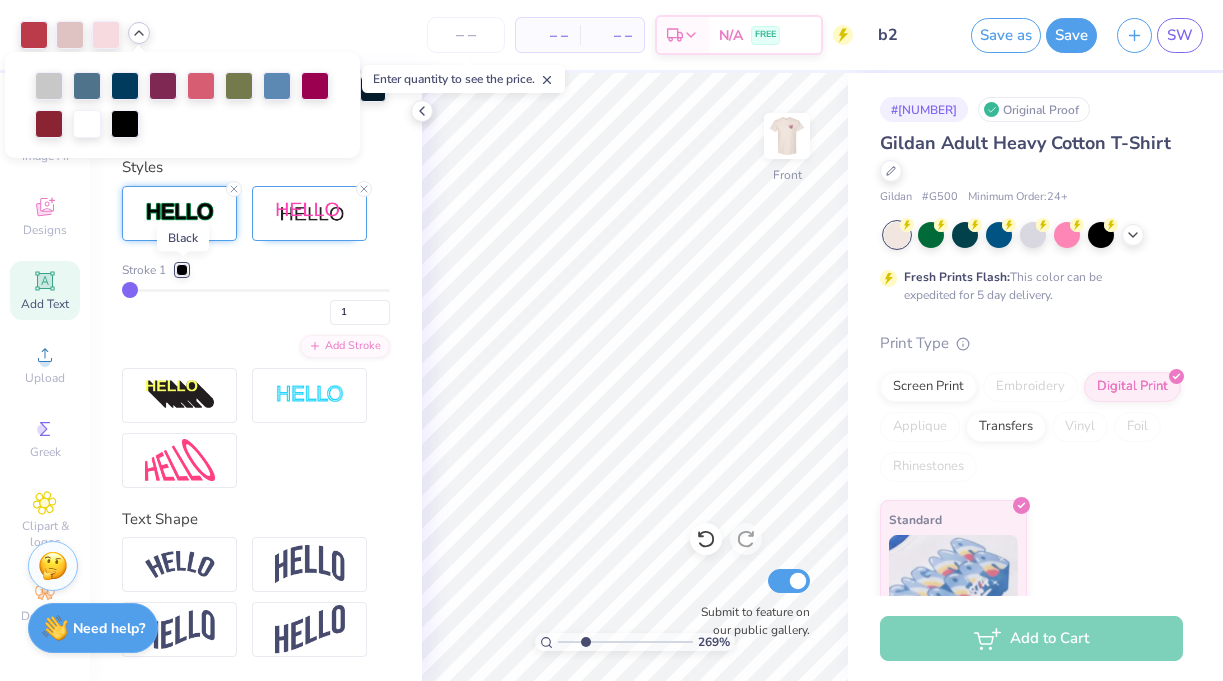 click at bounding box center (182, 270) 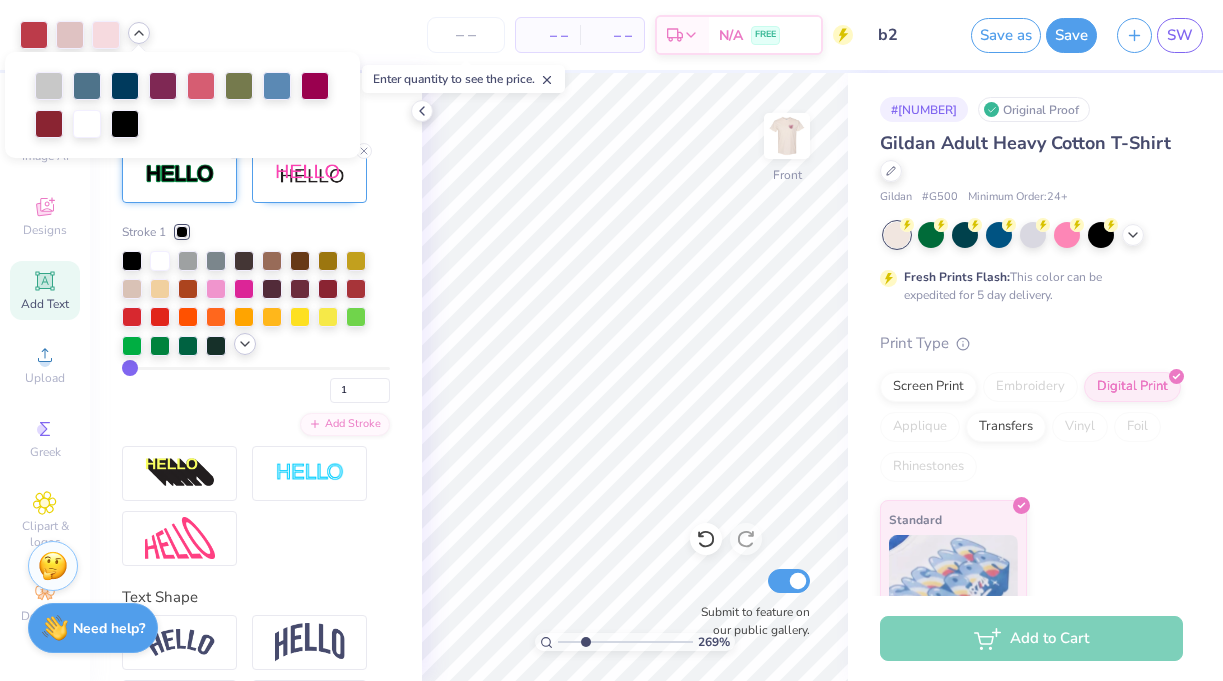 click 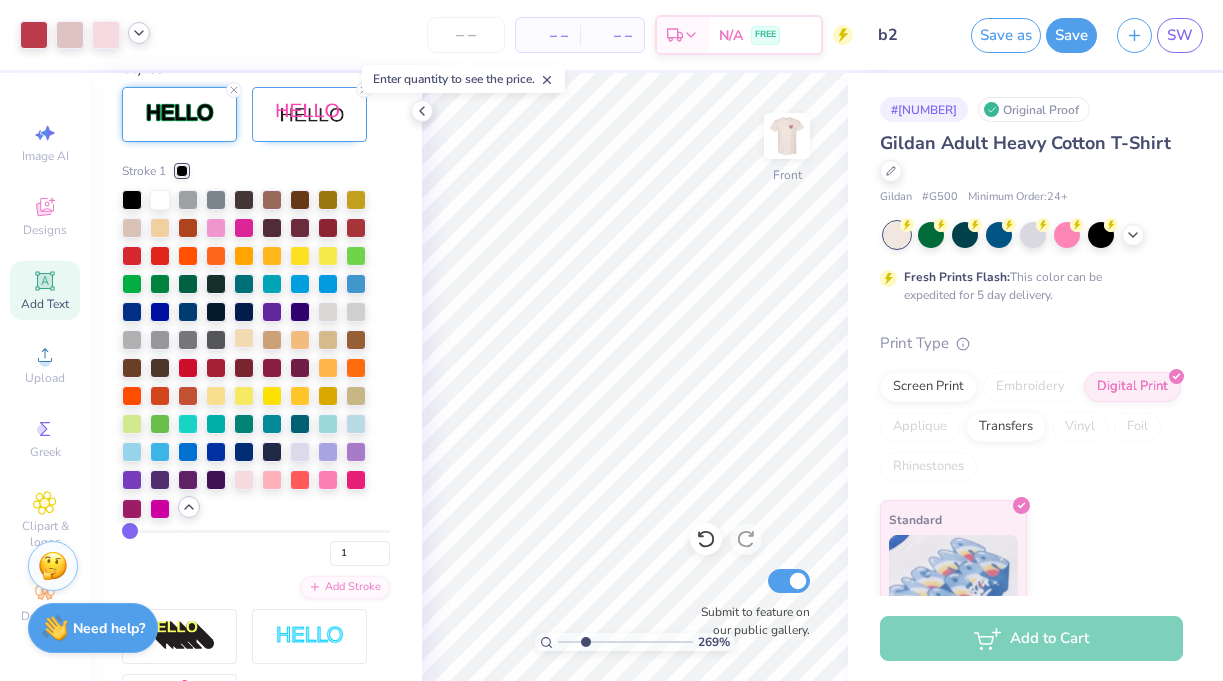 scroll, scrollTop: 773, scrollLeft: 0, axis: vertical 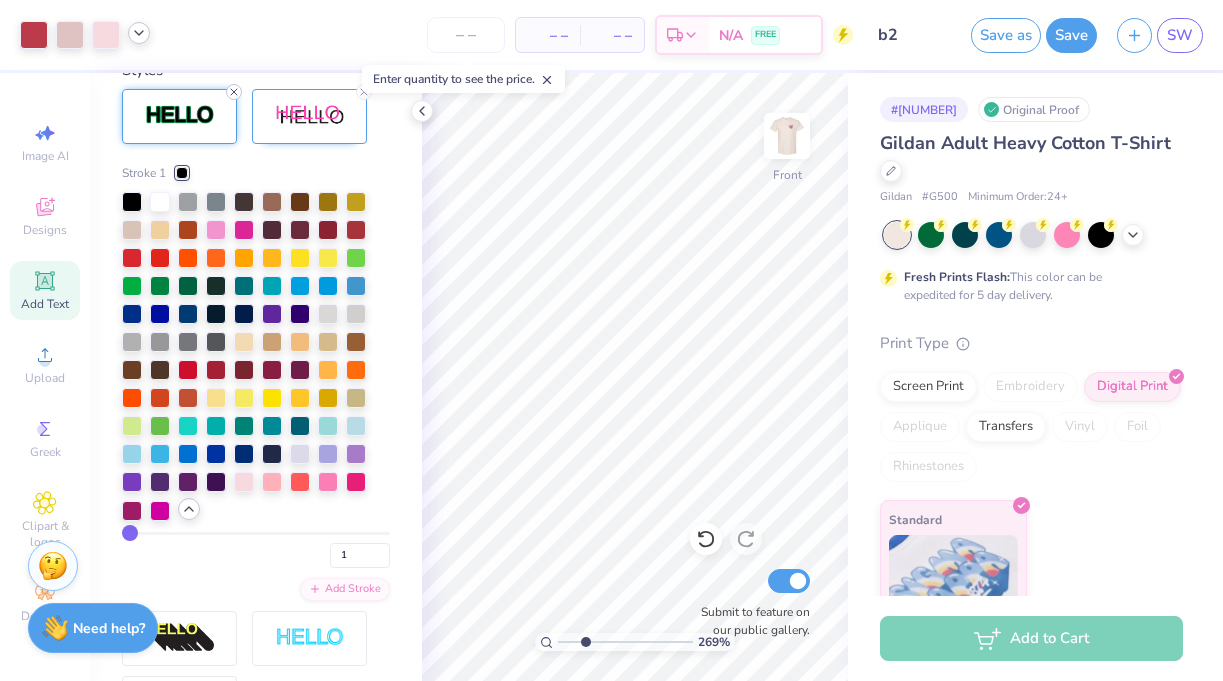 click 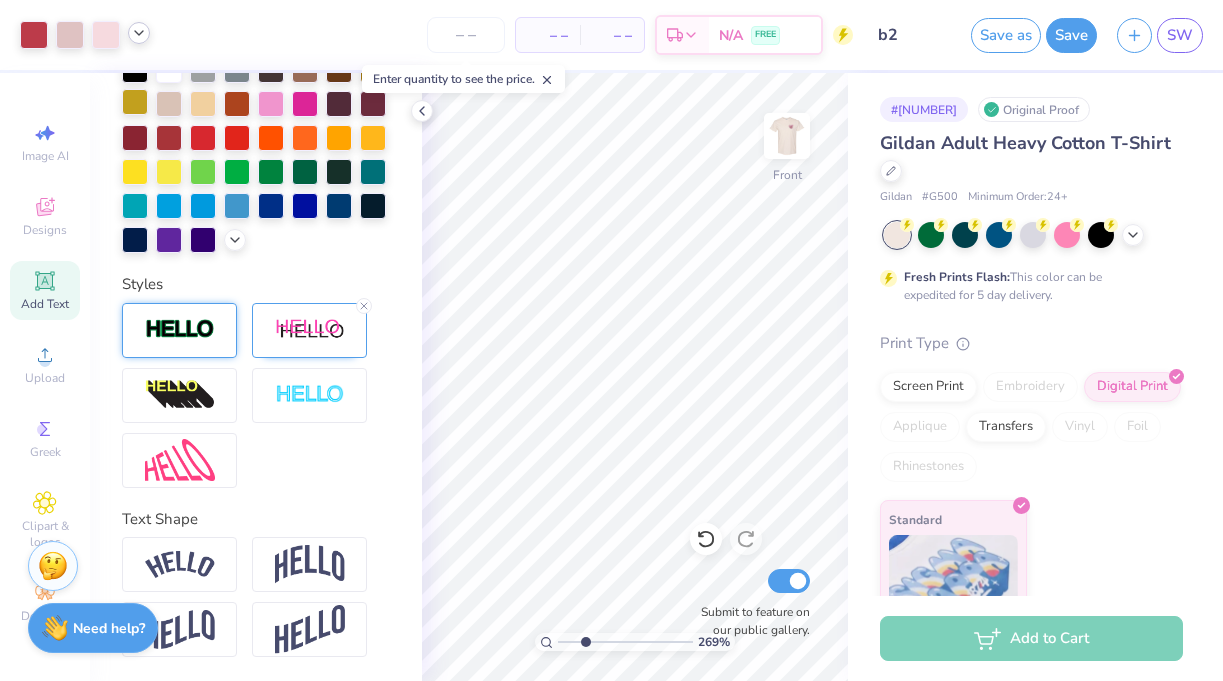 scroll, scrollTop: 593, scrollLeft: 0, axis: vertical 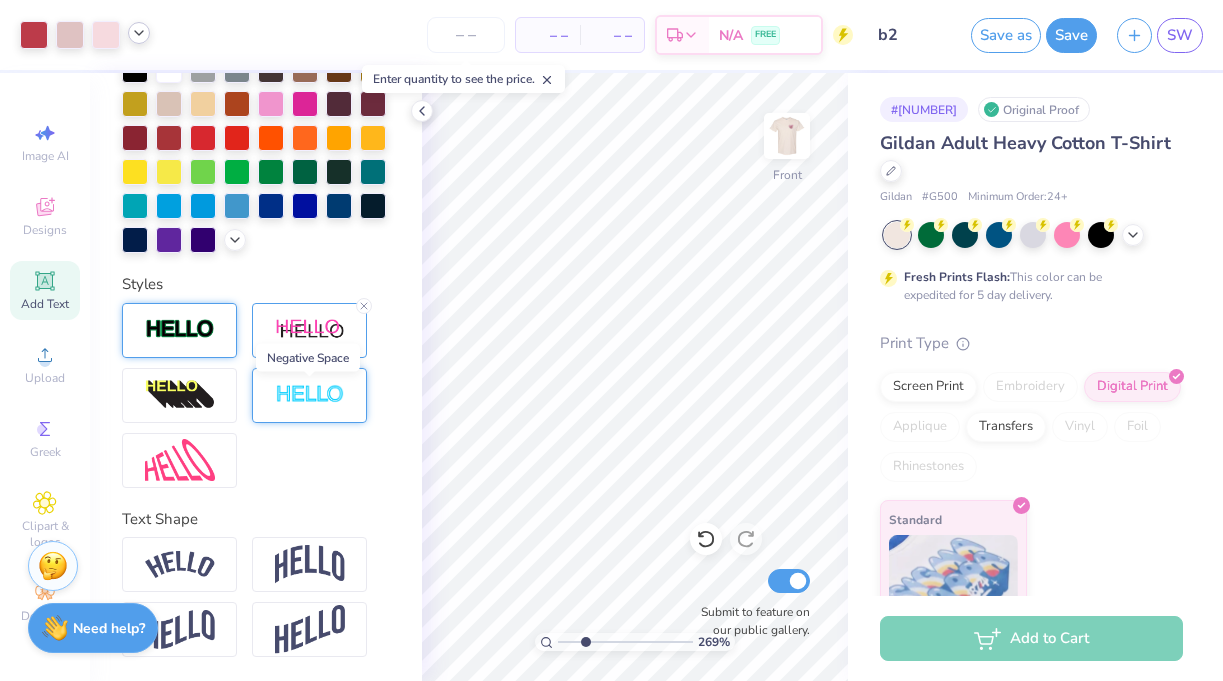 click at bounding box center (310, 395) 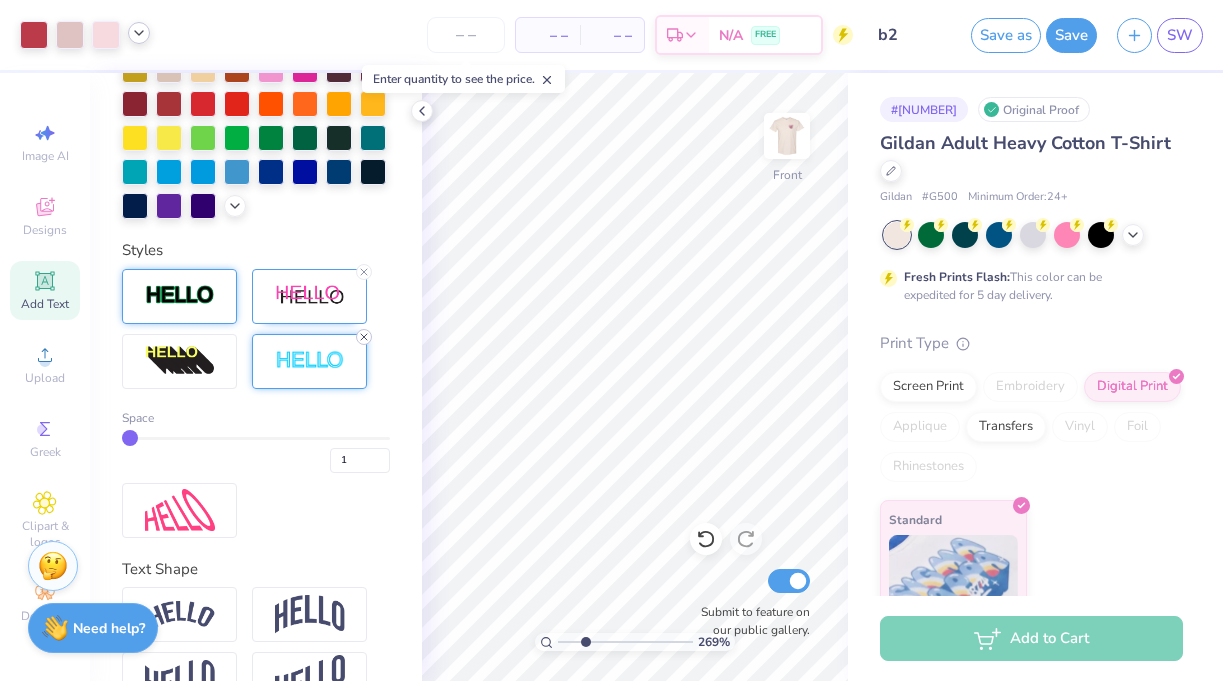 click 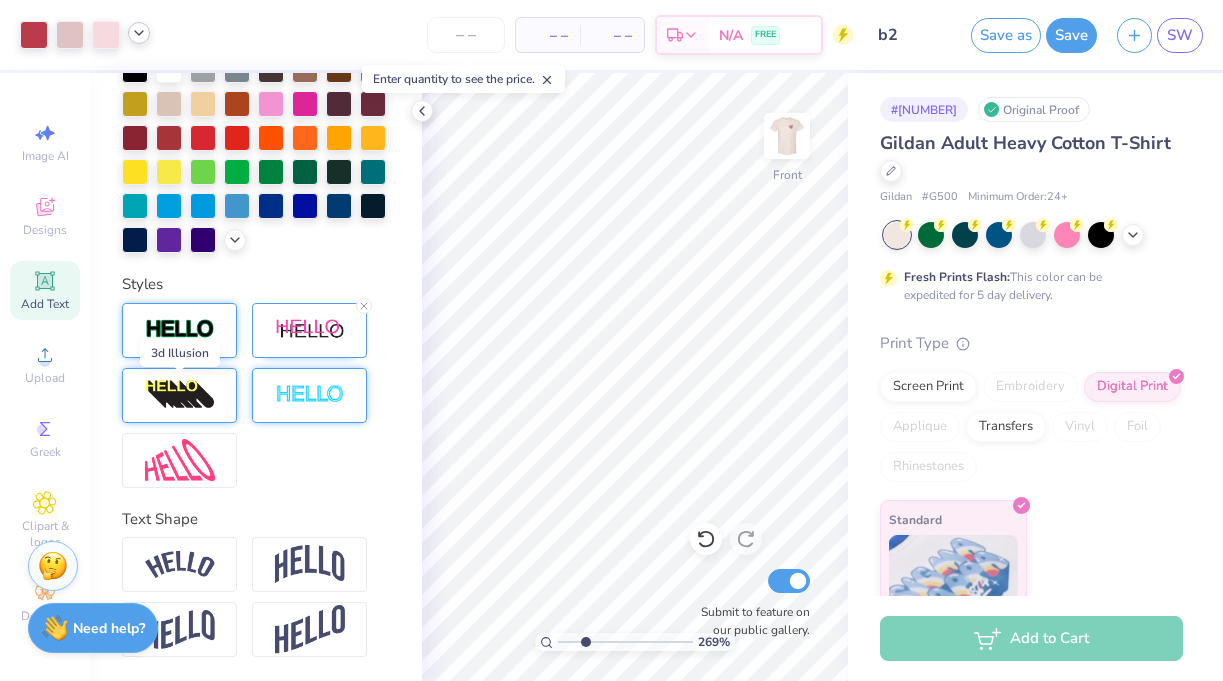 click at bounding box center [180, 395] 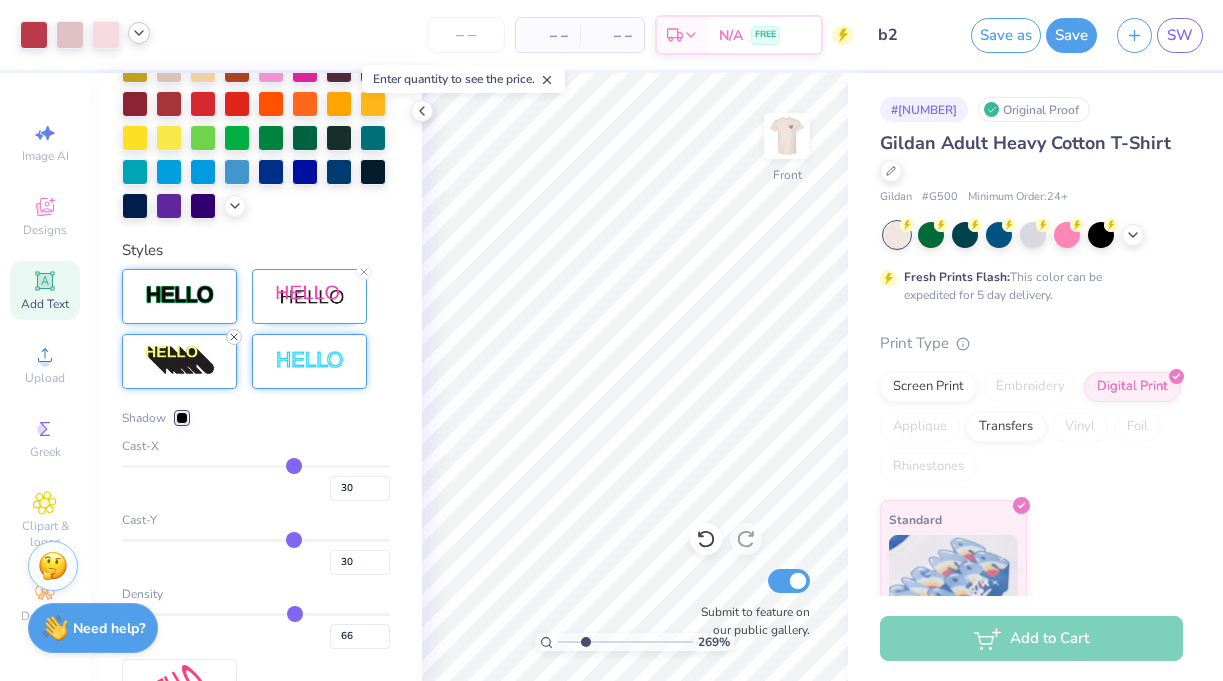 click 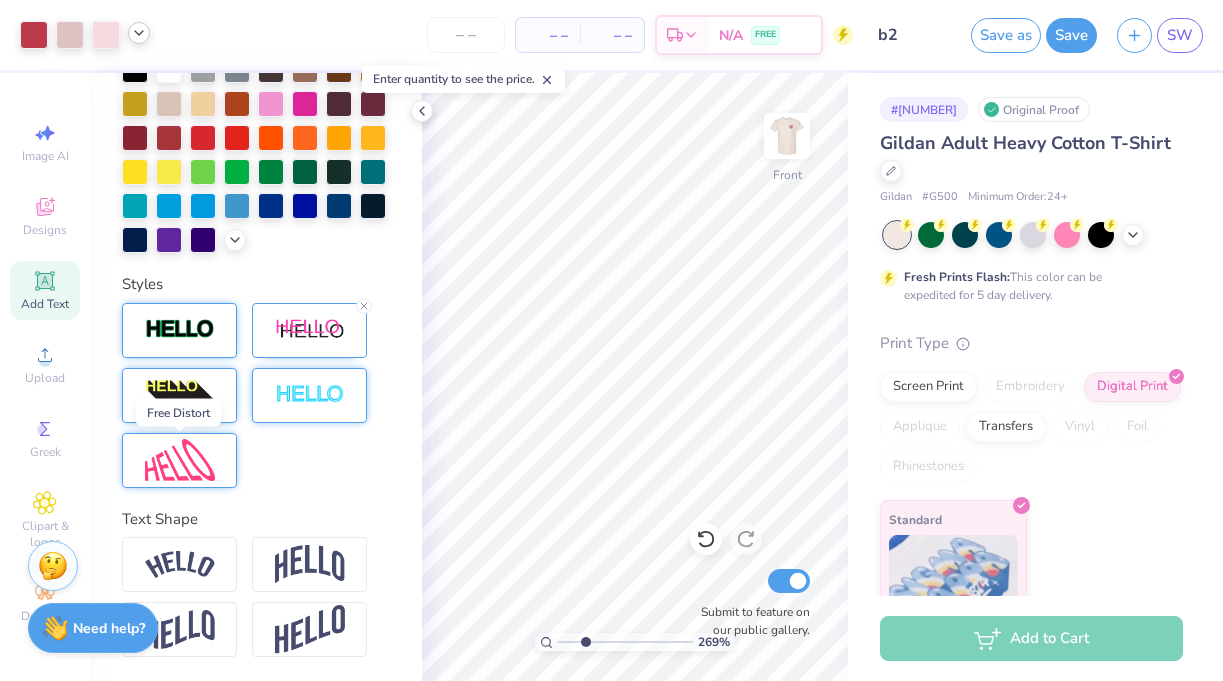 click at bounding box center (180, 460) 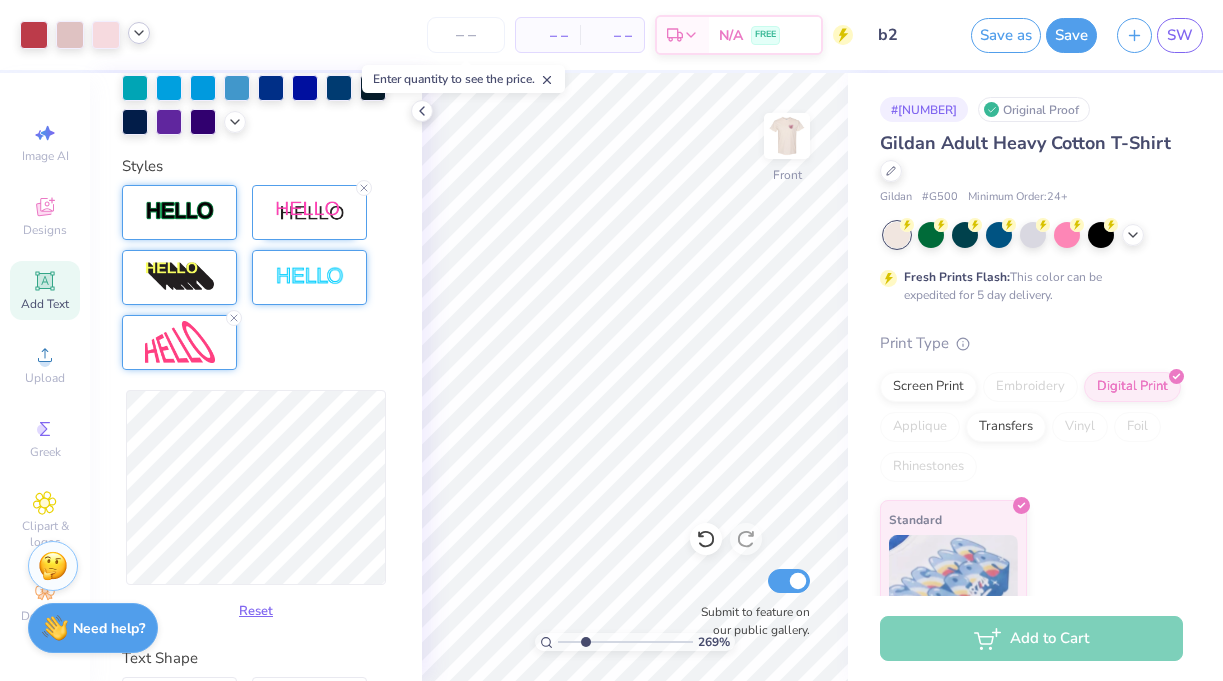scroll, scrollTop: 846, scrollLeft: 0, axis: vertical 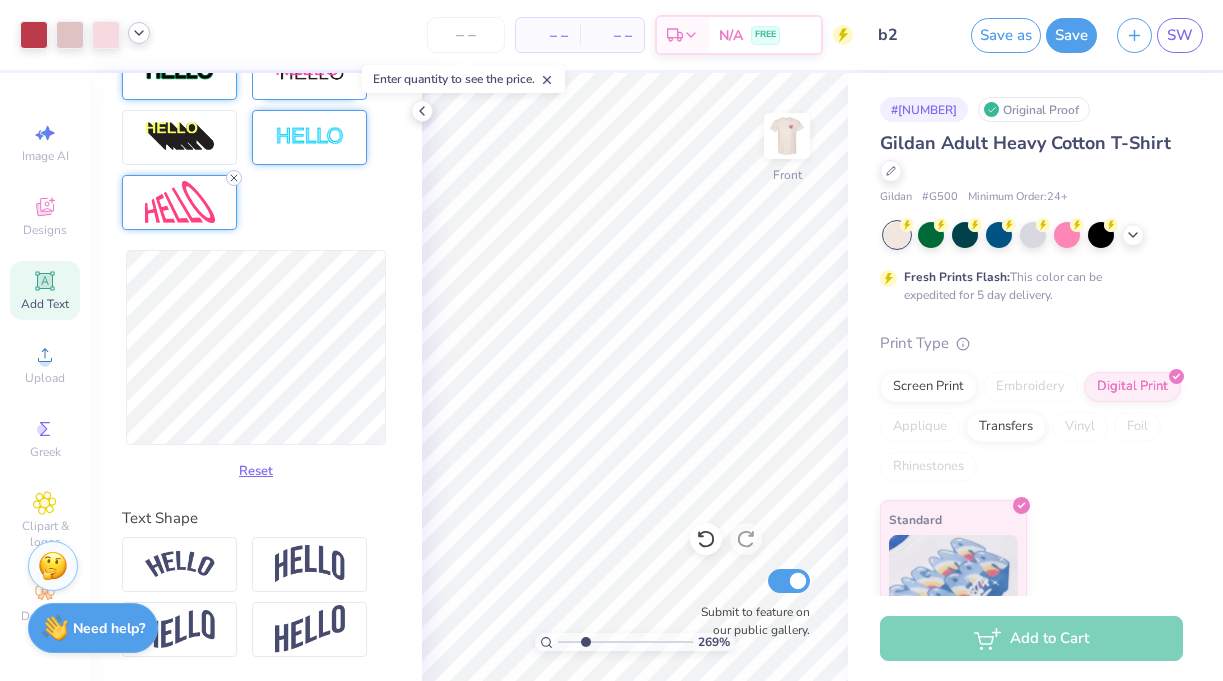 click 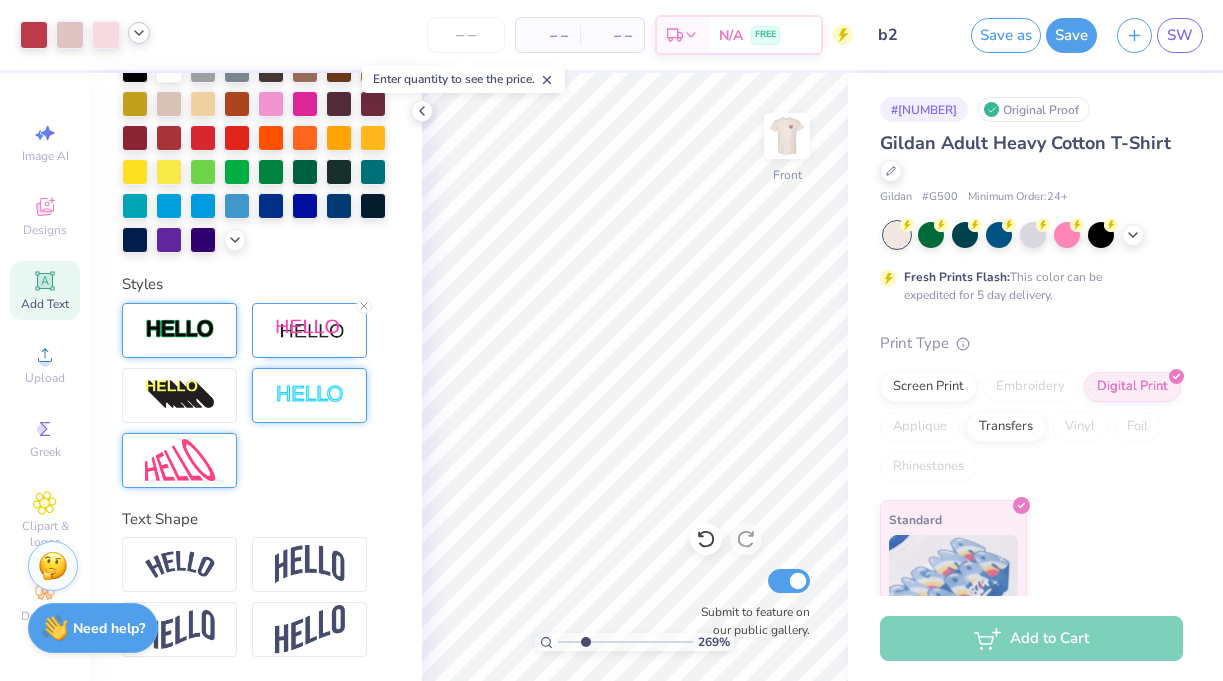 scroll, scrollTop: 593, scrollLeft: 0, axis: vertical 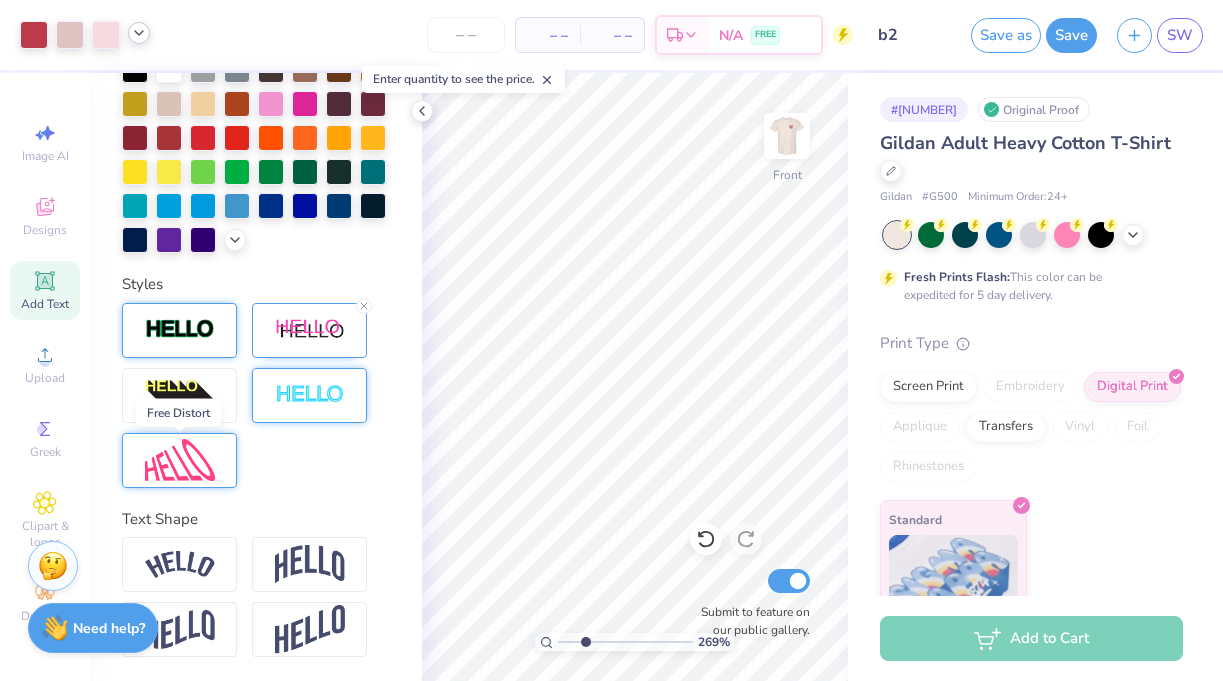click at bounding box center (180, 460) 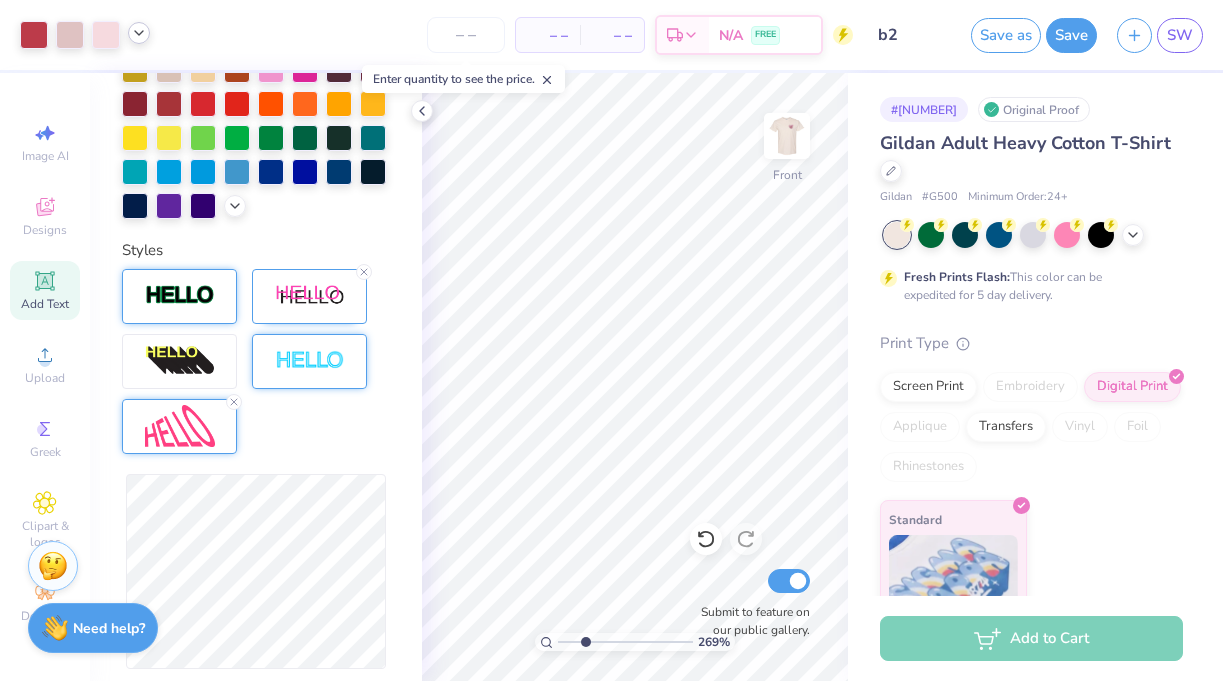 scroll, scrollTop: 846, scrollLeft: 0, axis: vertical 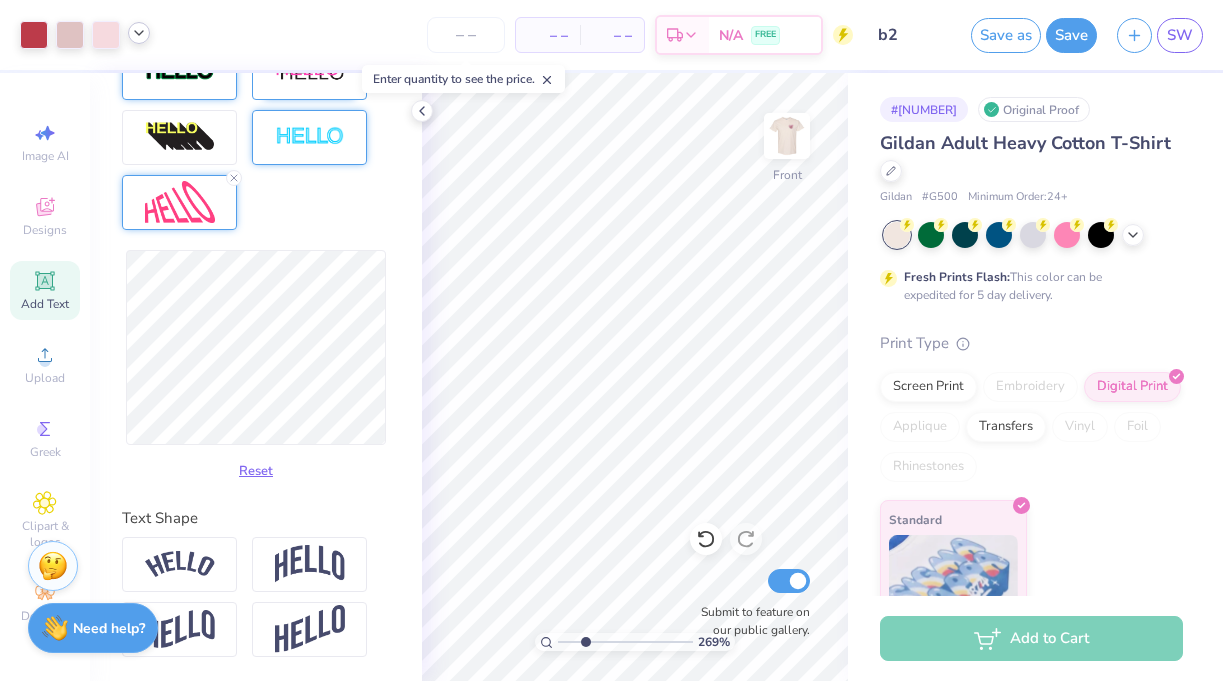 click on "Reset" at bounding box center (256, 471) 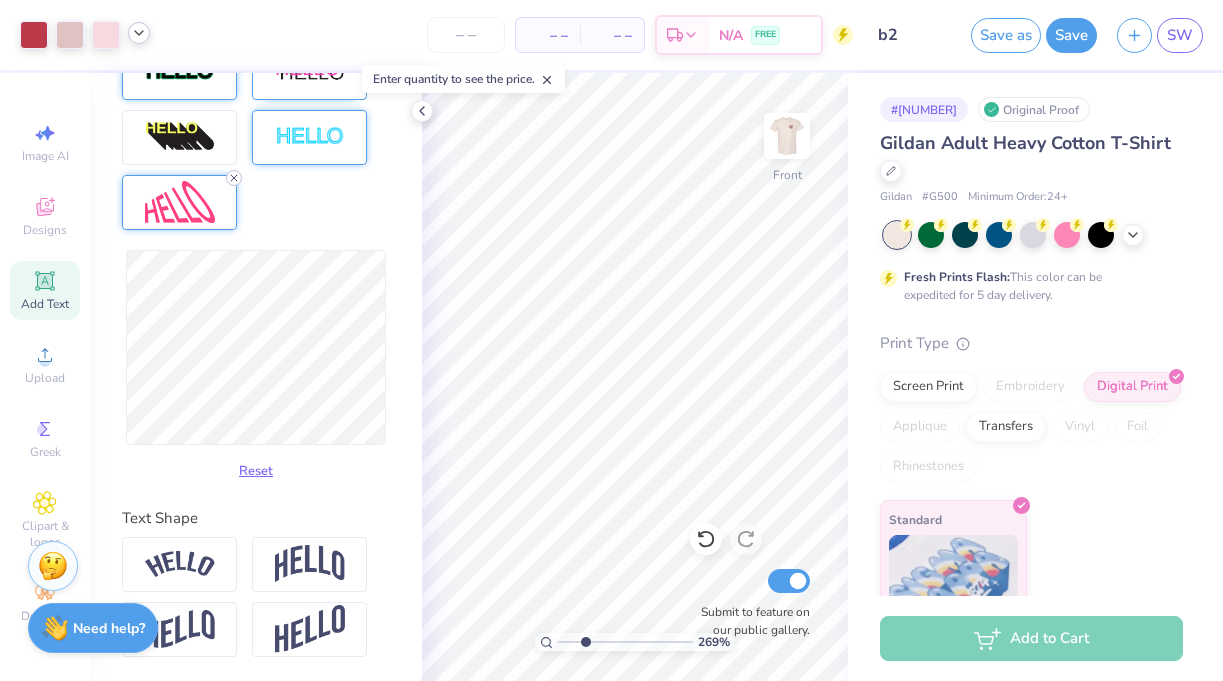 click 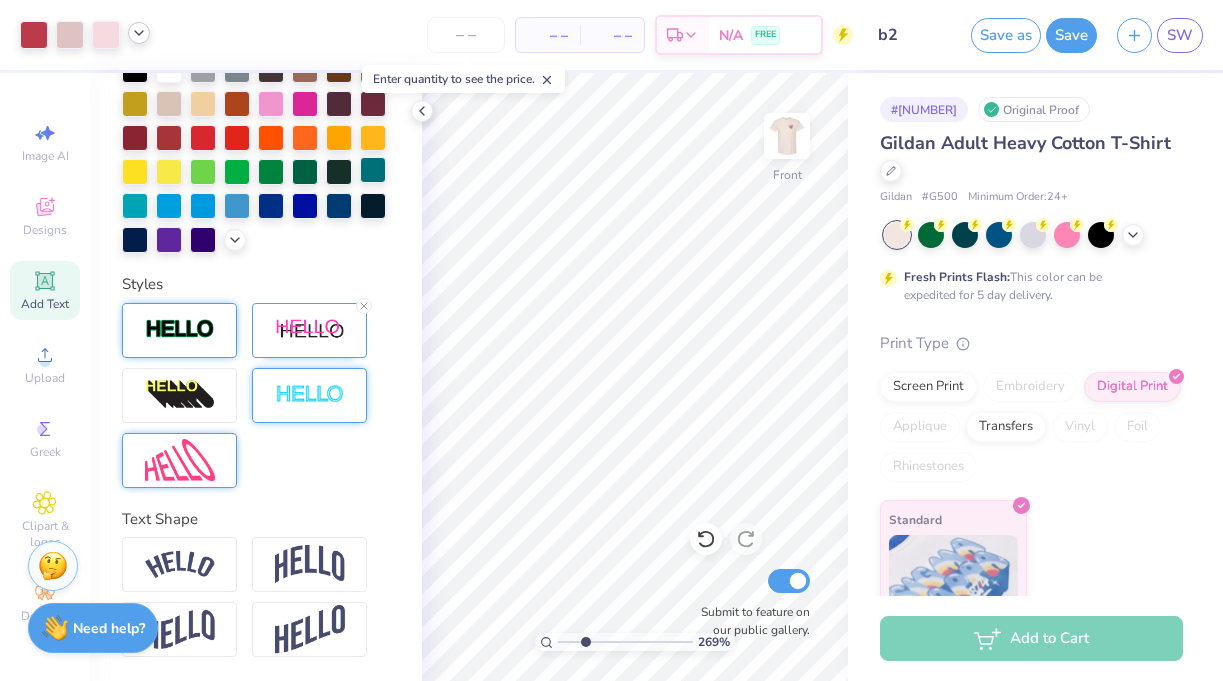 scroll, scrollTop: 593, scrollLeft: 0, axis: vertical 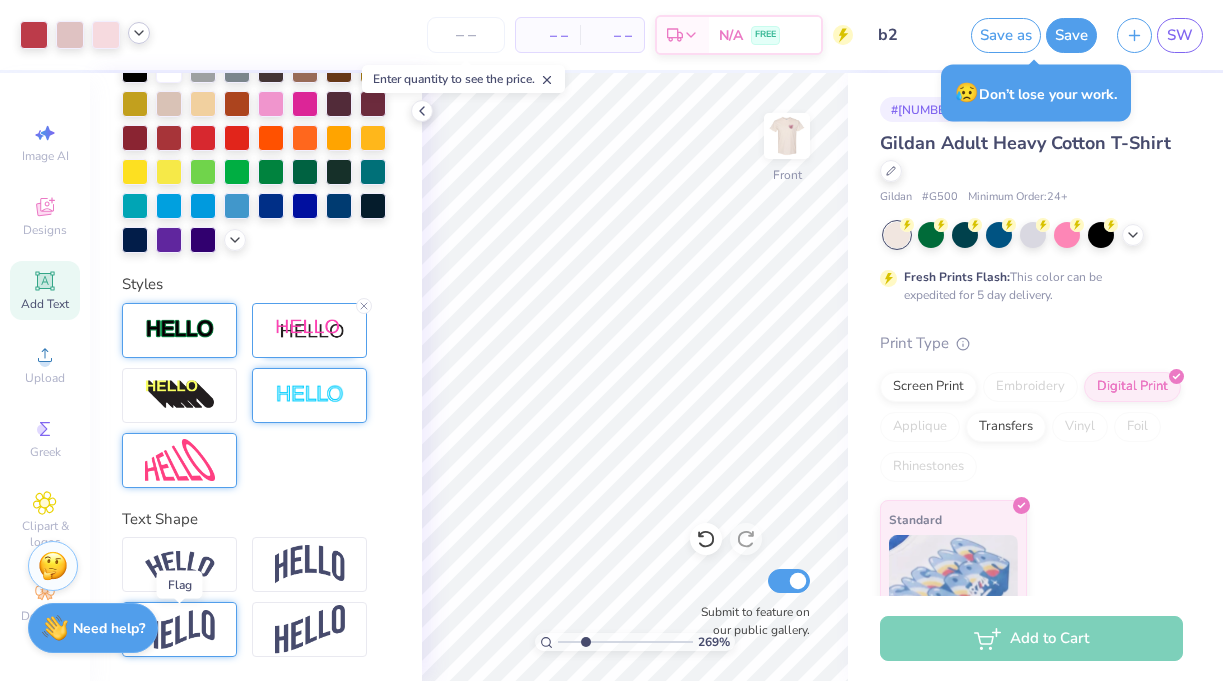 click at bounding box center (180, 629) 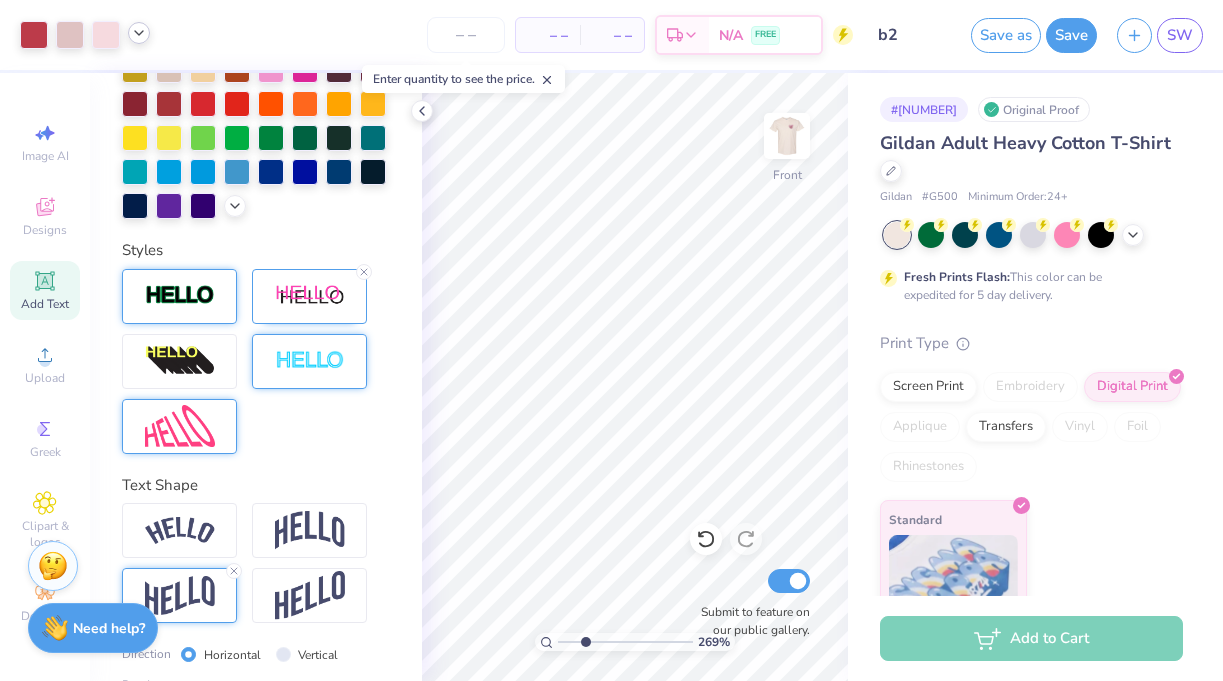type on "1.37" 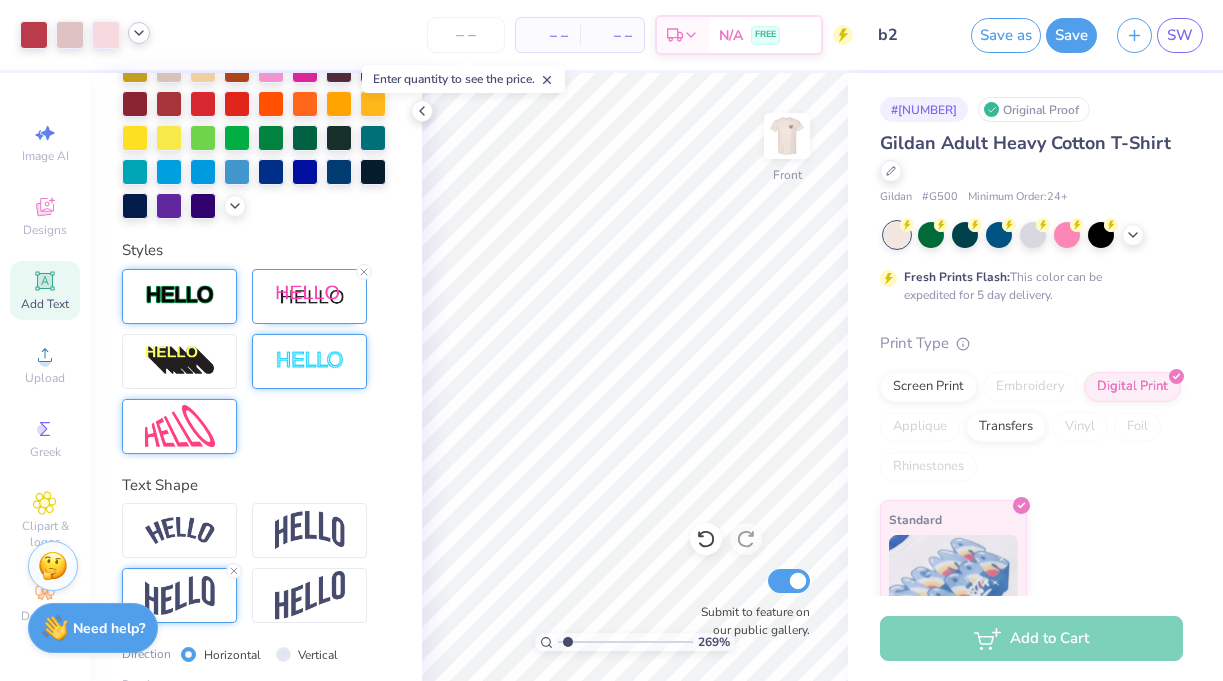 click at bounding box center (625, 642) 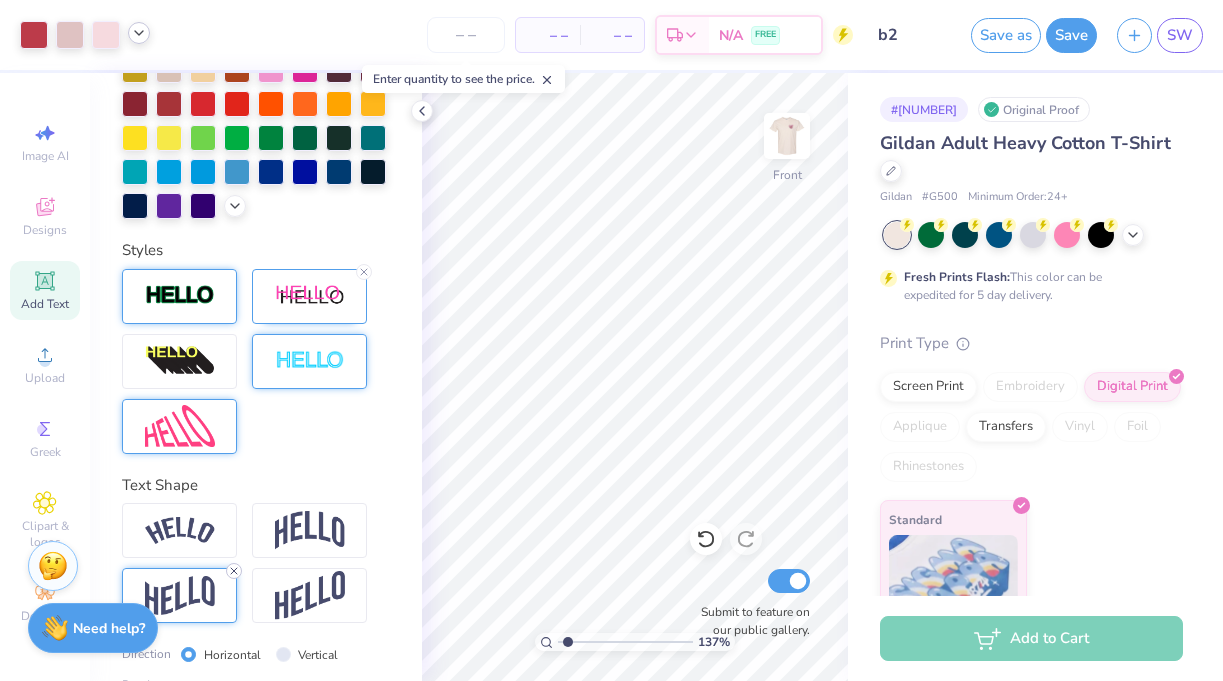 click 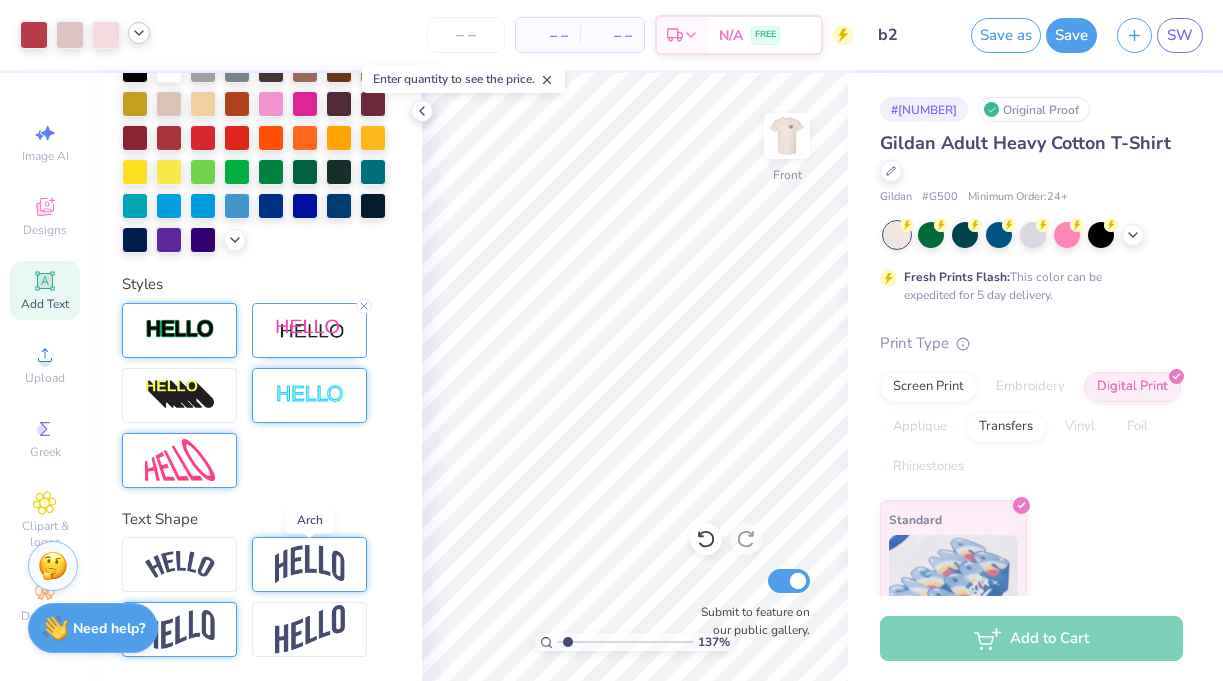 click at bounding box center (310, 564) 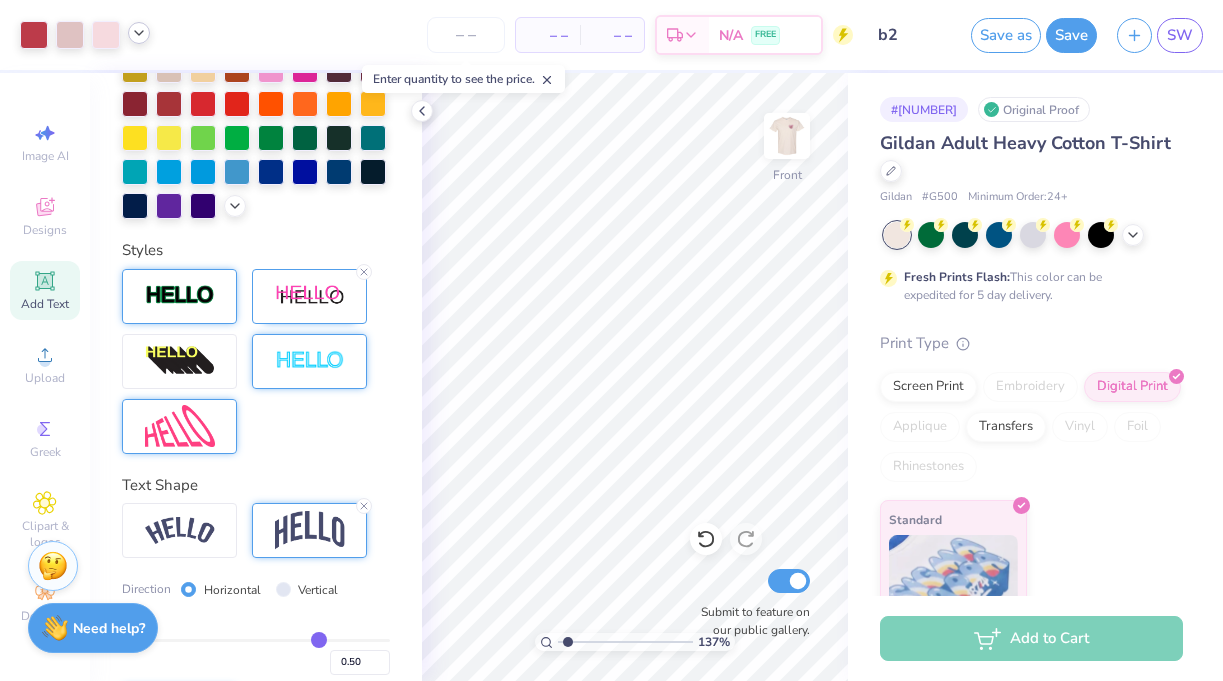 type on "0.13" 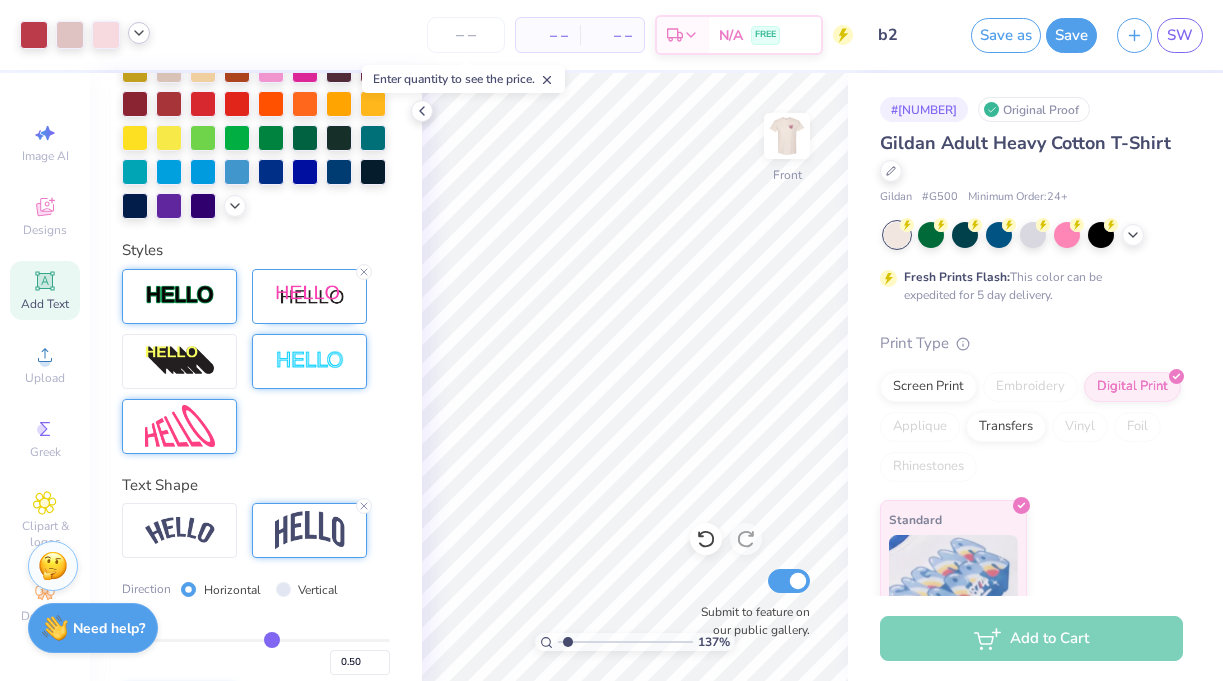 type on "0.13" 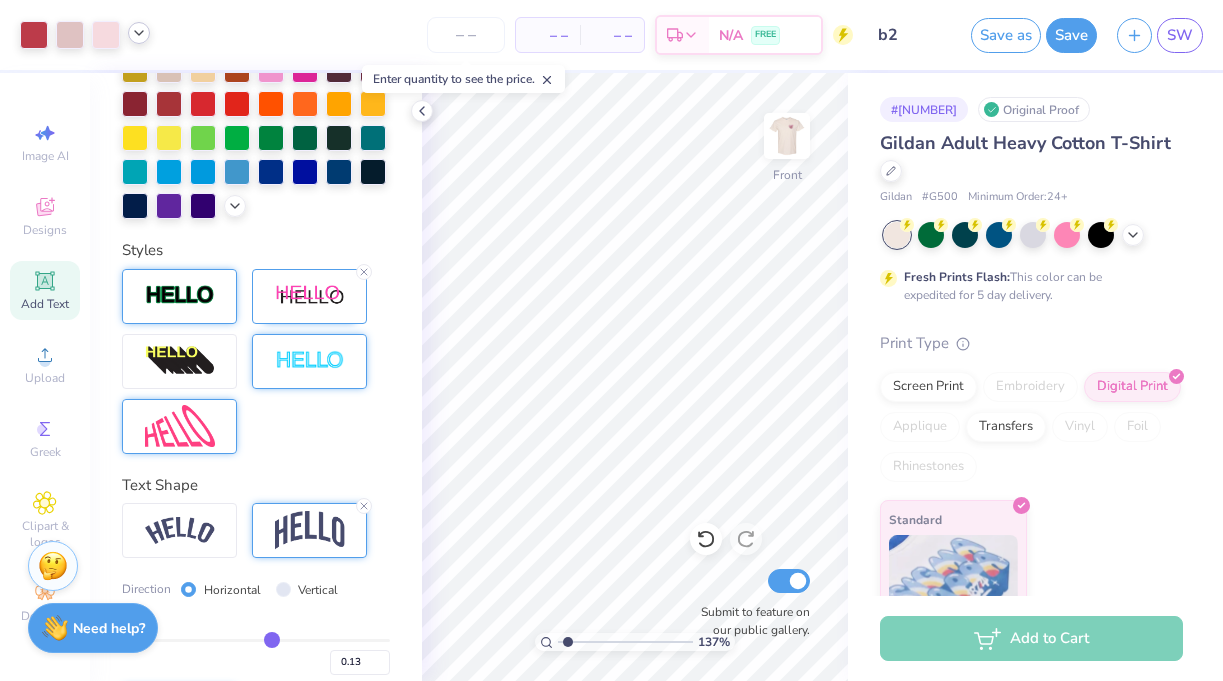click at bounding box center [256, 640] 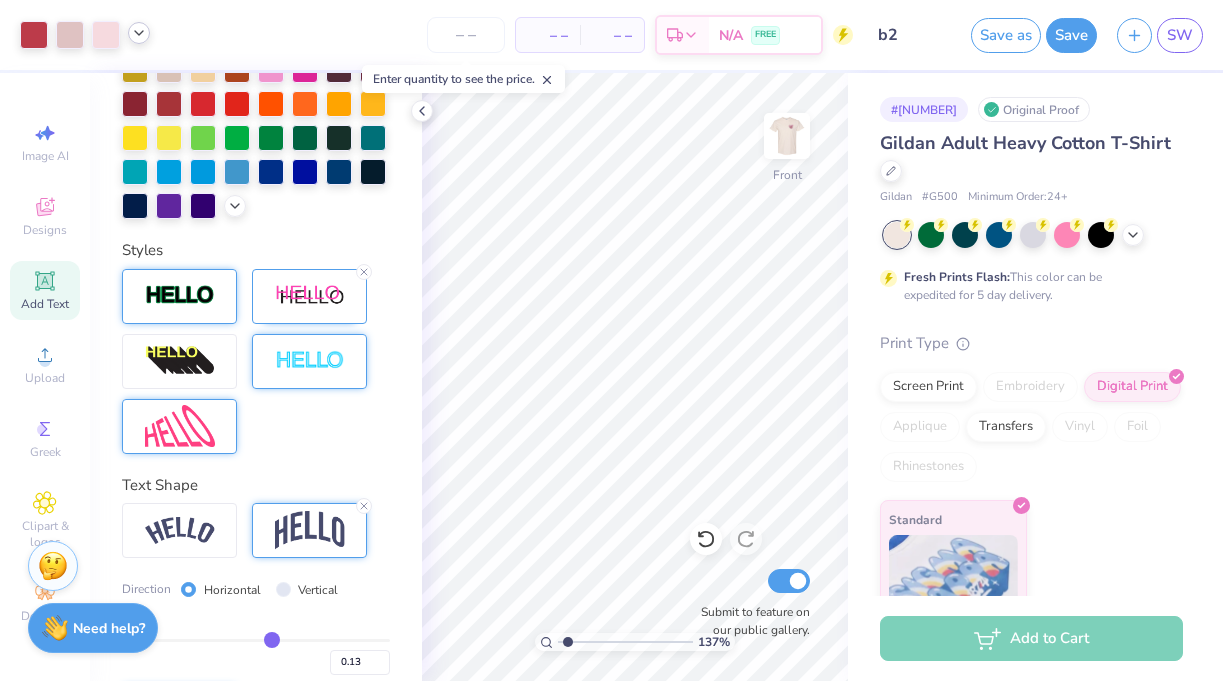 scroll, scrollTop: 698, scrollLeft: 0, axis: vertical 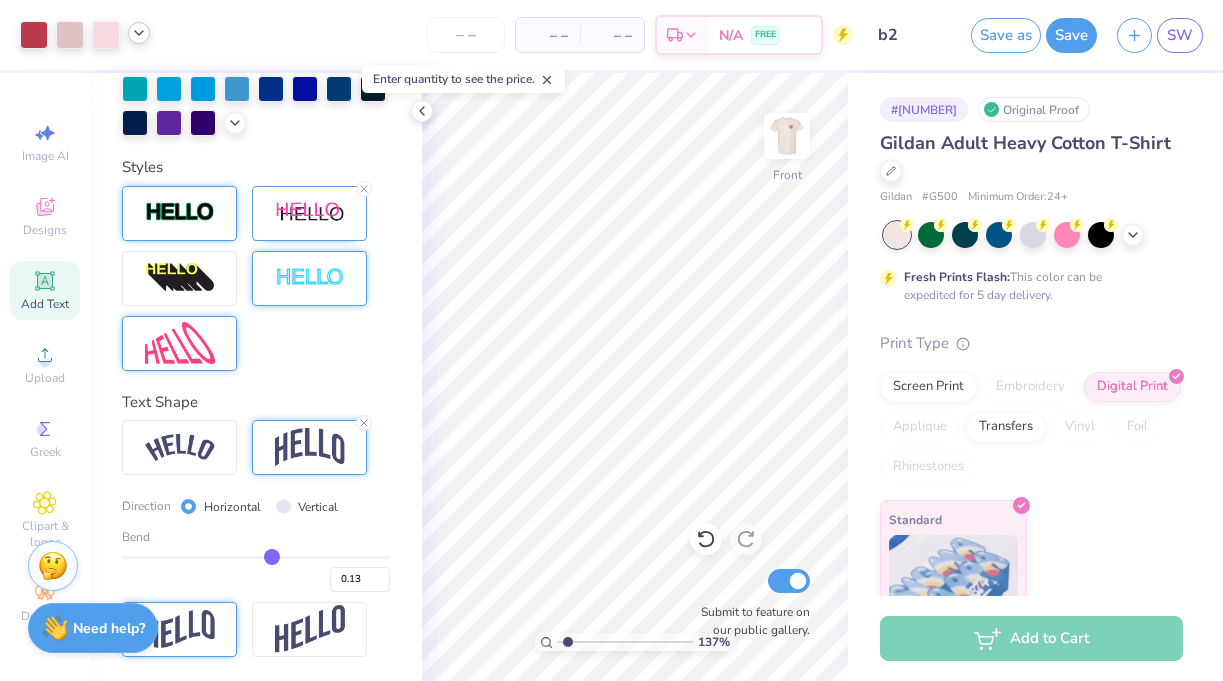 click on "[CITY] 0.13" at bounding box center (256, 560) 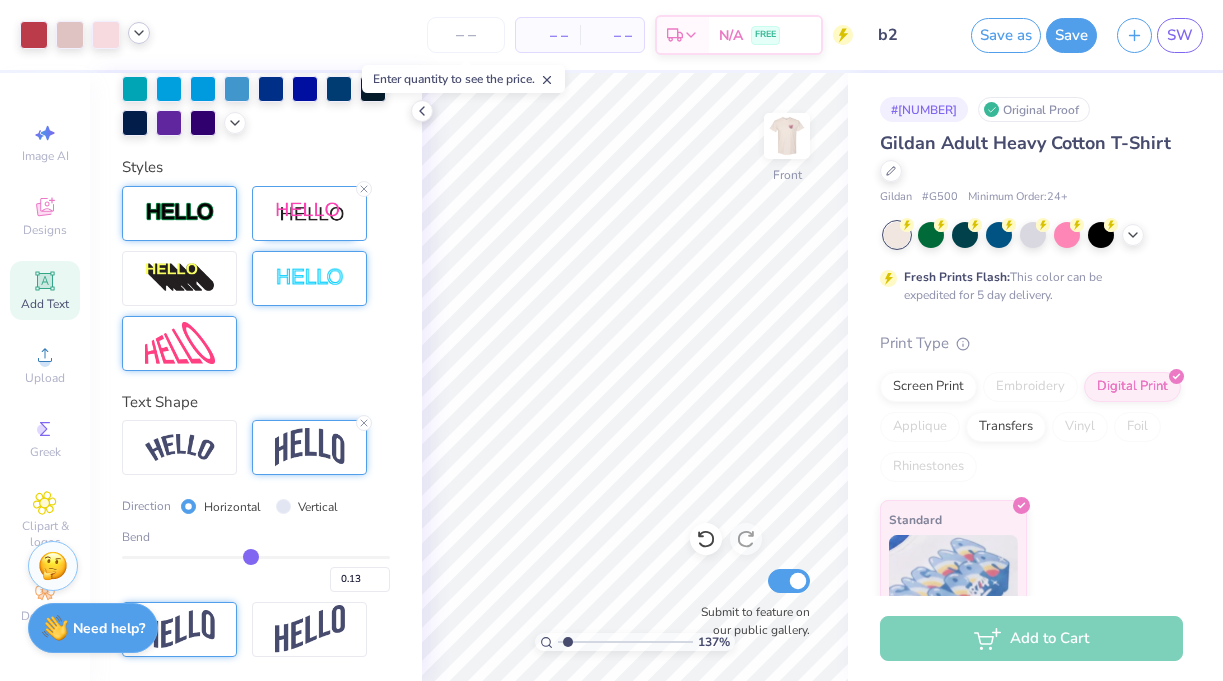 type on "-0.04" 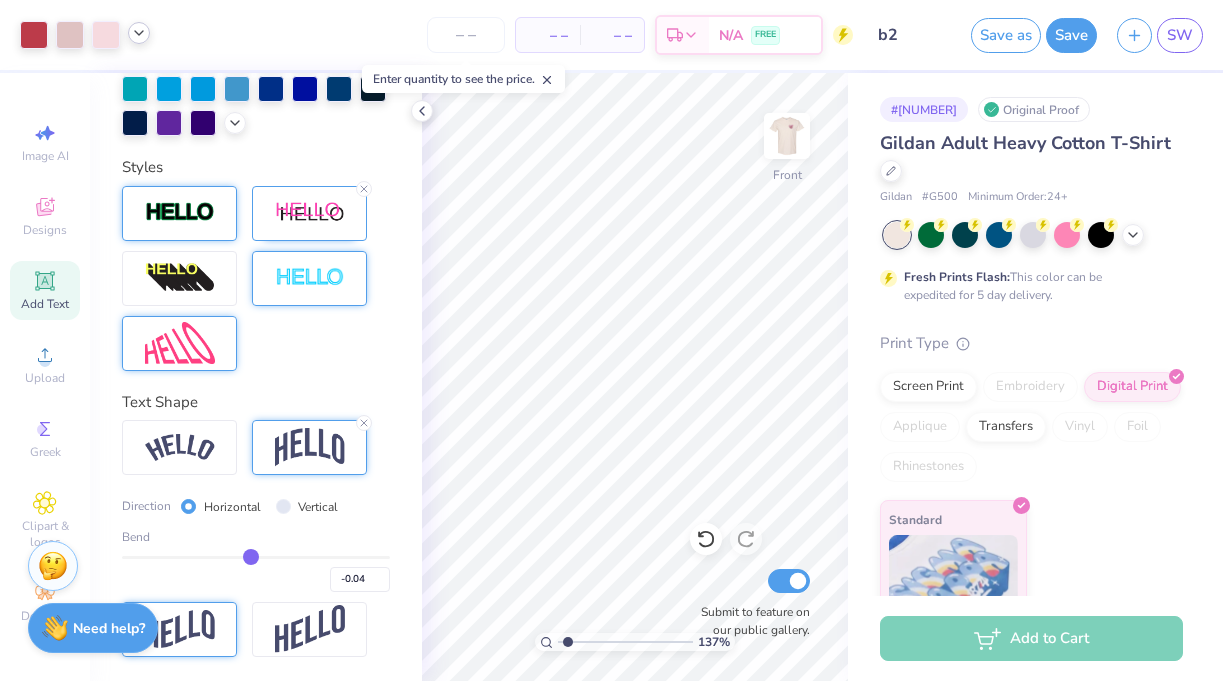 click at bounding box center (256, 557) 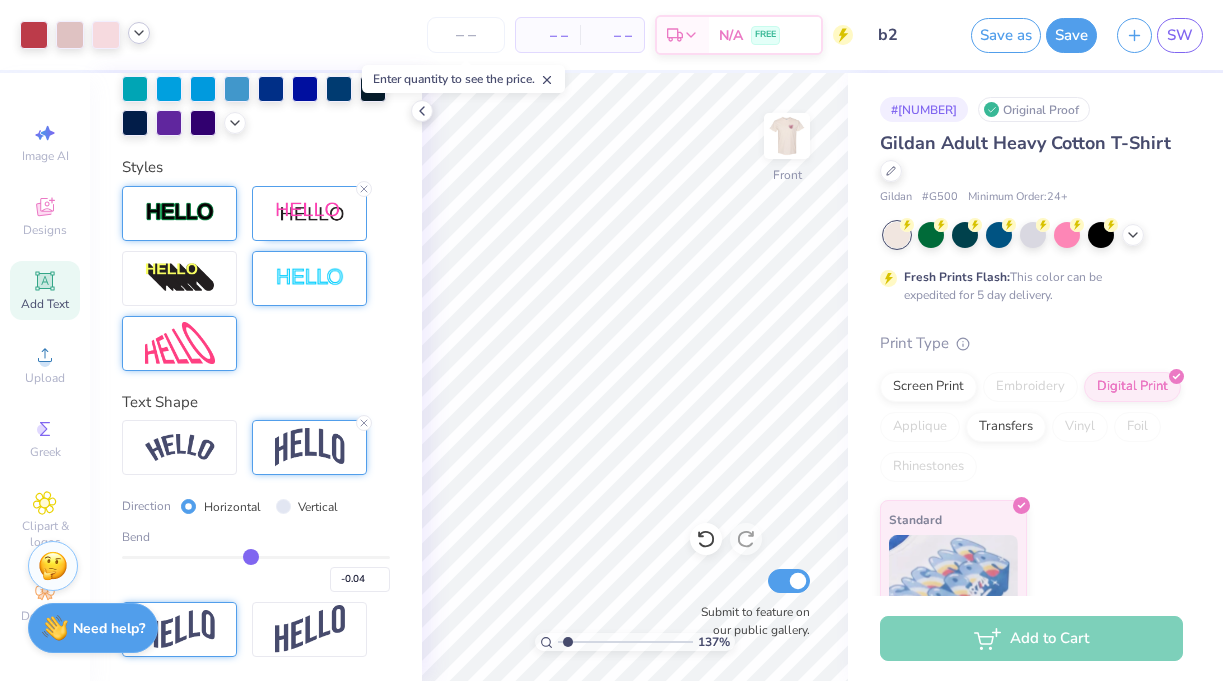 type on "0.04" 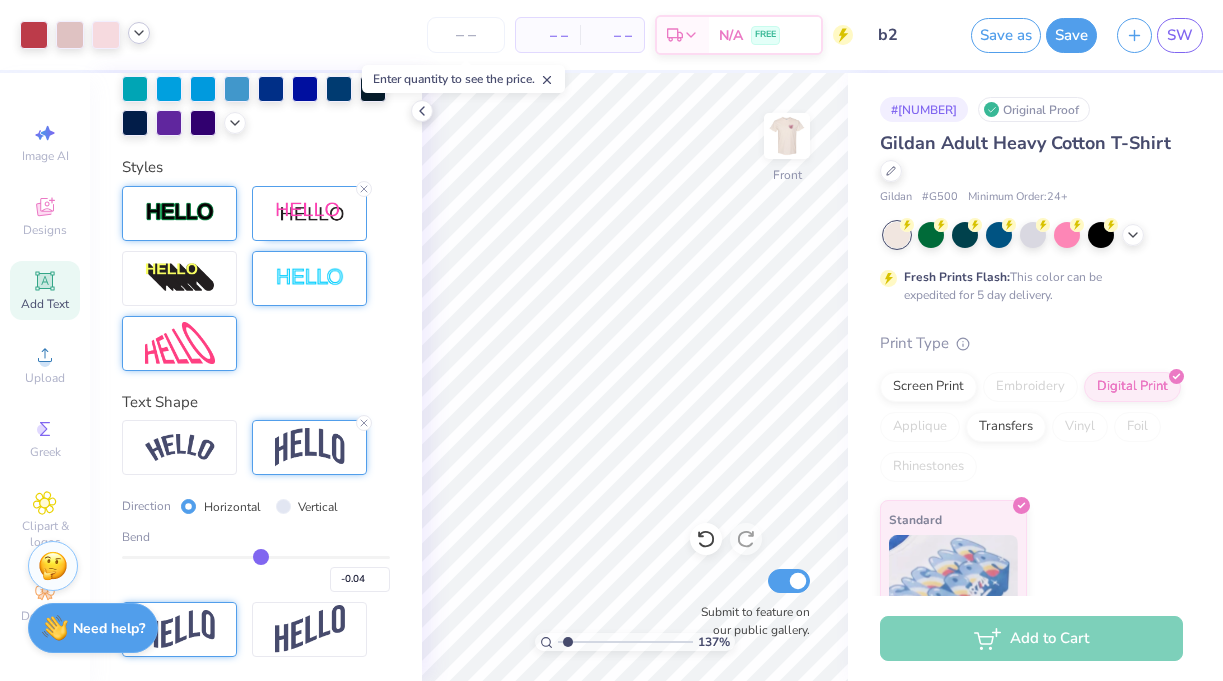 click at bounding box center (256, 557) 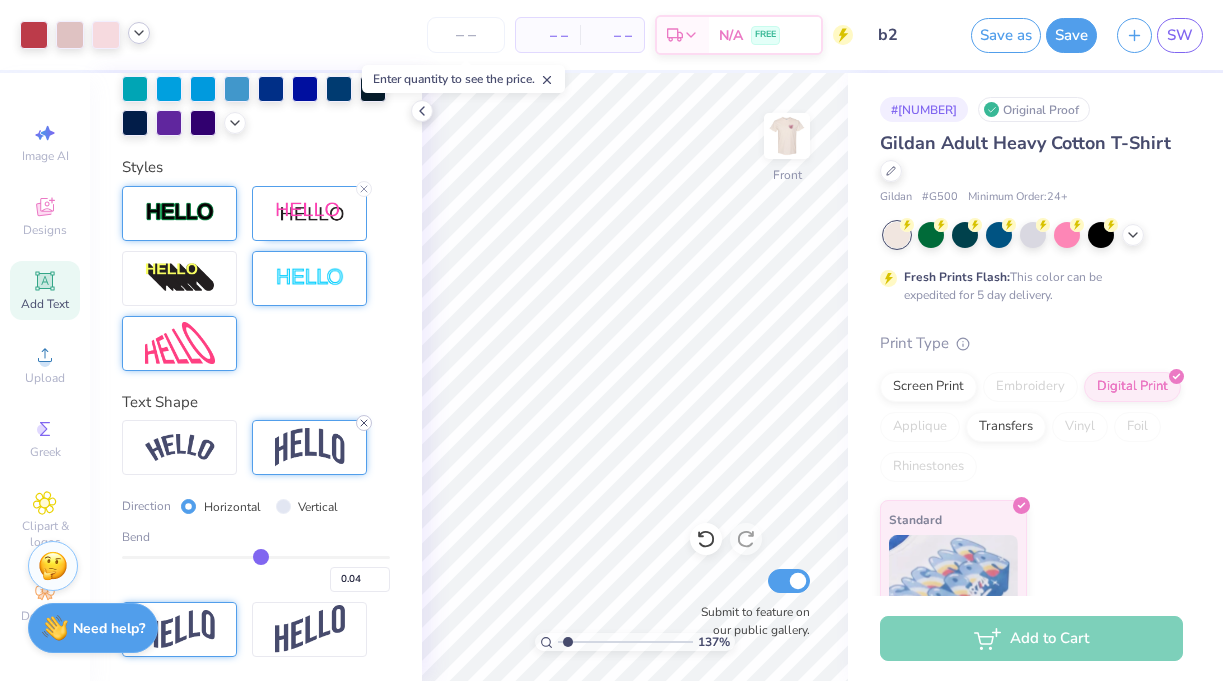 click 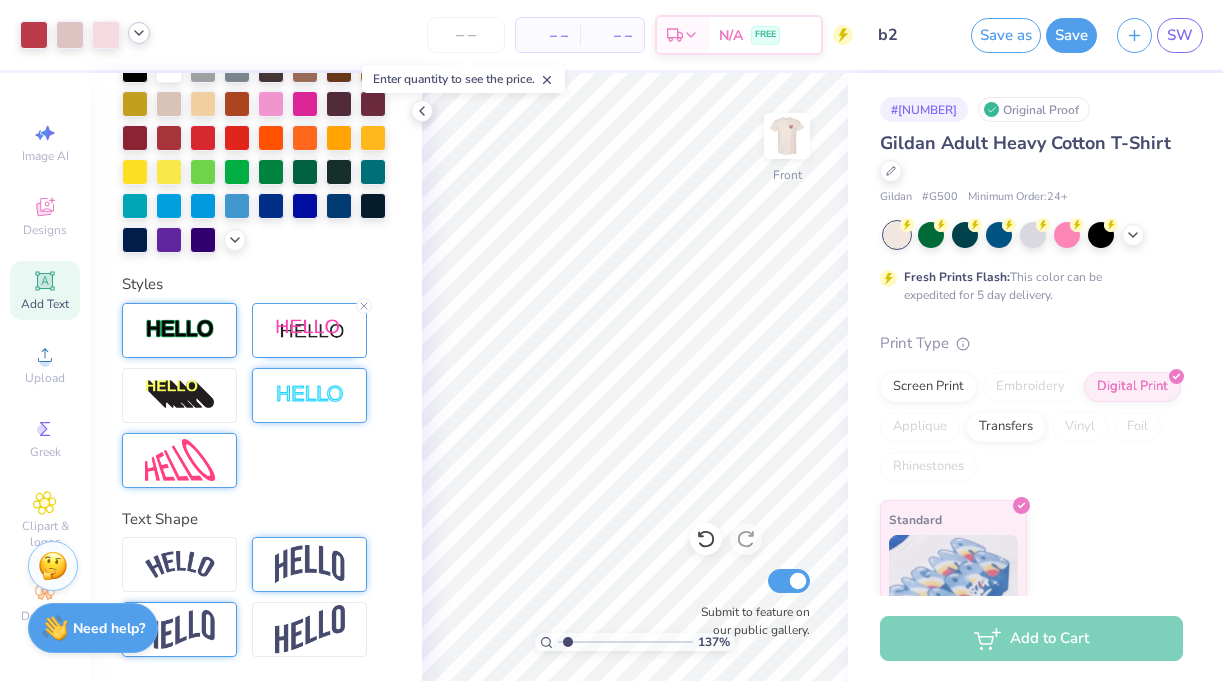 scroll, scrollTop: 593, scrollLeft: 0, axis: vertical 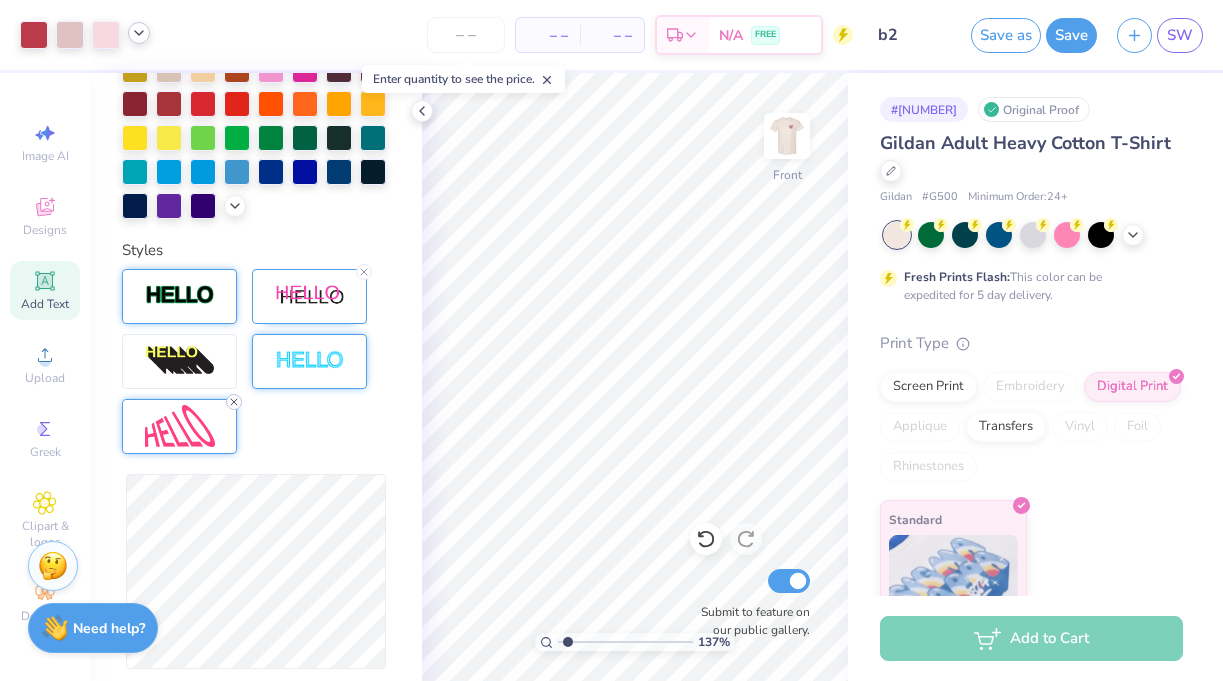 click 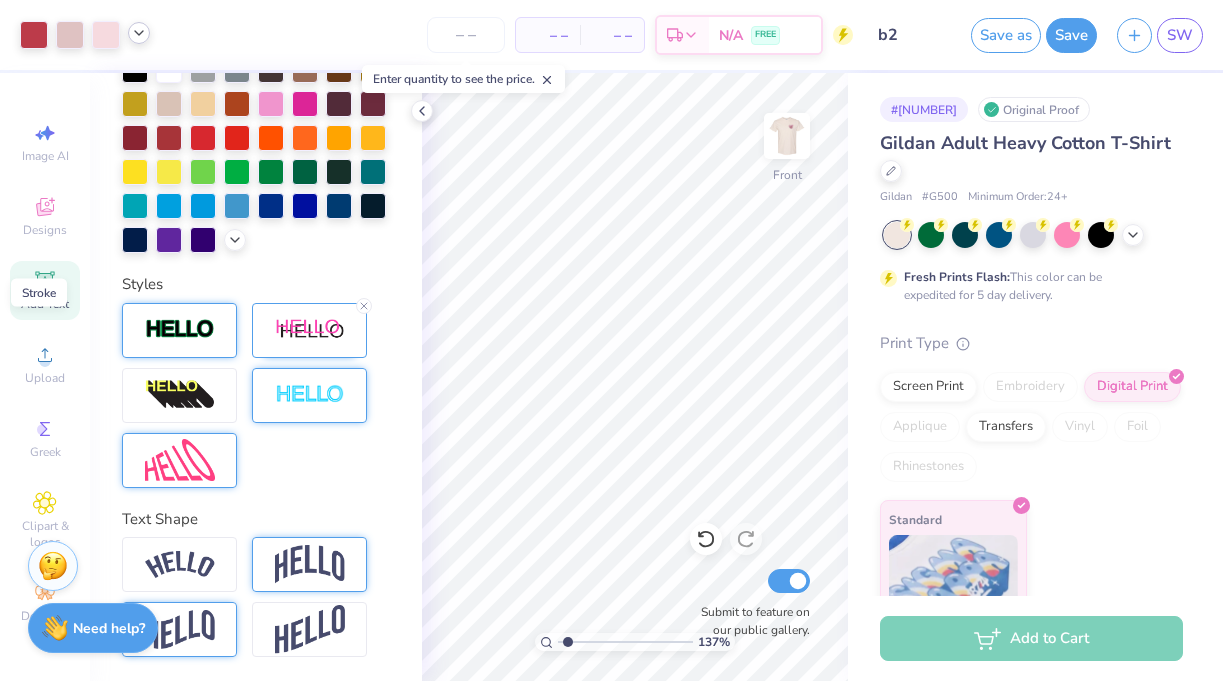 click at bounding box center [180, 329] 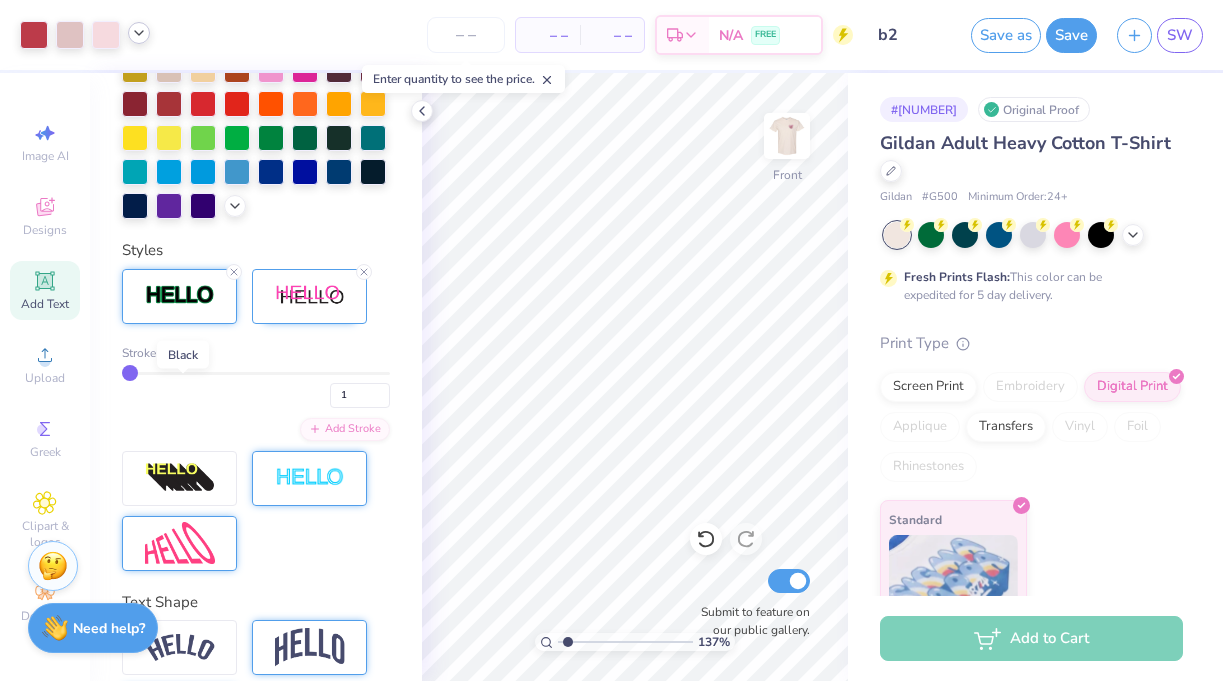 click at bounding box center (182, 353) 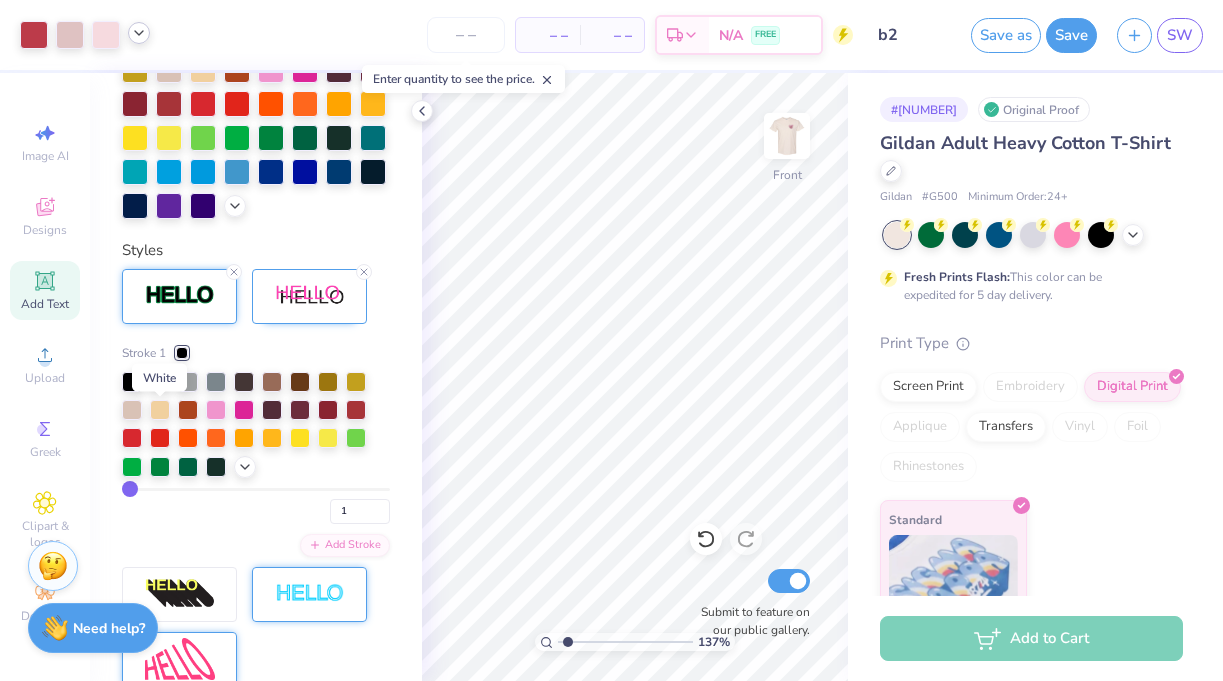 click at bounding box center [160, 380] 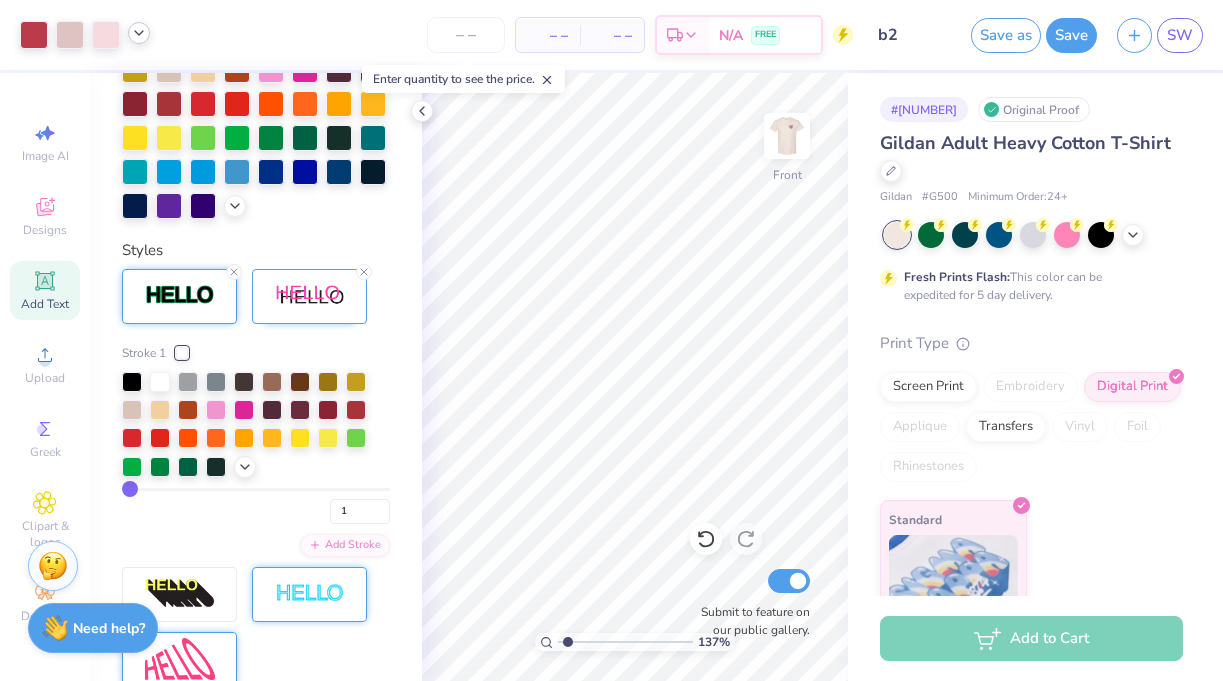 click 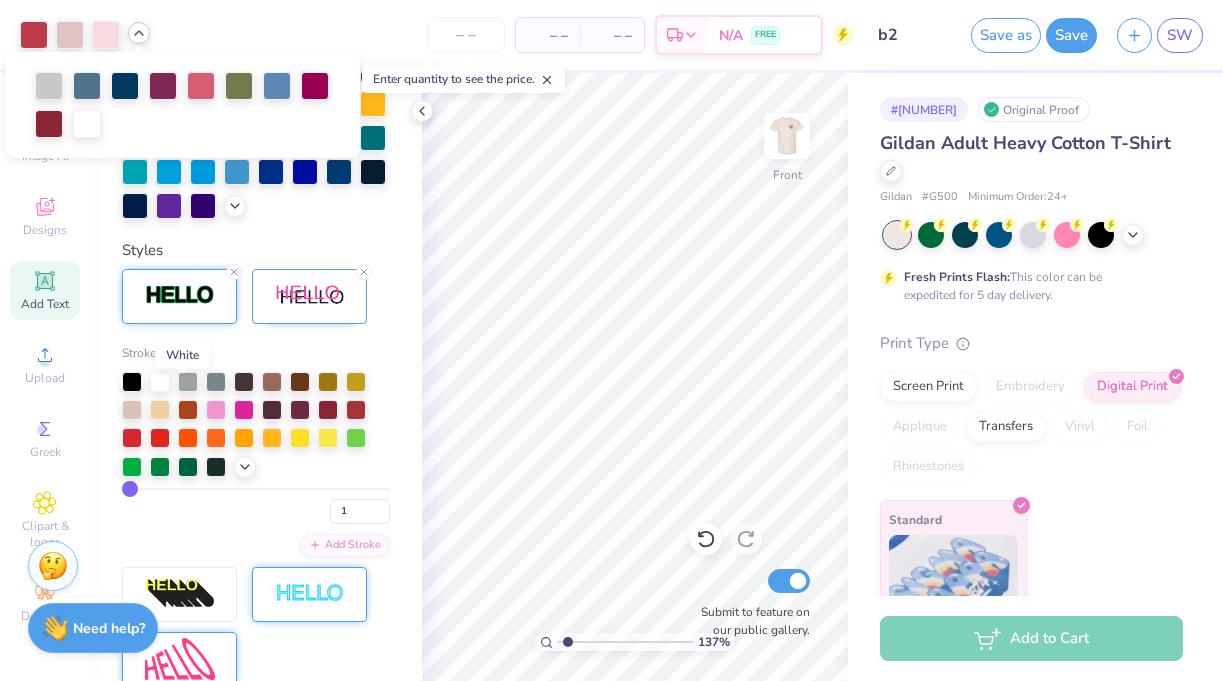 click at bounding box center [182, 353] 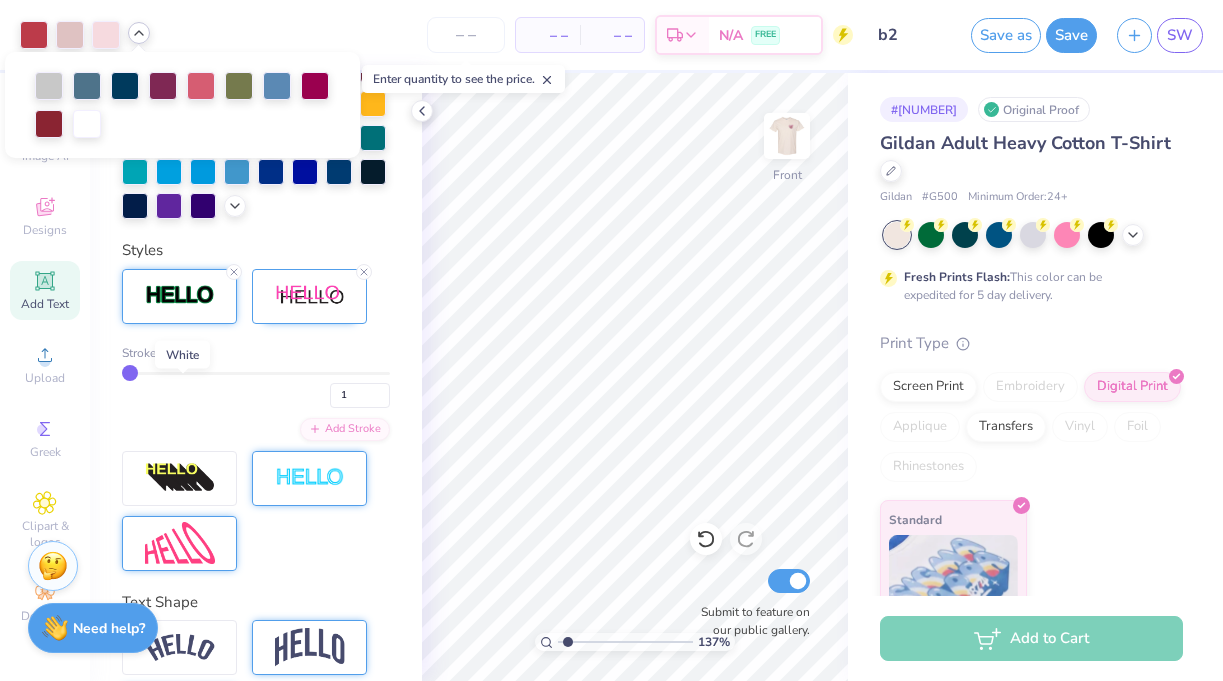 click at bounding box center [182, 353] 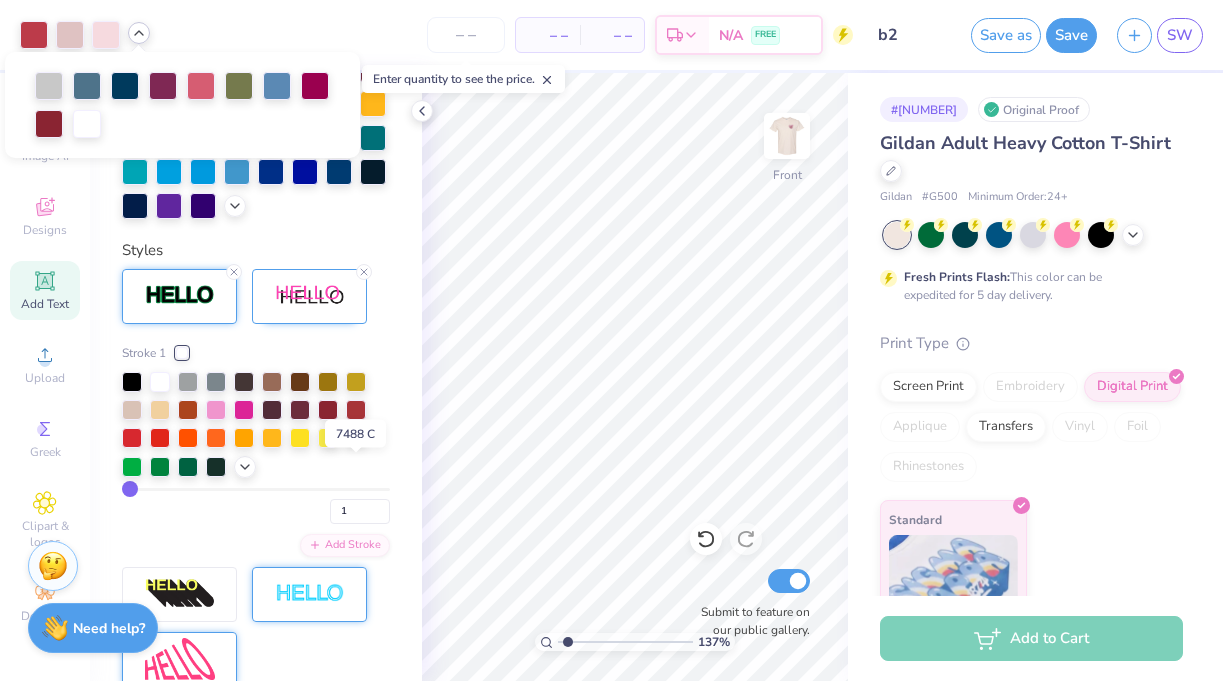 click at bounding box center (356, 436) 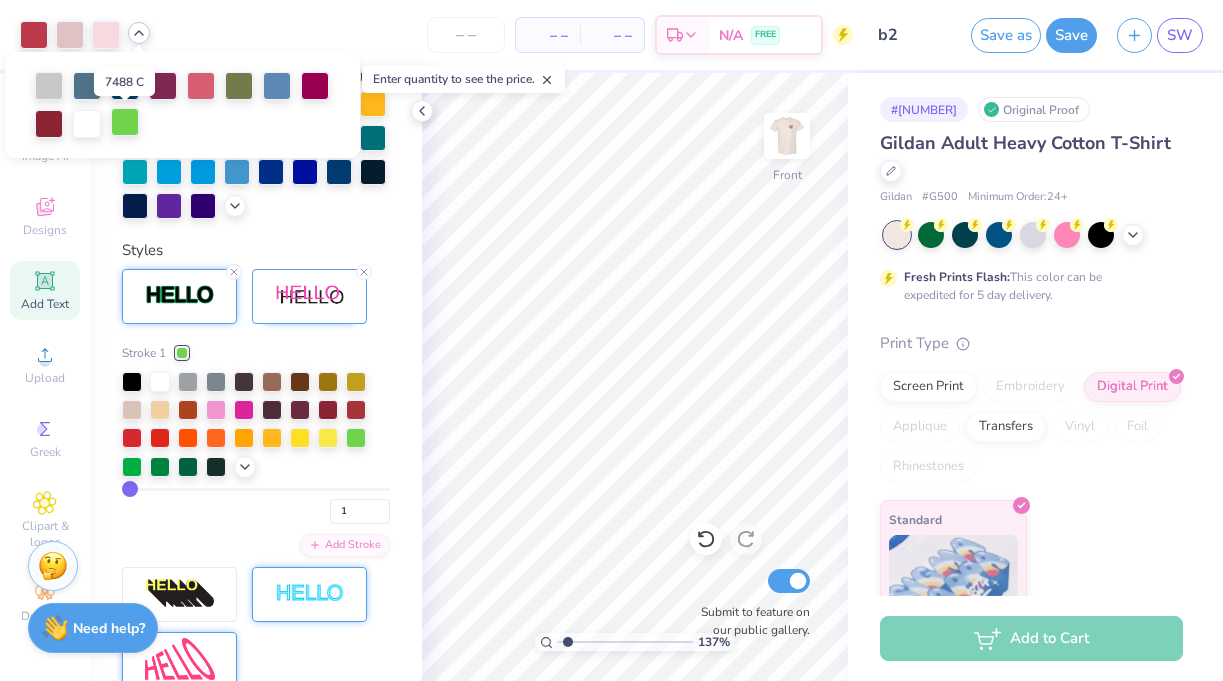 click at bounding box center (125, 122) 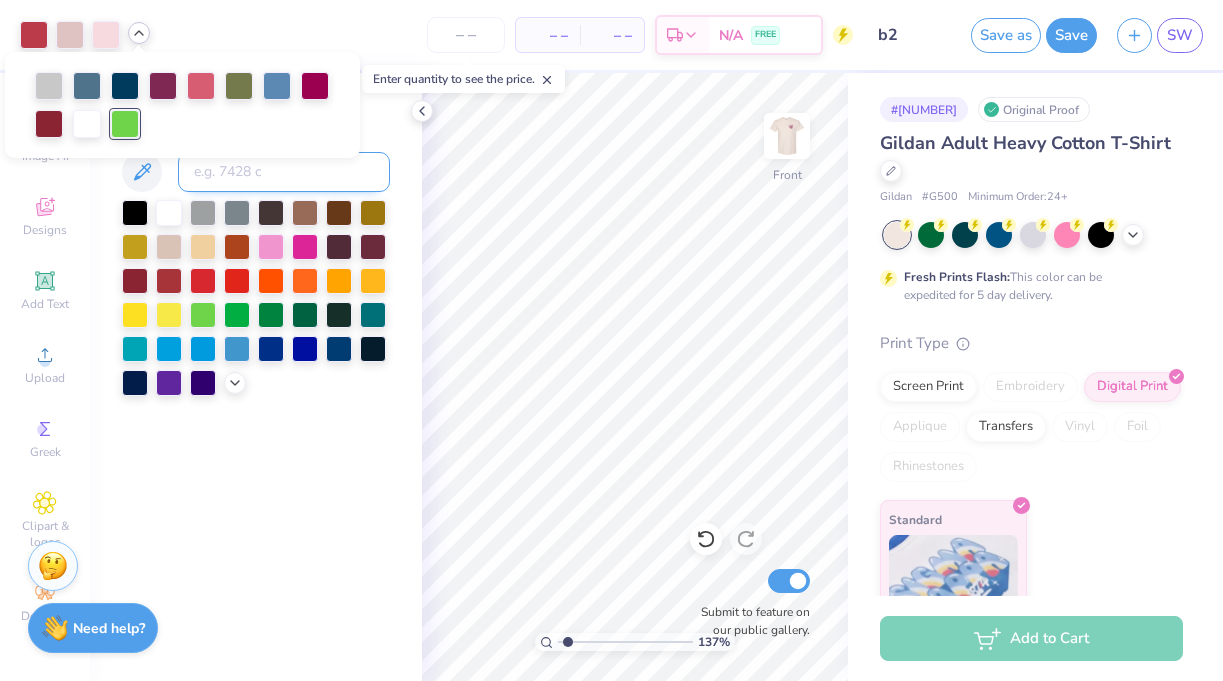 click at bounding box center [284, 172] 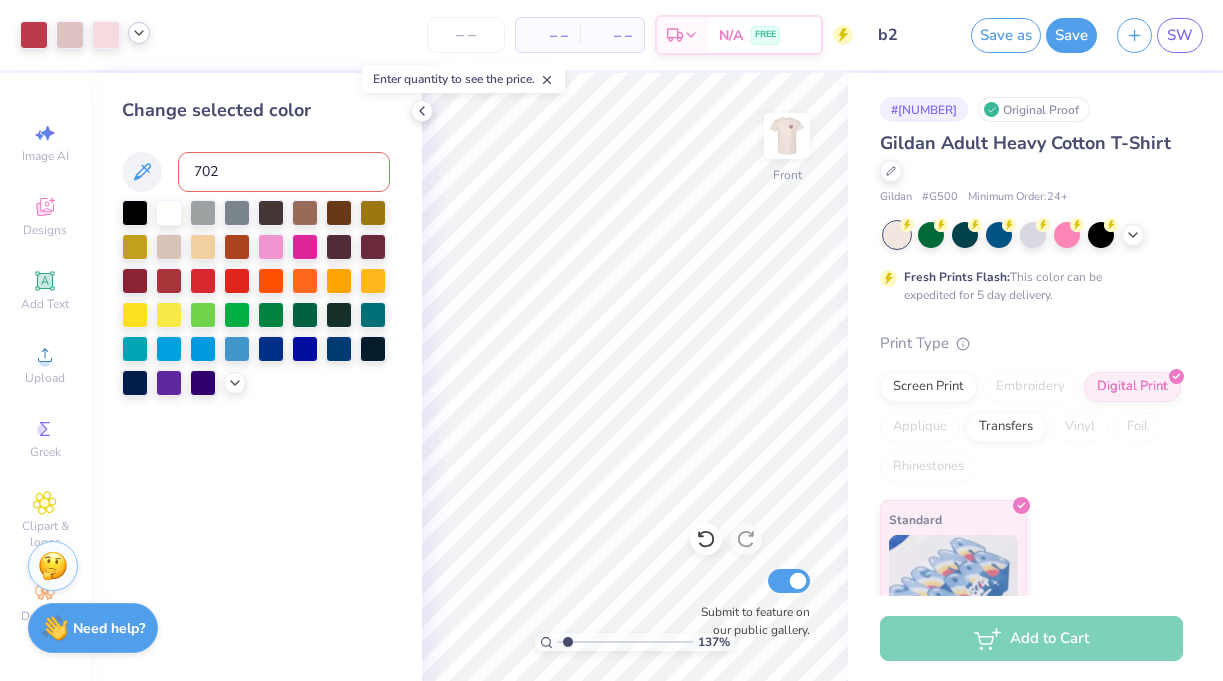 type on "702" 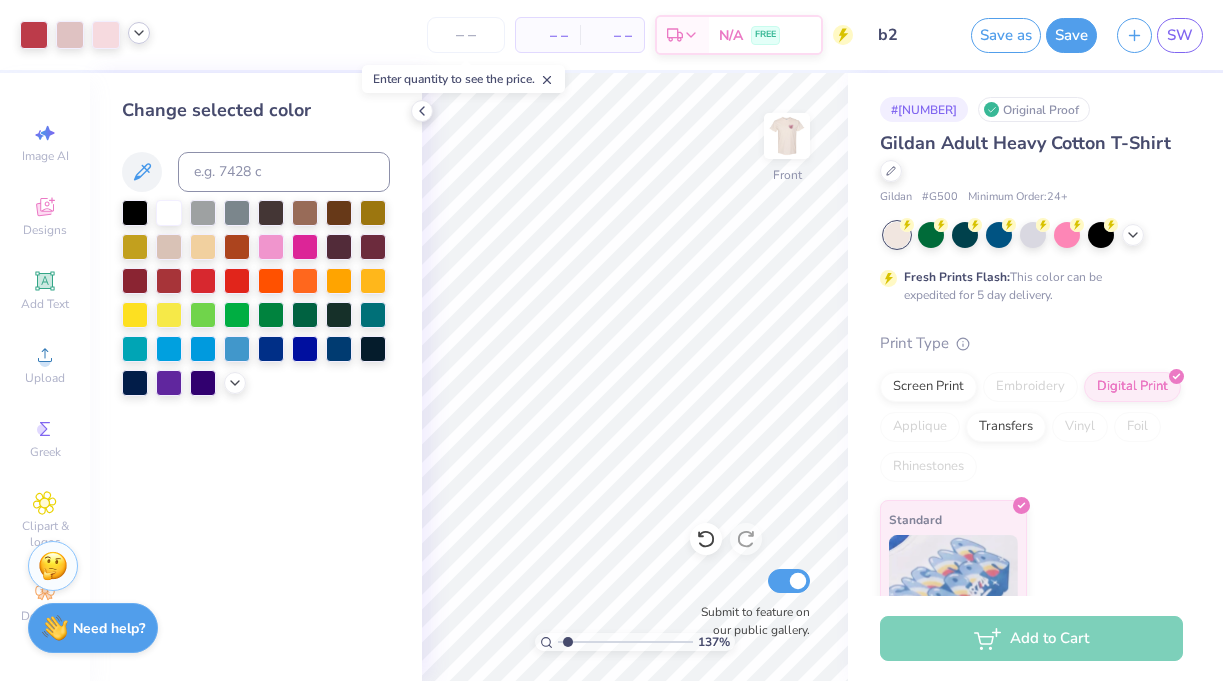 type on "2.79" 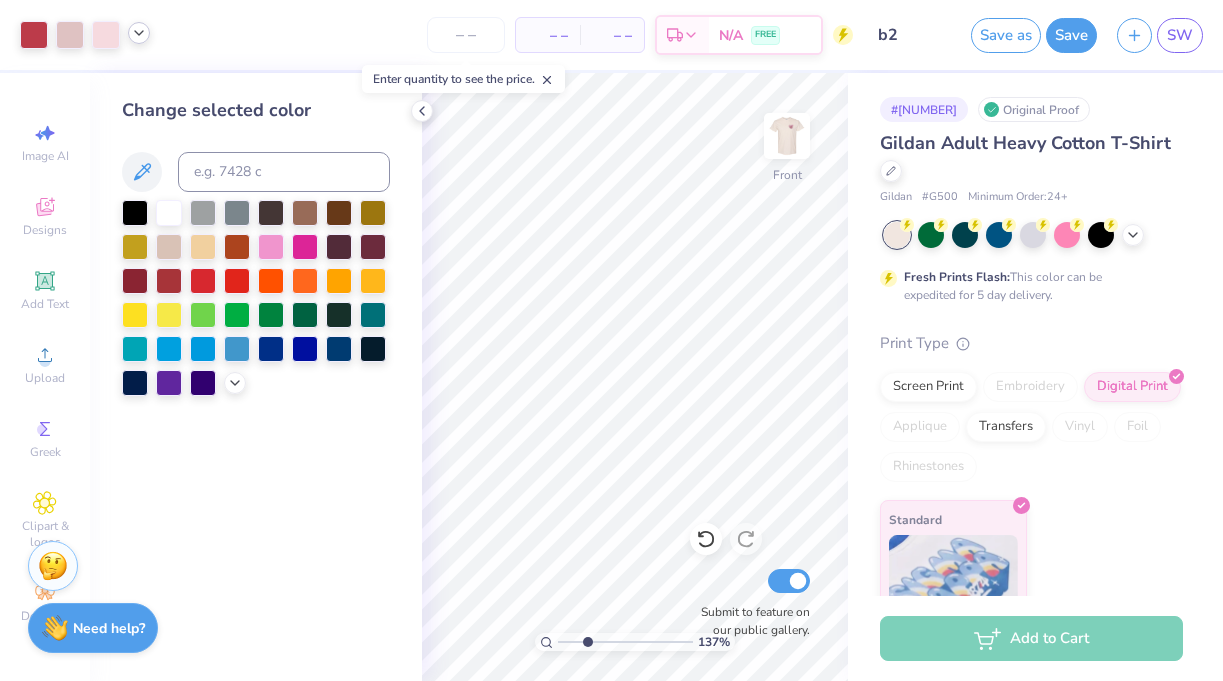 click at bounding box center [625, 642] 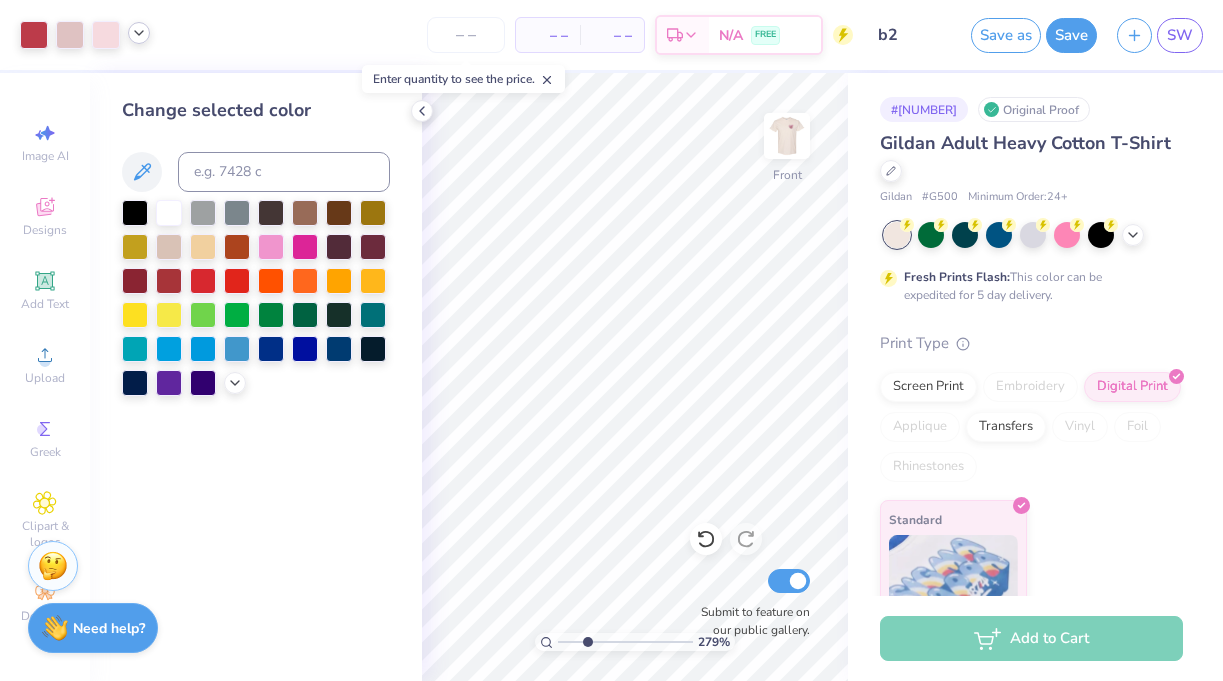 click 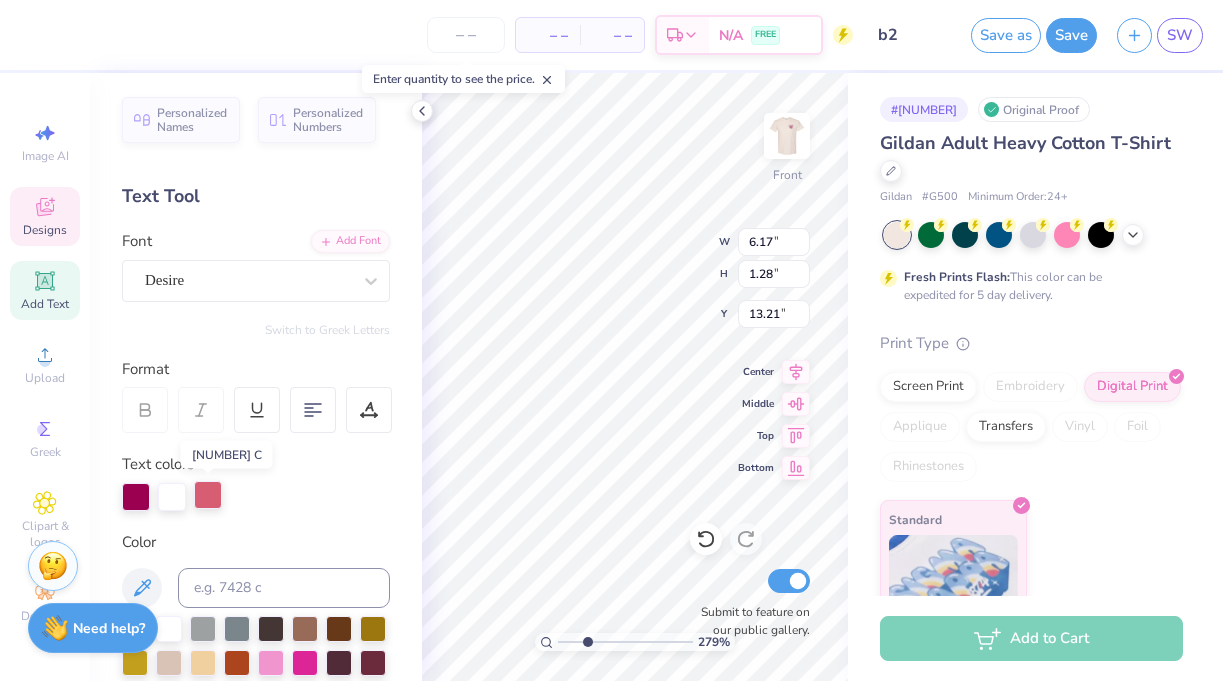 click at bounding box center (208, 495) 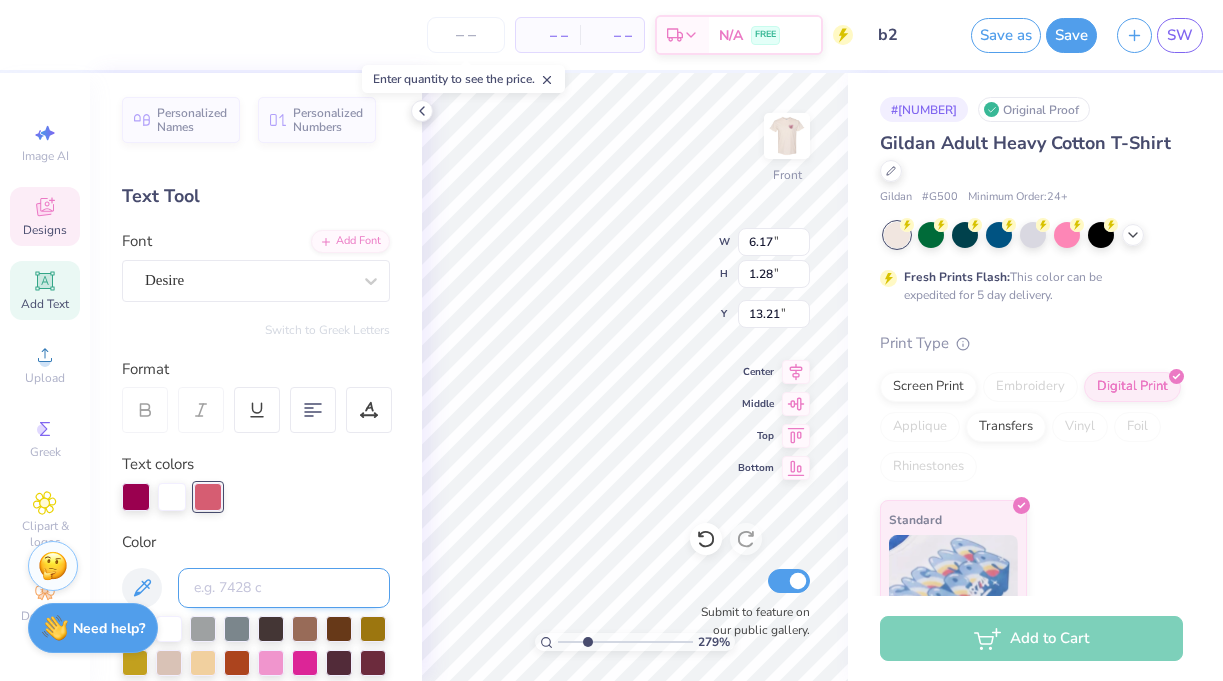 click at bounding box center [284, 588] 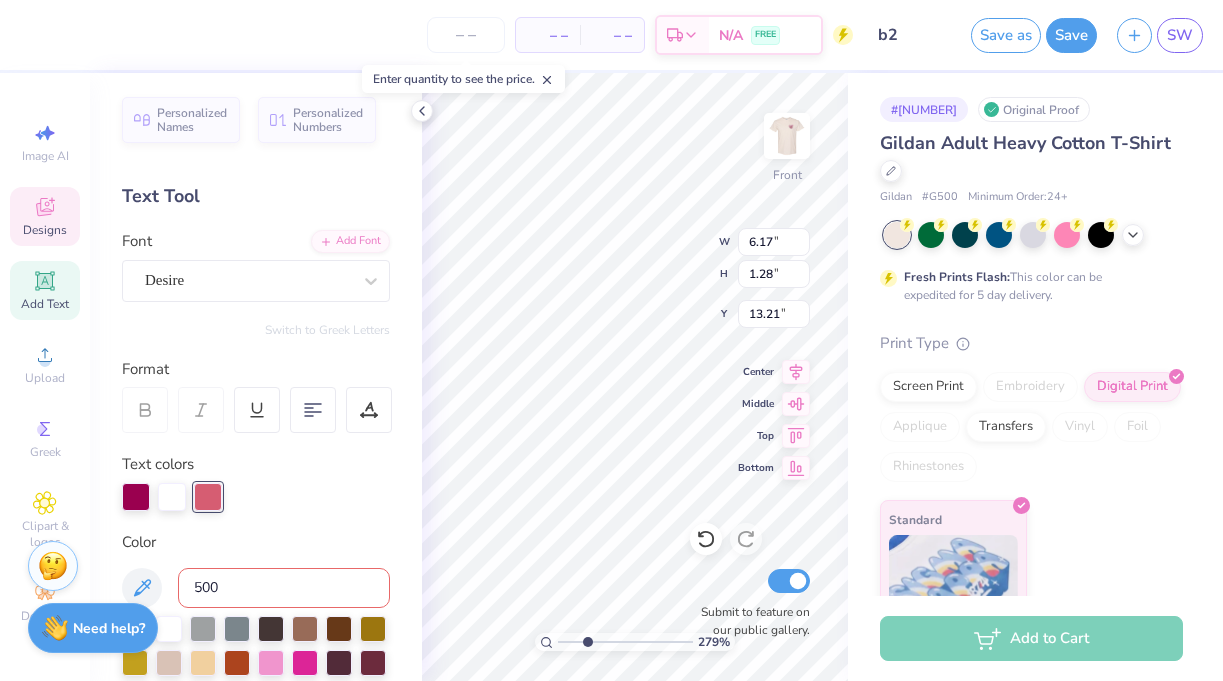 type on "500" 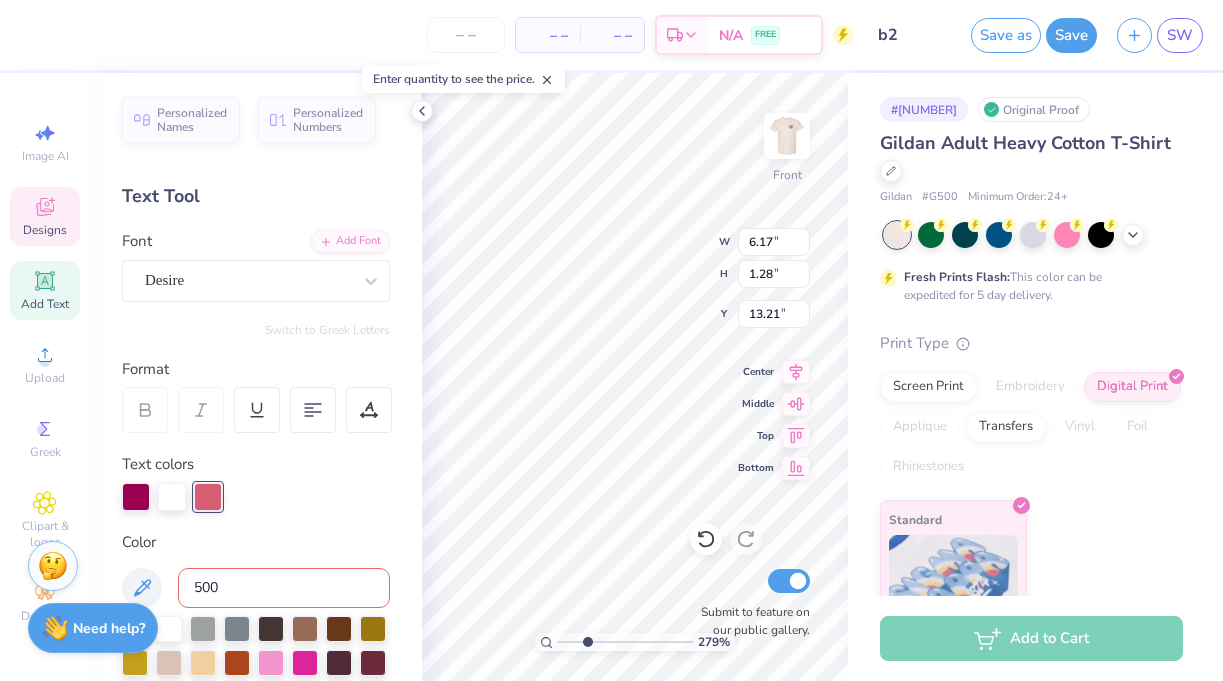 type 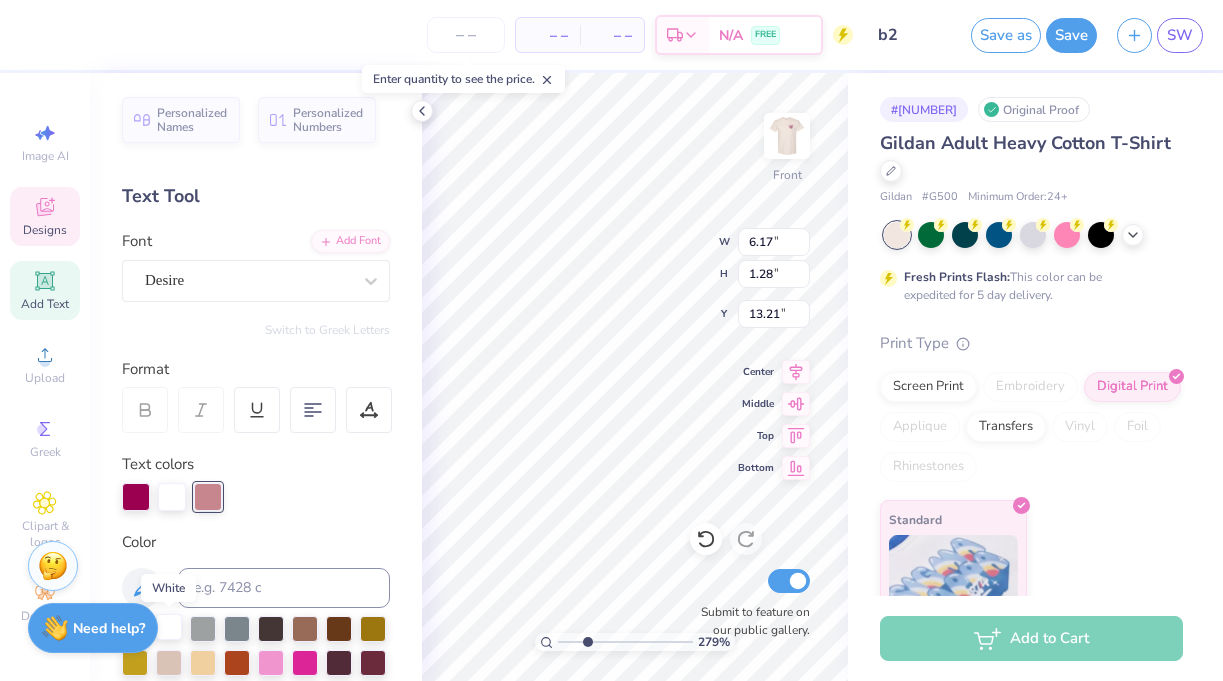 click at bounding box center (169, 627) 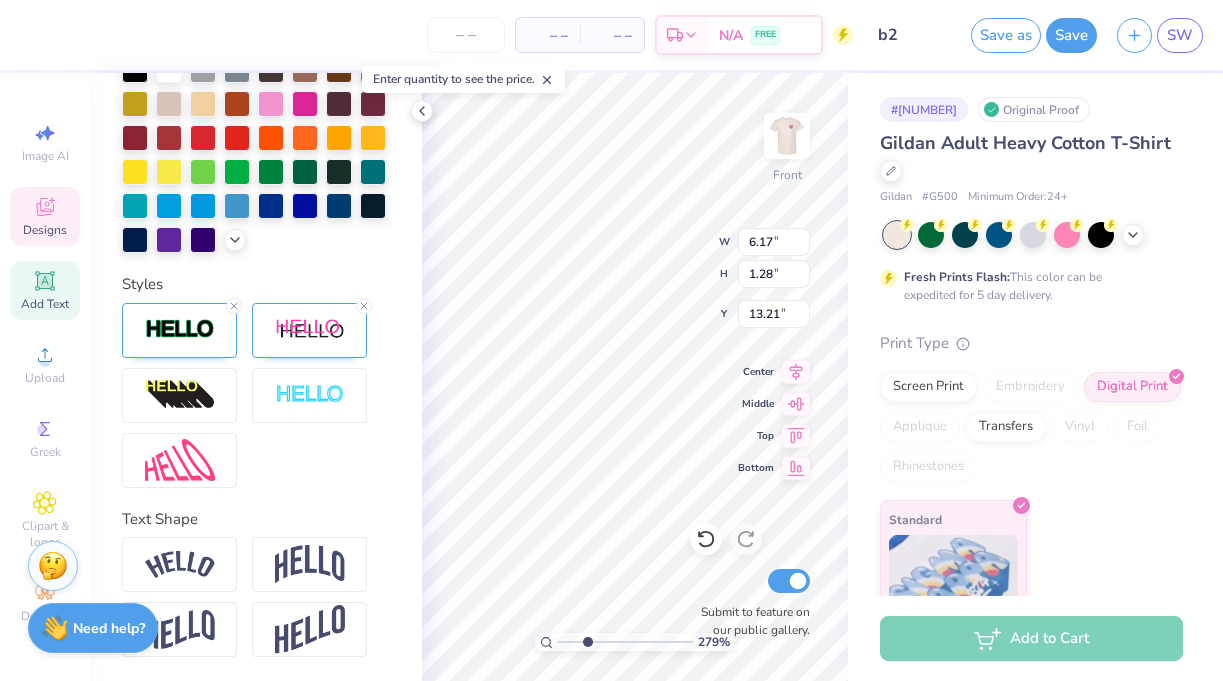 scroll, scrollTop: 585, scrollLeft: 0, axis: vertical 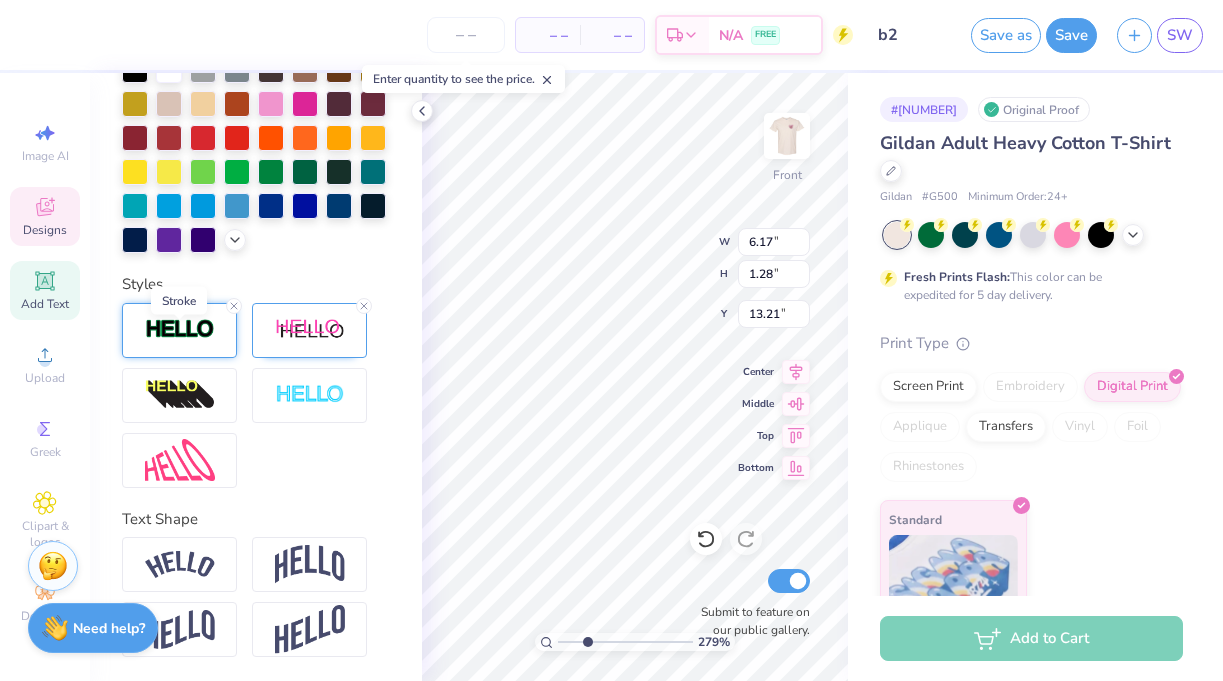 click at bounding box center [180, 329] 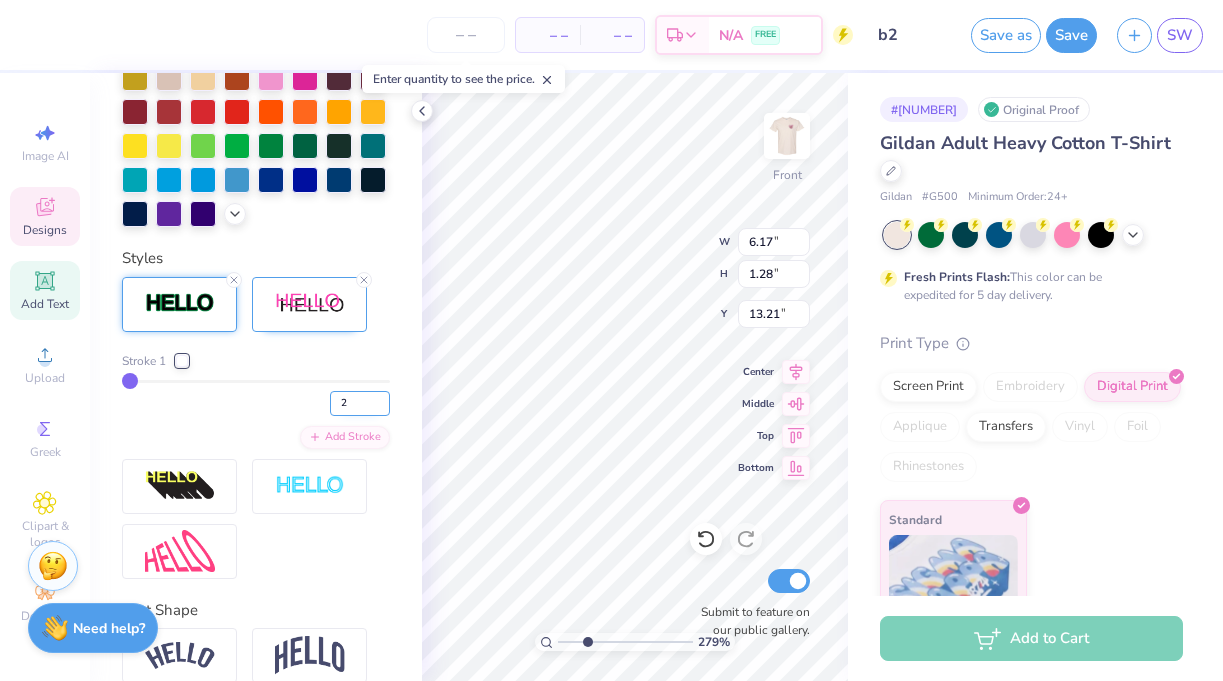 type on "2" 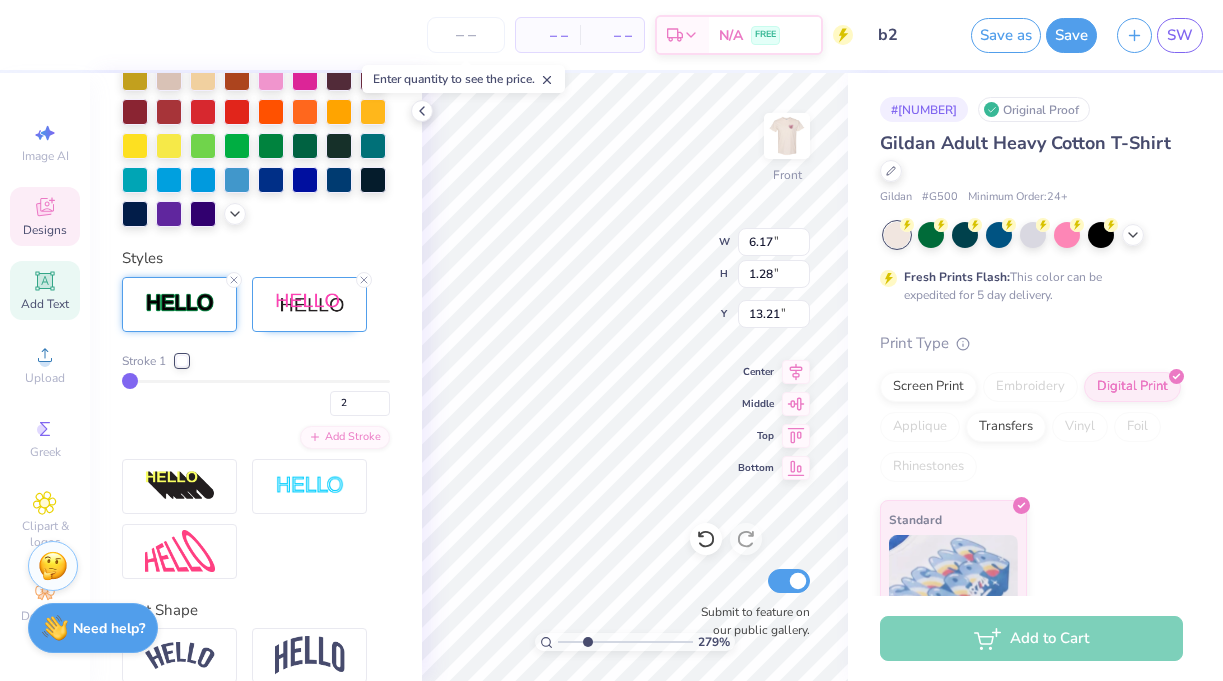 type on "2" 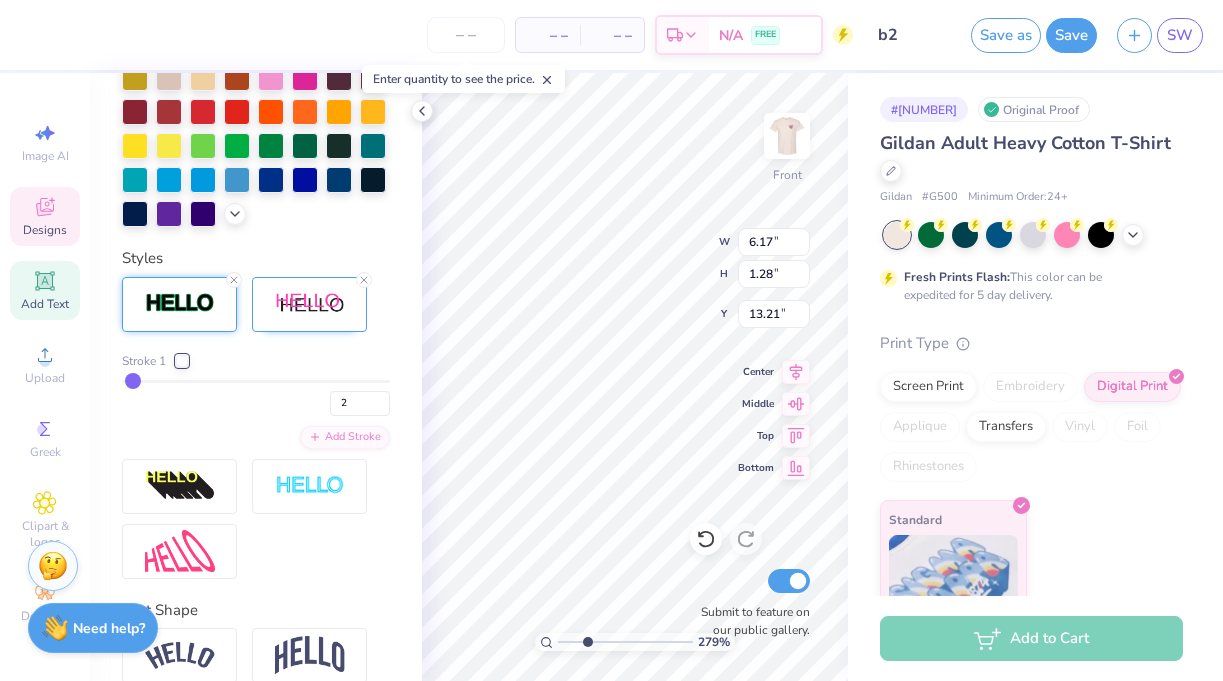 click on "Stroke 1 2  Add Stroke" at bounding box center [256, 428] 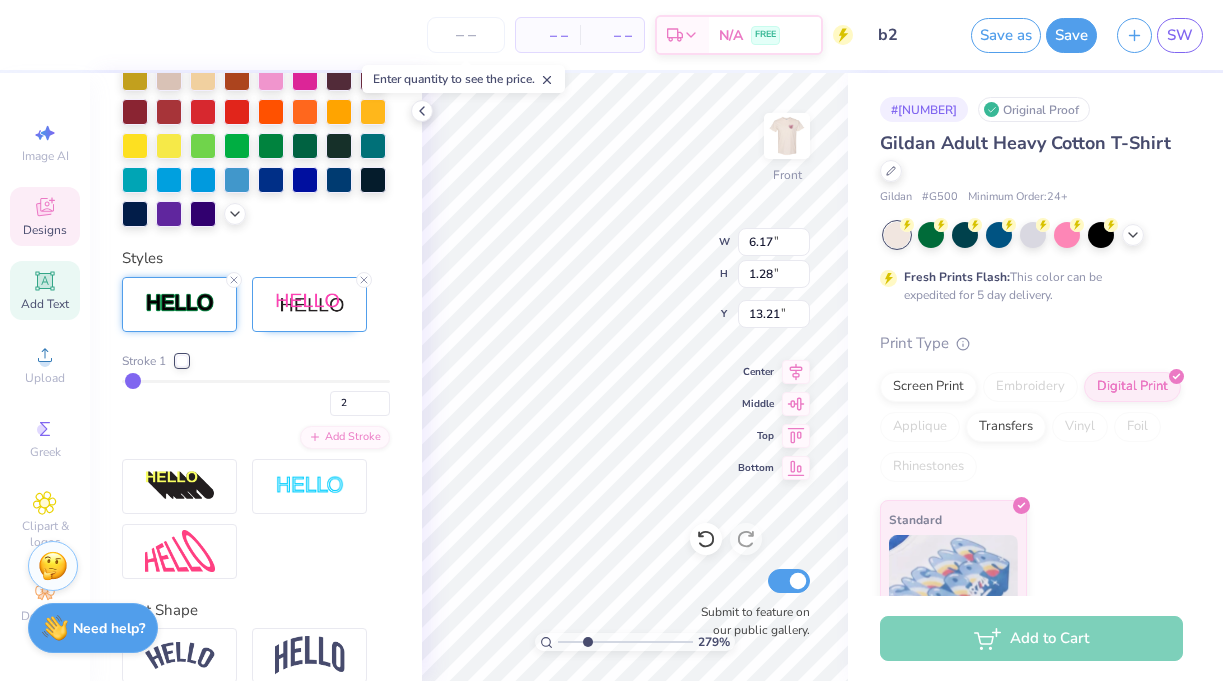 type on "6.18" 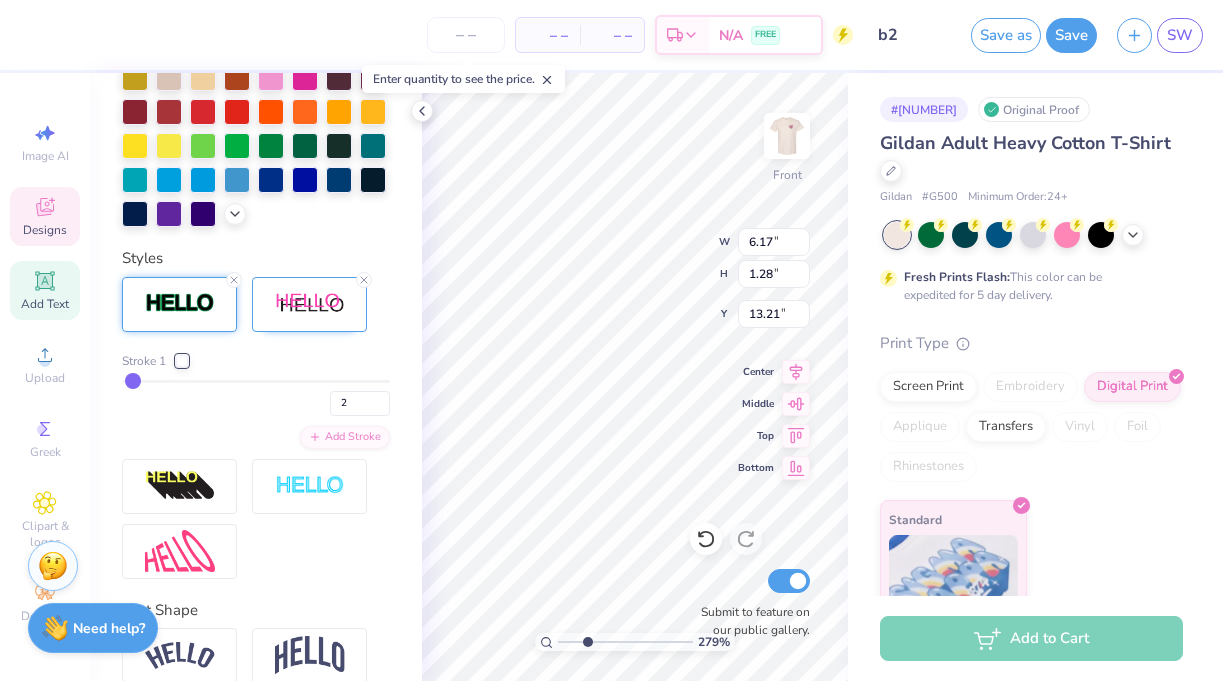 type on "1.29" 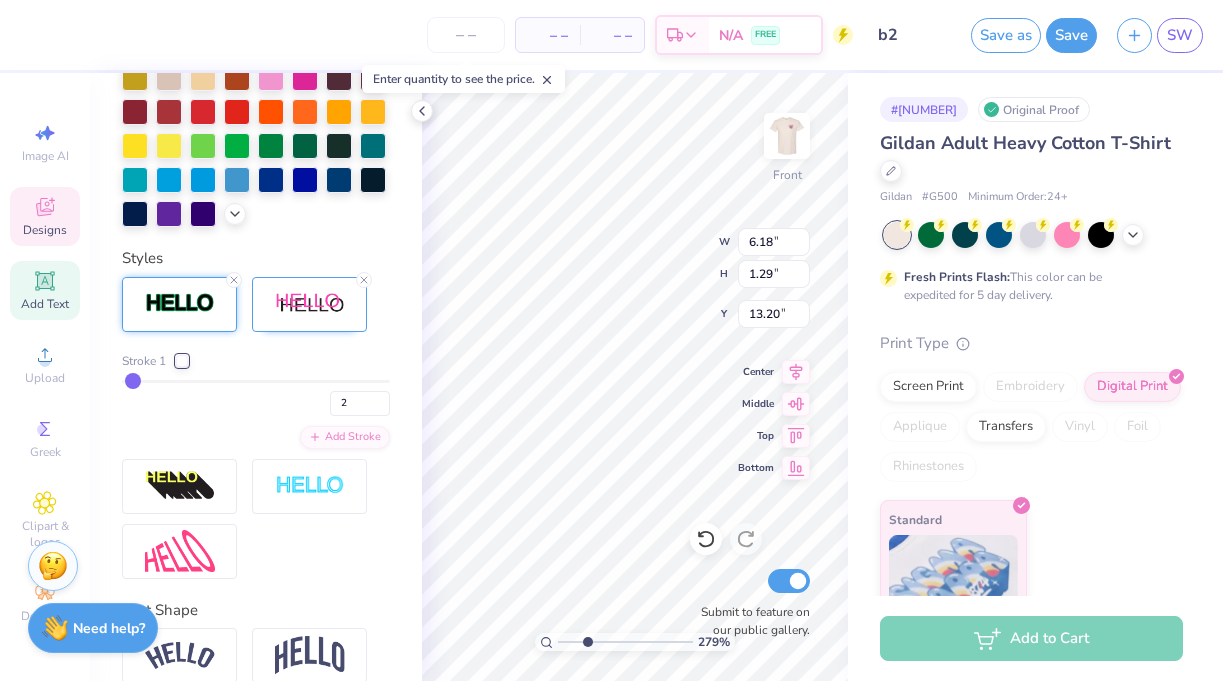 type on "1.94" 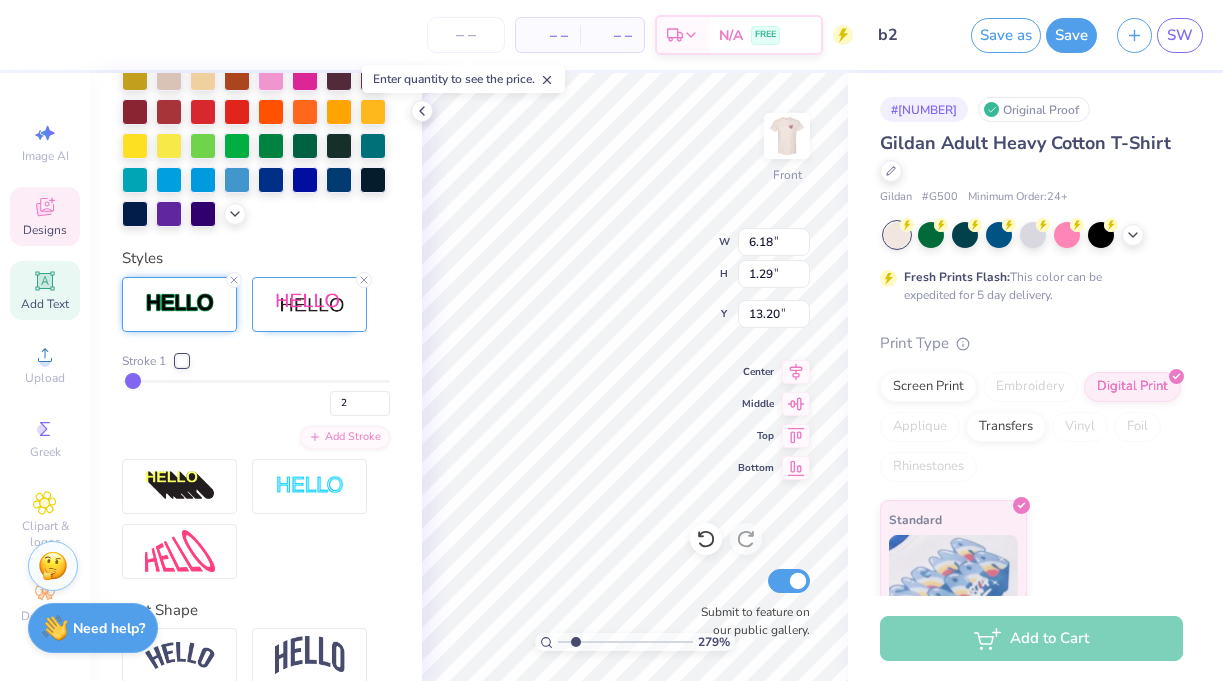 click at bounding box center (625, 642) 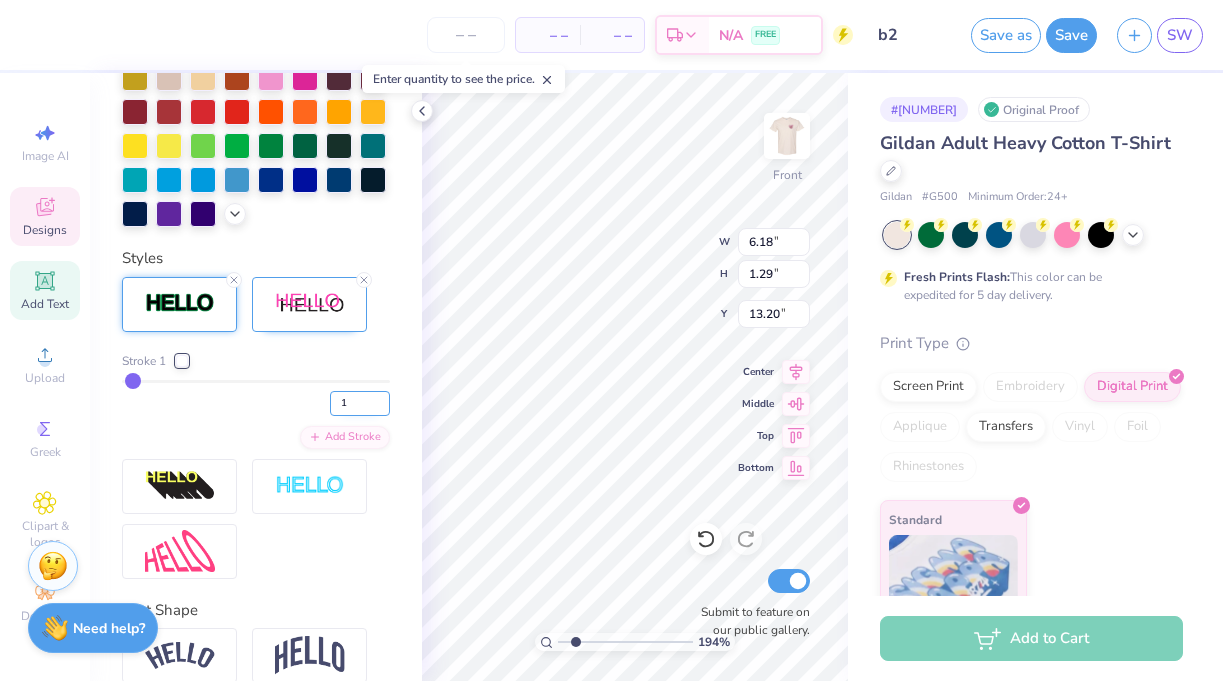 type on "1" 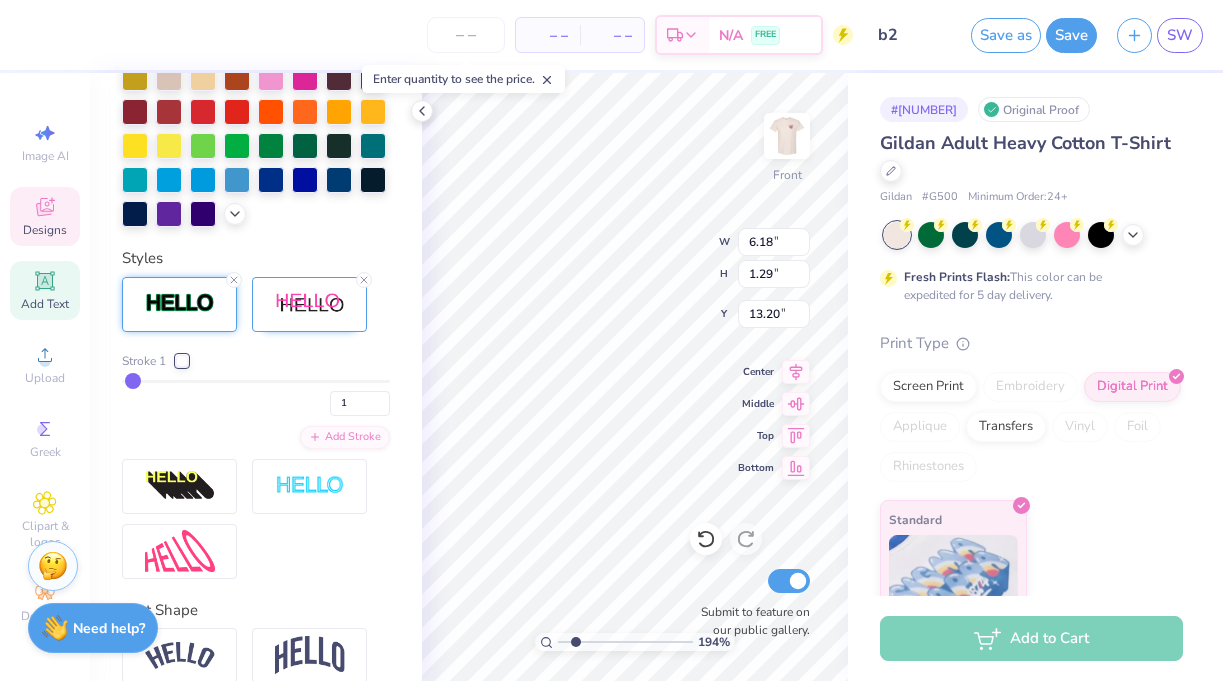 type on "1" 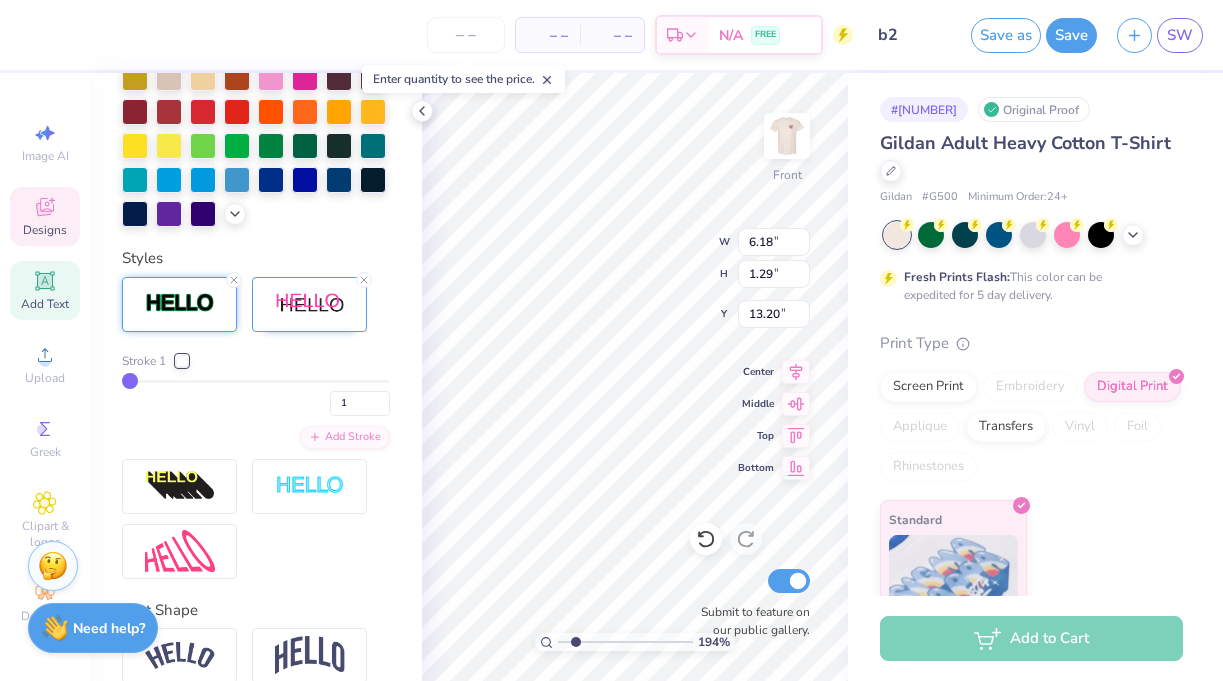 click on "1" at bounding box center [256, 398] 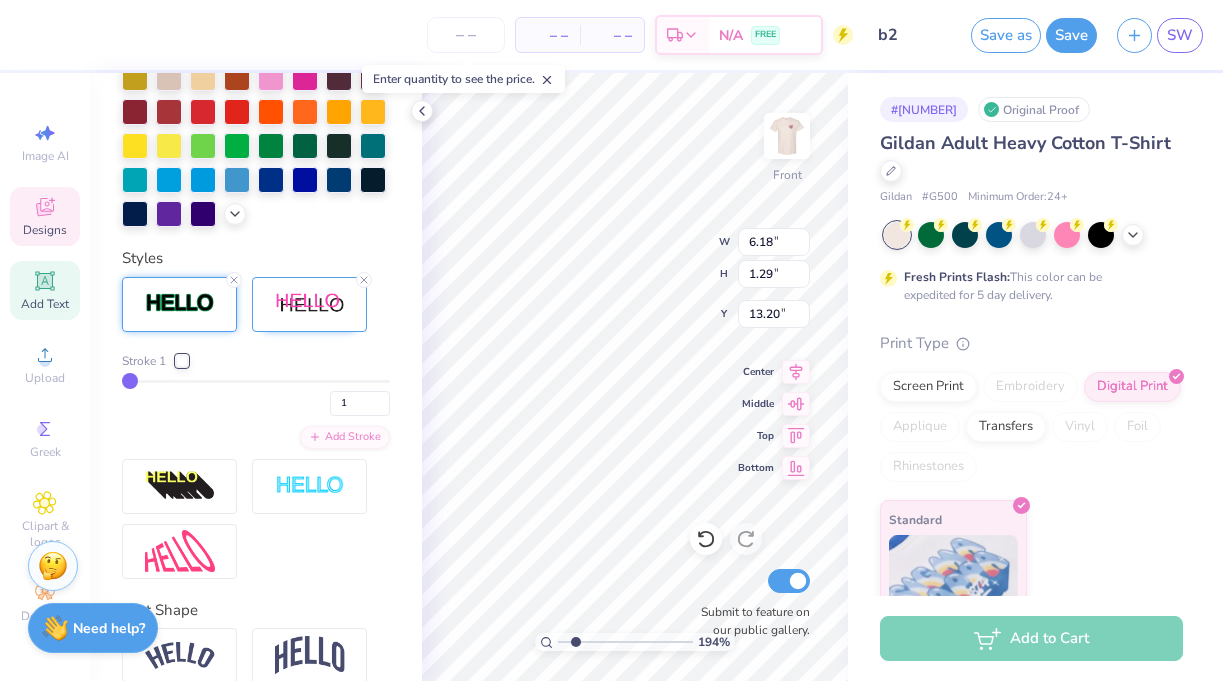 type on "6.17" 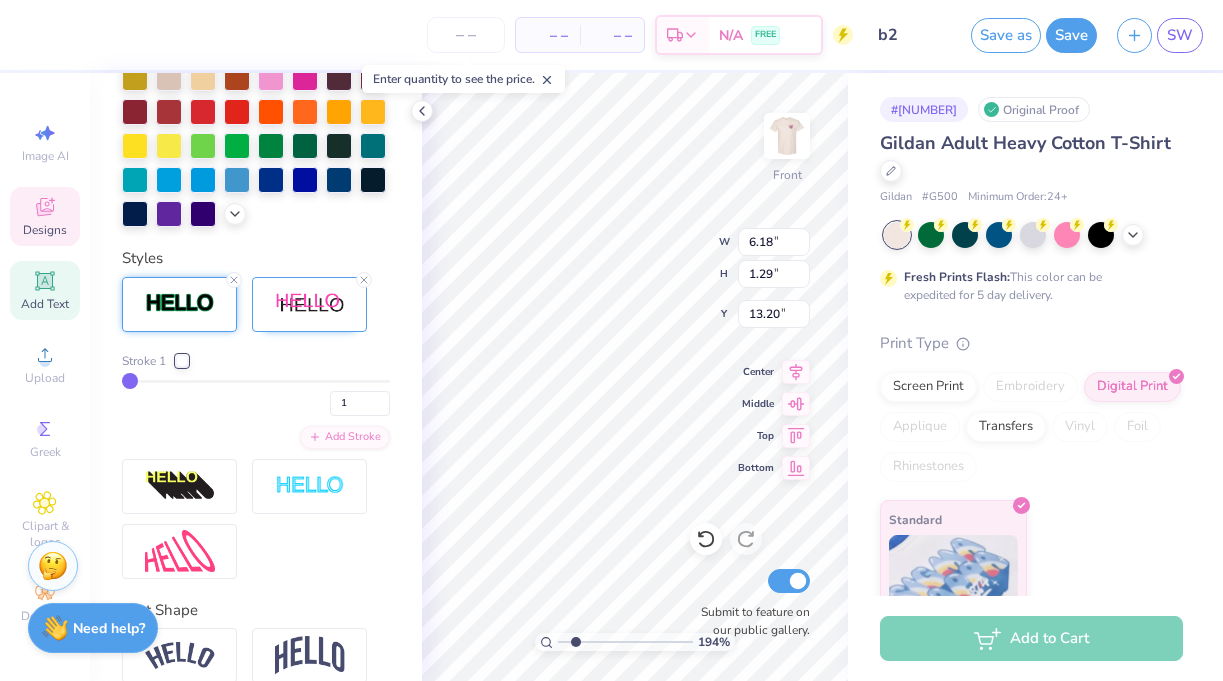 type on "1.28" 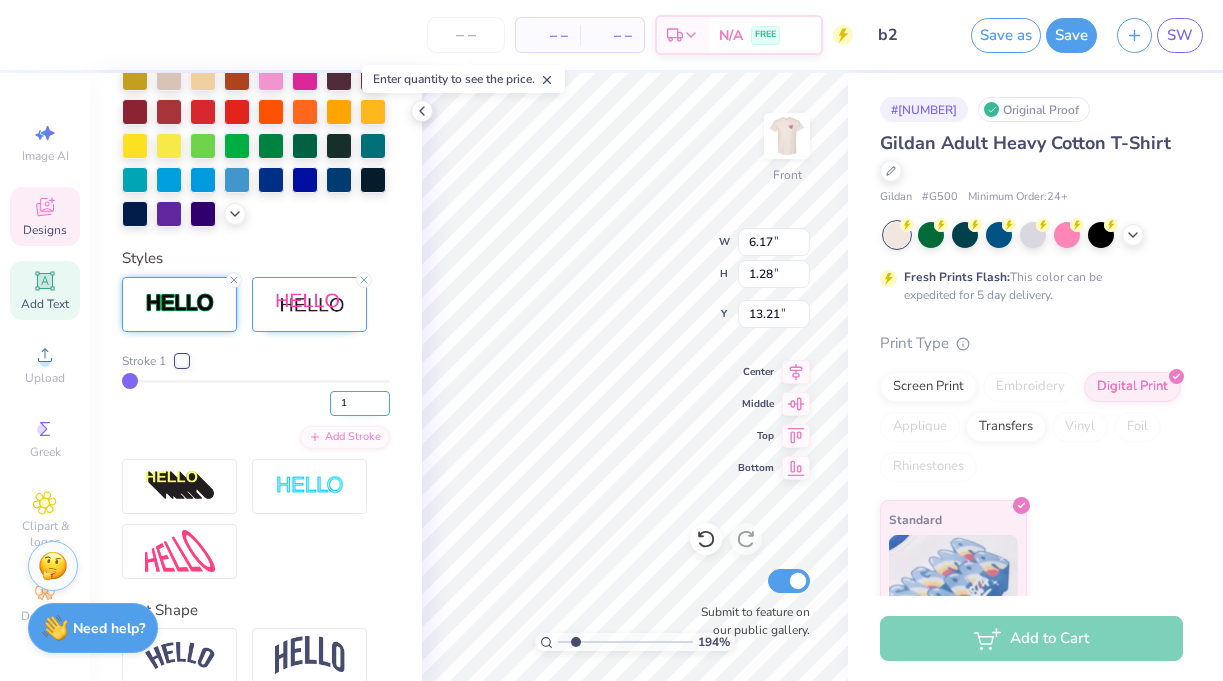 click on "1" at bounding box center (360, 403) 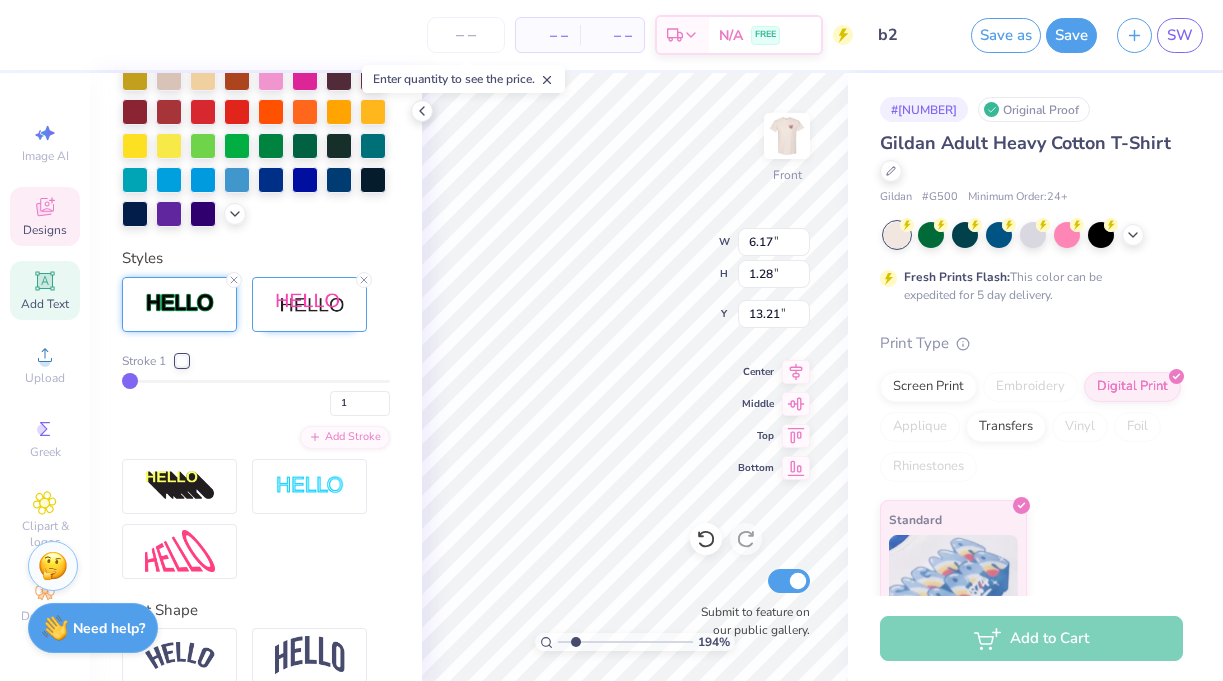click on "1" at bounding box center [256, 398] 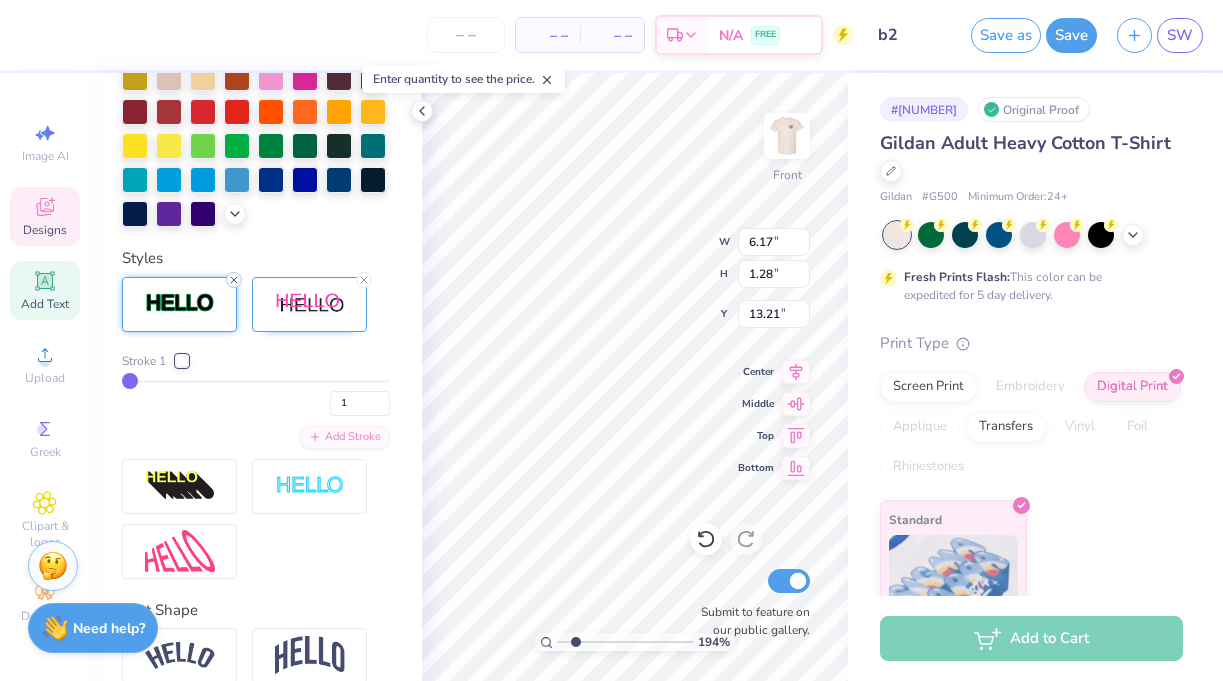 click 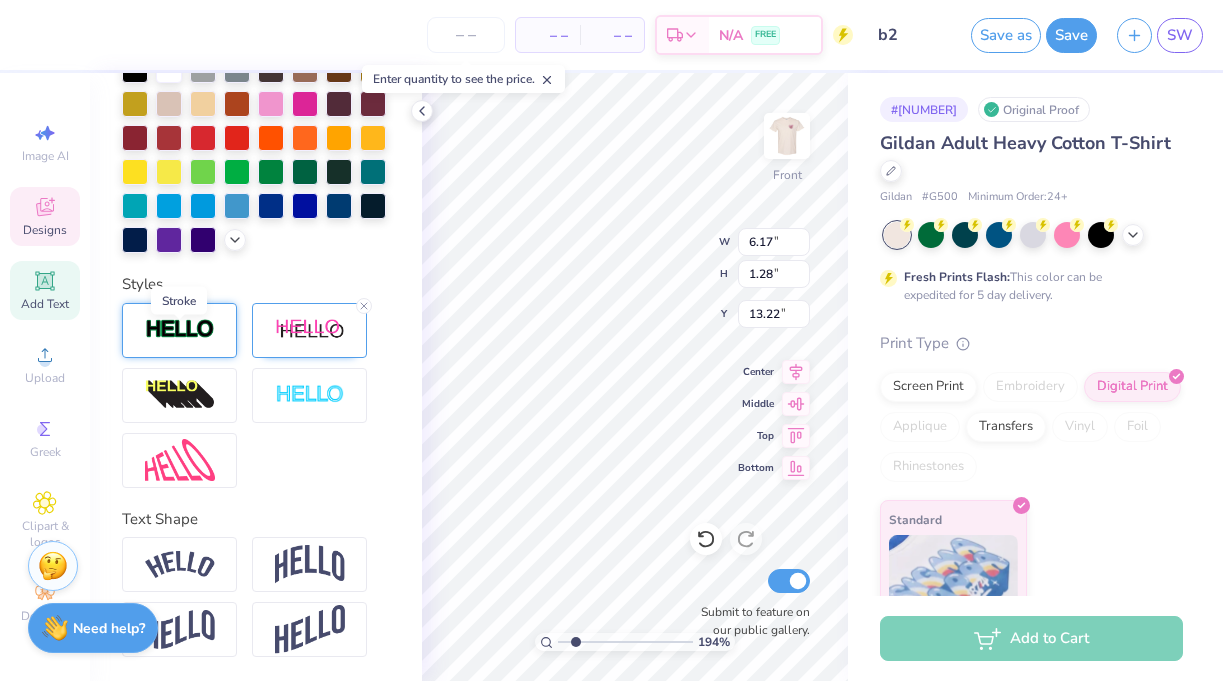 click at bounding box center (180, 329) 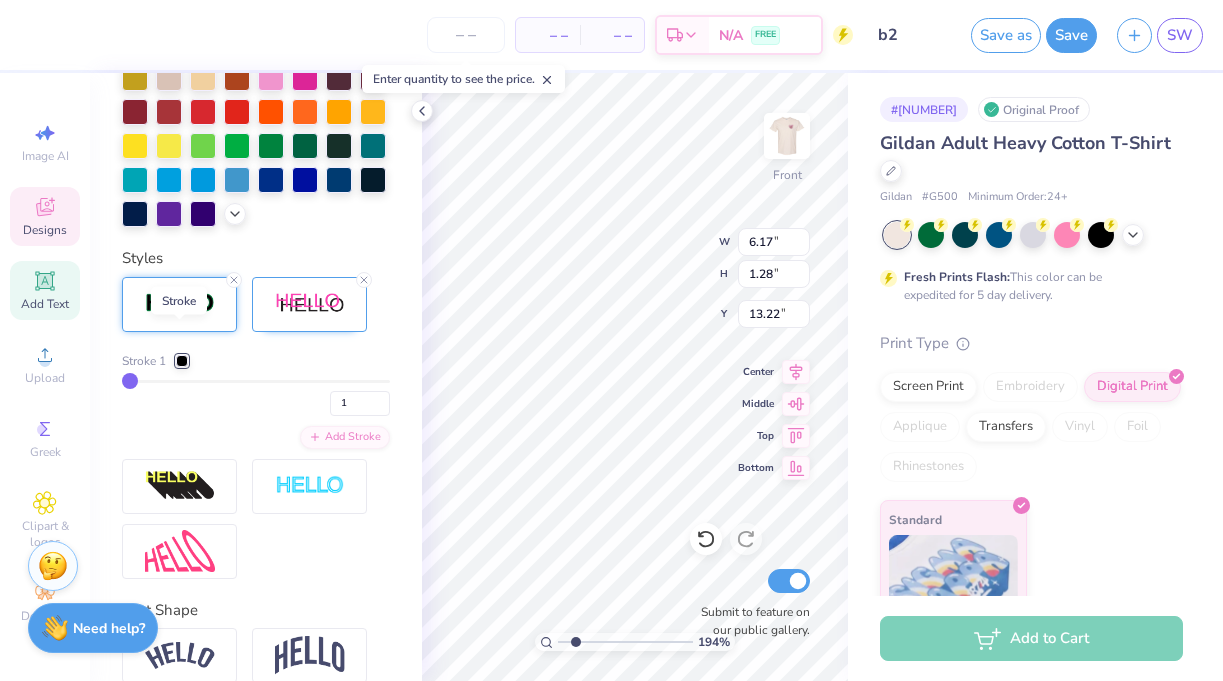 type on "13.21" 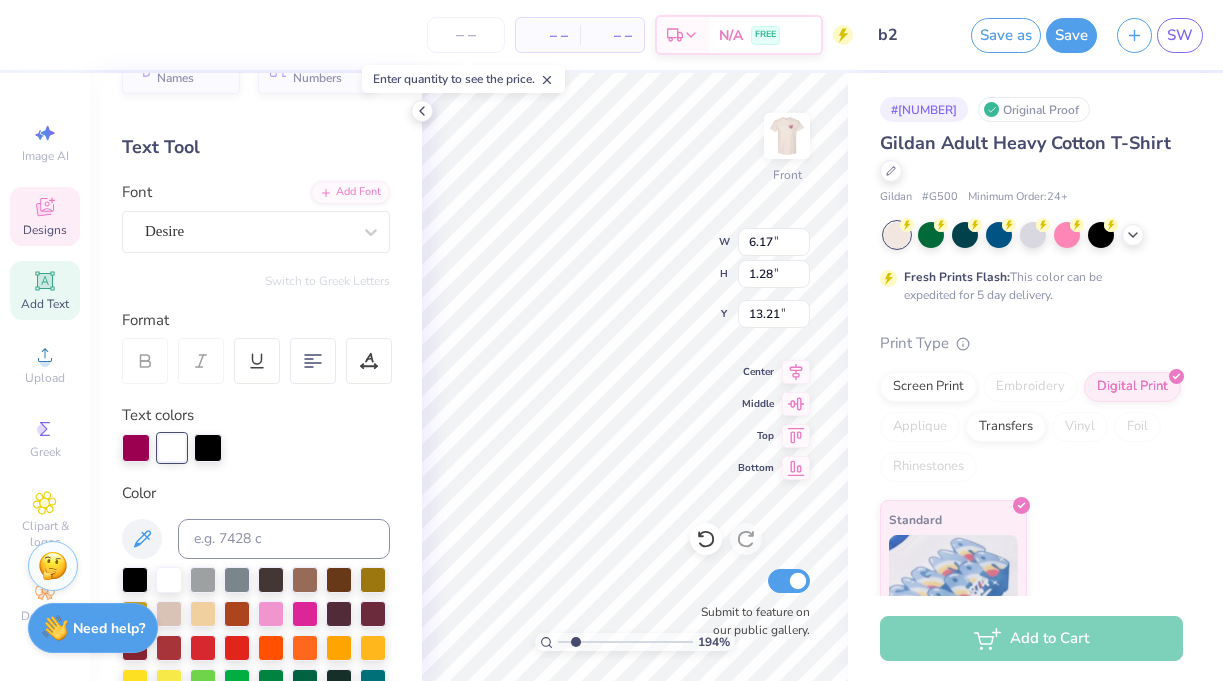 scroll, scrollTop: 0, scrollLeft: 0, axis: both 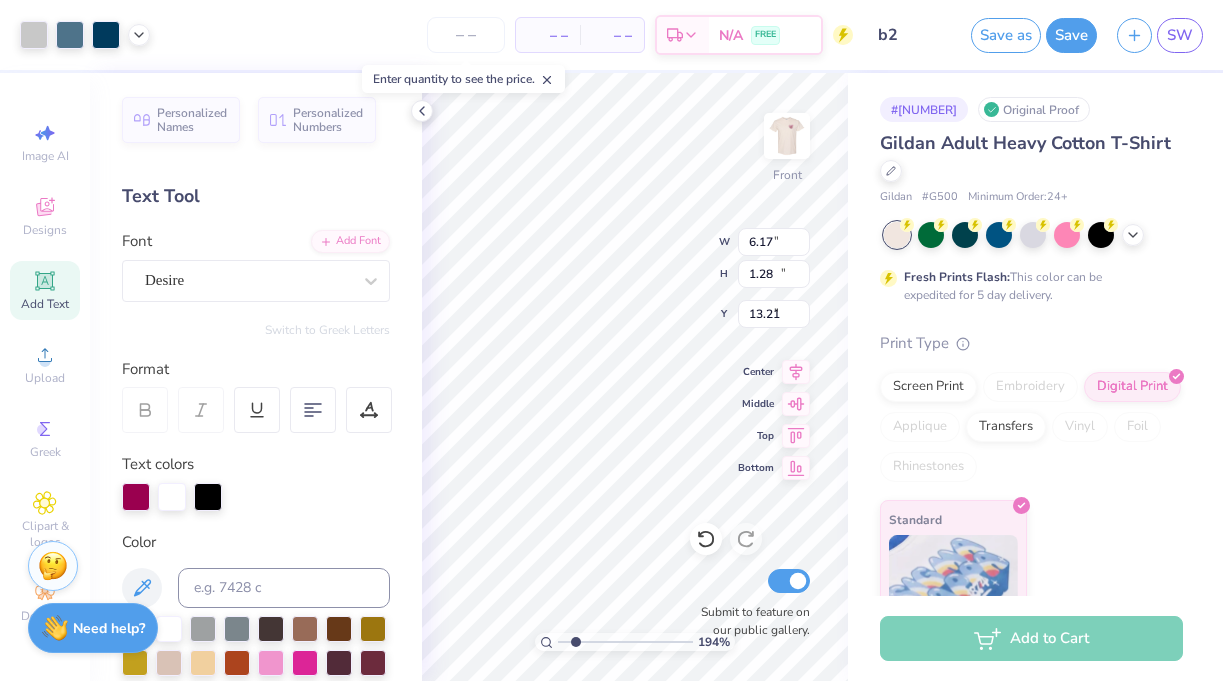 type on "5.14" 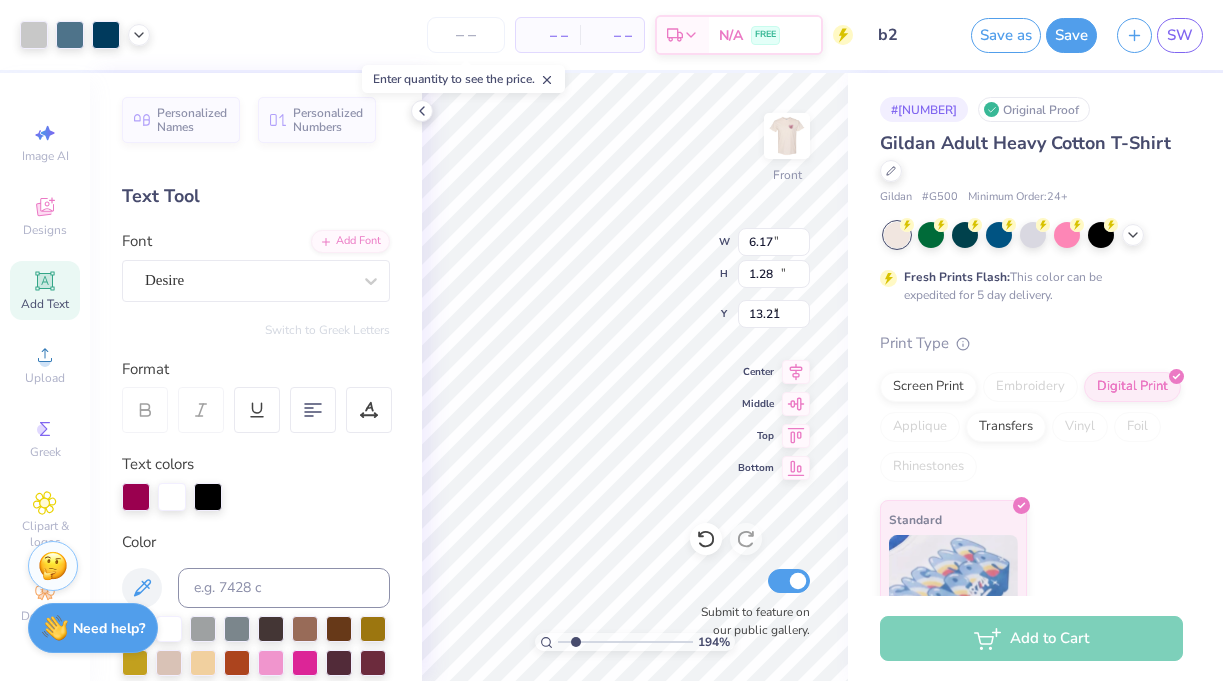 type on "10.98" 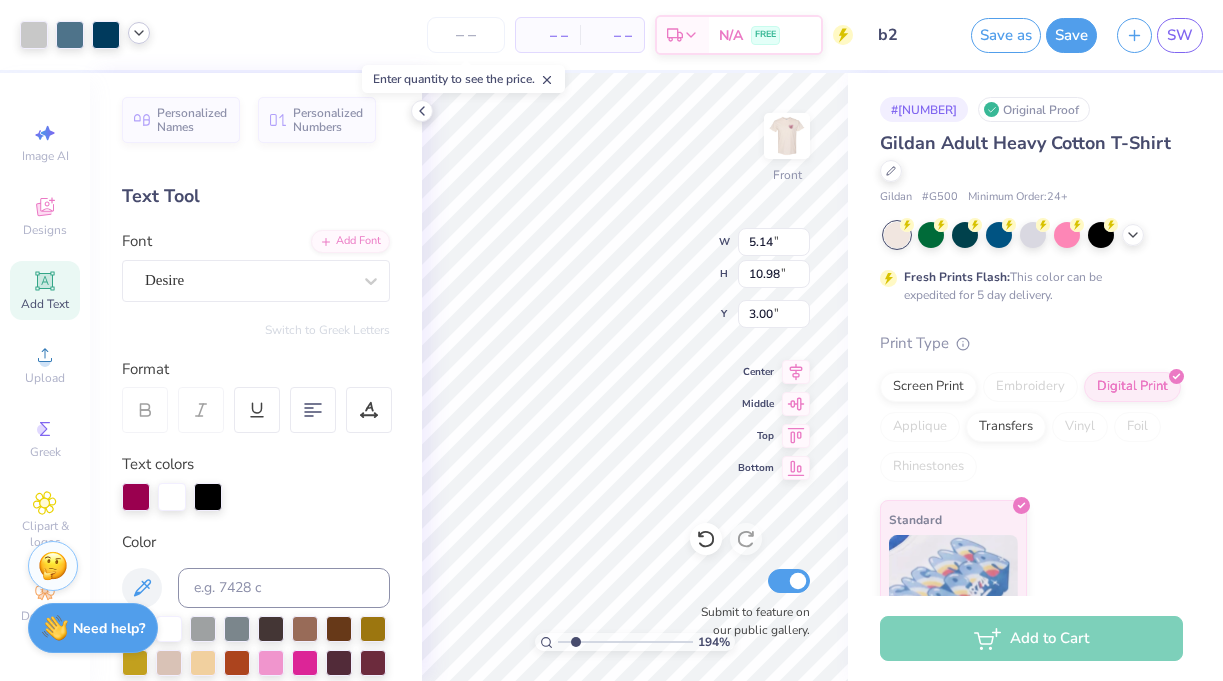 click 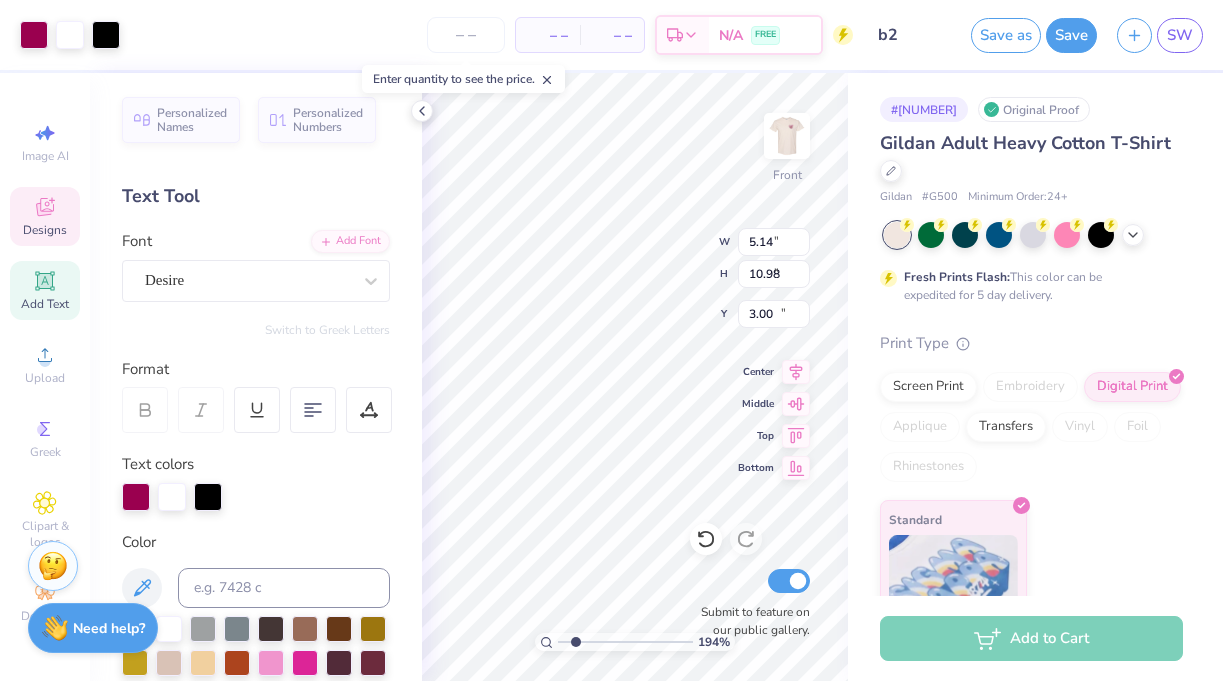 type on "6.17" 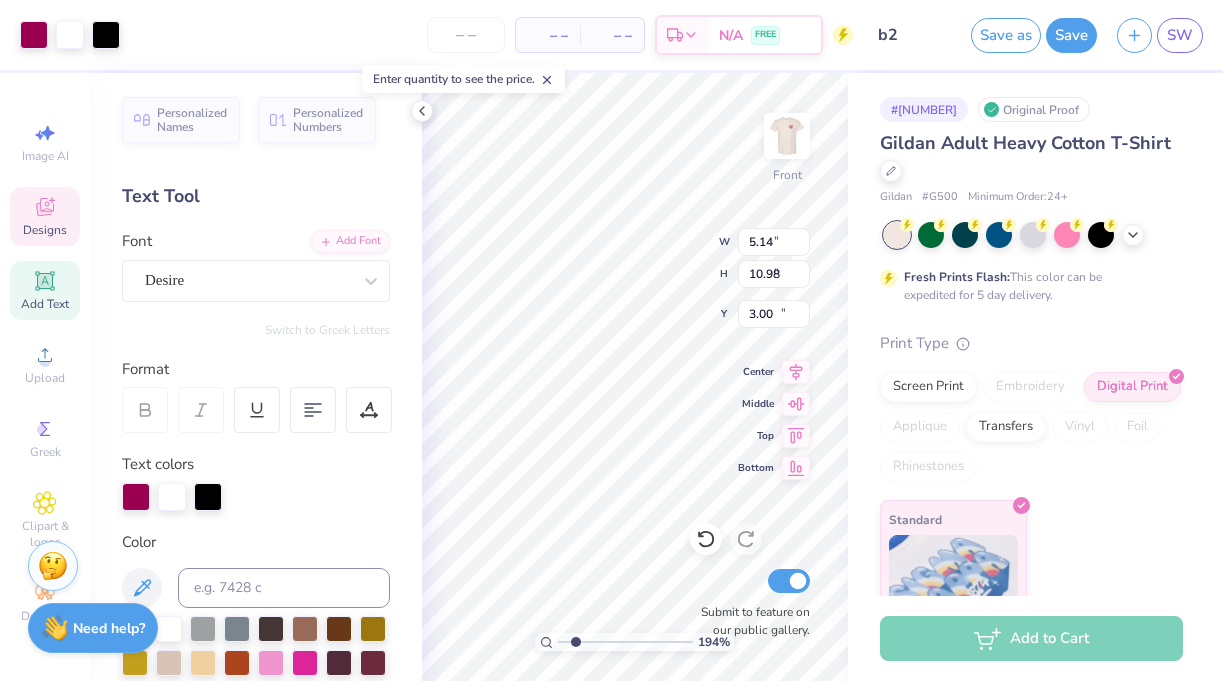 type on "1.28" 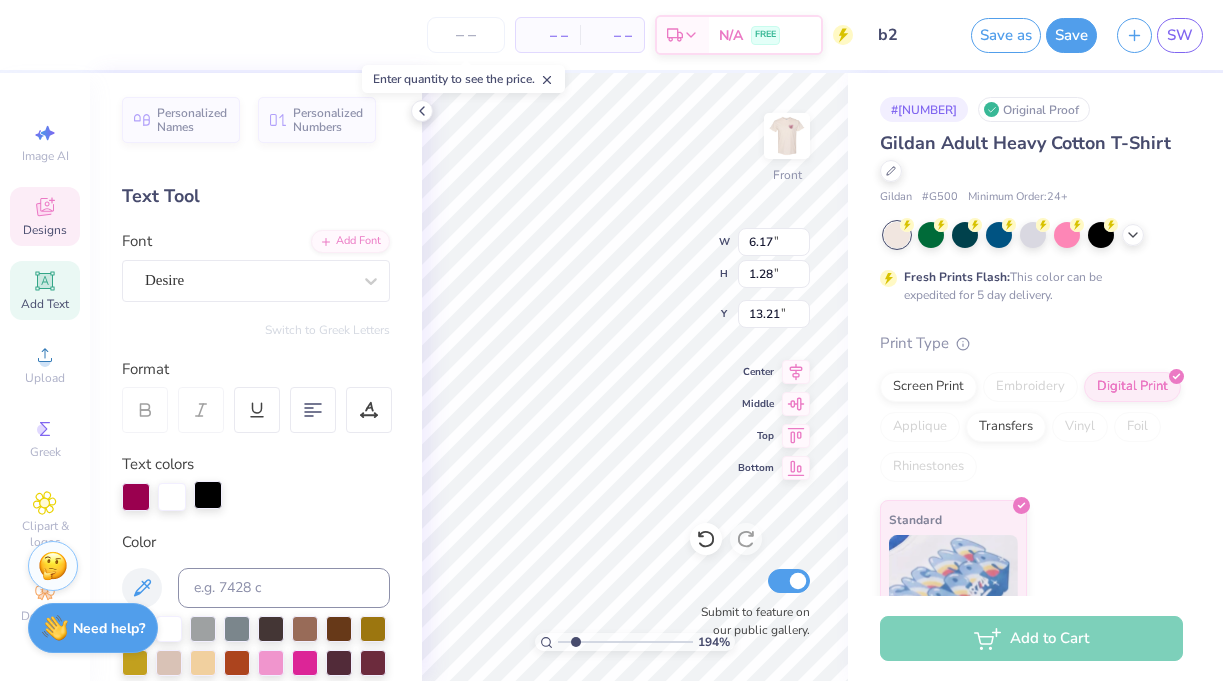 click at bounding box center (208, 495) 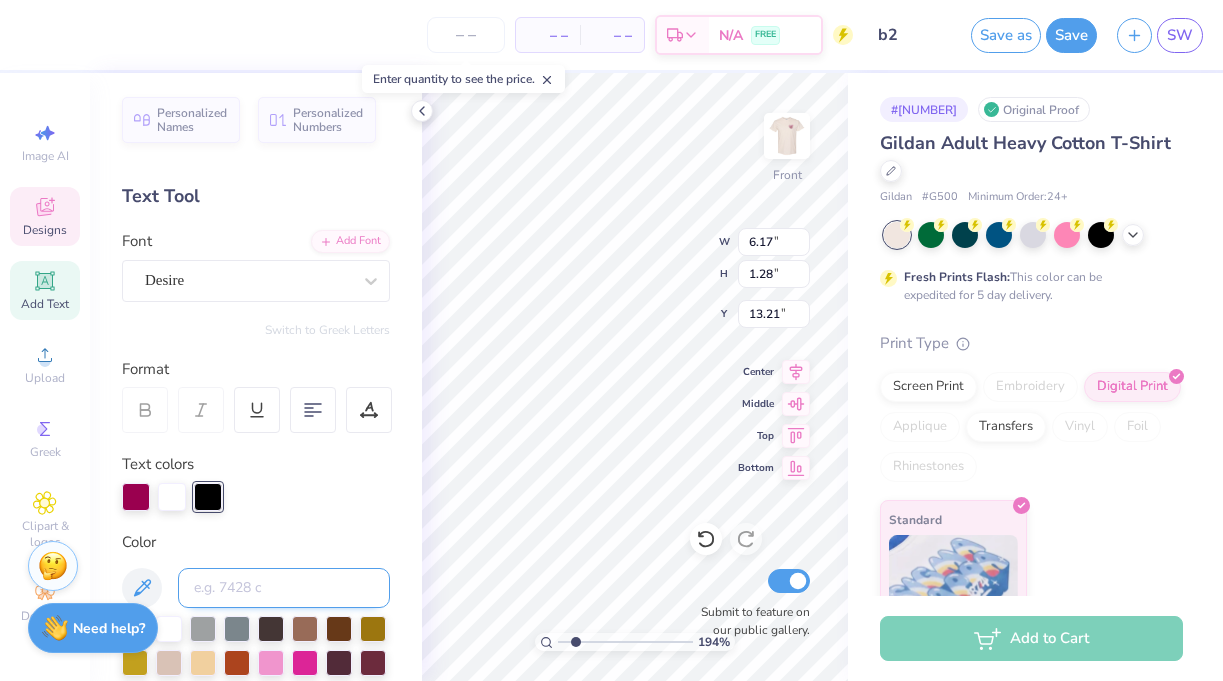 click at bounding box center (284, 588) 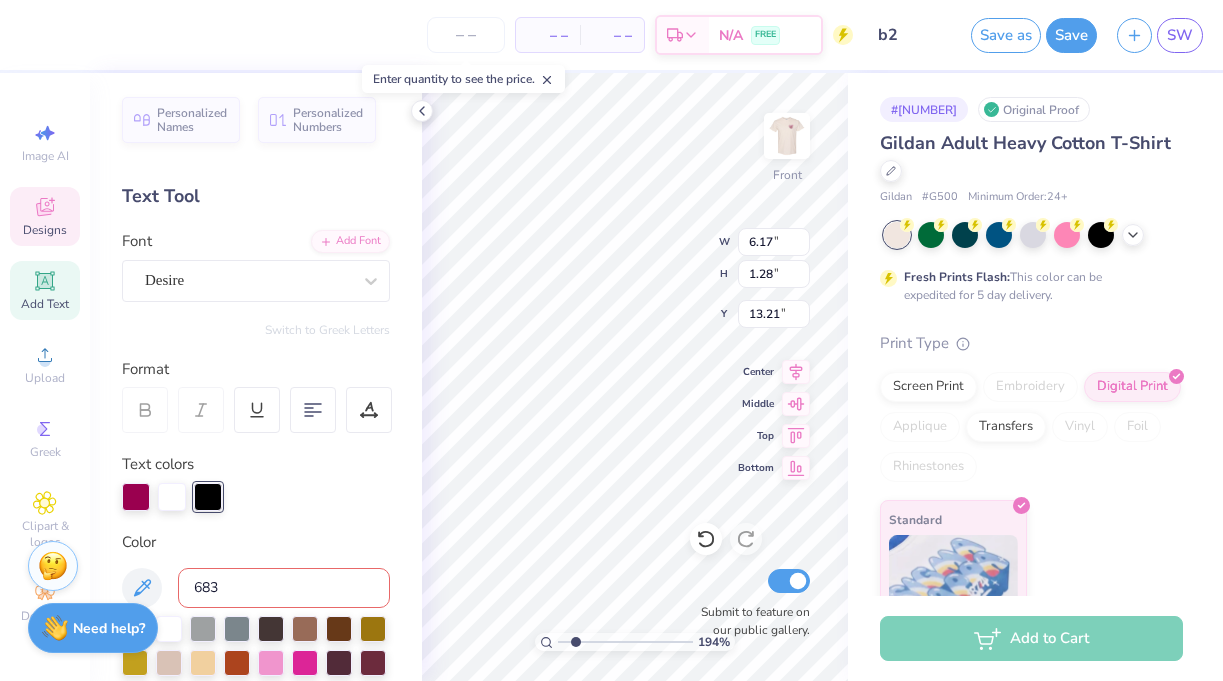 type on "683" 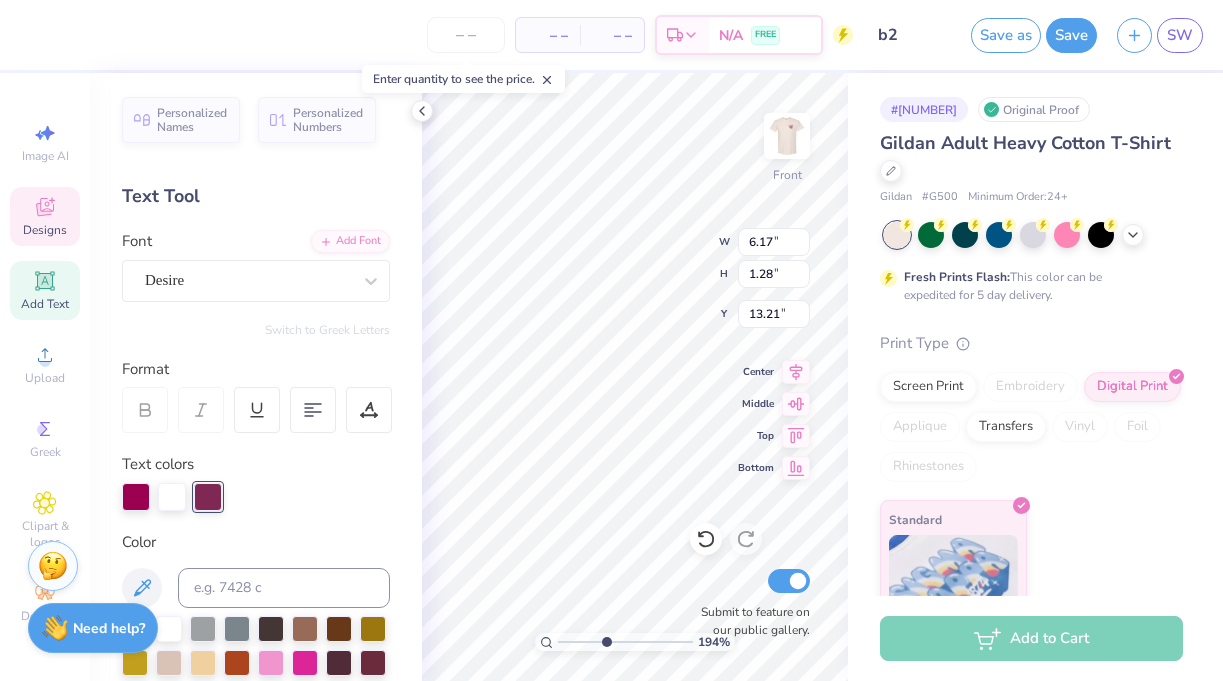 click at bounding box center [625, 642] 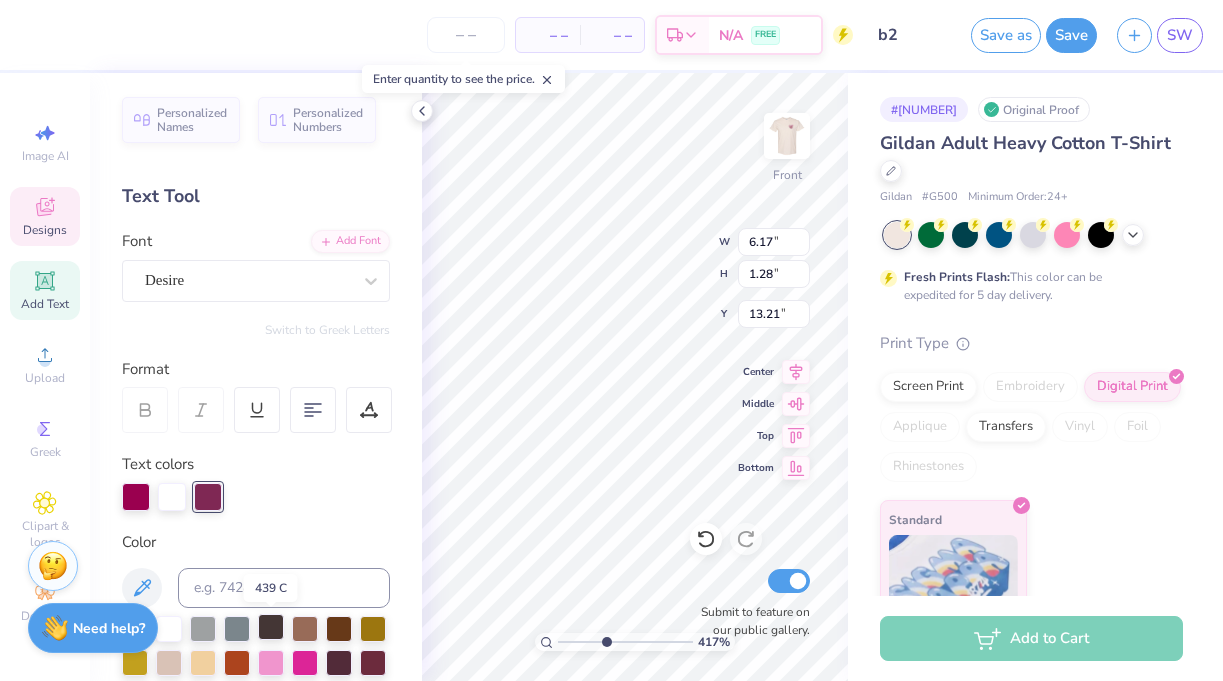 click at bounding box center [271, 627] 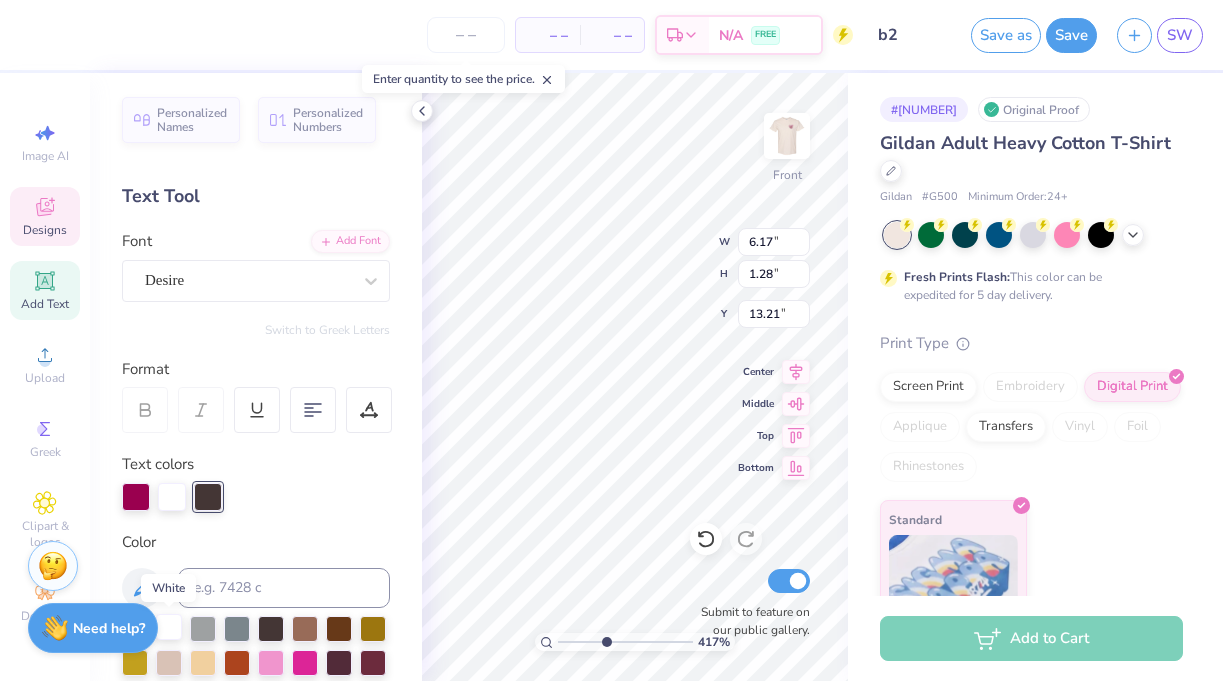 click at bounding box center [169, 627] 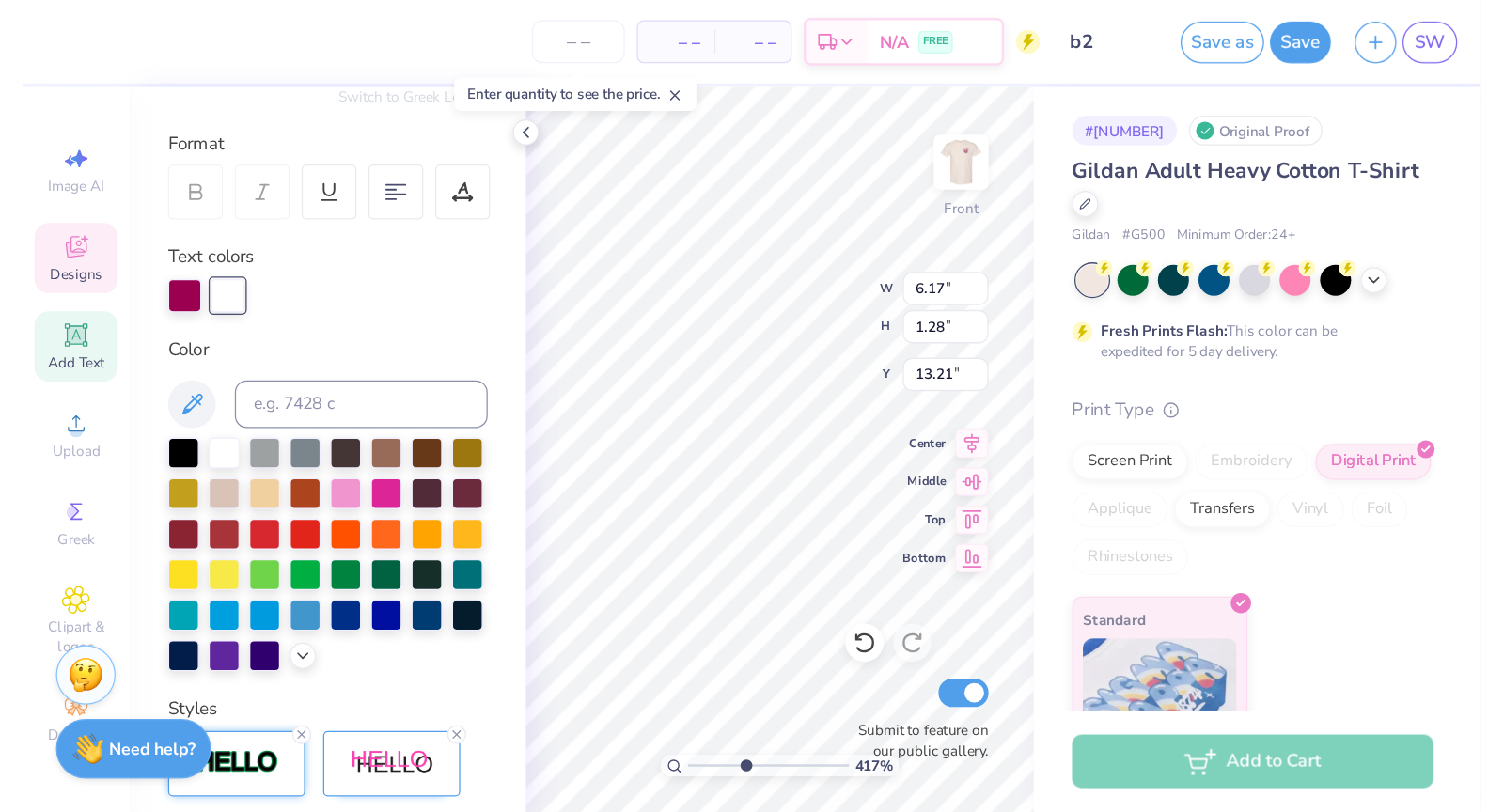 scroll, scrollTop: 208, scrollLeft: 0, axis: vertical 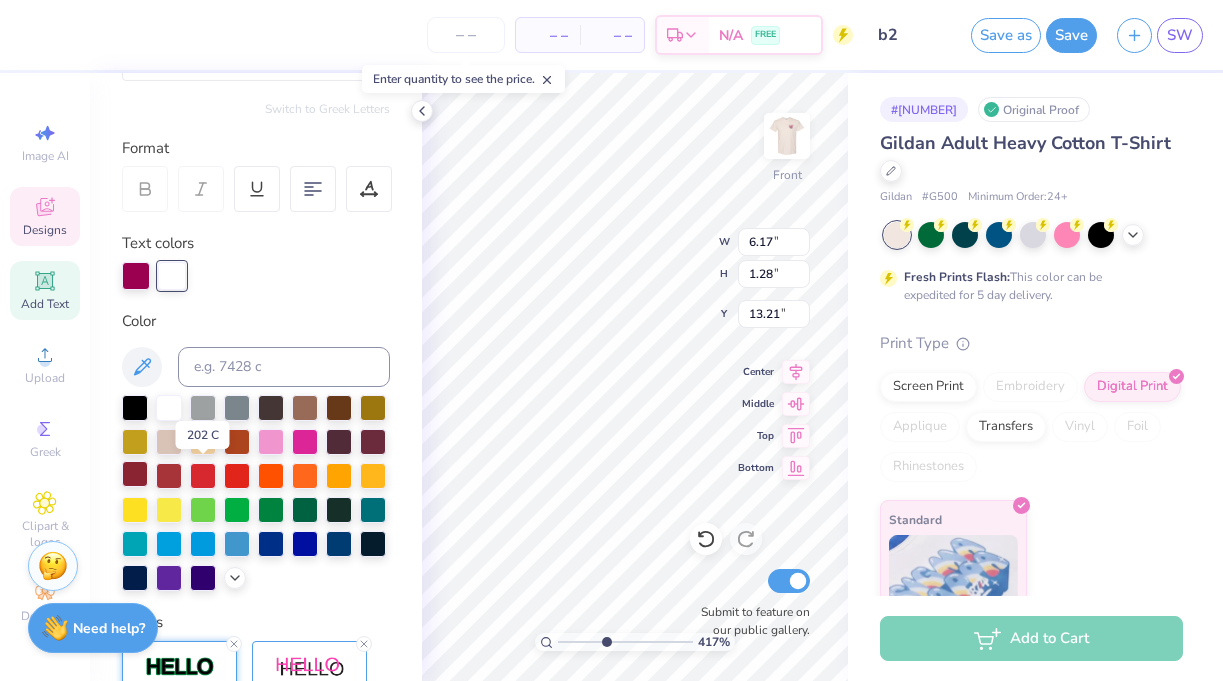 click at bounding box center [135, 474] 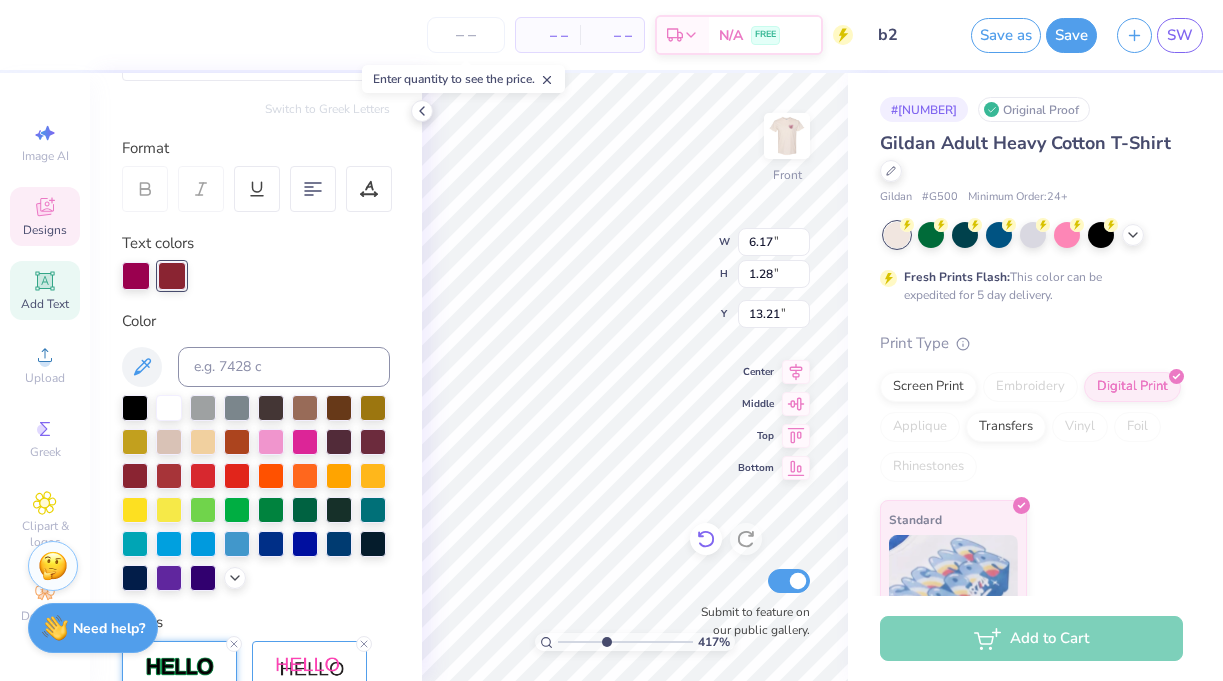click 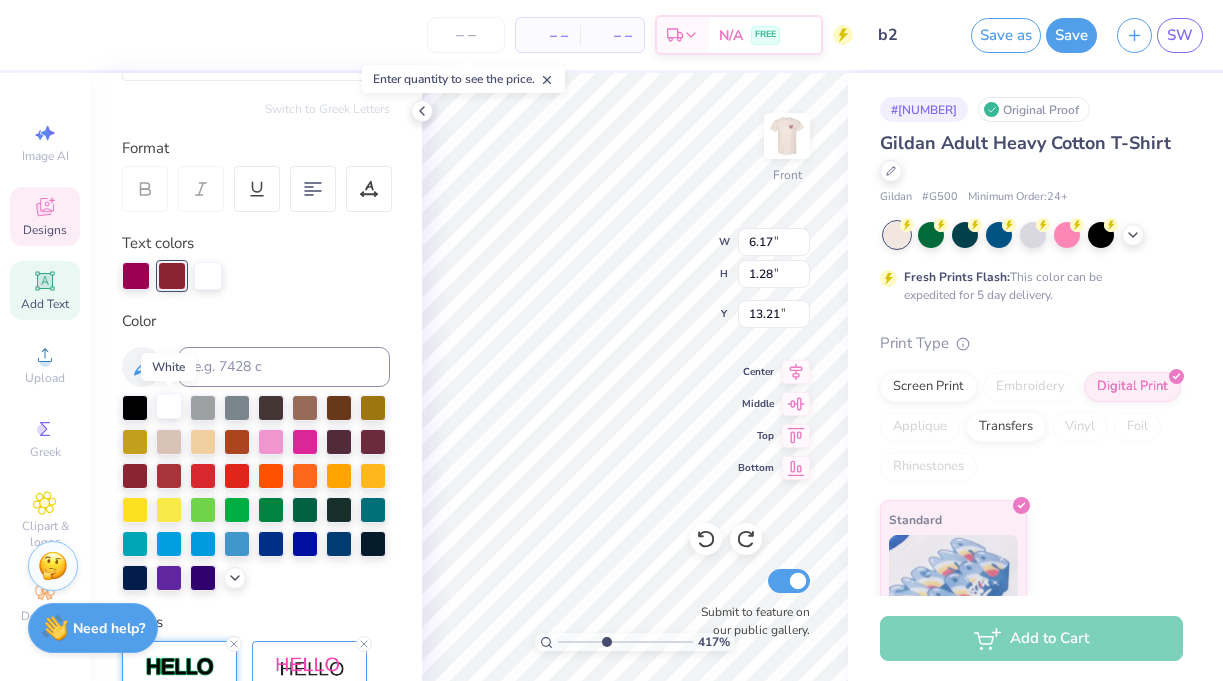 click at bounding box center (169, 406) 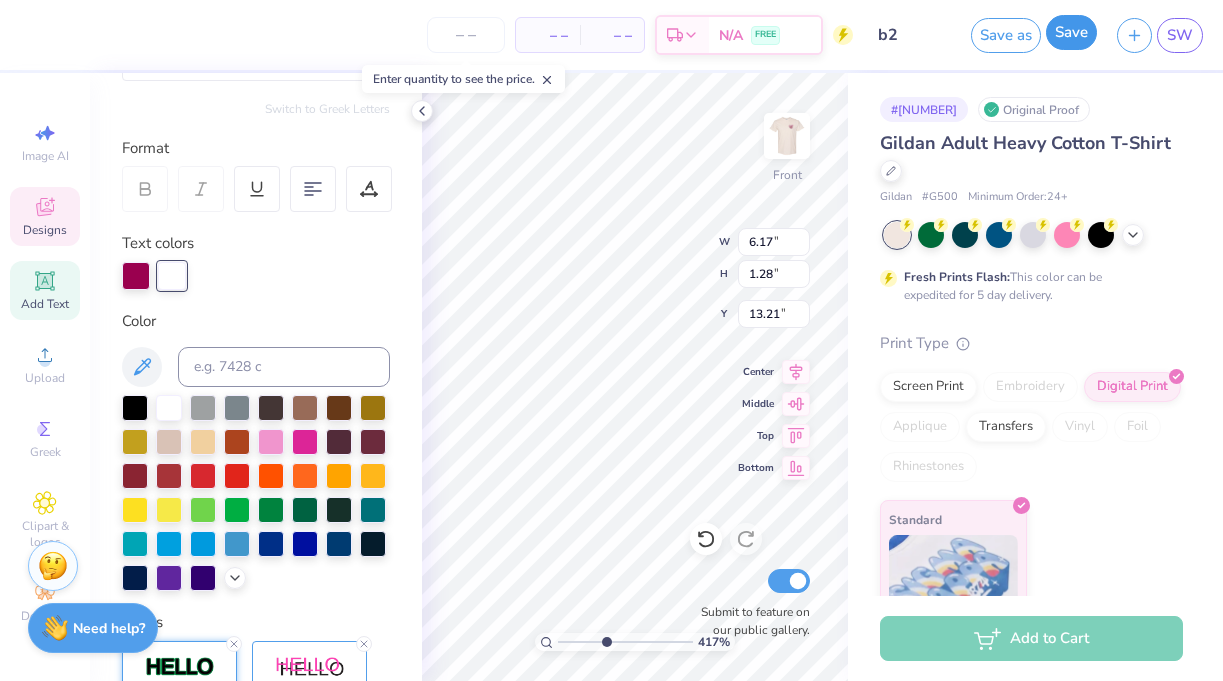 click on "Save" at bounding box center (1071, 32) 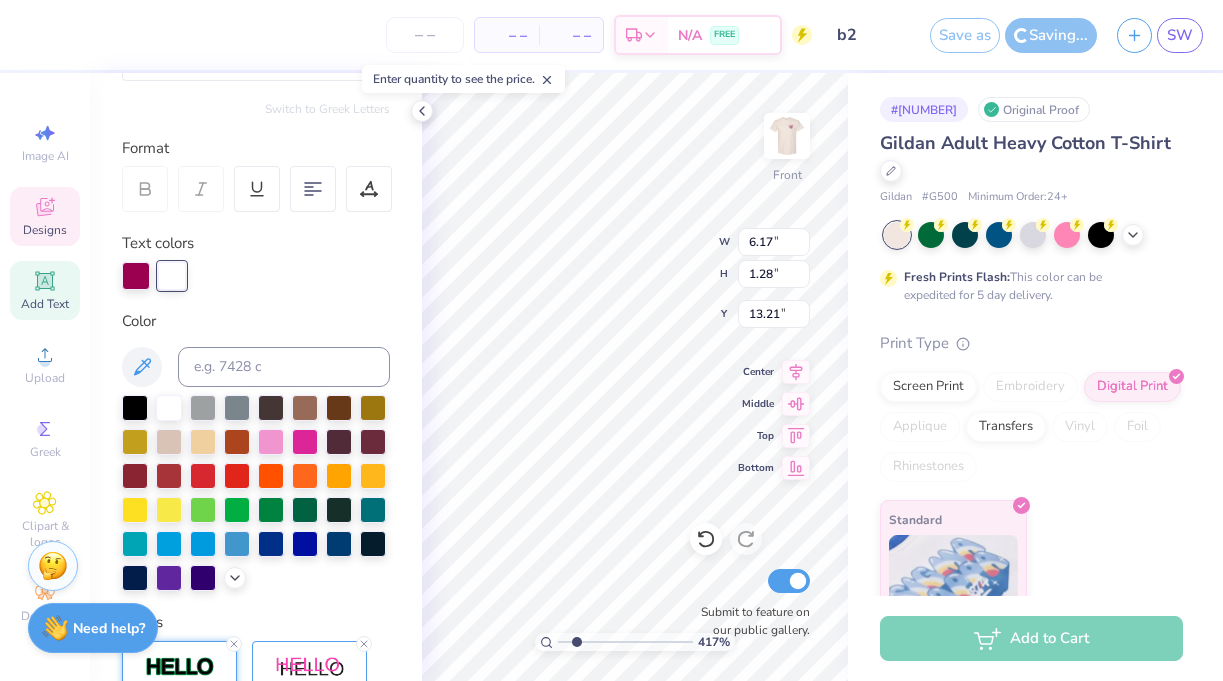 click at bounding box center (625, 642) 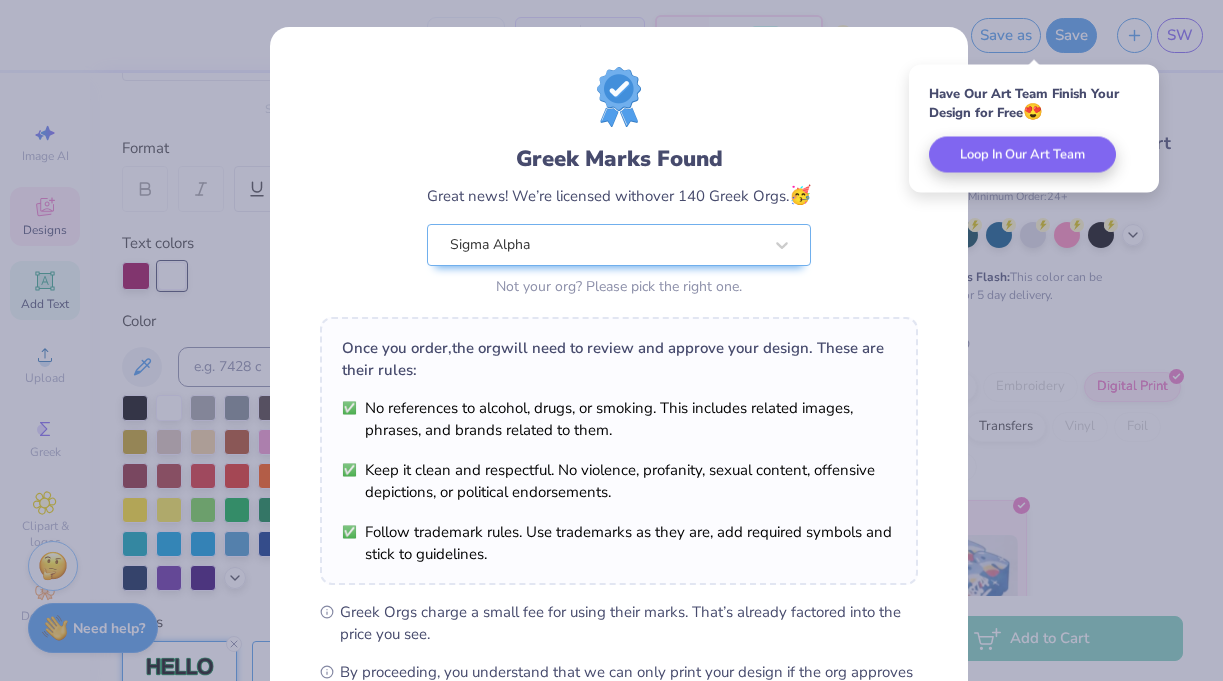 click on "Have Our Art Team Finish Your Design for Free  😍 Loop In Our Art Team" at bounding box center (1034, 129) 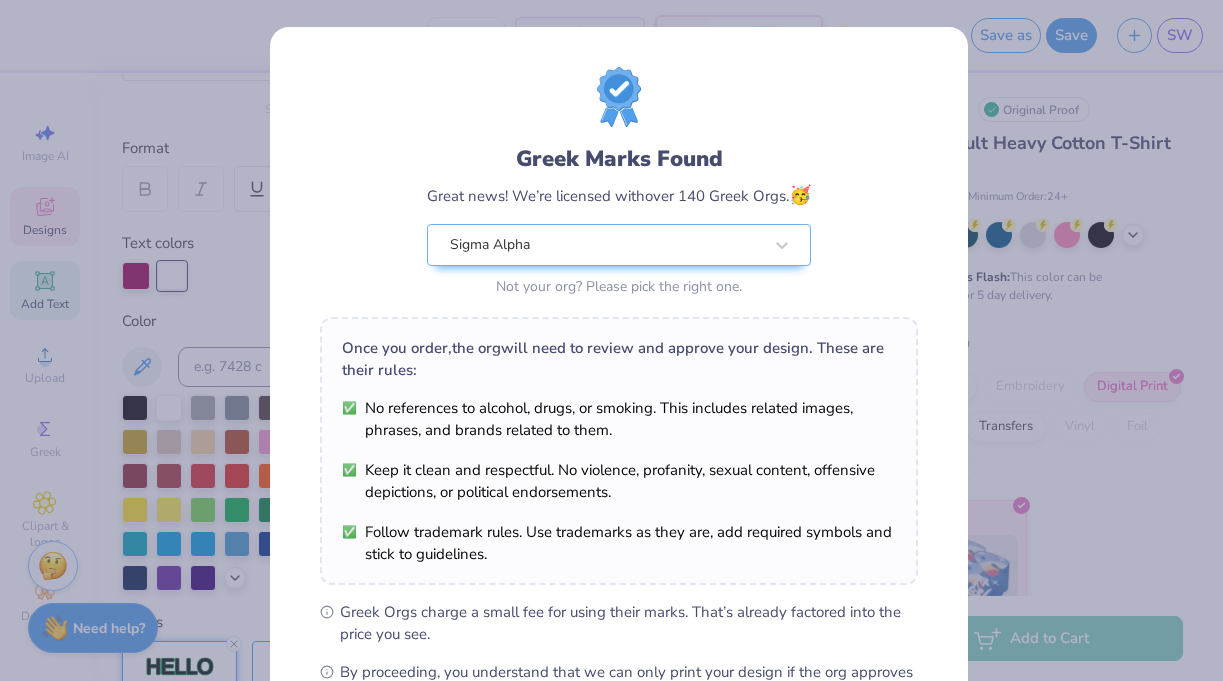 click on "Greek Marks Found Great news! We’re licensed with  over 140 Greek Orgs. 🥳 Sigma Alpha Not your org? Please pick the right one." at bounding box center [619, 184] 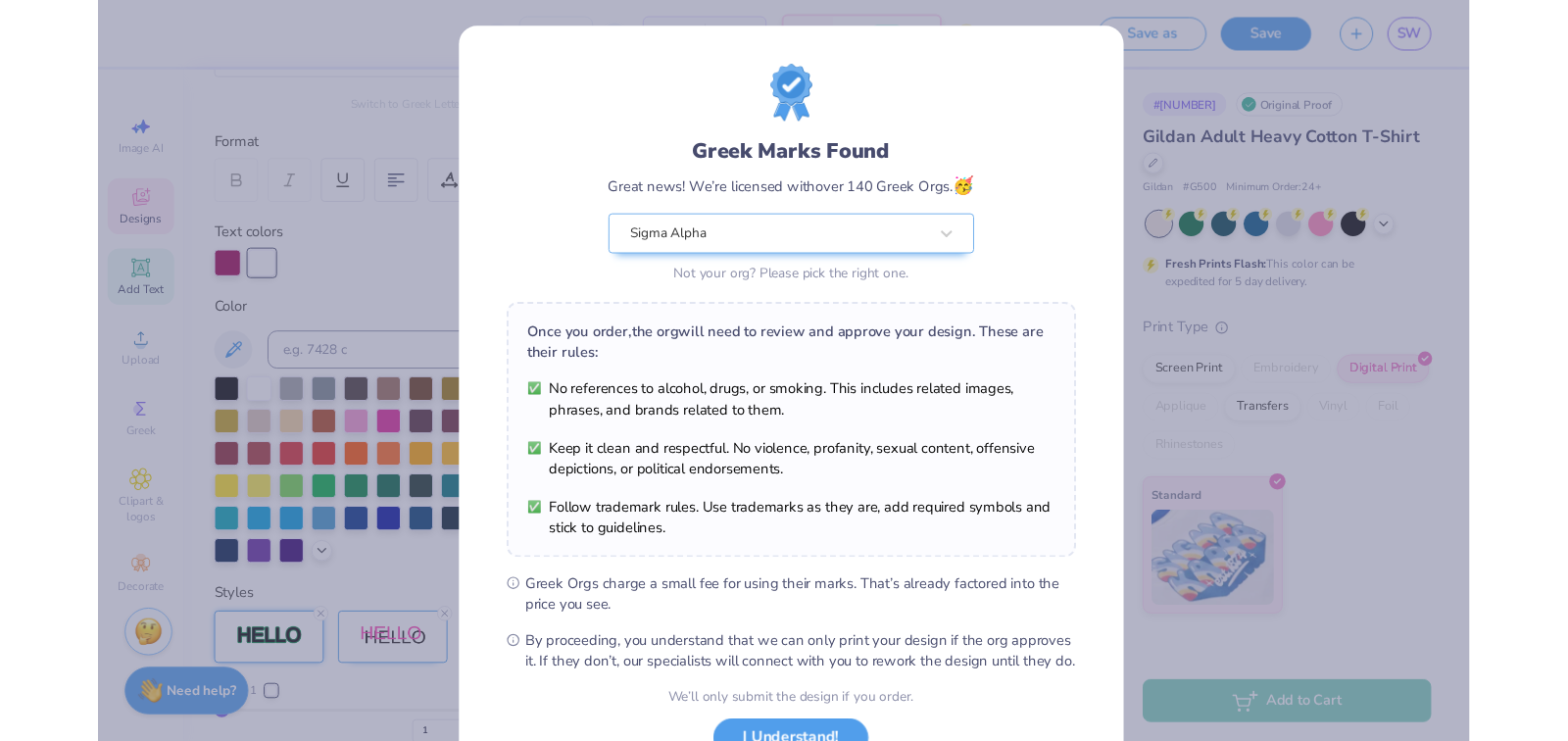 scroll, scrollTop: 217, scrollLeft: 0, axis: vertical 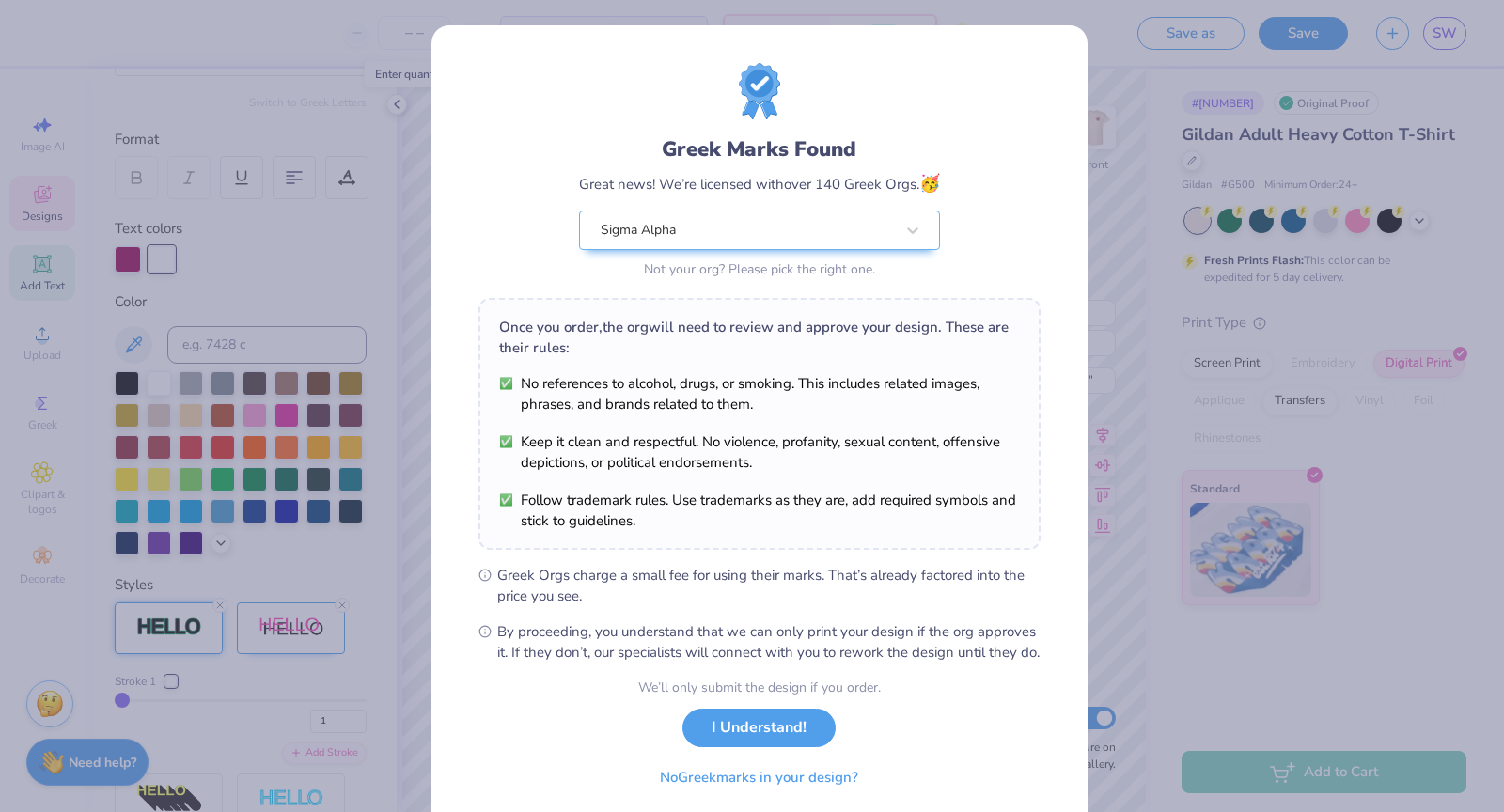 click on "I Understand!" at bounding box center (759, 727) 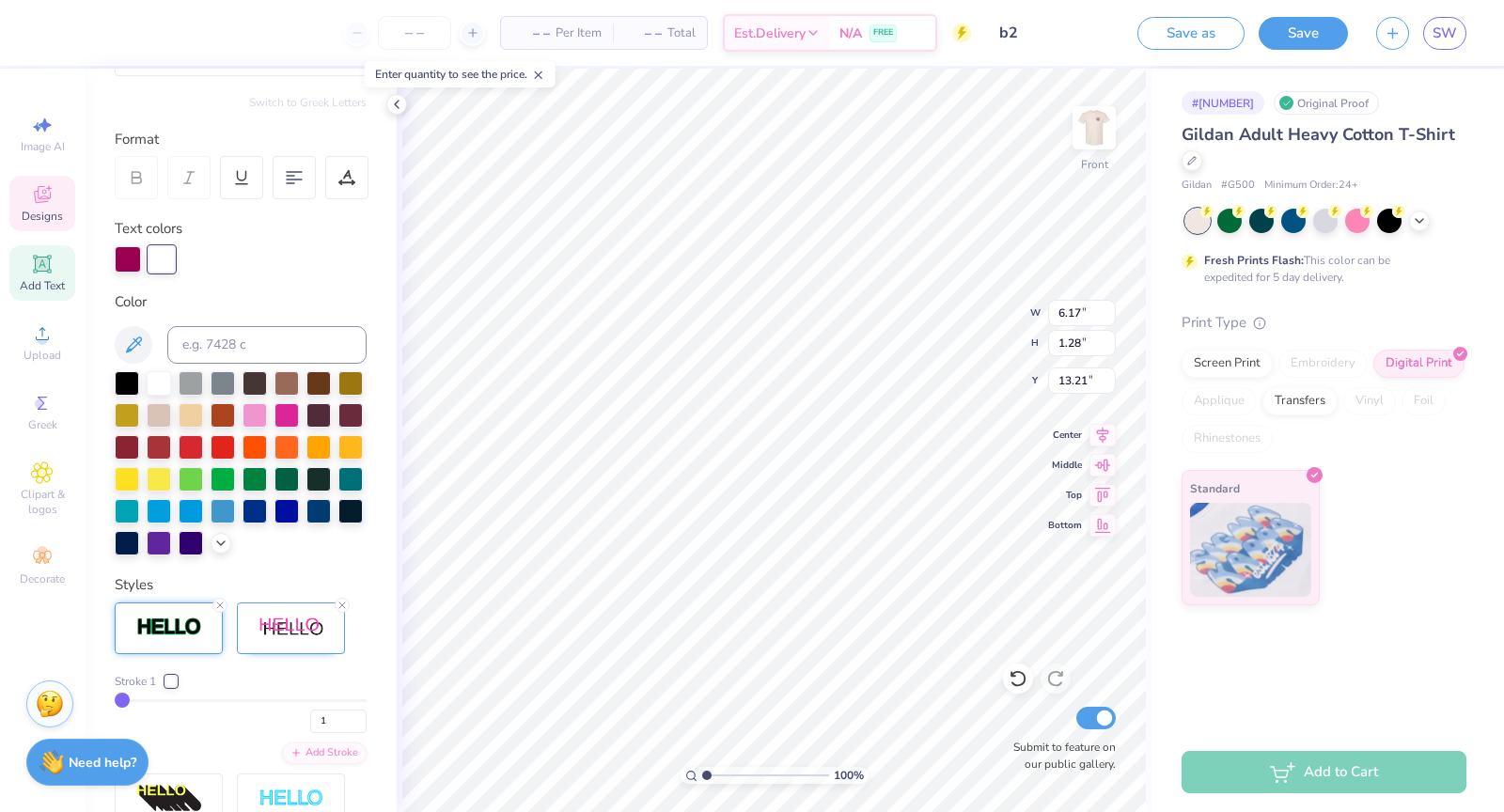 type on "2.15" 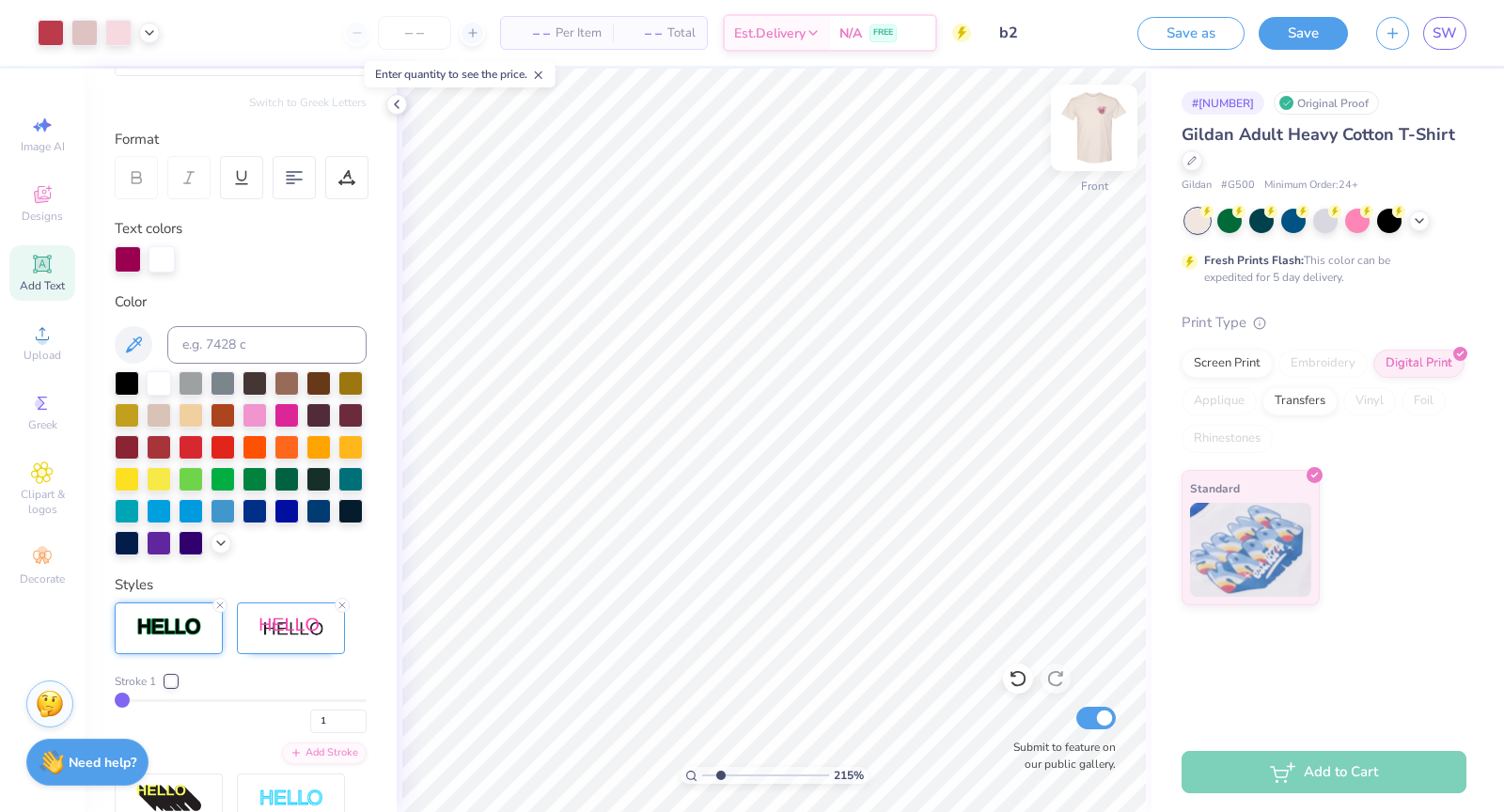 click at bounding box center (1094, 128) 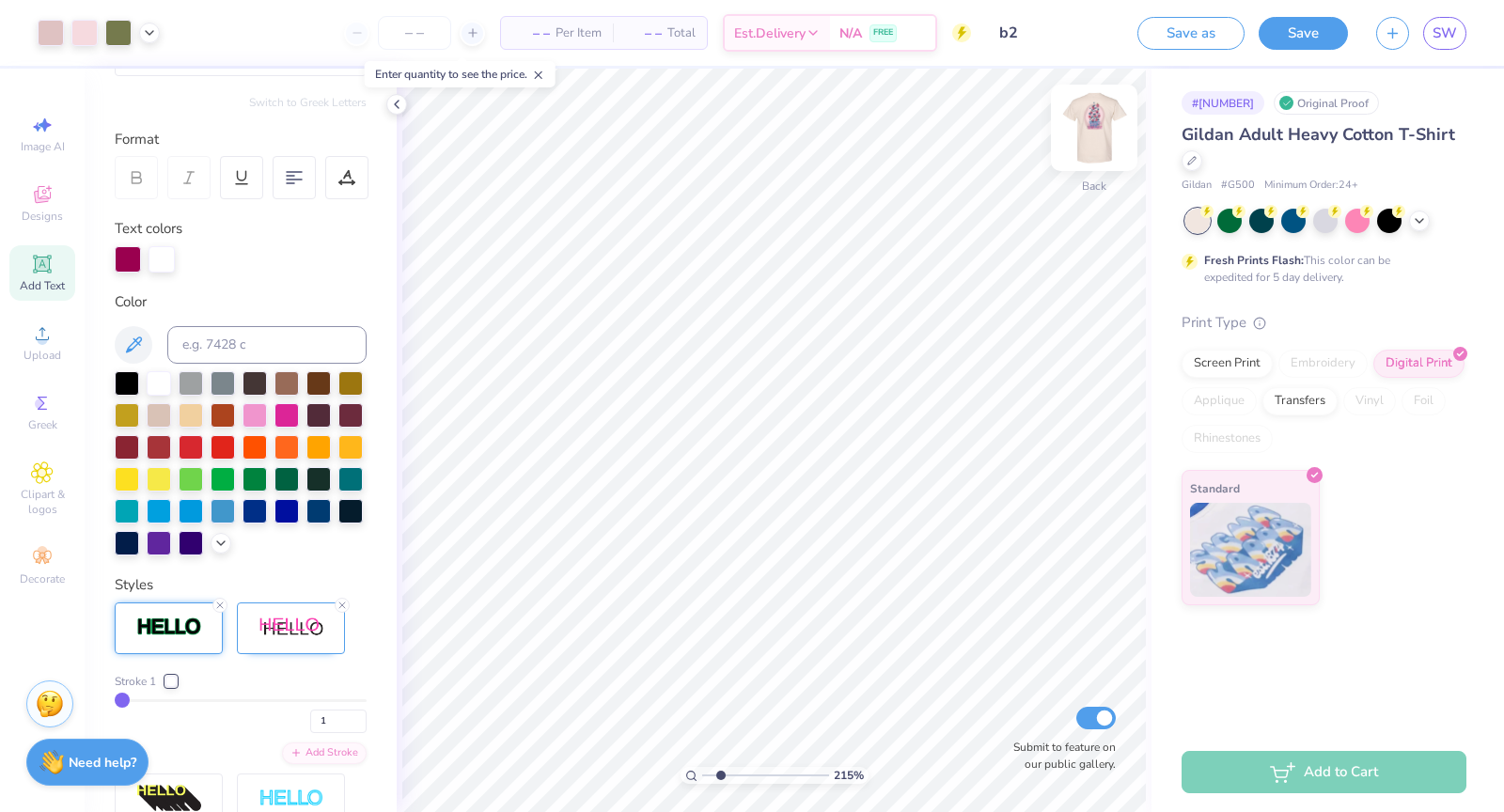 click at bounding box center [1094, 128] 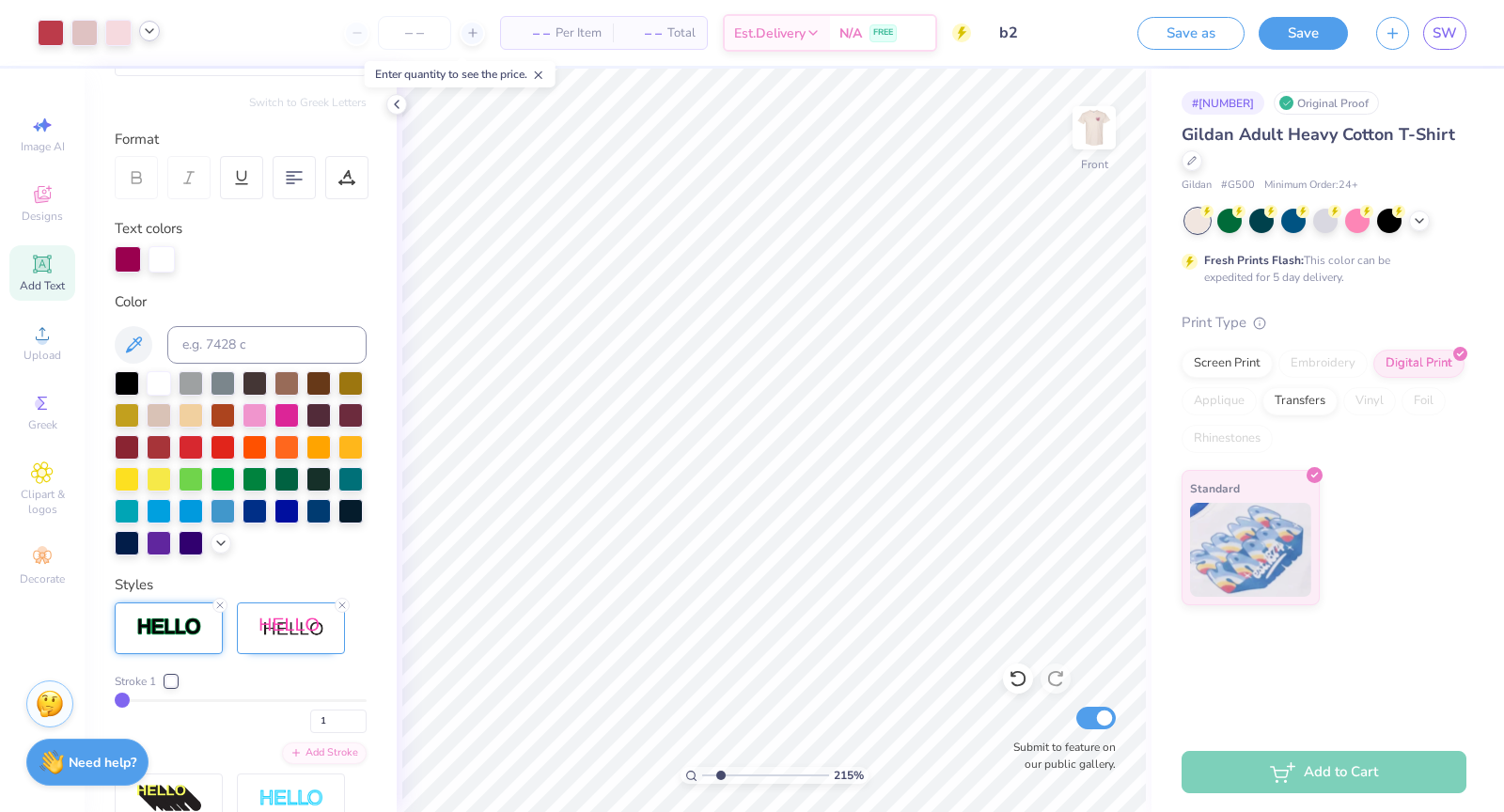 click at bounding box center (149, 31) 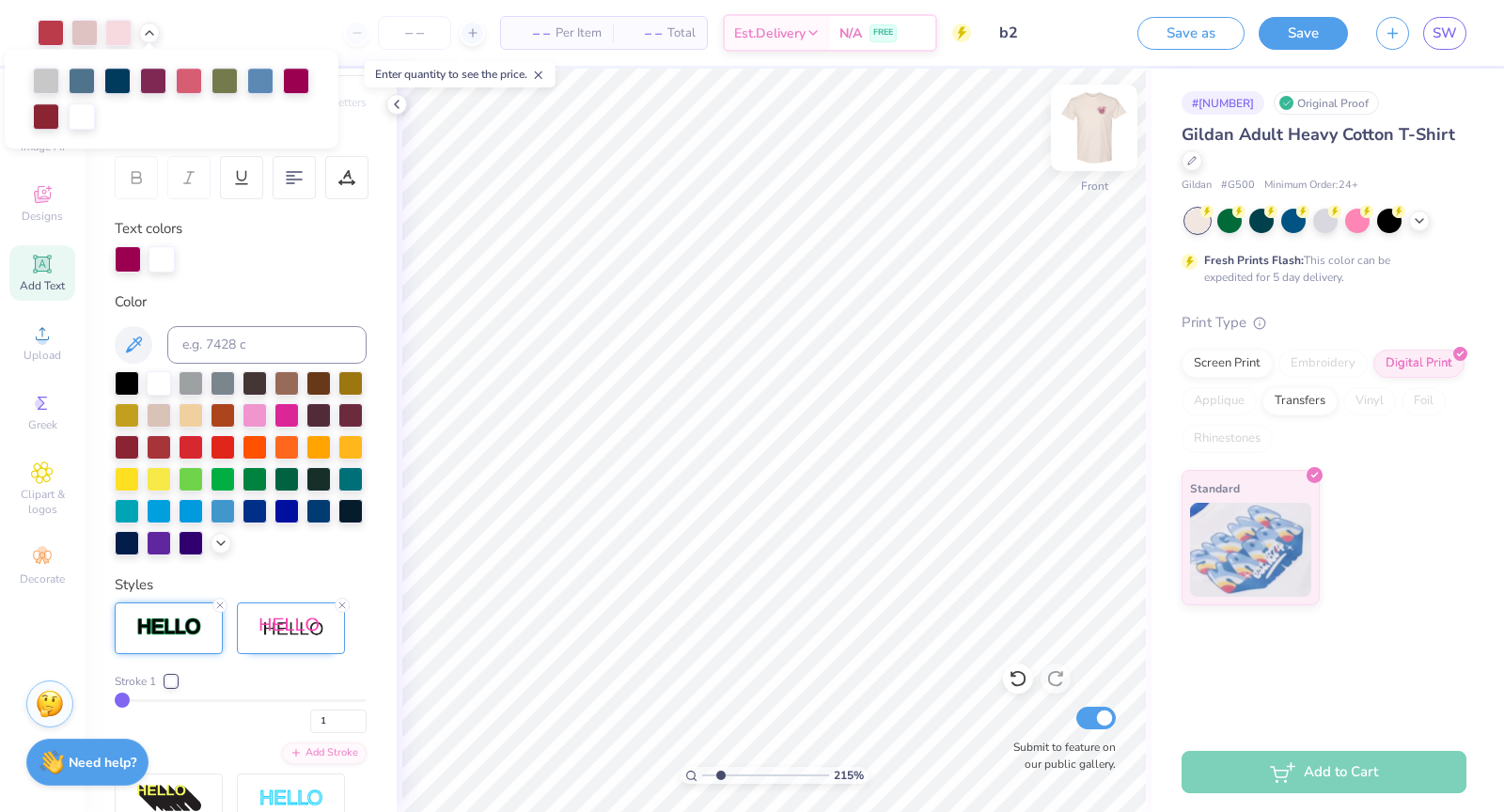 click at bounding box center [1094, 128] 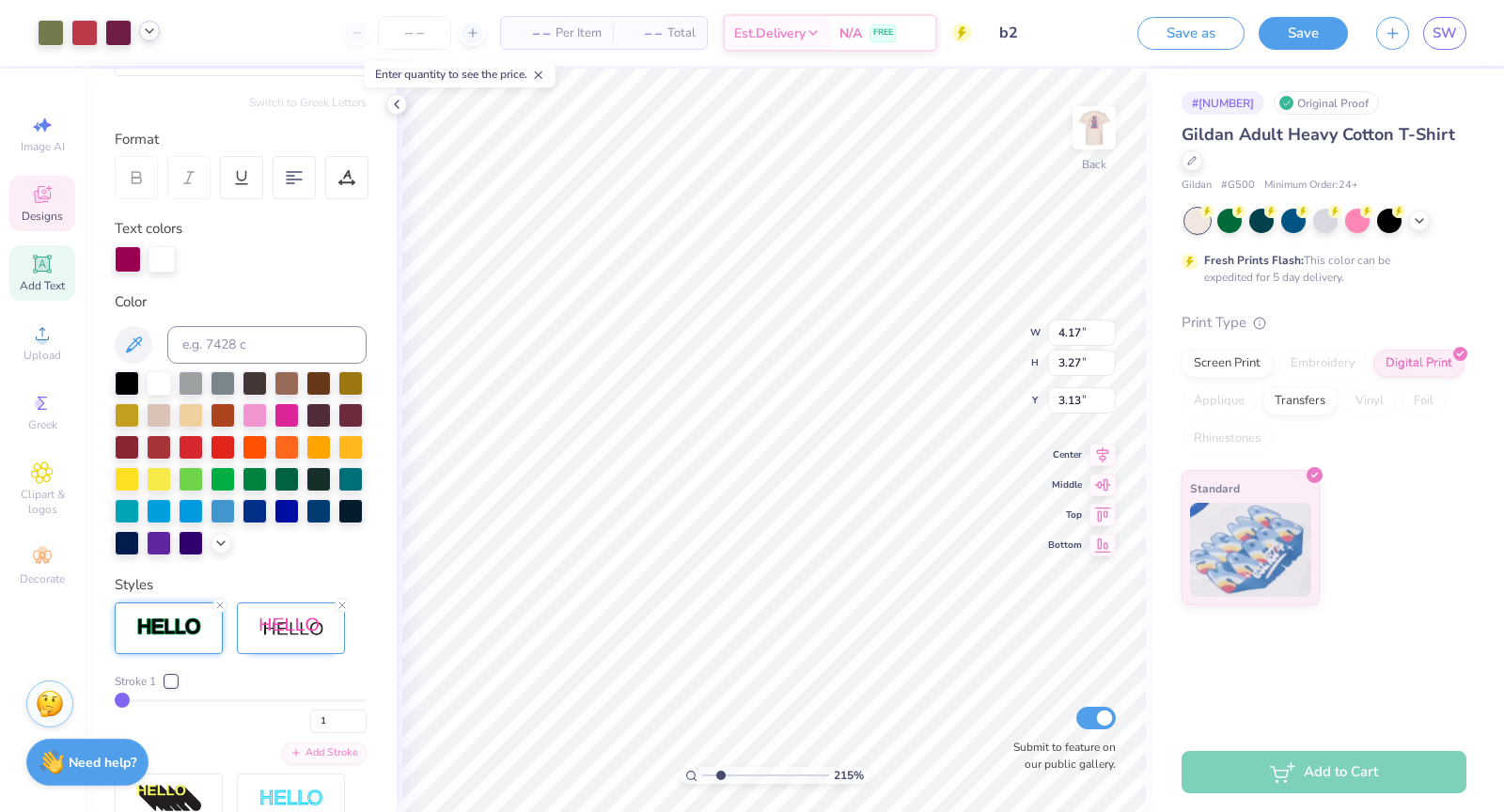 click 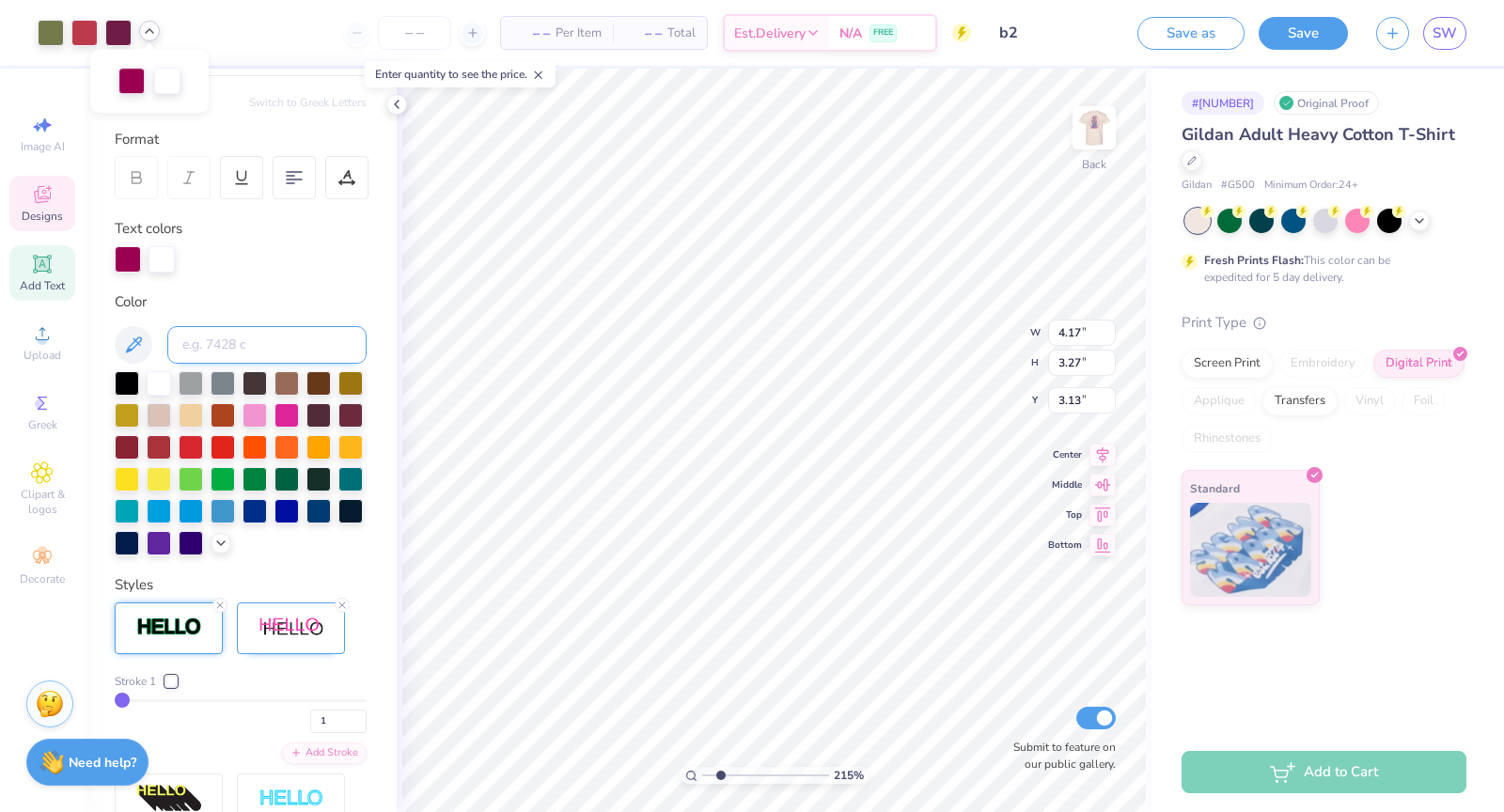 click at bounding box center (267, 345) 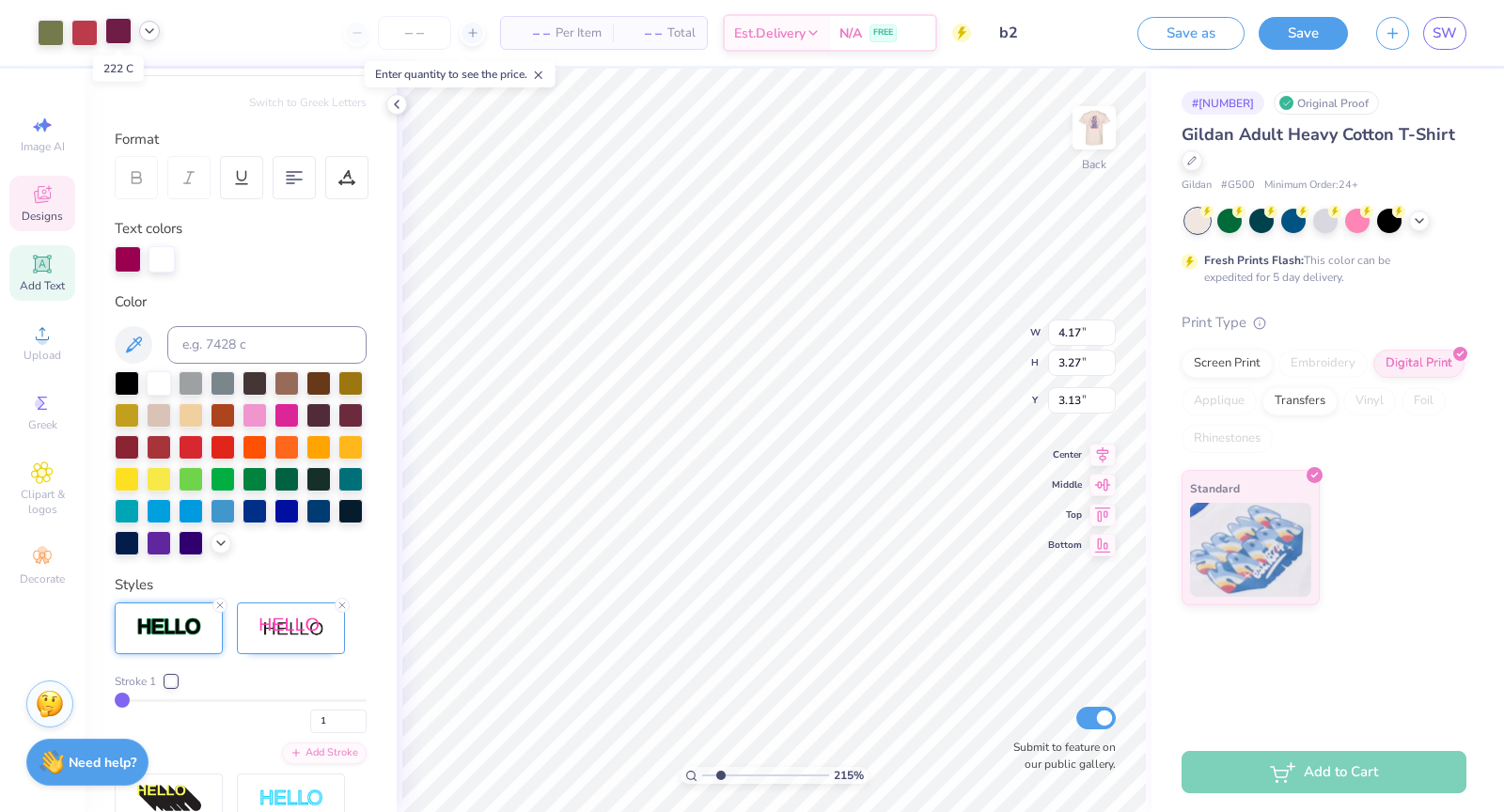 click at bounding box center (118, 31) 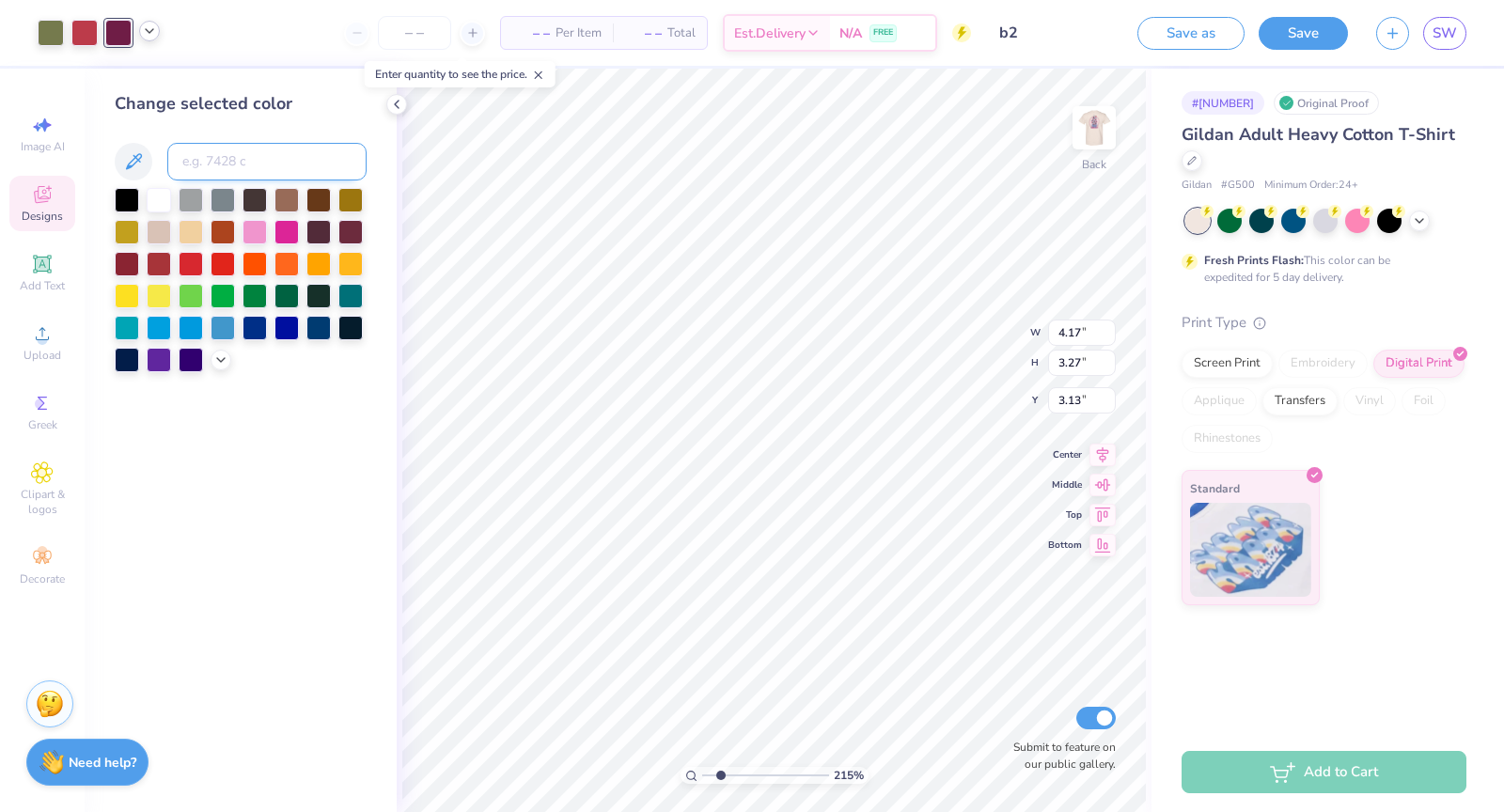 click at bounding box center [267, 162] 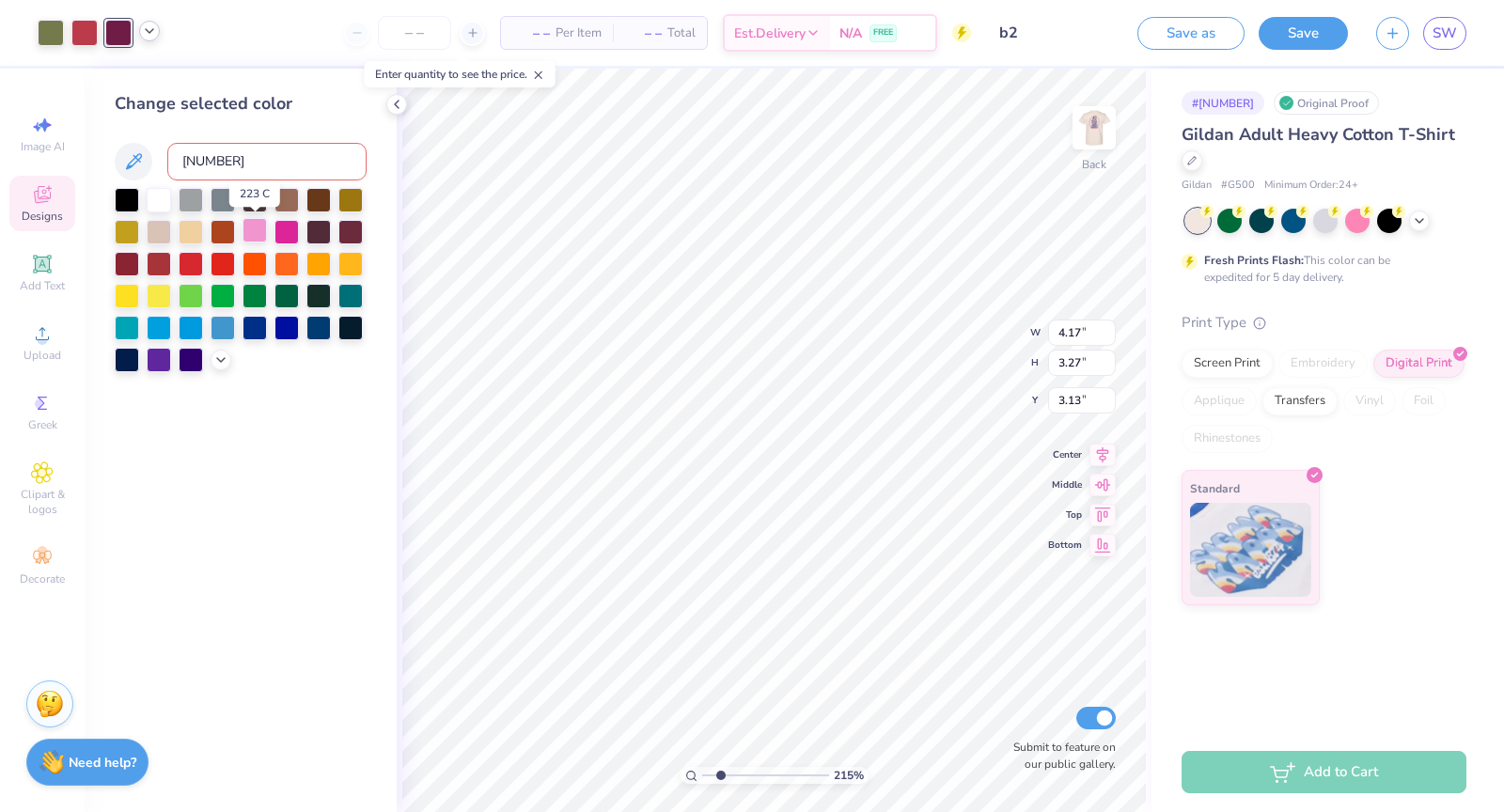 type on "[NUMBER]" 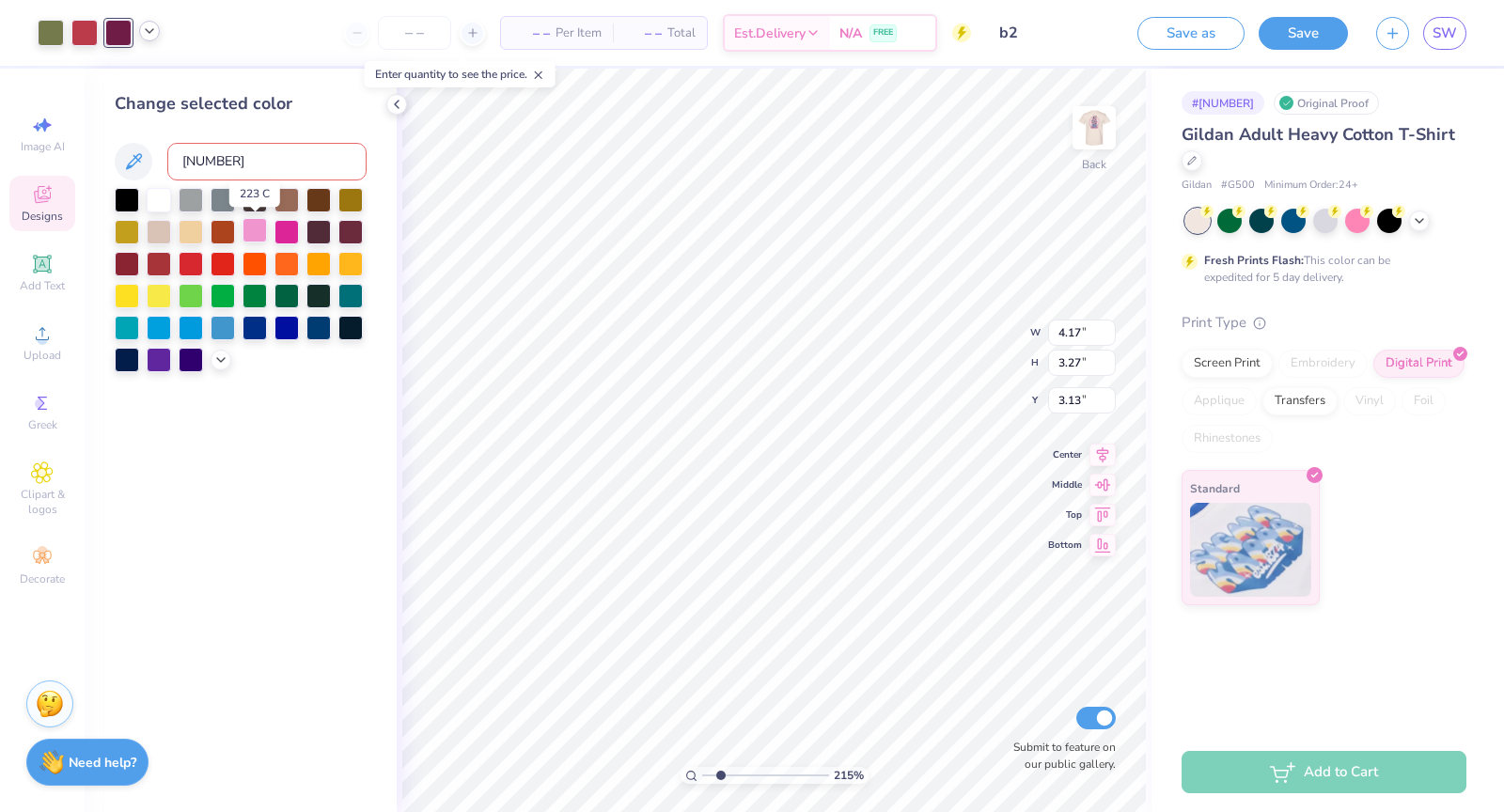 type 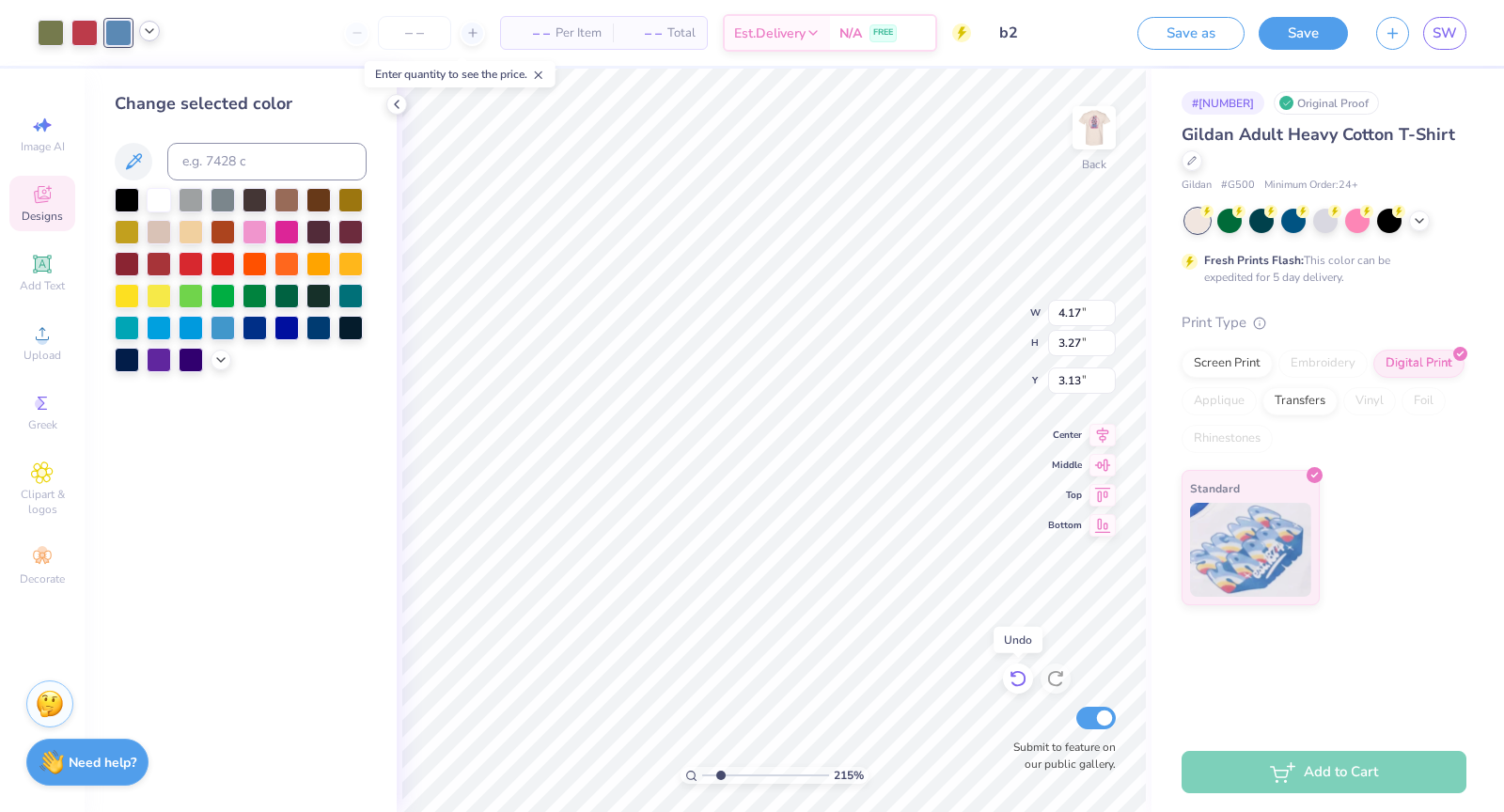 click 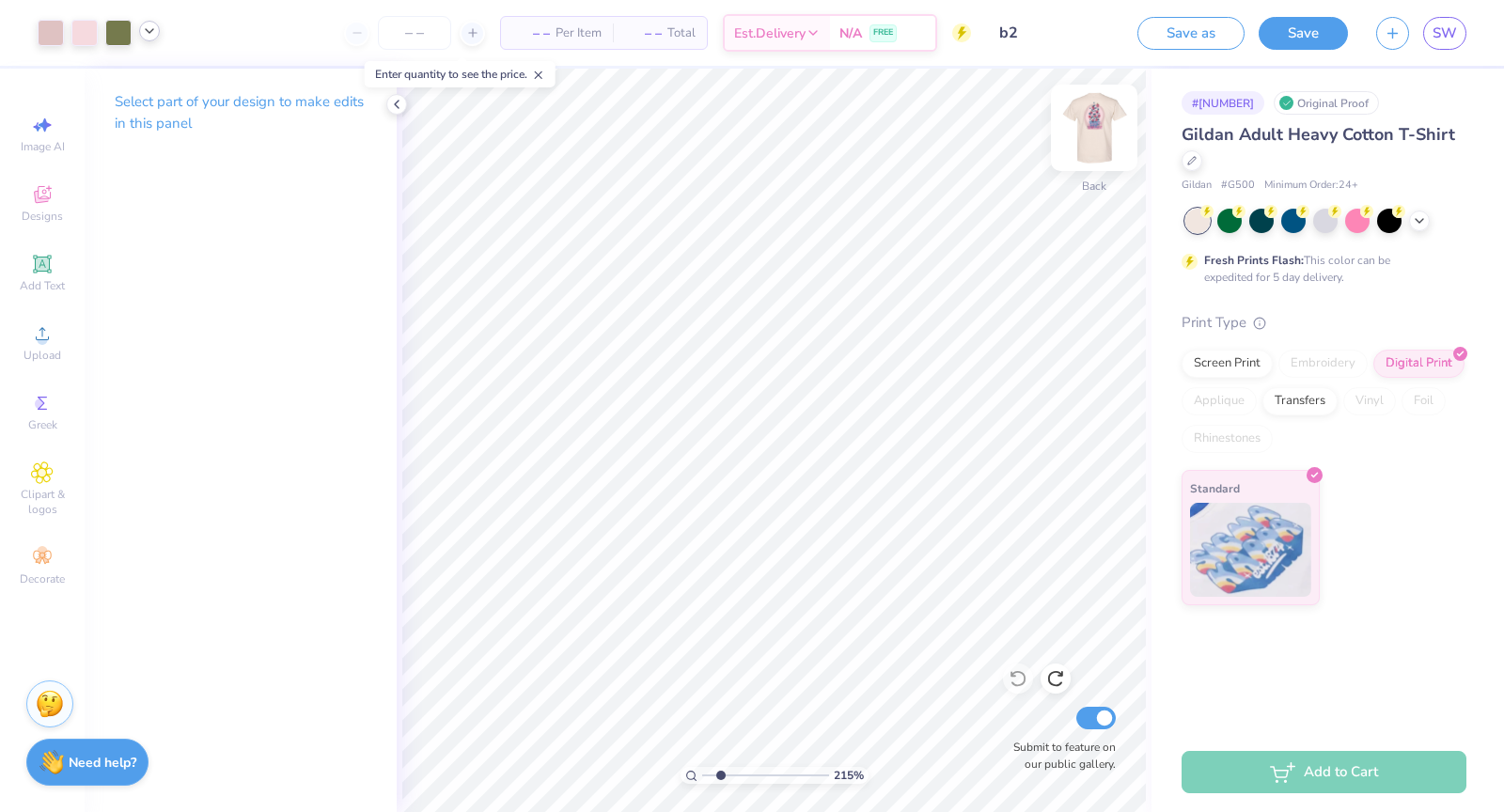 click at bounding box center [1094, 128] 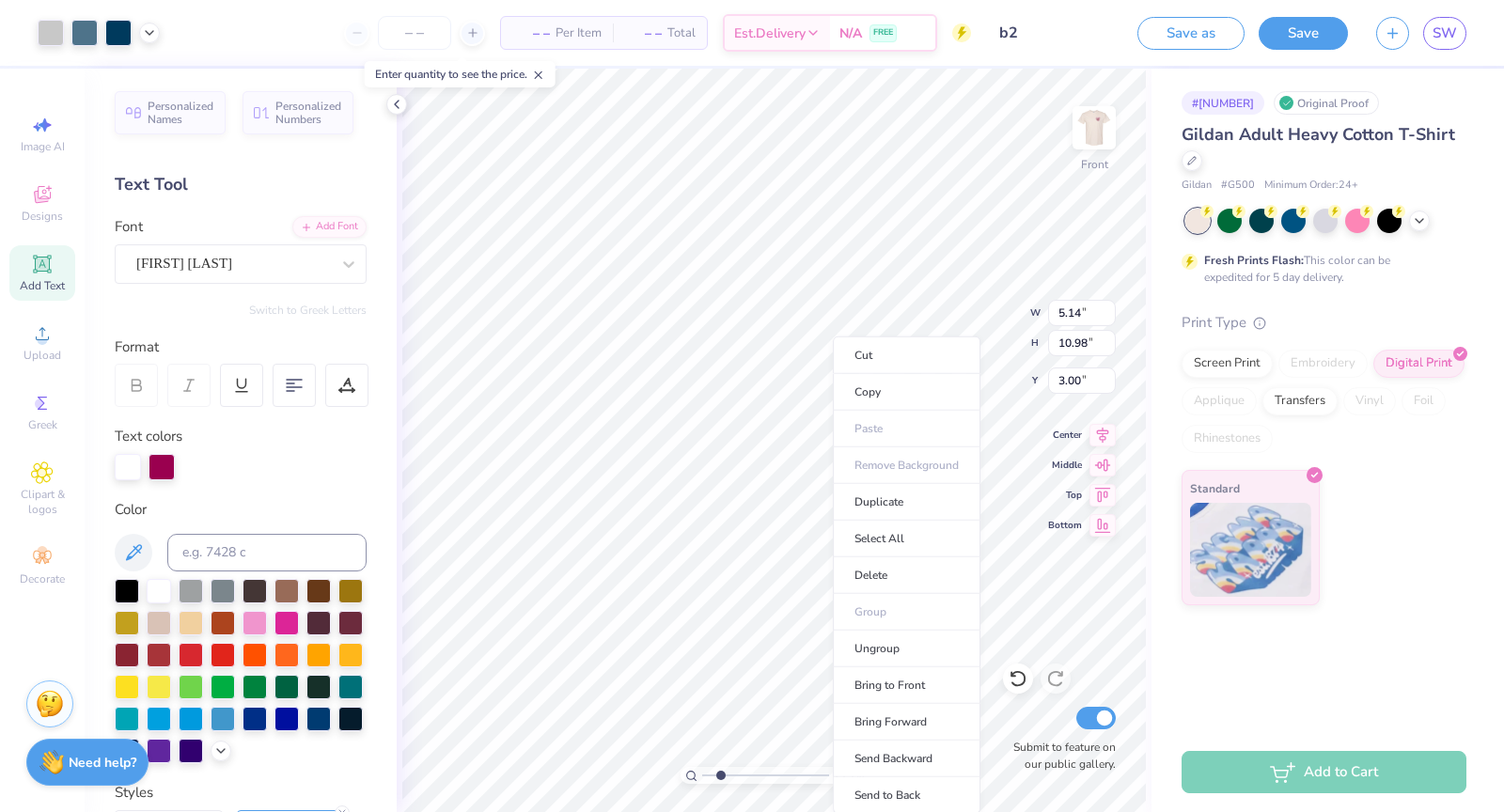 type on "5.14" 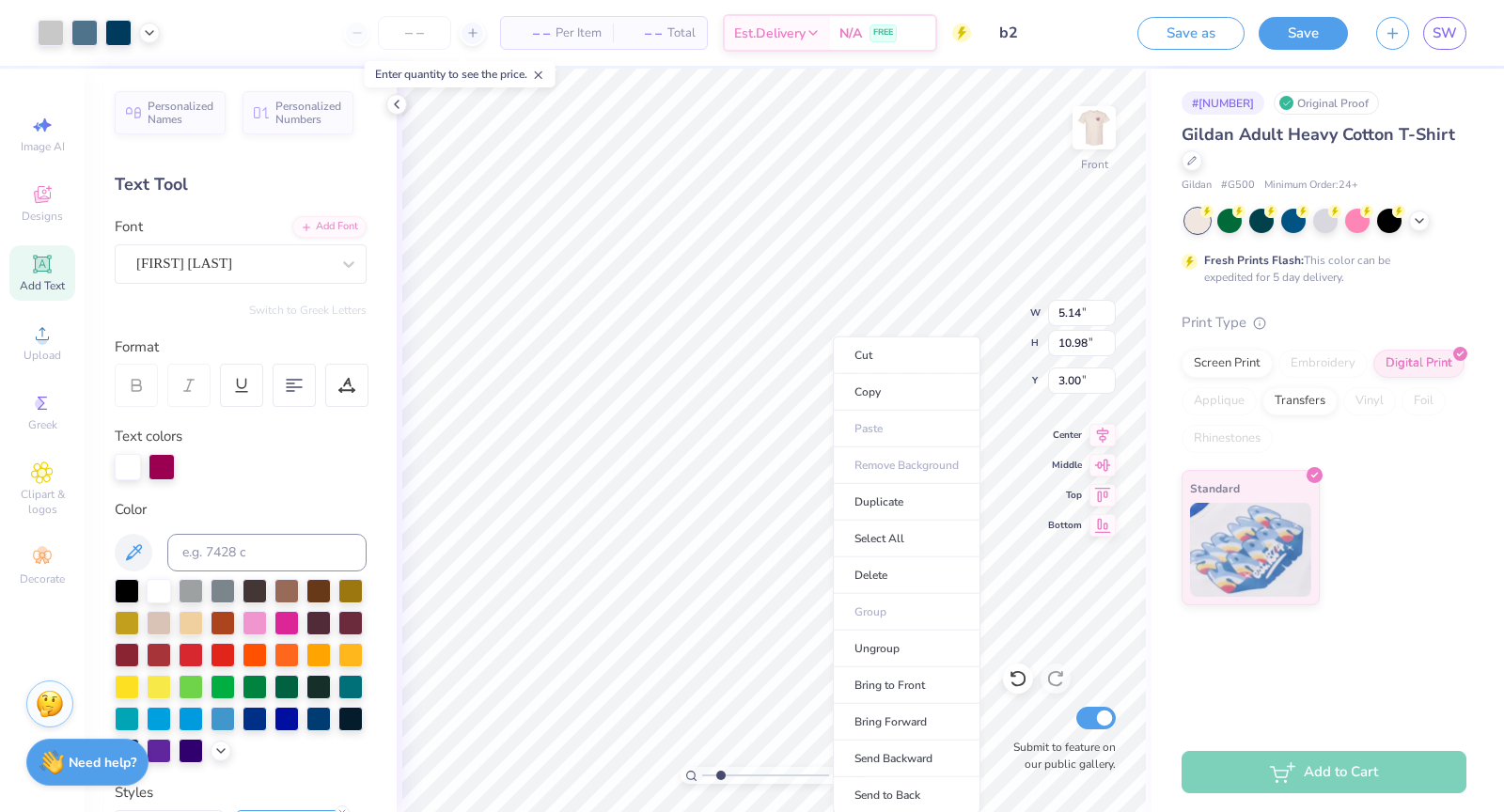 type on "1" 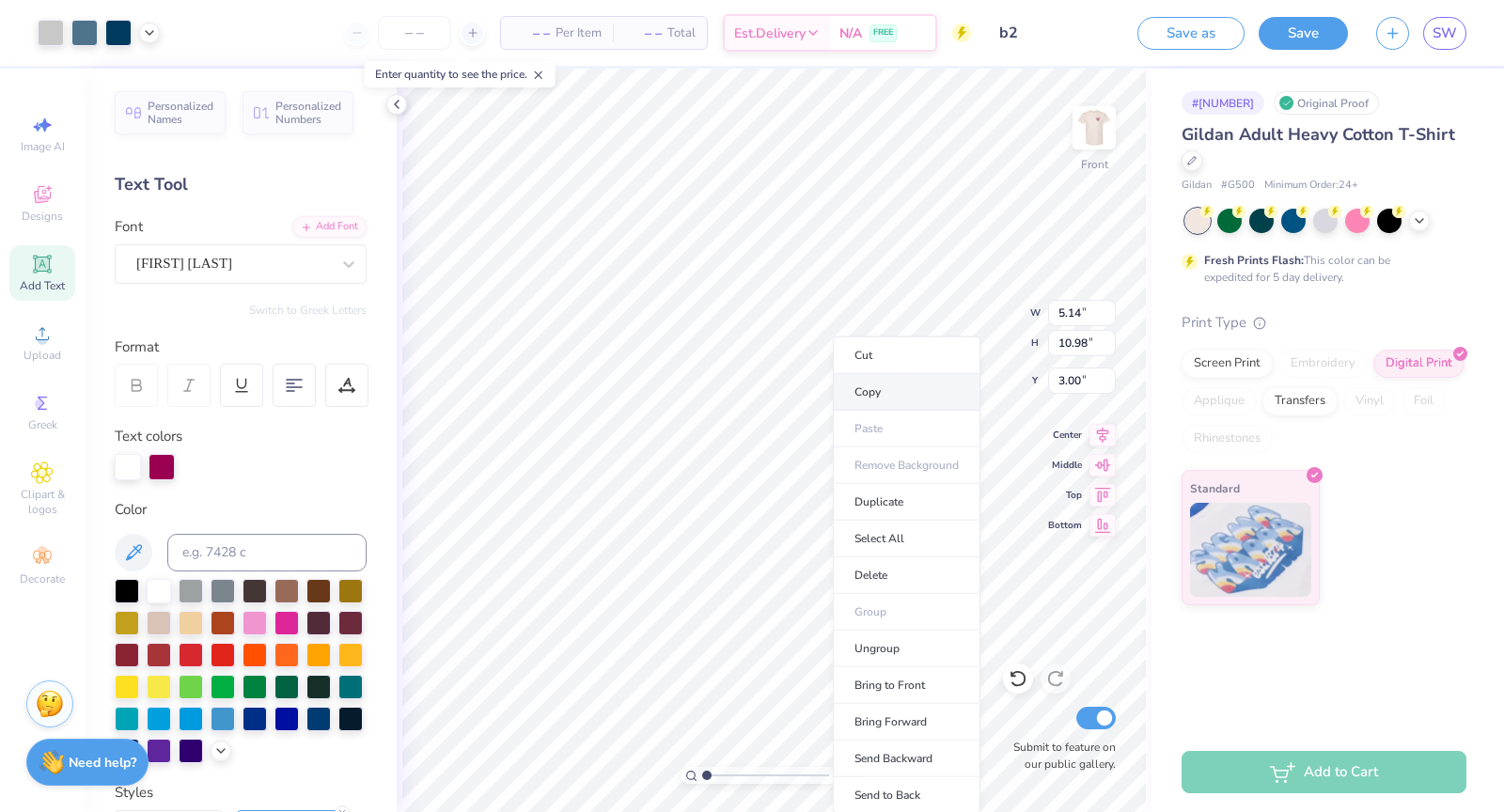 click on "Copy" at bounding box center [906, 392] 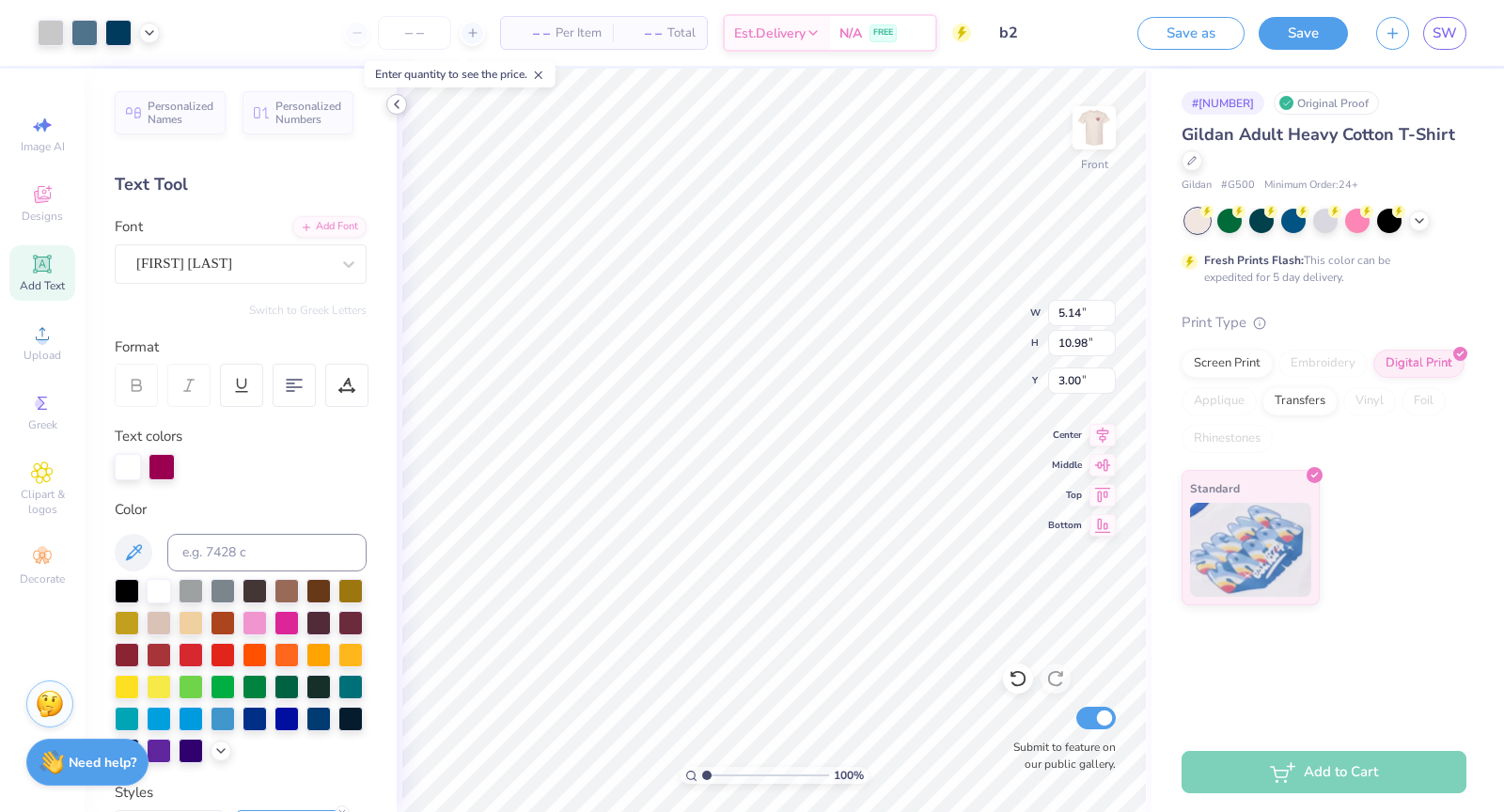 click 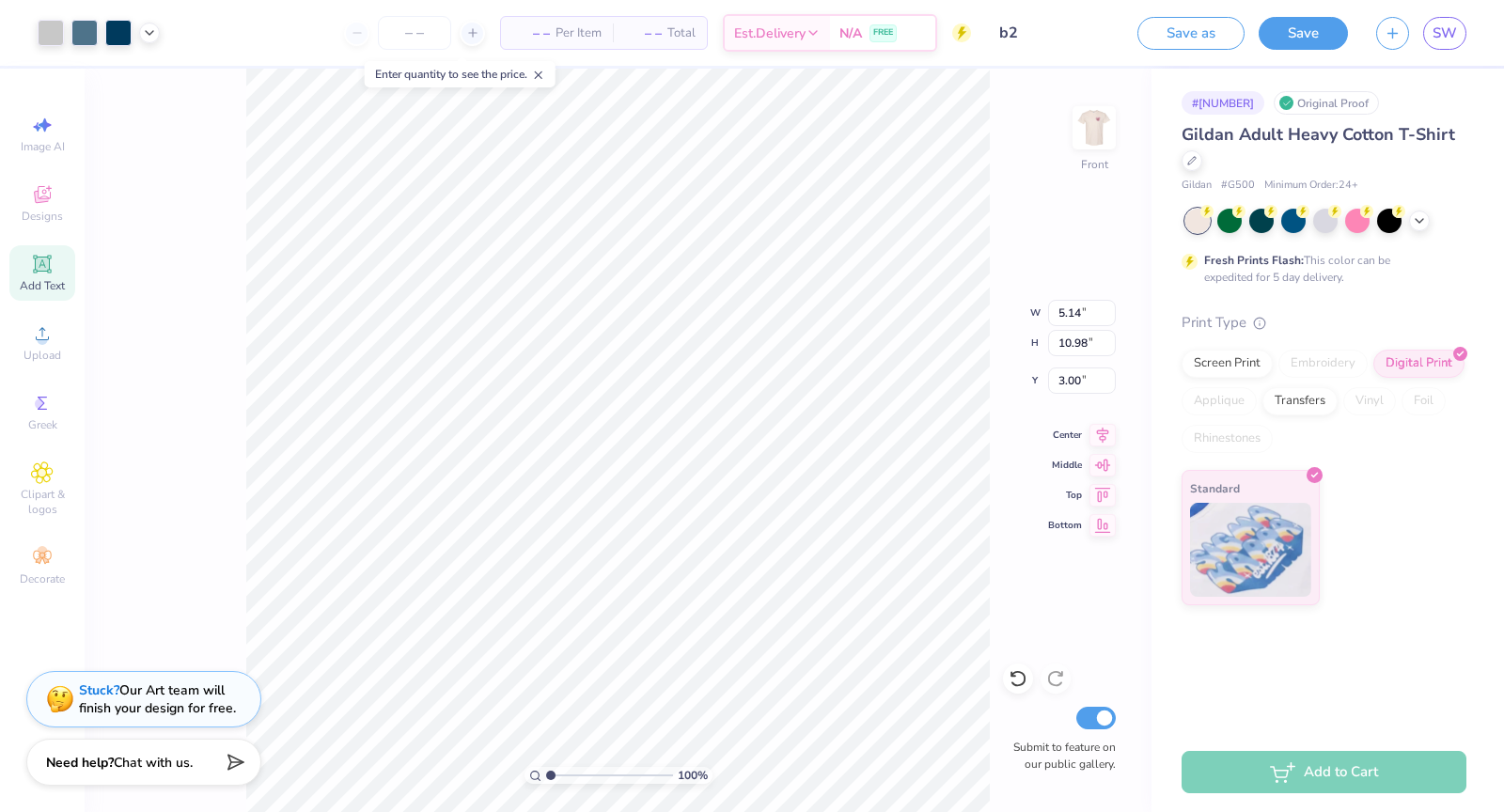 click 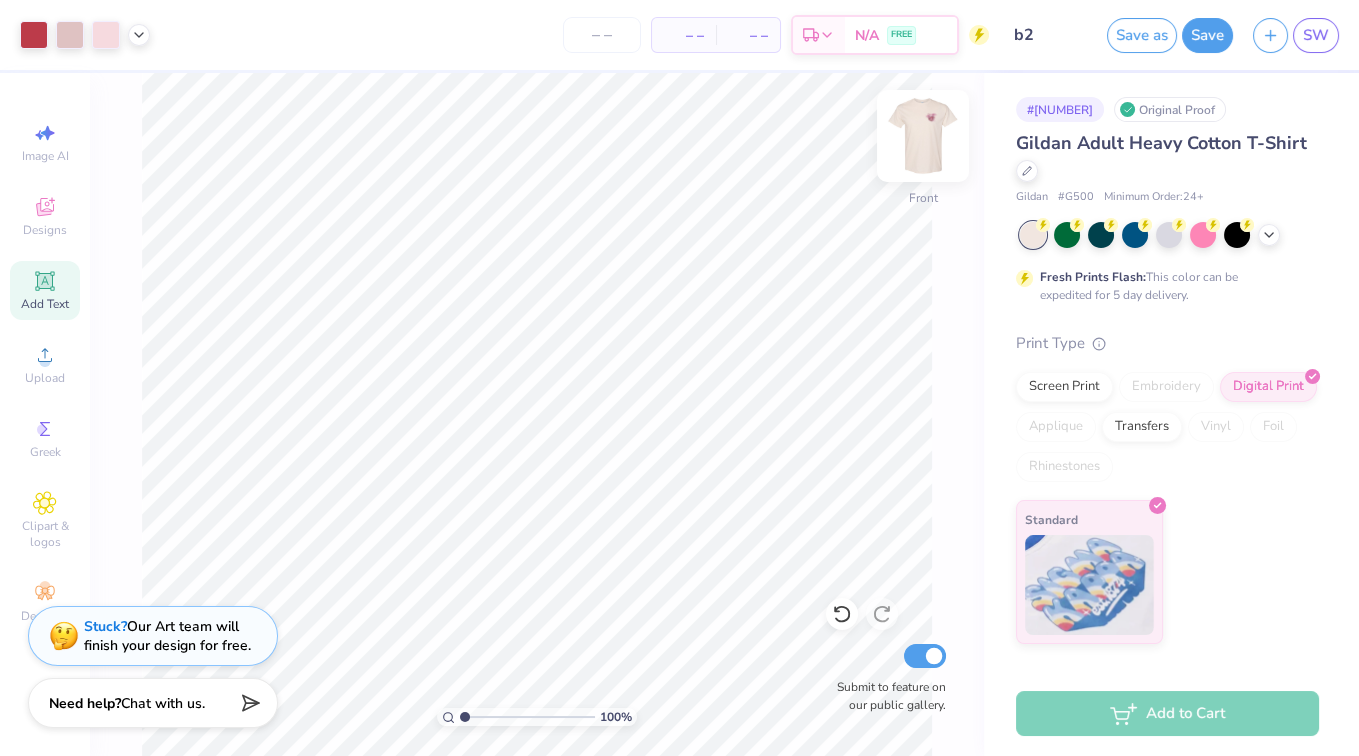 click at bounding box center (923, 136) 